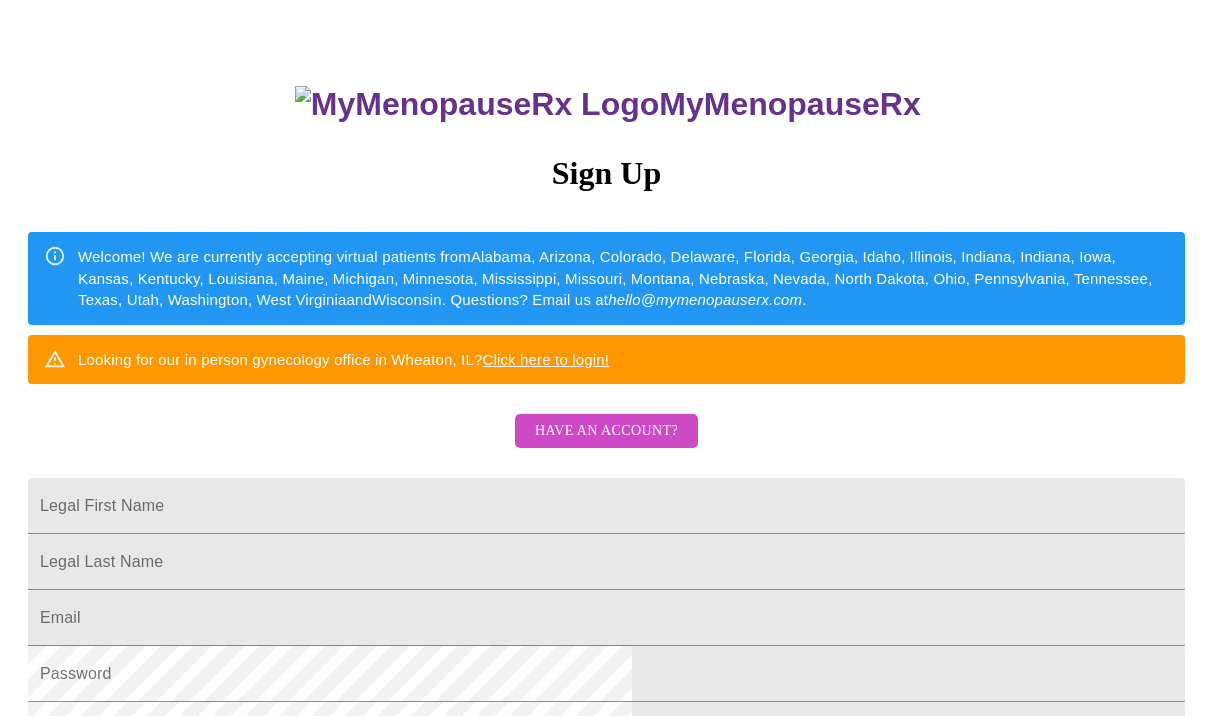 scroll, scrollTop: 99, scrollLeft: 0, axis: vertical 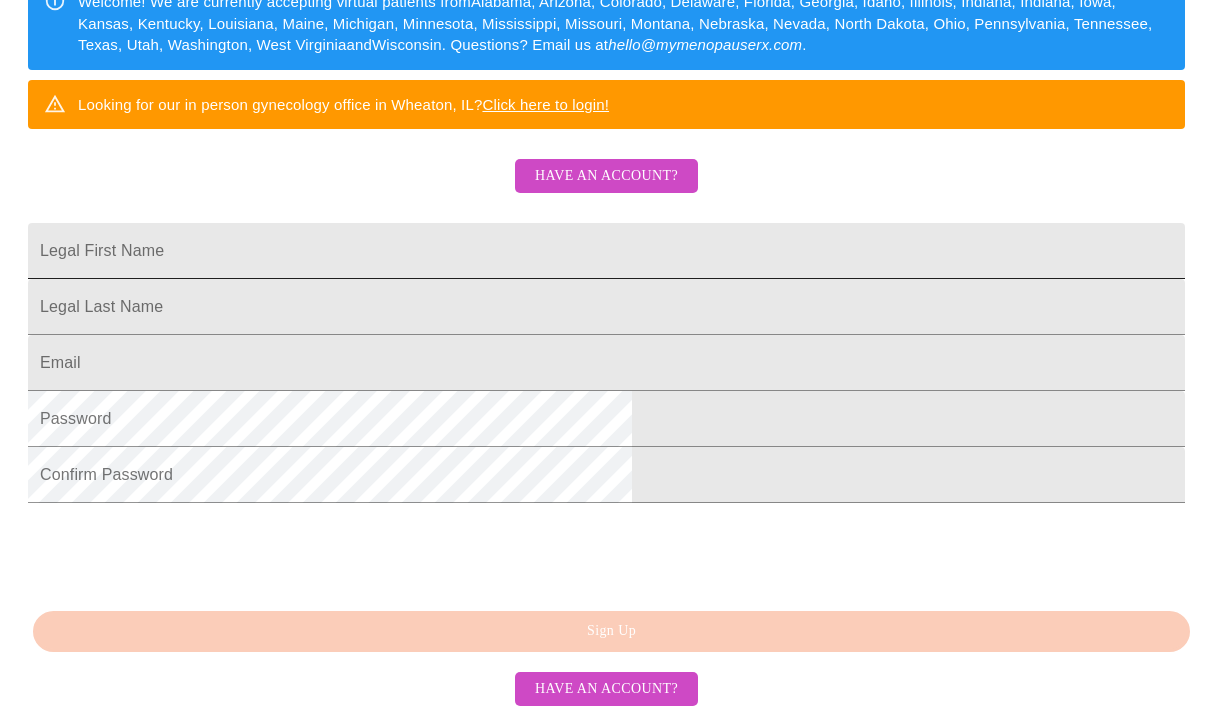 click on "Legal First Name" at bounding box center [606, 251] 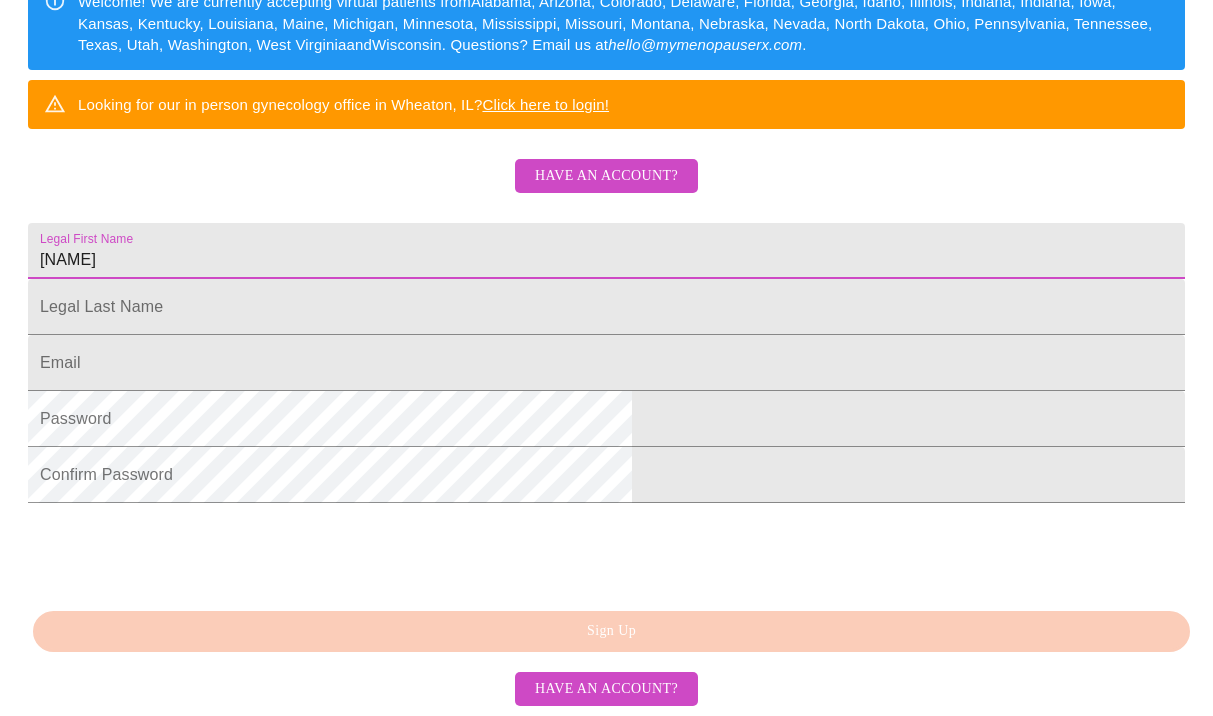 type on "[NAME]" 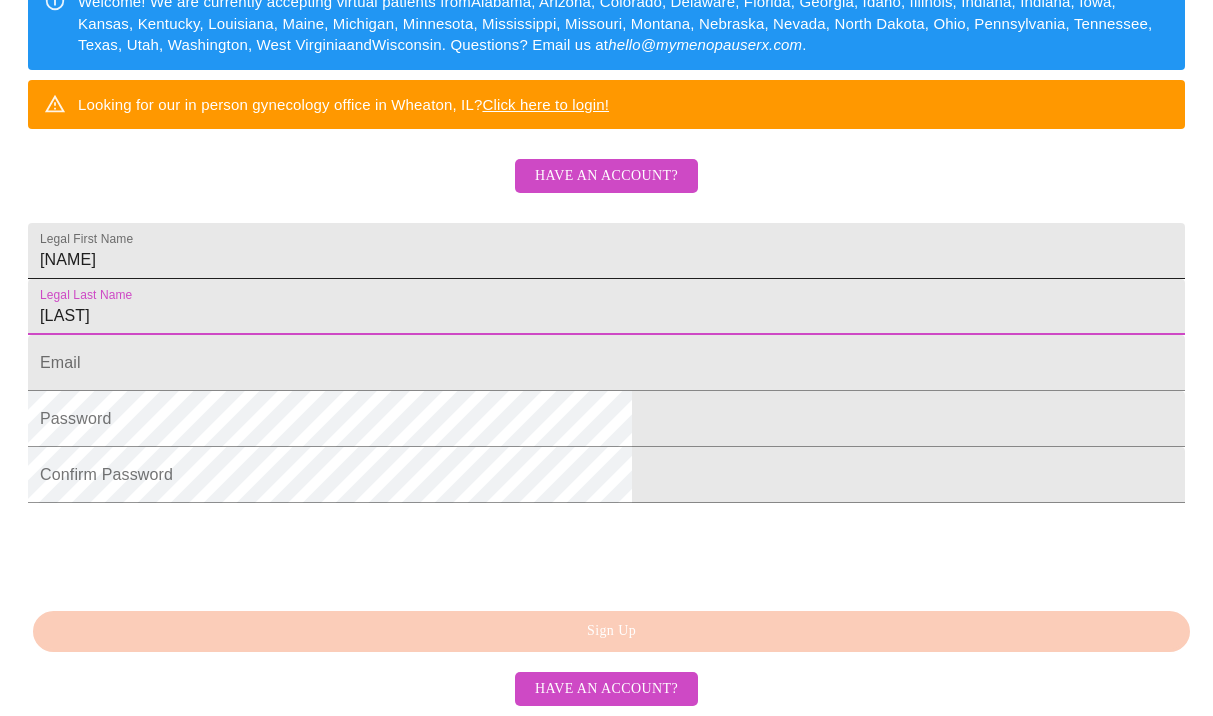type on "[LAST]" 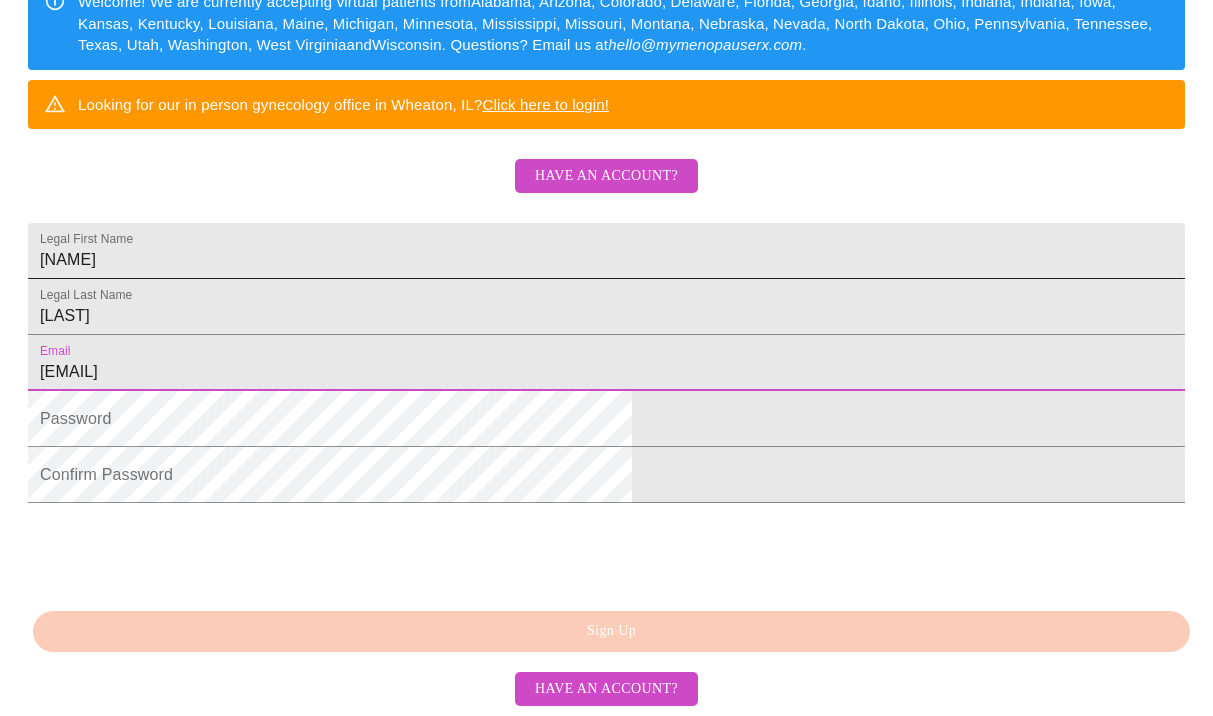 type on "[EMAIL]" 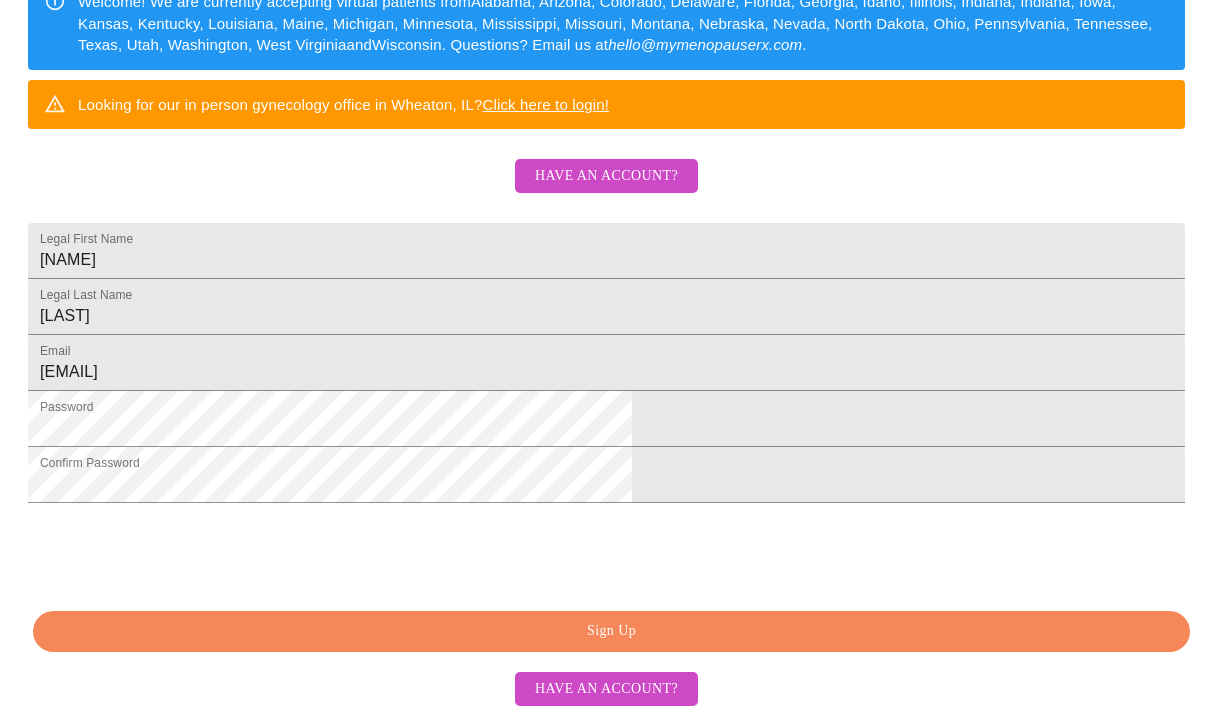 click on "Sign Up" at bounding box center [611, 631] 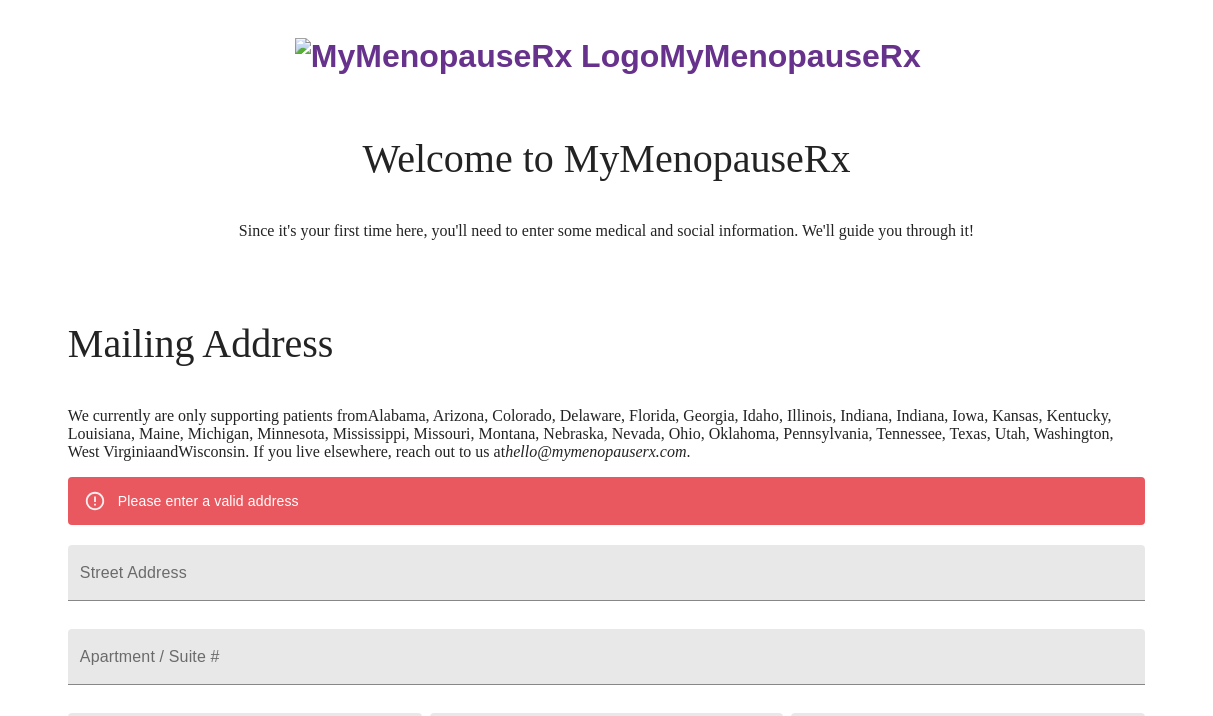 scroll, scrollTop: 0, scrollLeft: 0, axis: both 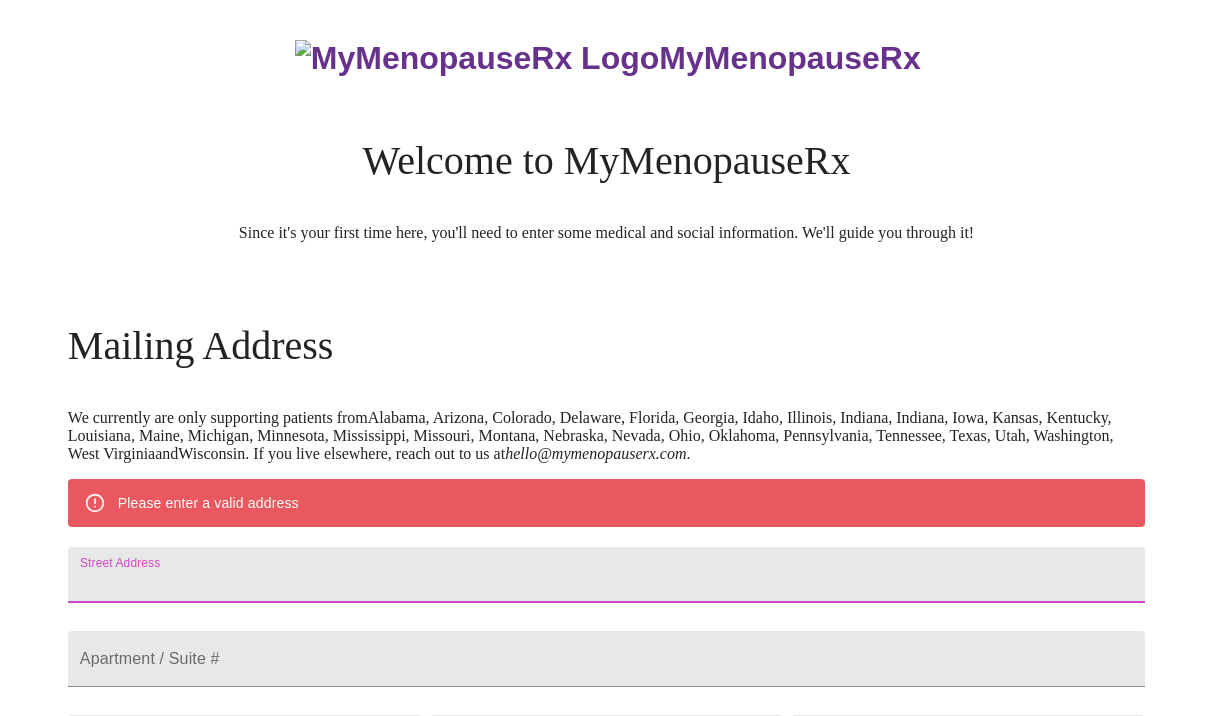 click on "Street Address" at bounding box center (606, 575) 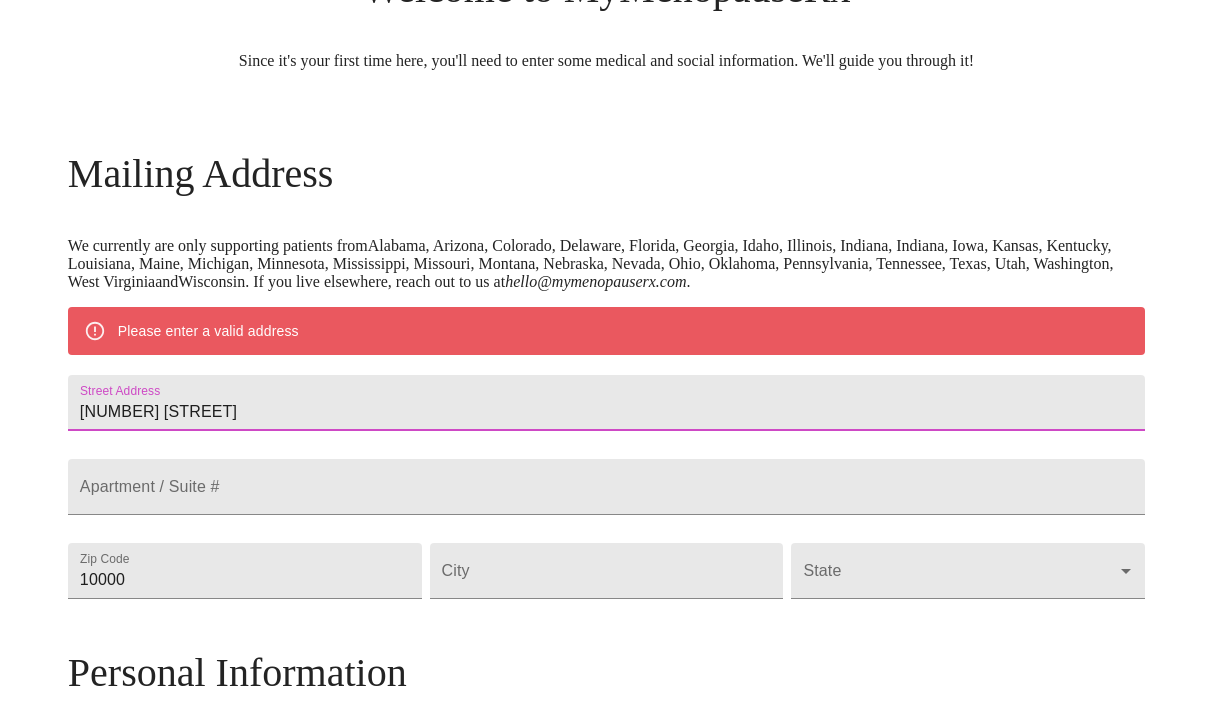 scroll, scrollTop: 561, scrollLeft: 0, axis: vertical 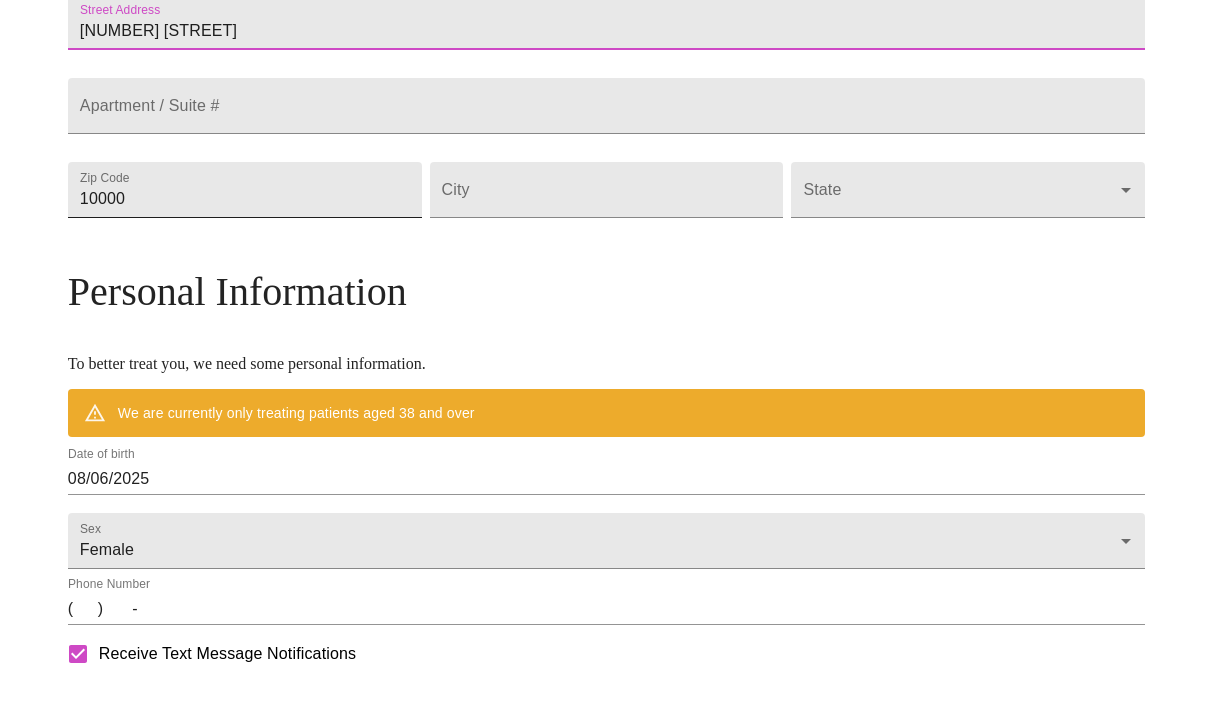 type on "180 Scyamore rd" 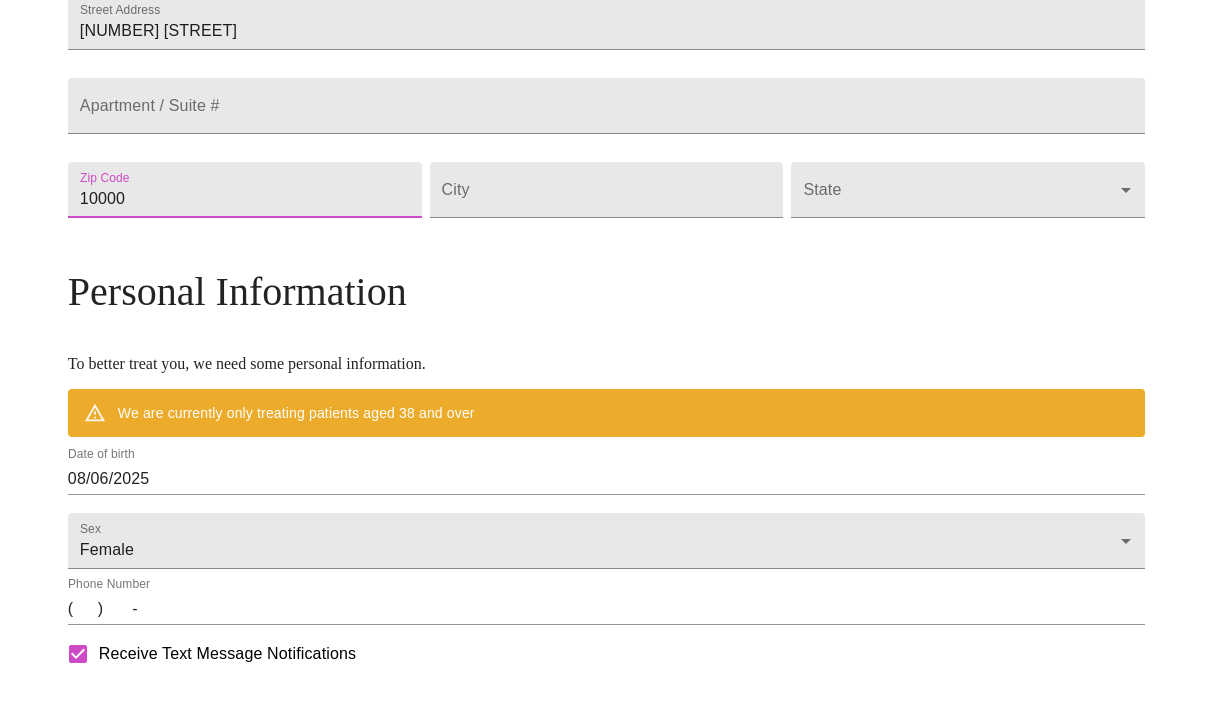 click on "10000" at bounding box center (245, 190) 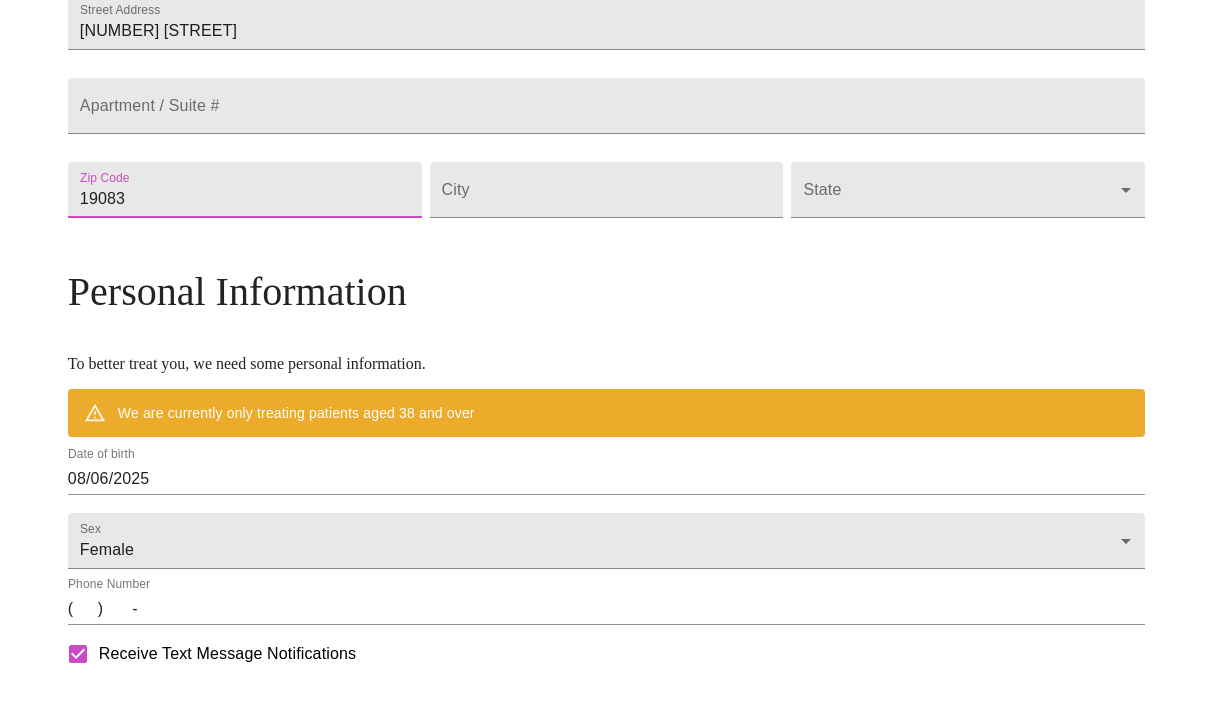 type on "19083" 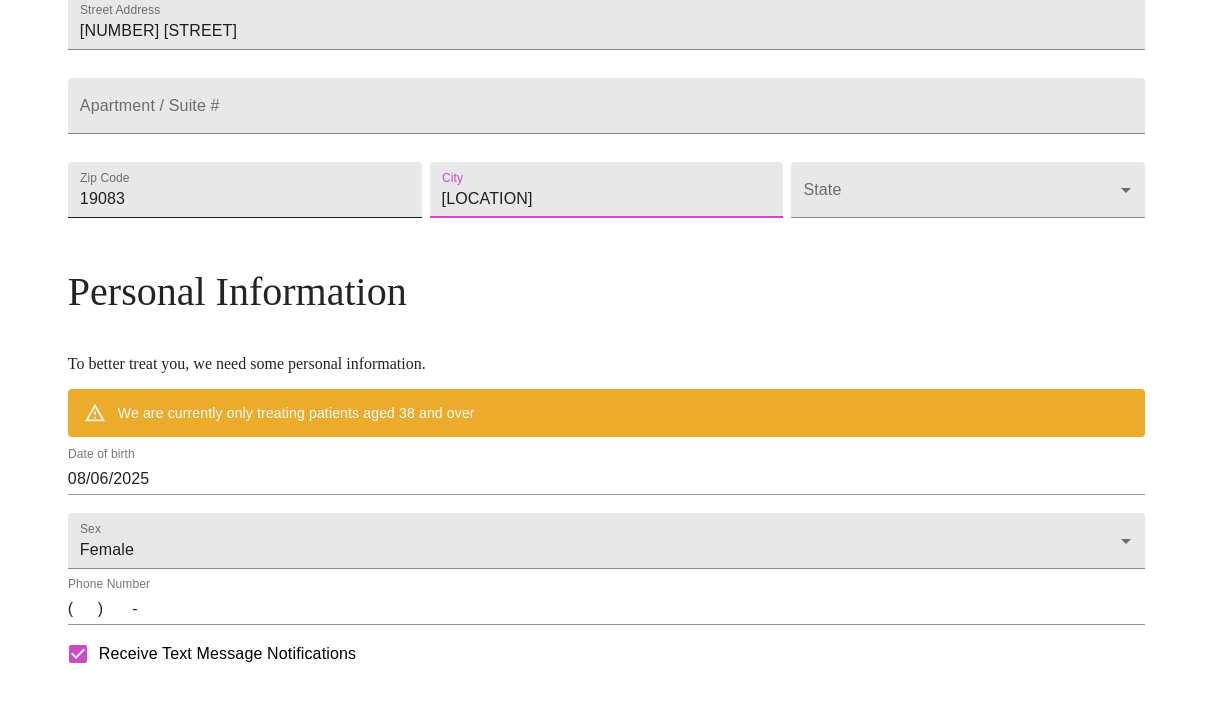 type on "Havertown" 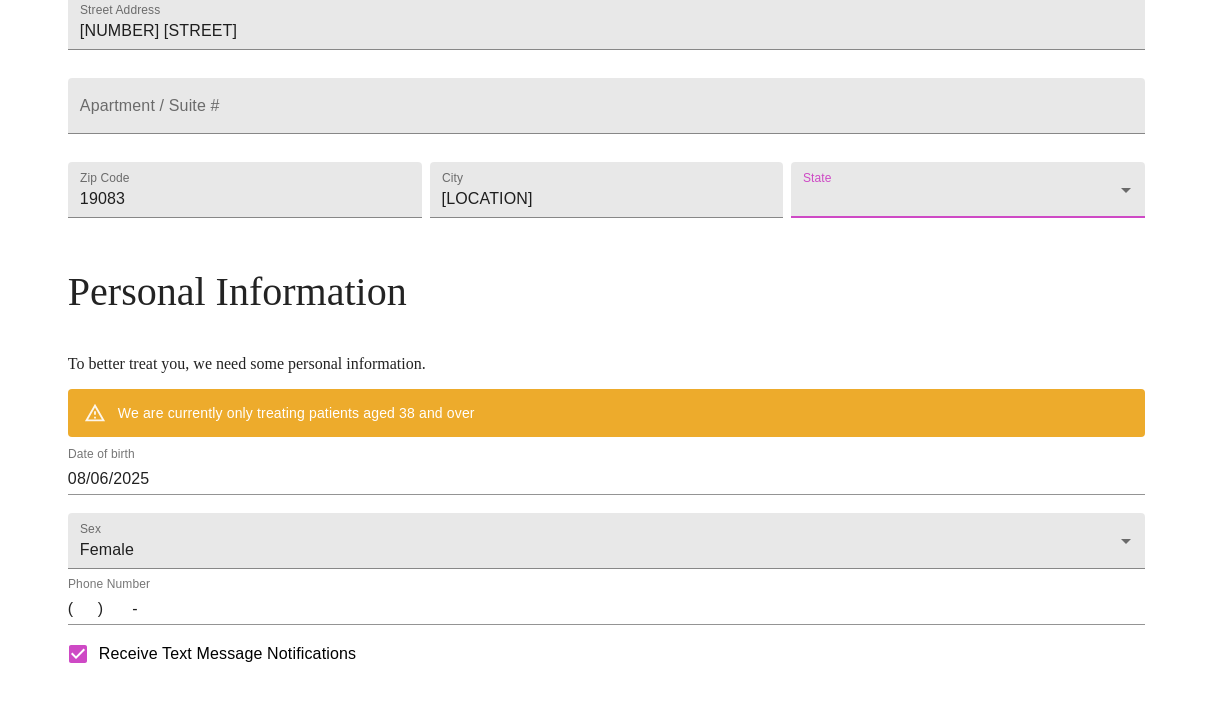 click on "MyMenopauseRx Welcome to MyMenopauseRx Since it's your first time here, you'll need to enter some medical and social information.  We'll guide you through it! Mailing Address We currently are only supporting patients from  Alabama, Arizona, Colorado, Delaware, Florida, Georgia, Idaho, Illinois, Indiana, Indiana, Iowa, Kansas, Kentucky, Louisiana, Maine, Michigan, Minnesota, Mississippi, Missouri, Montana, Nebraska, Nevada, Ohio, Oklahoma, Pennsylvania, Tennessee, Texas, Utah, Washington, West Virginia  and  Wisconsin . If you live elsewhere, reach out to us at  hello@mymenopauserx.com . Please enter a valid address Street Address 180 Scyamore rd Apartment / Suite # Zip Code 19083 City Havertown State ​ Personal Information To better treat you, we need some personal information. We are currently only treating patients aged 38 and over Date of birth 08/06/2025 Sex Female Female Phone Number (   )    - Receive Text Message Notifications Terms of Service & Privacy Policy By  Continuing  and our  ." at bounding box center (606, 226) 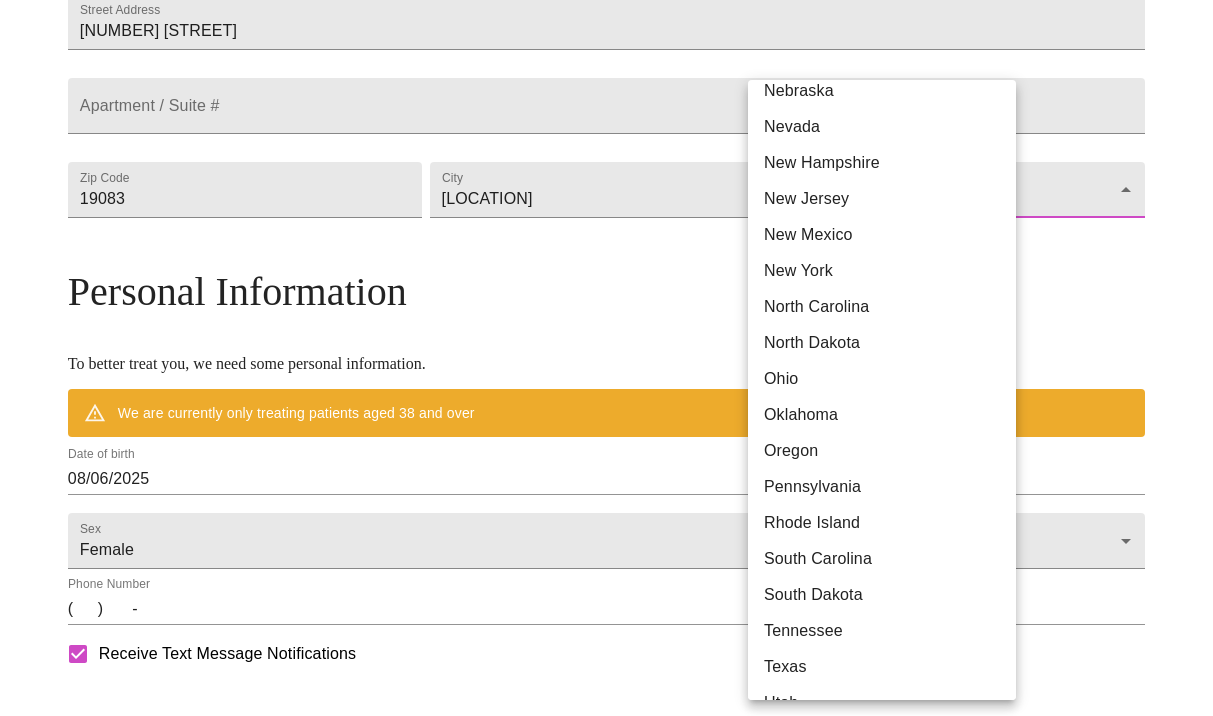 scroll, scrollTop: 954, scrollLeft: 0, axis: vertical 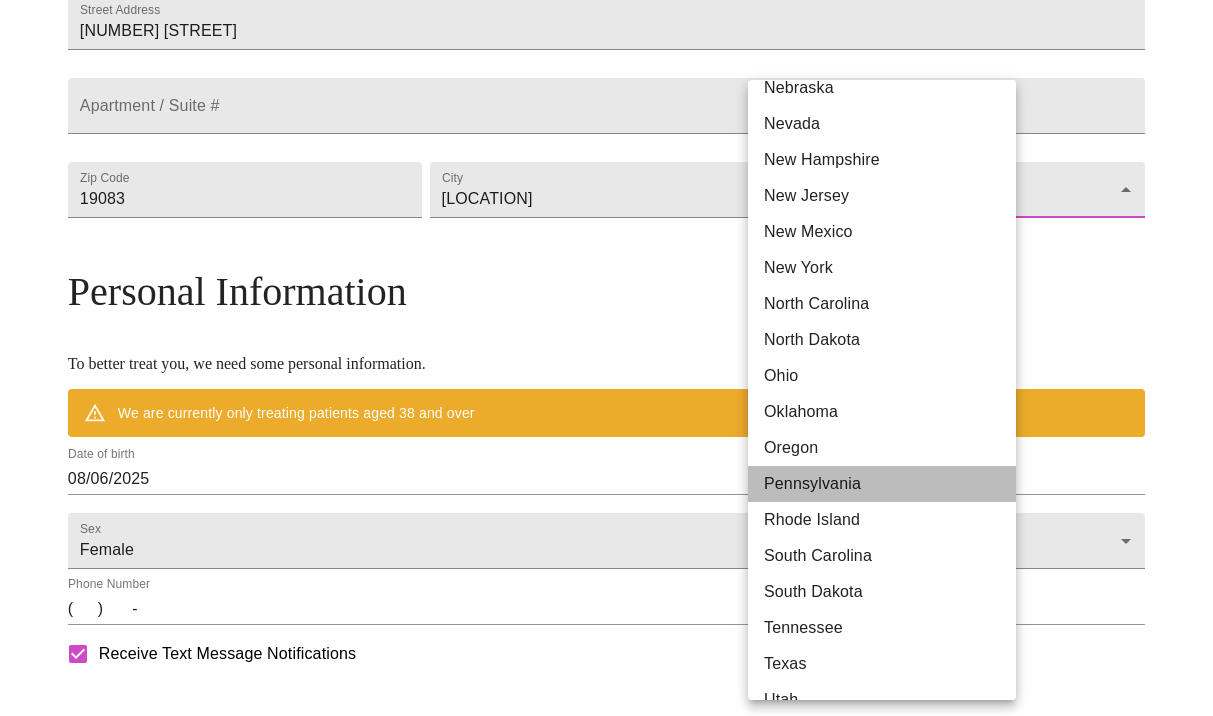 click on "Pennsylvania" at bounding box center [882, 484] 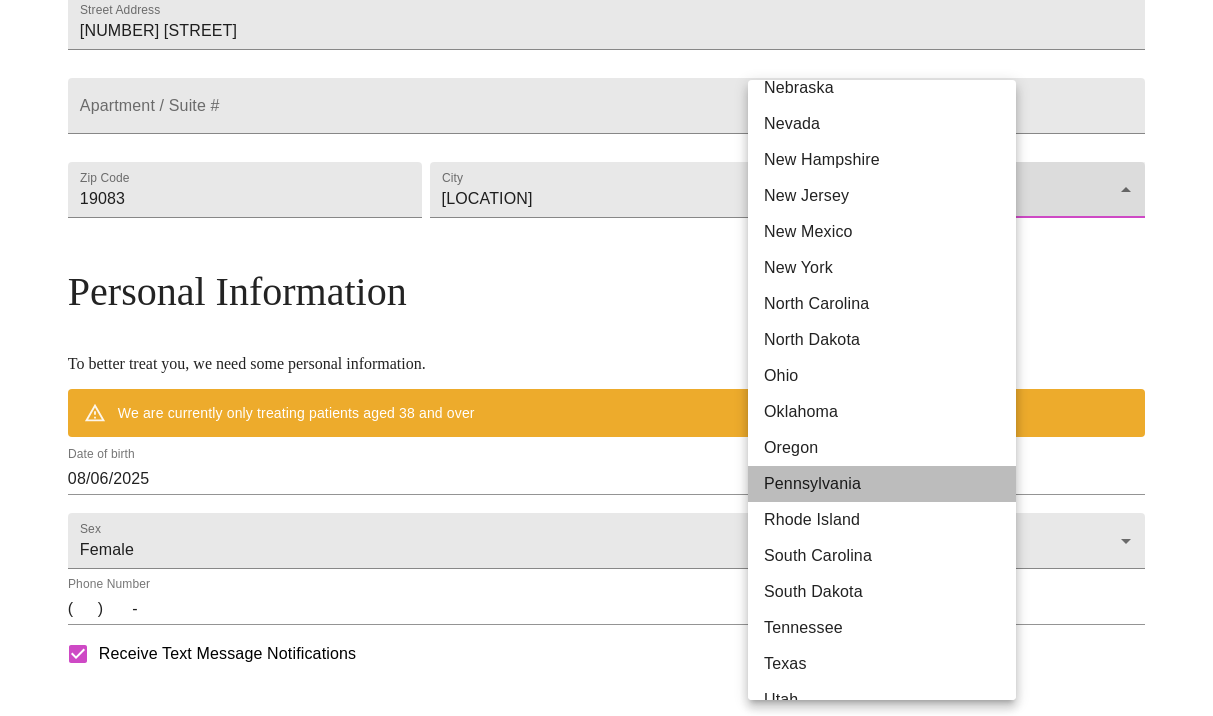 type on "Pennsylvania" 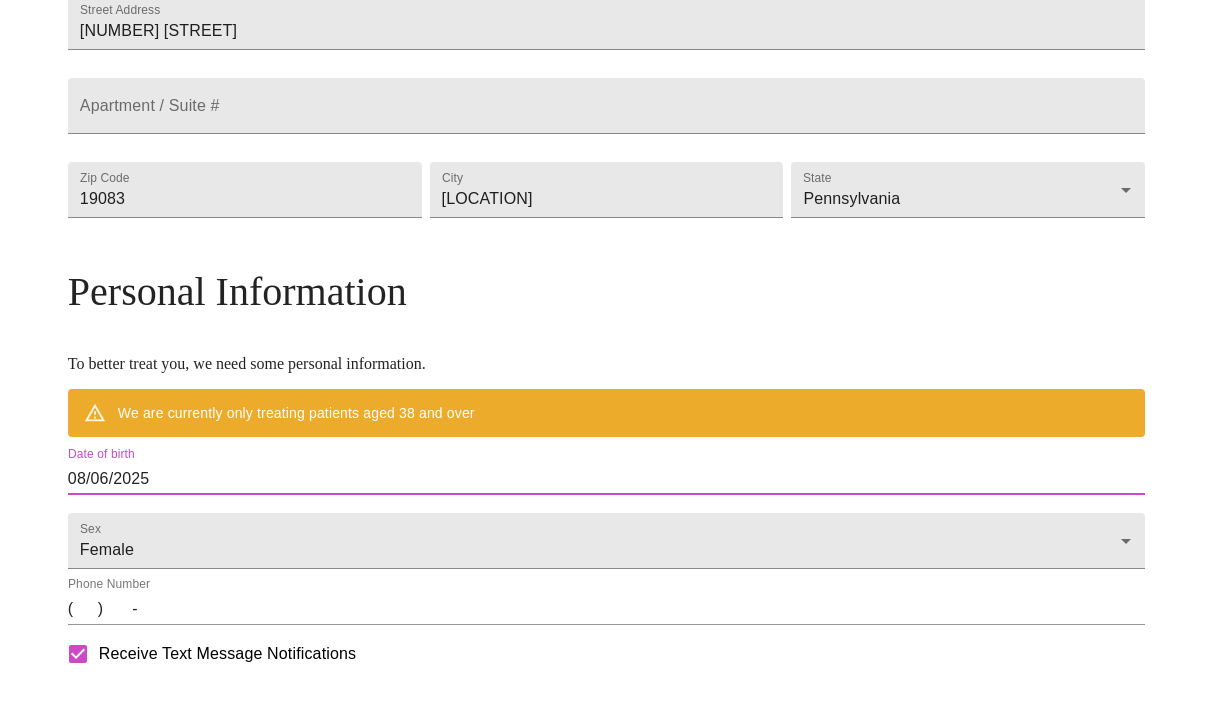 drag, startPoint x: 344, startPoint y: 543, endPoint x: 185, endPoint y: 541, distance: 159.01257 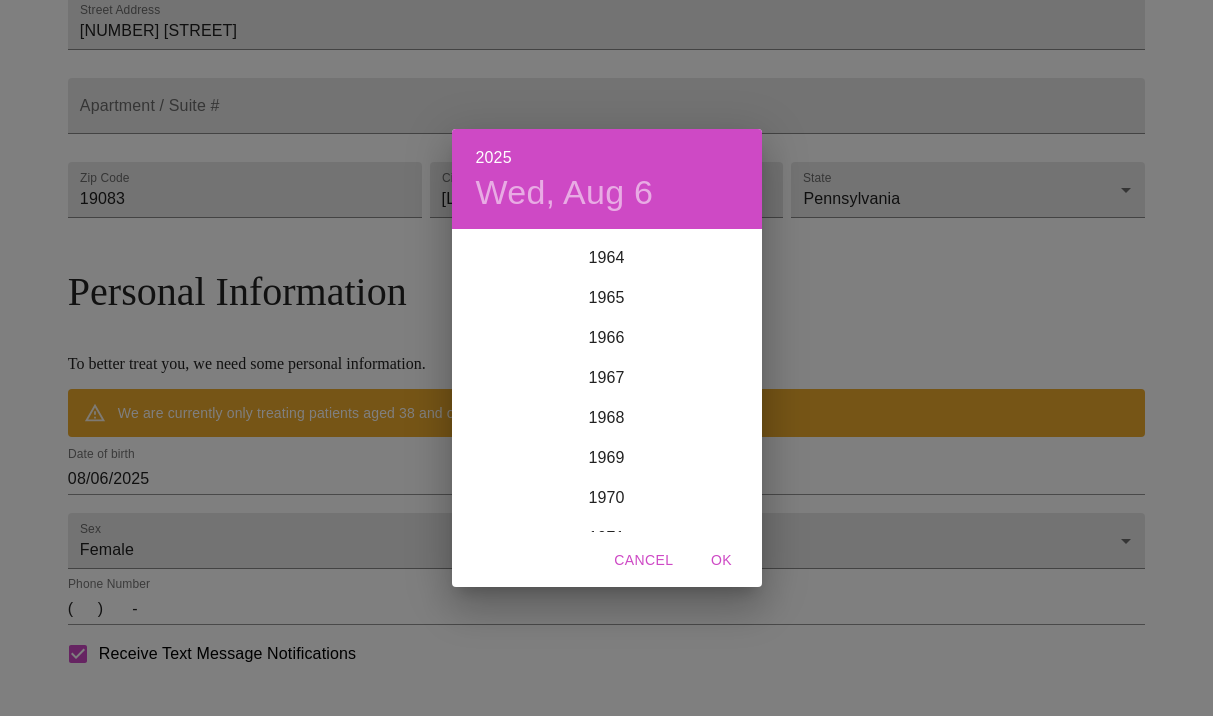 scroll, scrollTop: 2640, scrollLeft: 0, axis: vertical 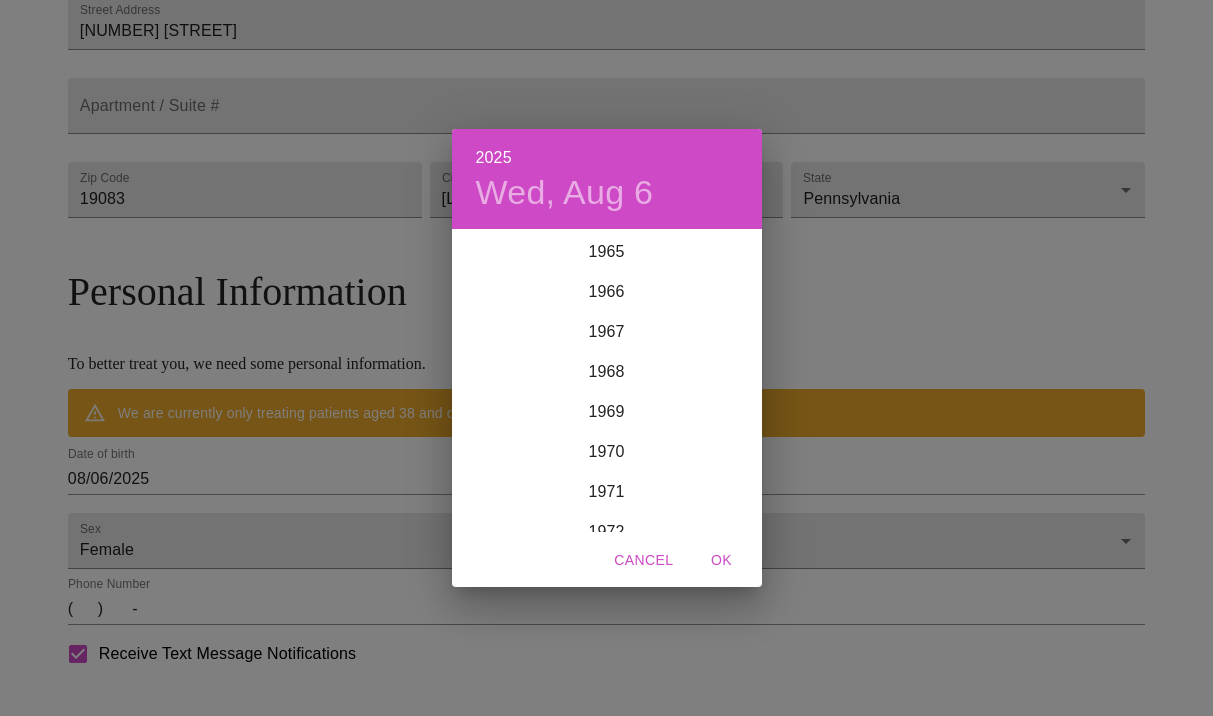 click on "2025 Wed, Aug 6" at bounding box center (607, 179) 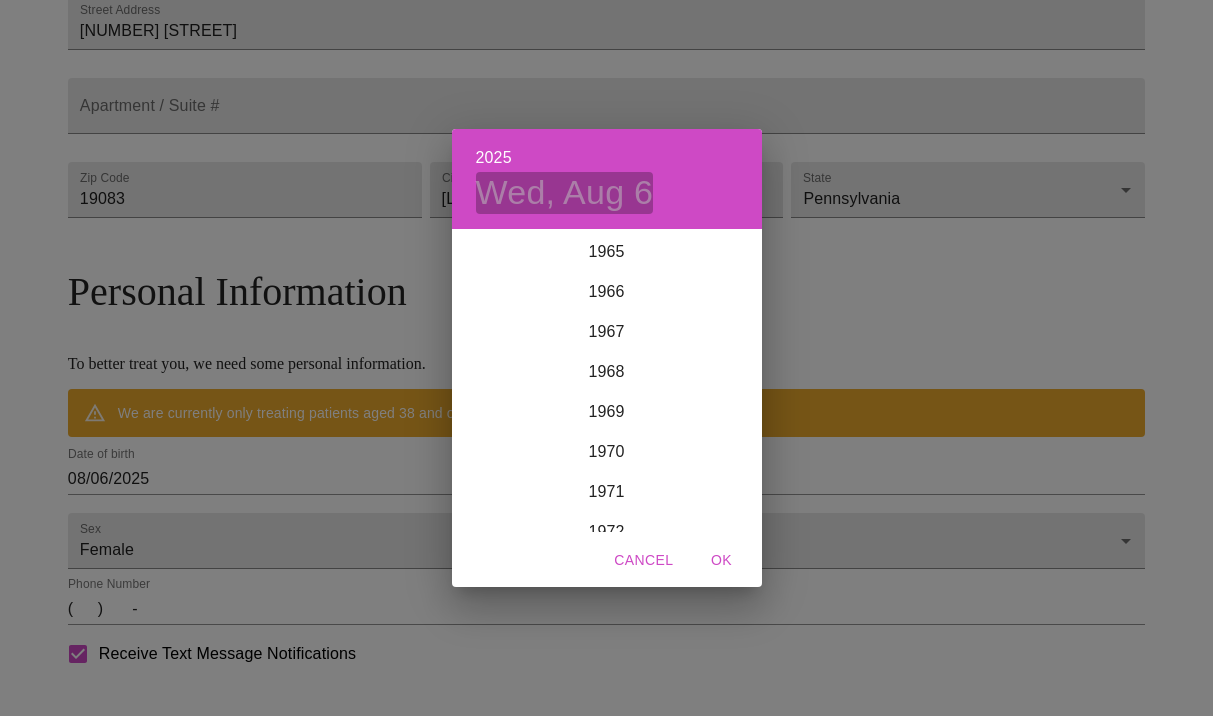 click on "Wed, Aug 6" at bounding box center (565, 193) 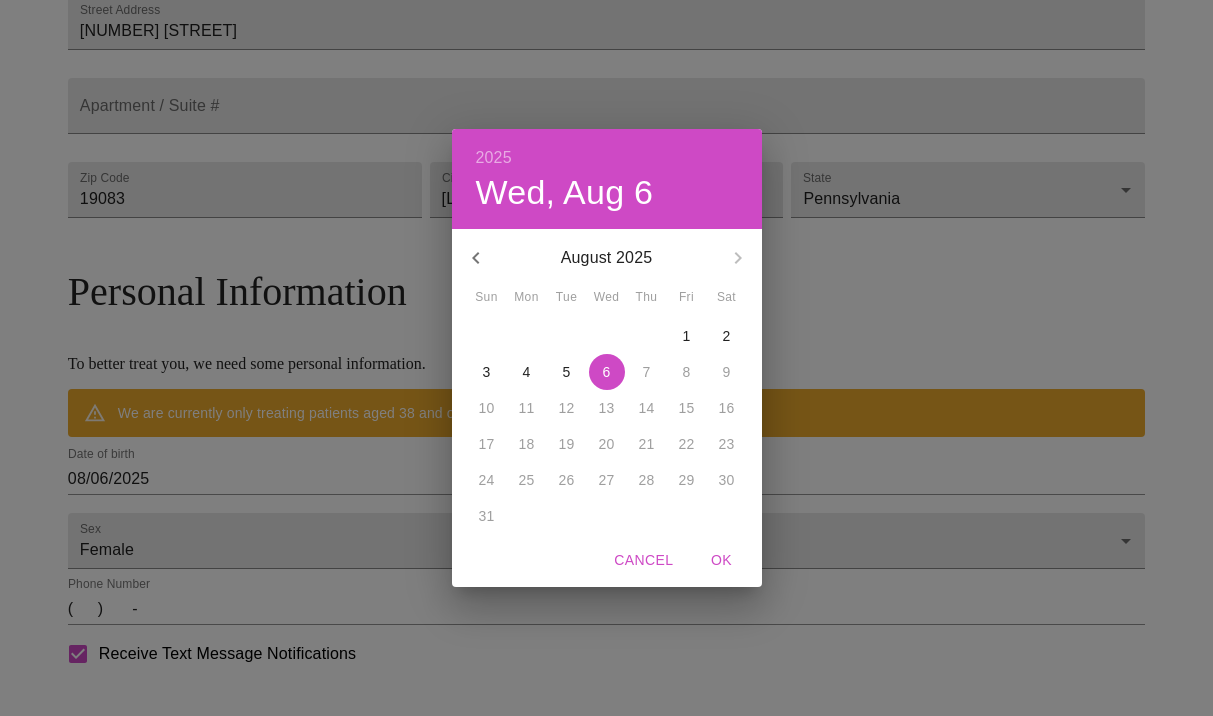 click on "11" at bounding box center (527, 408) 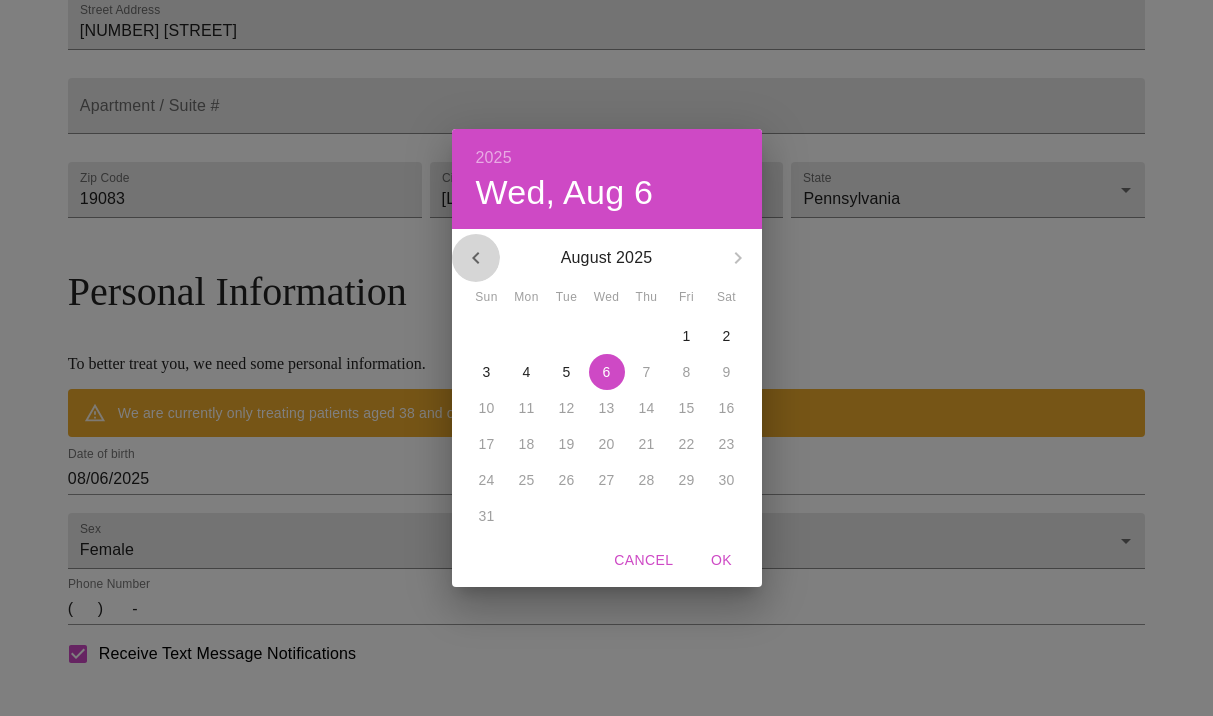 click 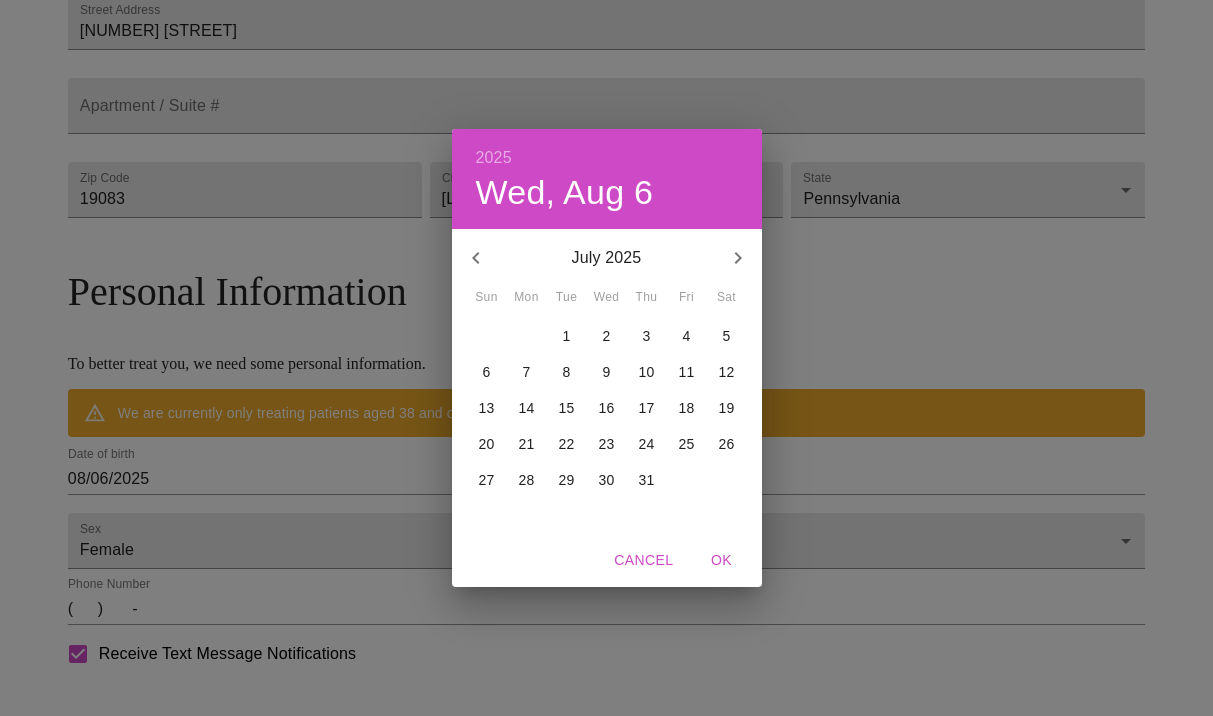 click on "2025" at bounding box center (494, 158) 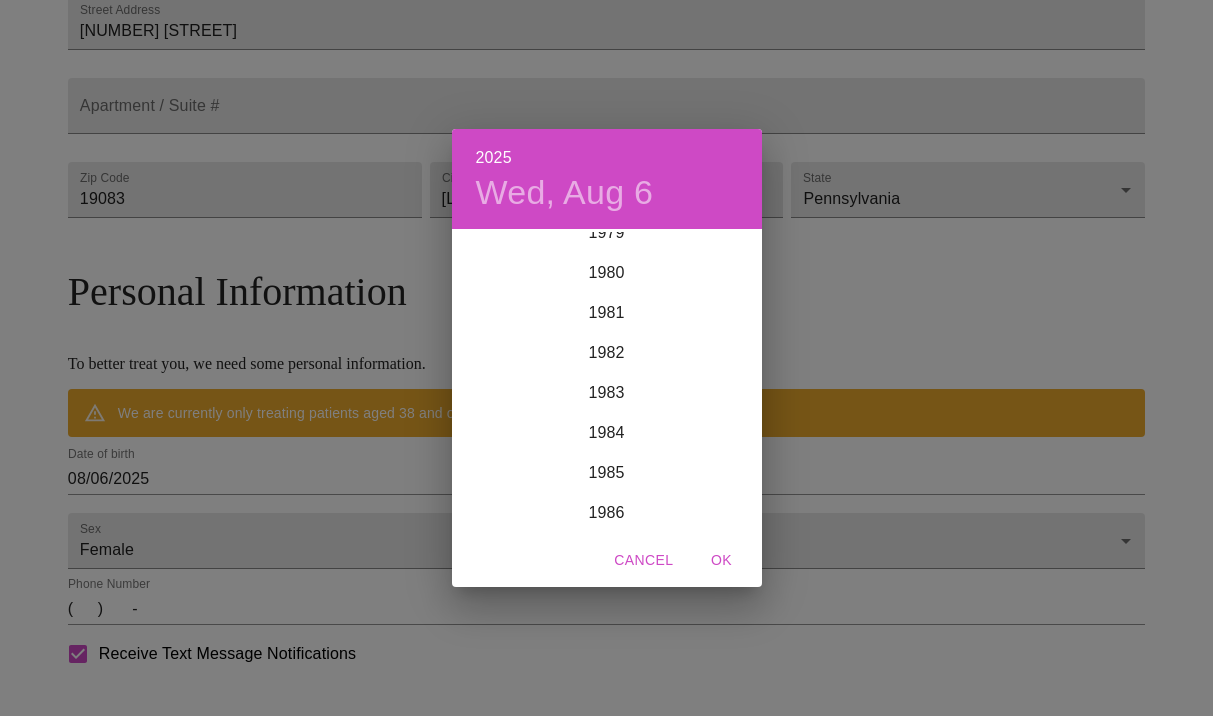 scroll, scrollTop: 3222, scrollLeft: 0, axis: vertical 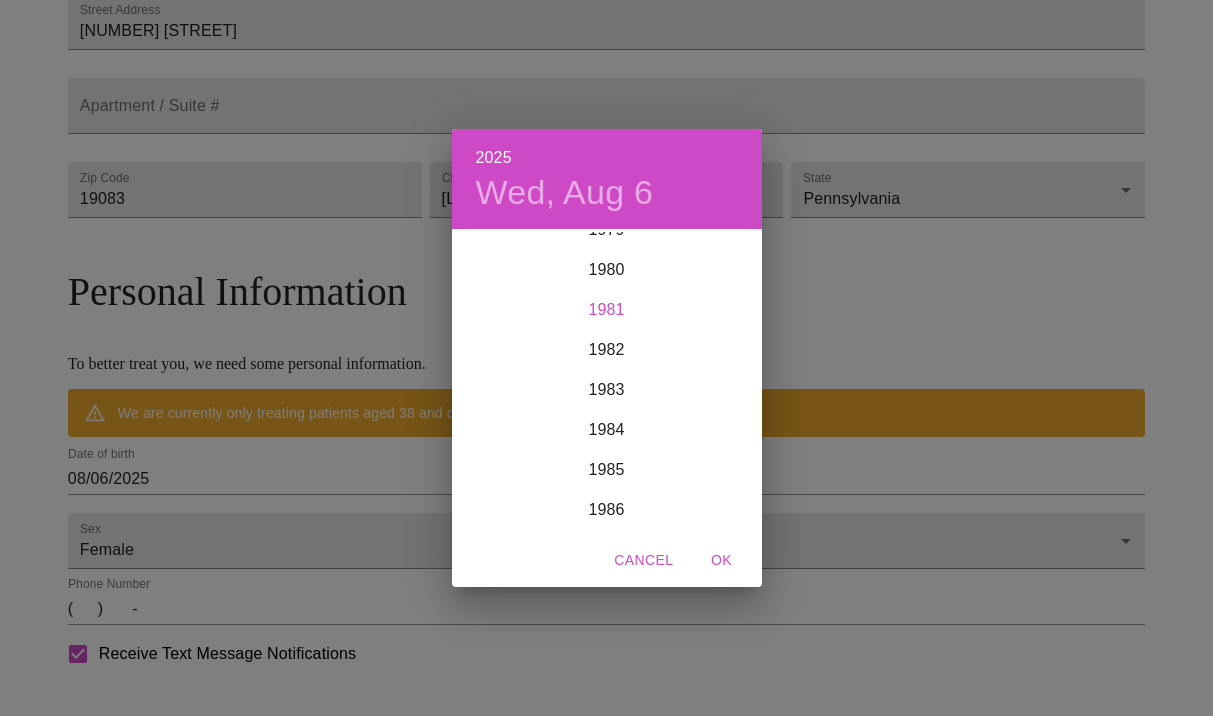 click on "1981" at bounding box center [607, 310] 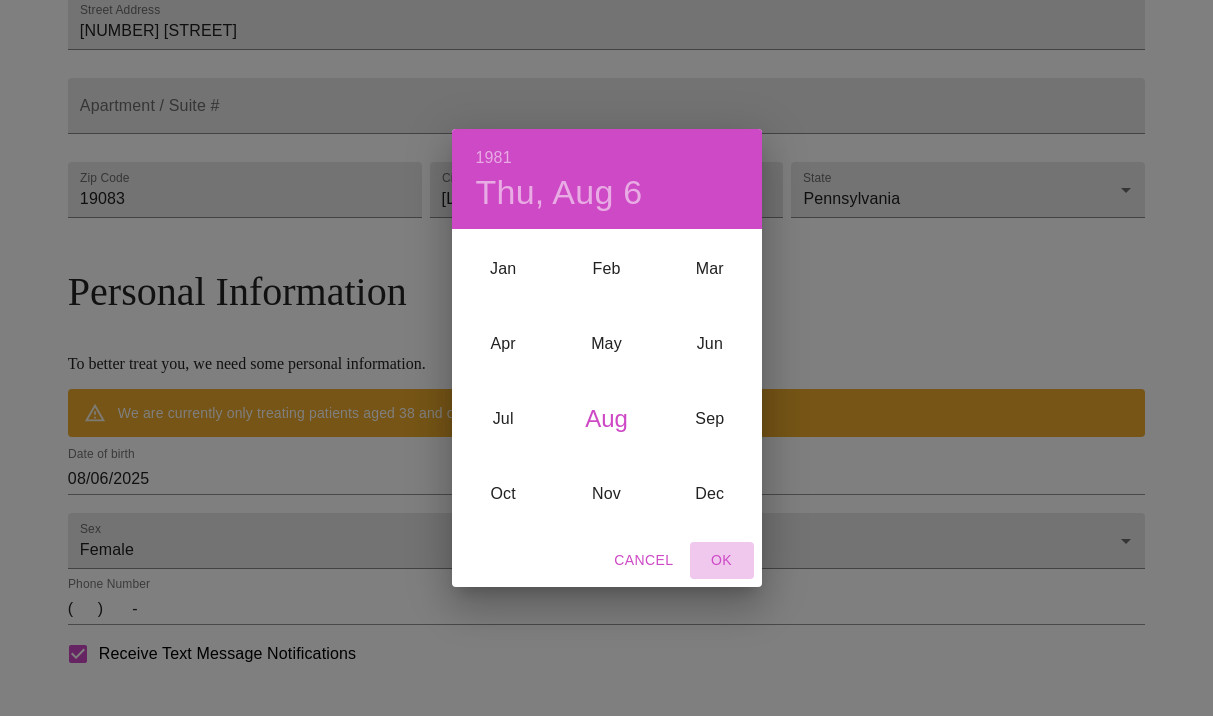 click on "OK" at bounding box center (722, 560) 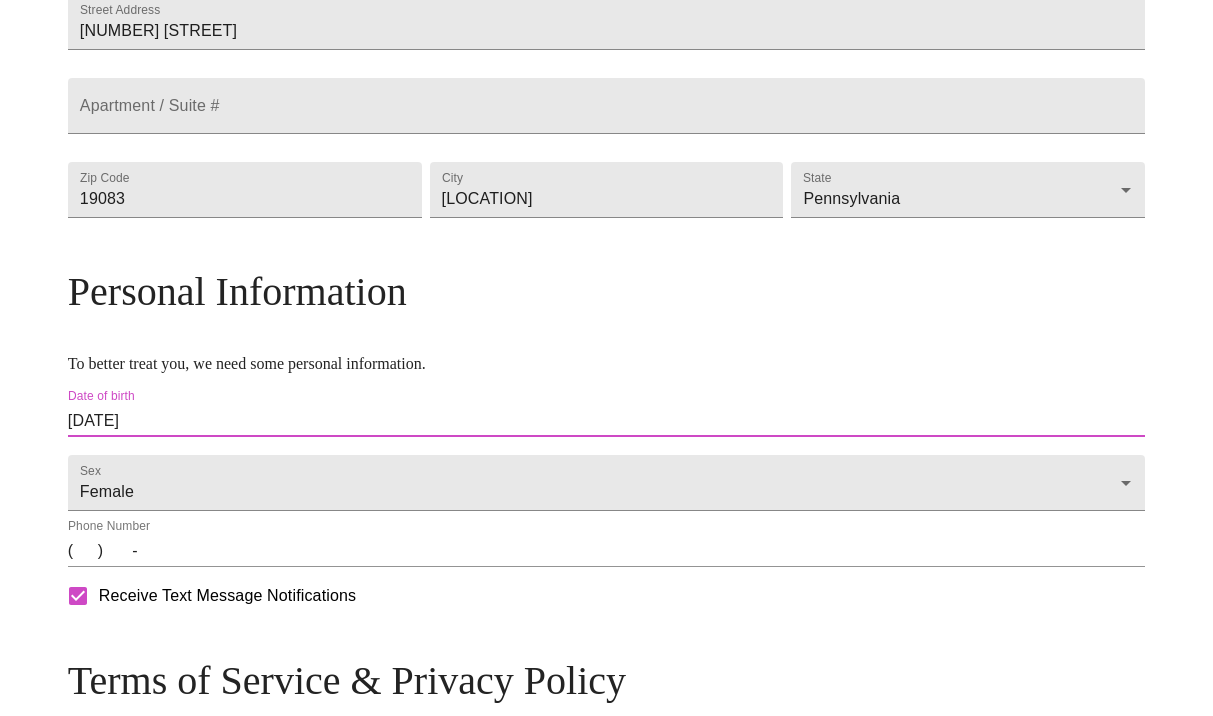 click on "08/06/1981" at bounding box center (606, 421) 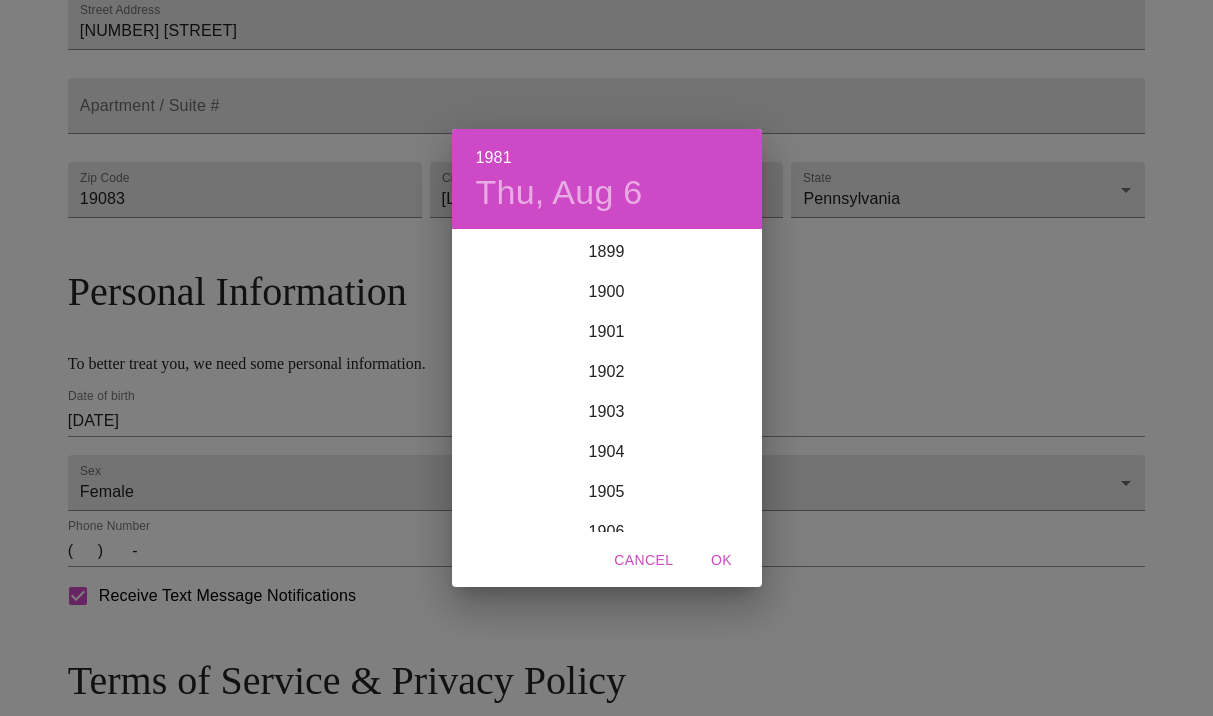 scroll, scrollTop: 3160, scrollLeft: 0, axis: vertical 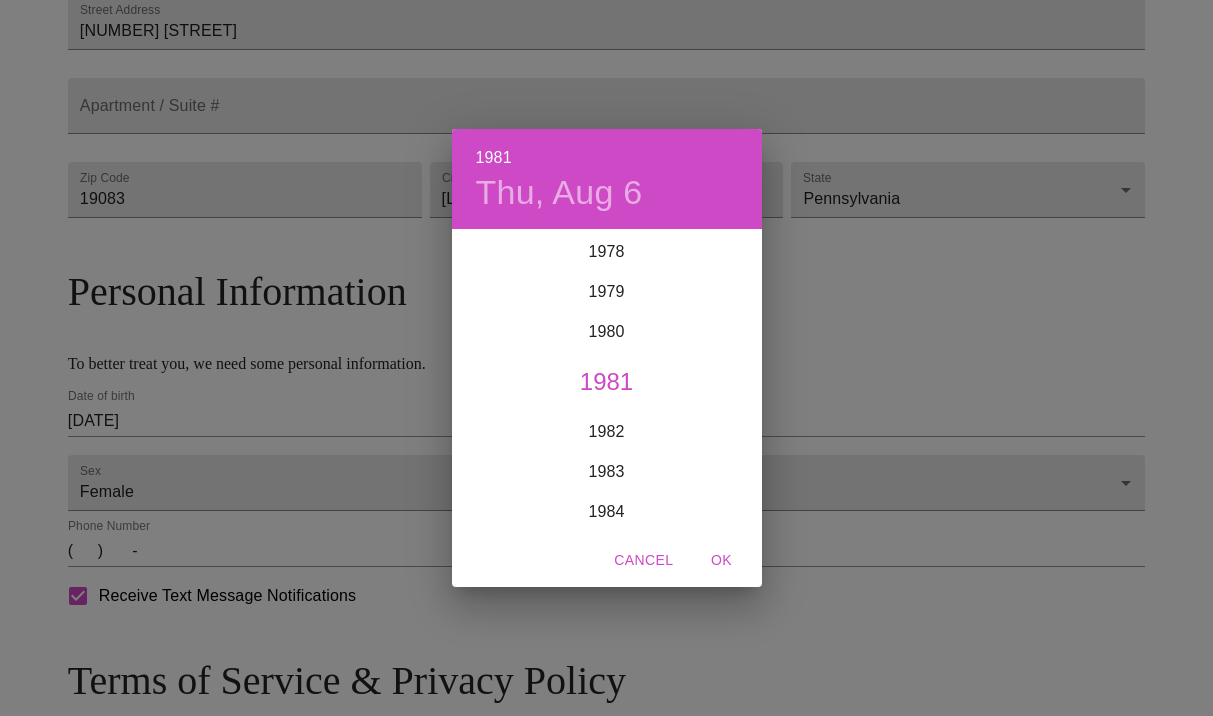 click on "Thu, Aug 6" at bounding box center (559, 193) 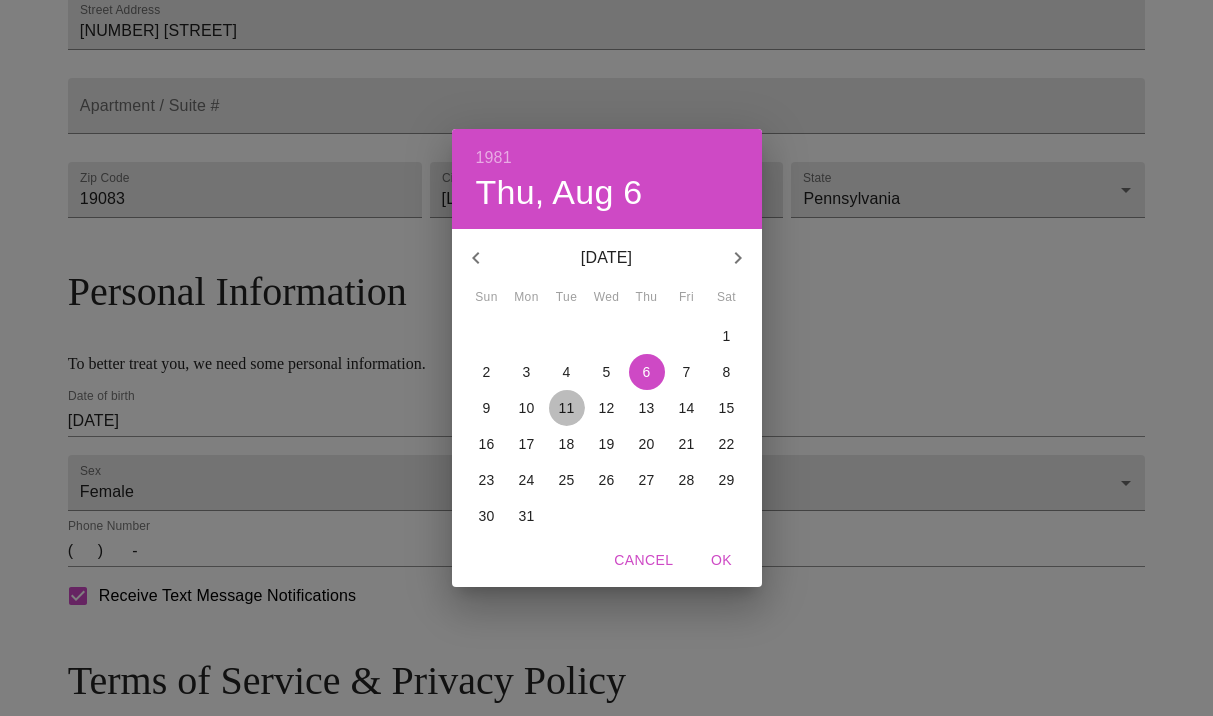 click on "11" at bounding box center (567, 408) 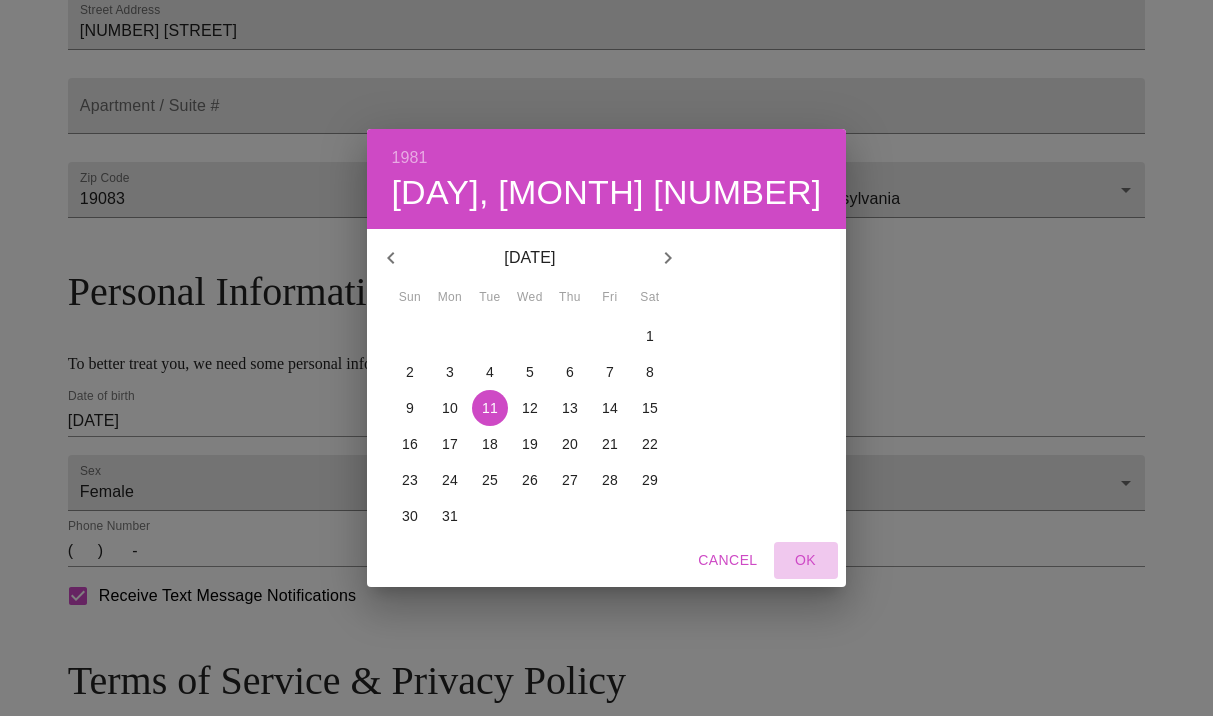 click on "OK" at bounding box center [806, 560] 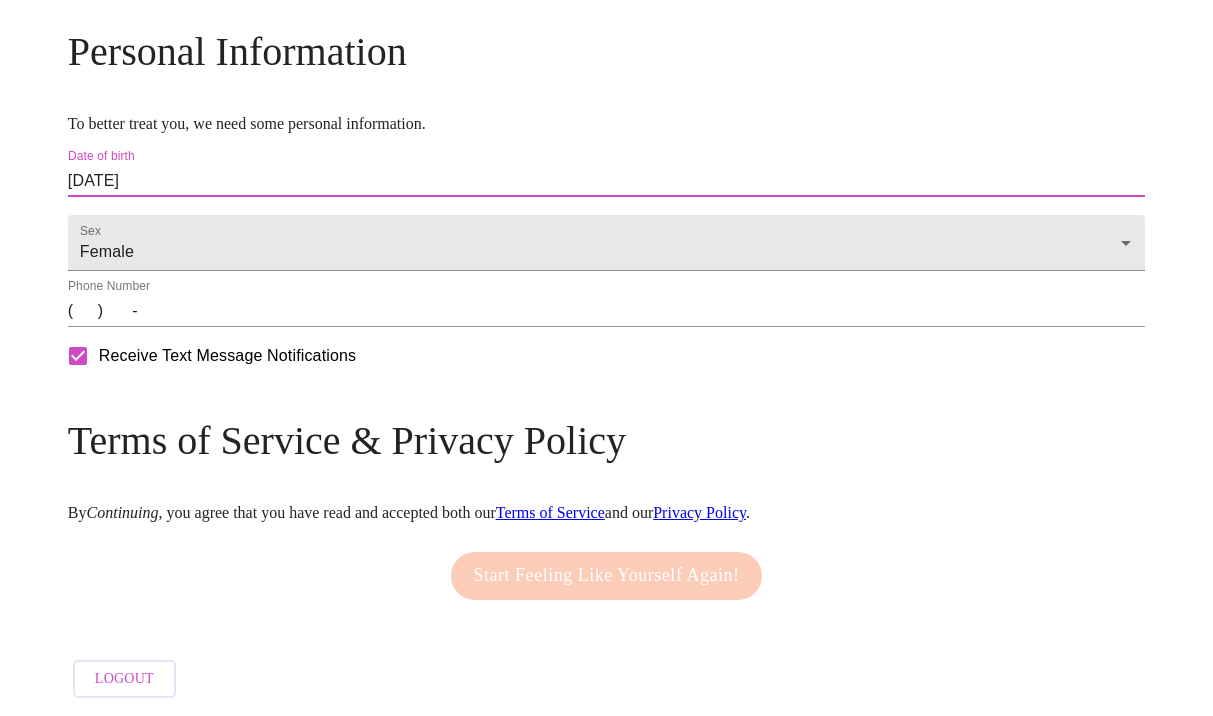 scroll, scrollTop: 821, scrollLeft: 0, axis: vertical 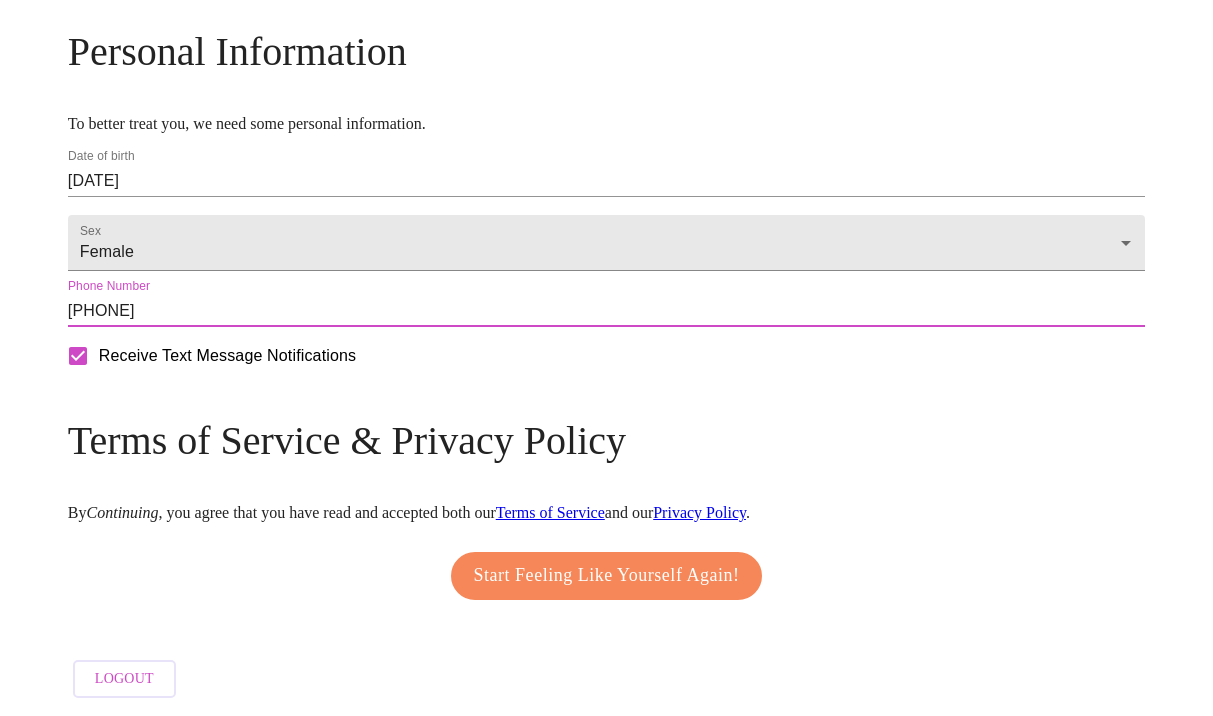 type on "(610) 420-3170" 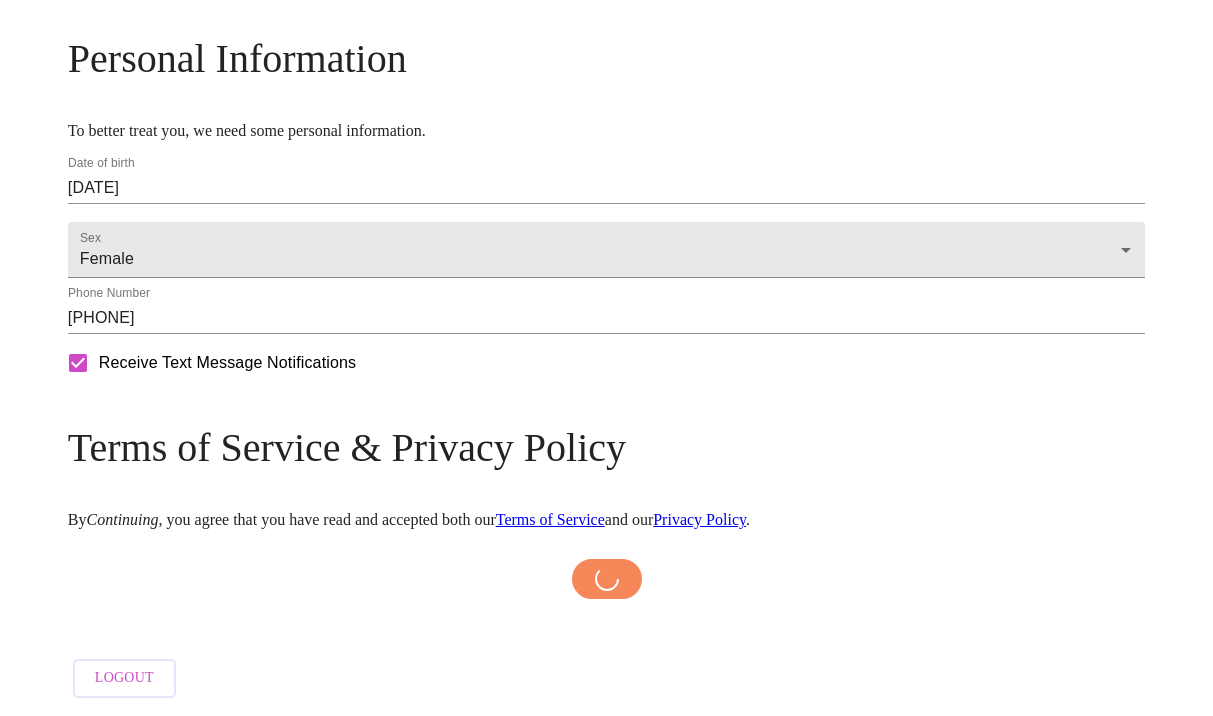 scroll, scrollTop: 813, scrollLeft: 0, axis: vertical 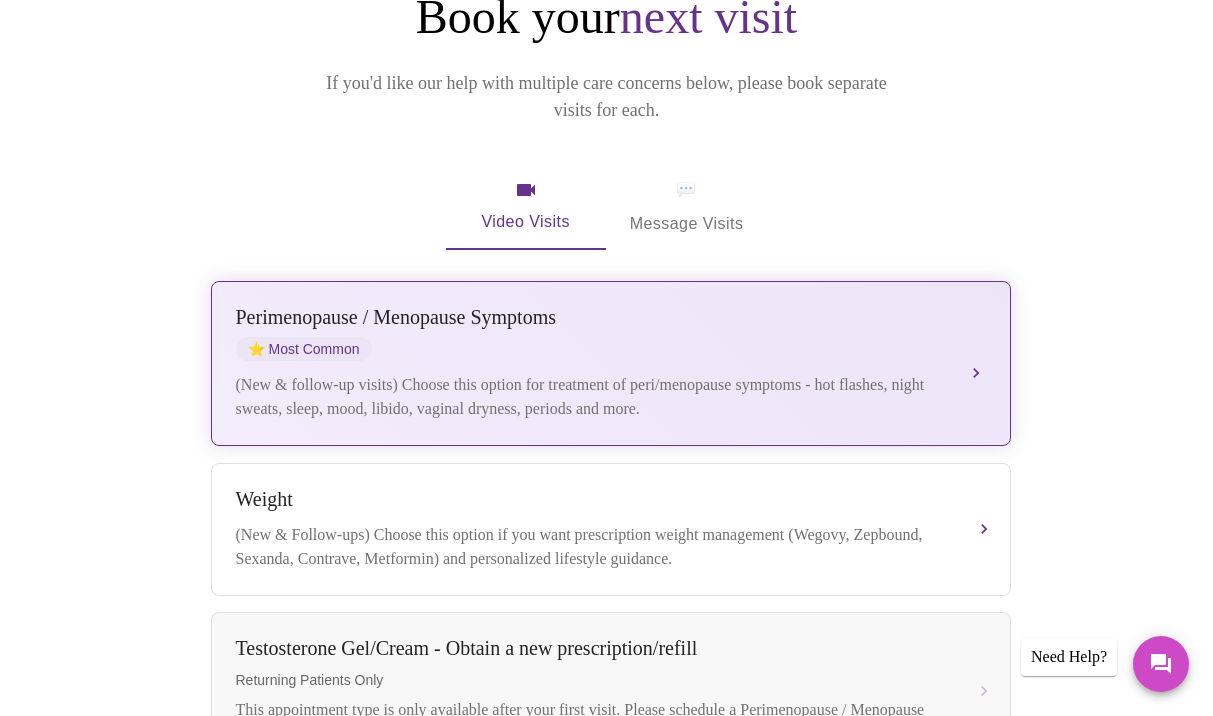 click on "(New & follow-up visits) Choose this option for treatment of peri/menopause symptoms - hot flashes, night sweats, sleep, mood, libido, vaginal dryness, periods and more." at bounding box center (591, 397) 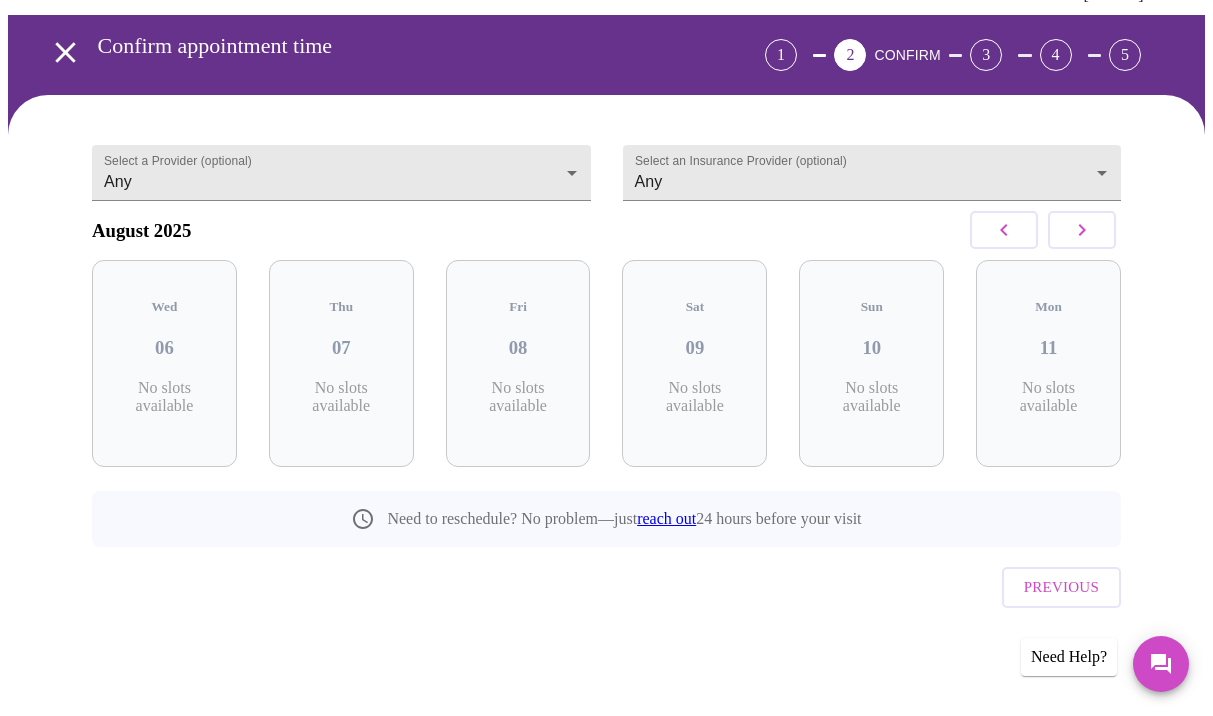 scroll, scrollTop: 64, scrollLeft: 0, axis: vertical 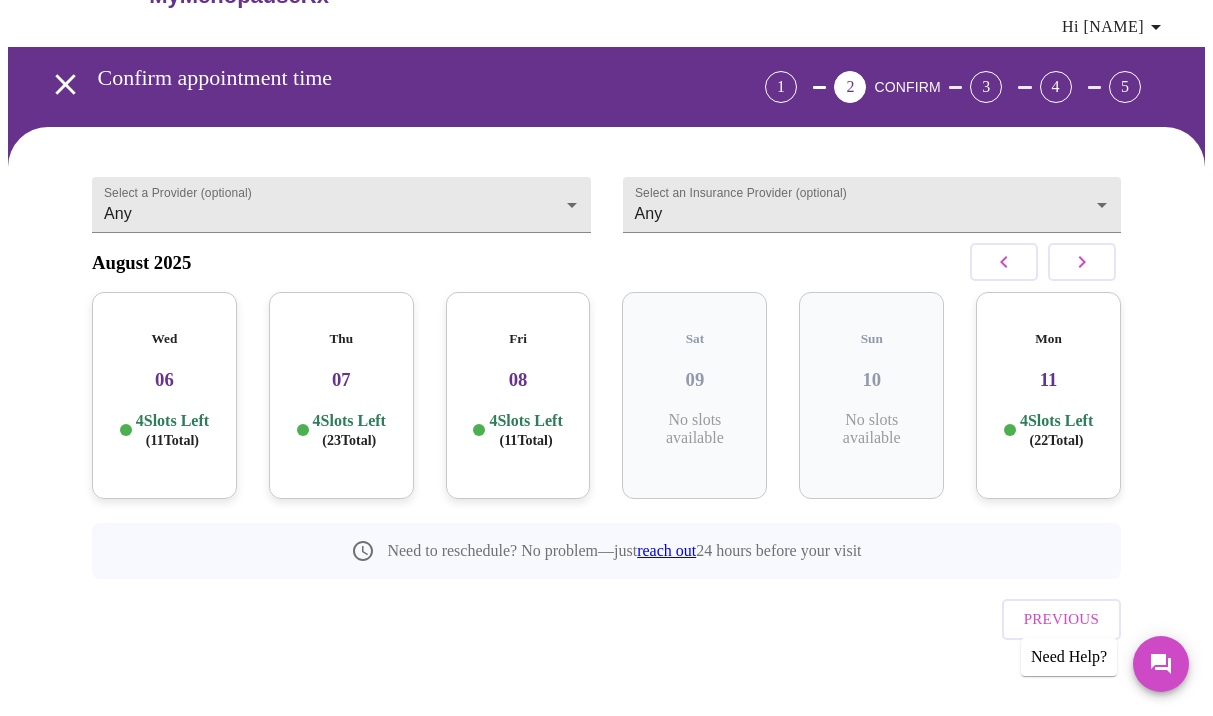 click on "Wed 06 4  Slots Left ( 11  Total)" at bounding box center [164, 395] 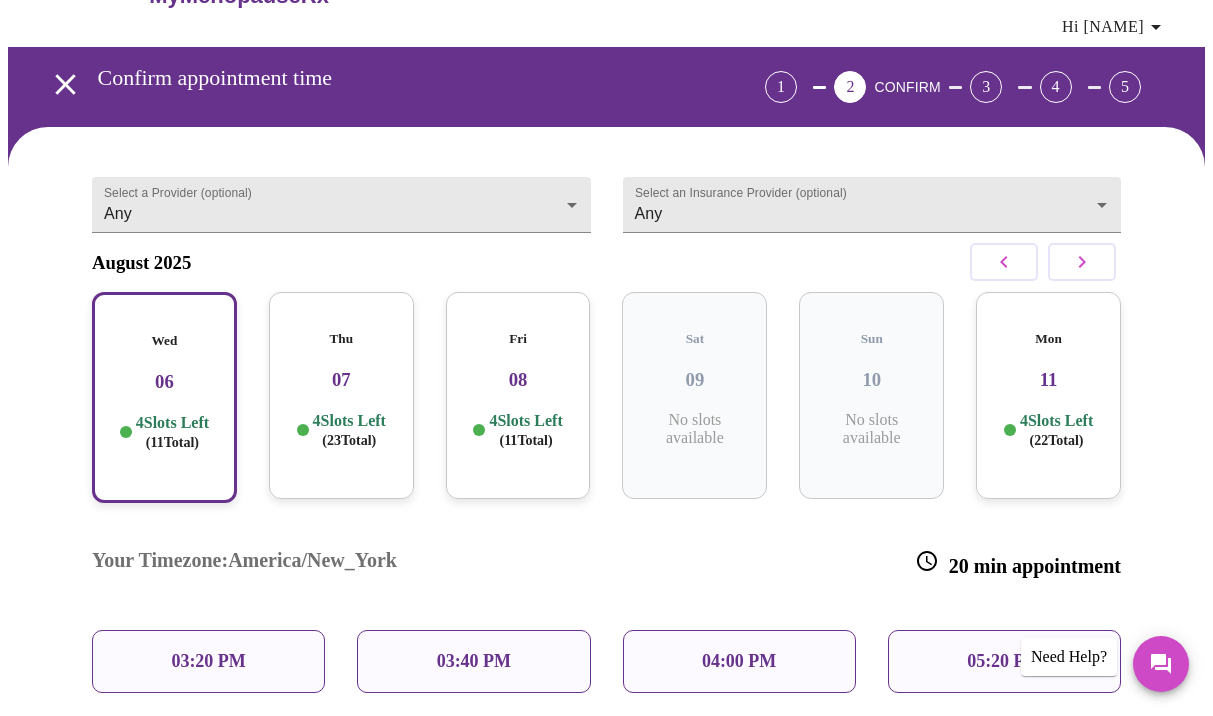 click on "04:00 PM" at bounding box center (739, 661) 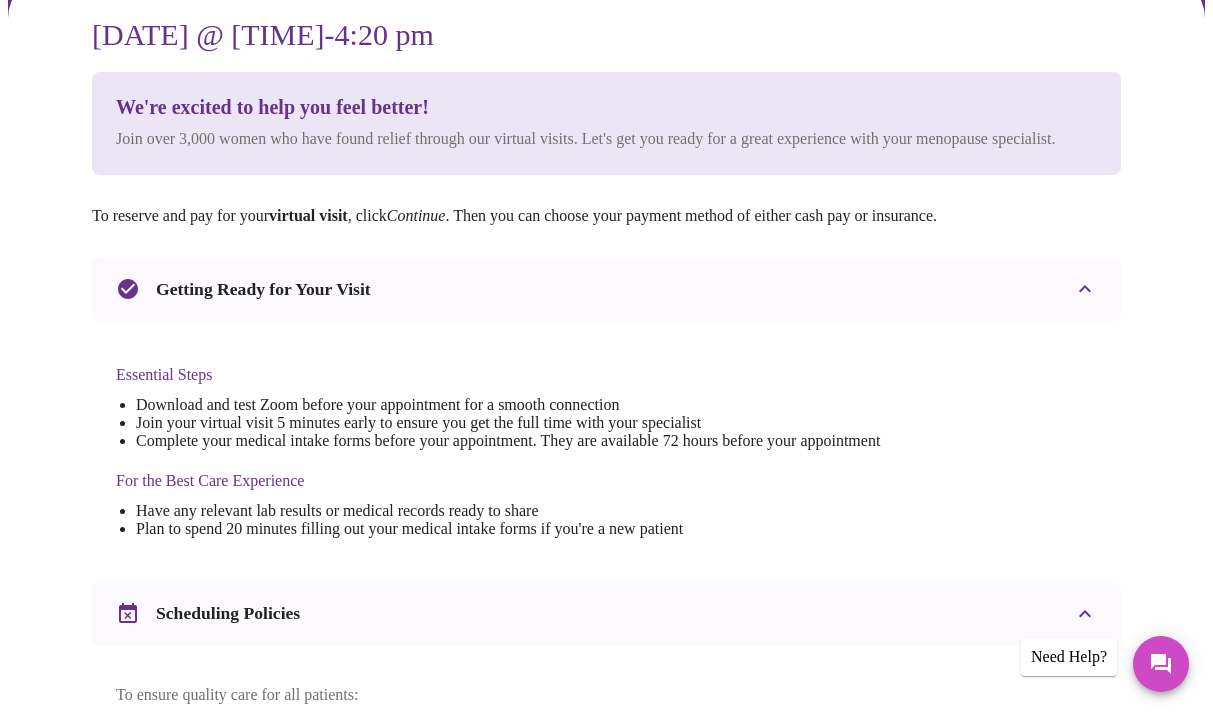 scroll, scrollTop: 0, scrollLeft: 0, axis: both 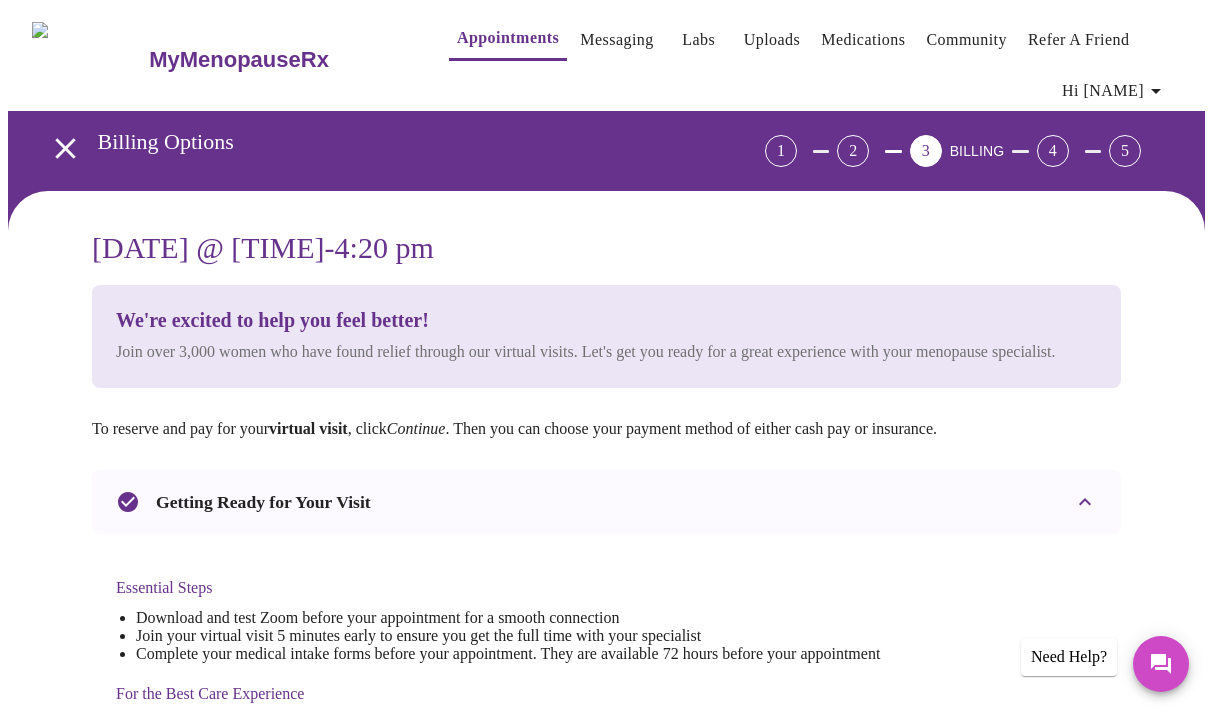click on "Billing Options" at bounding box center (376, 142) 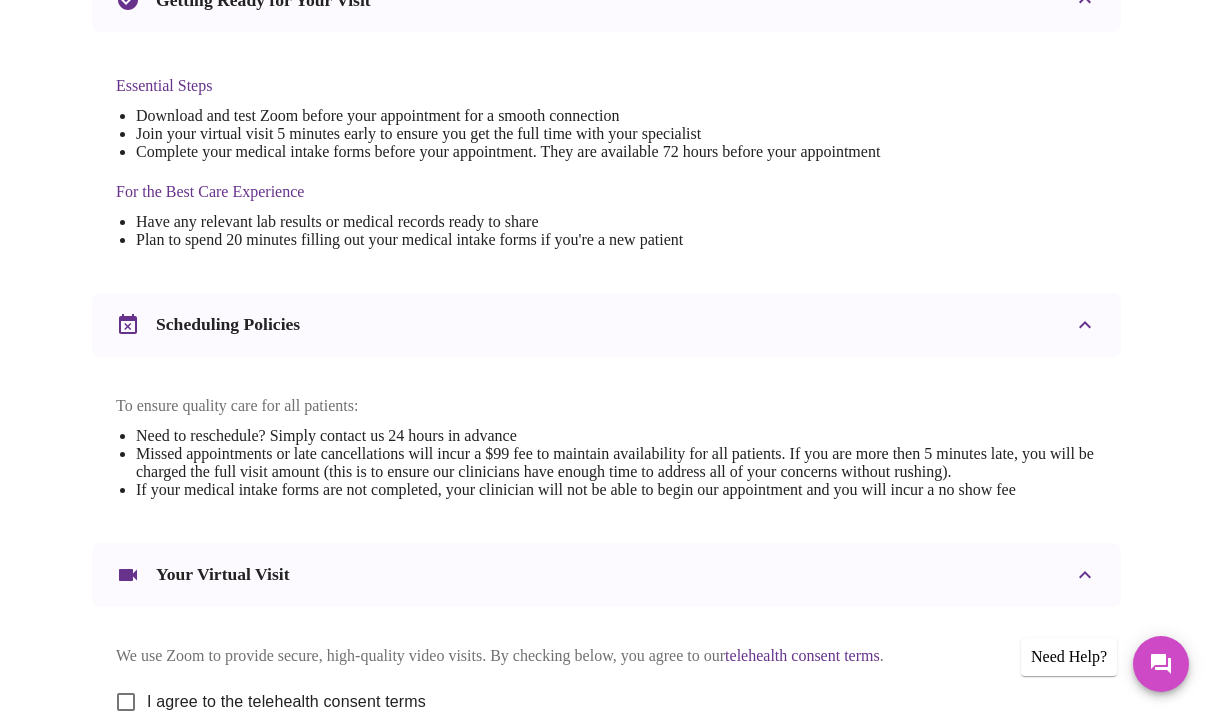 scroll, scrollTop: 815, scrollLeft: 0, axis: vertical 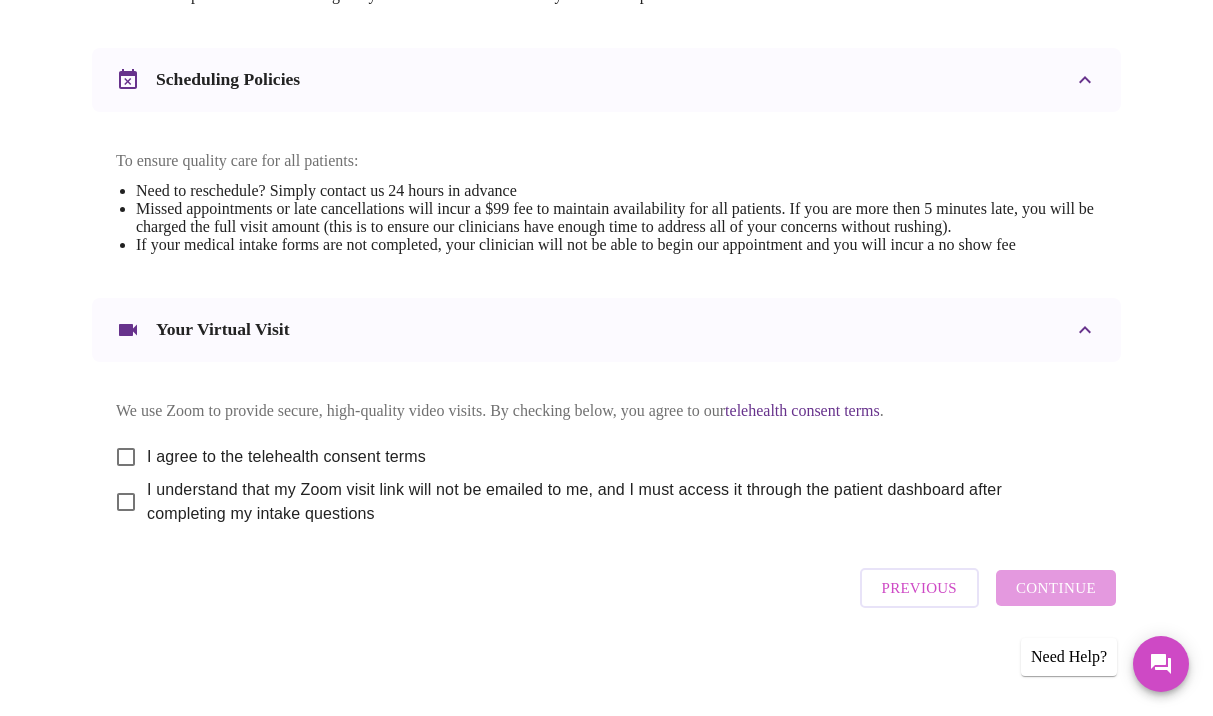 click on "I agree to the telehealth consent terms" at bounding box center [126, 457] 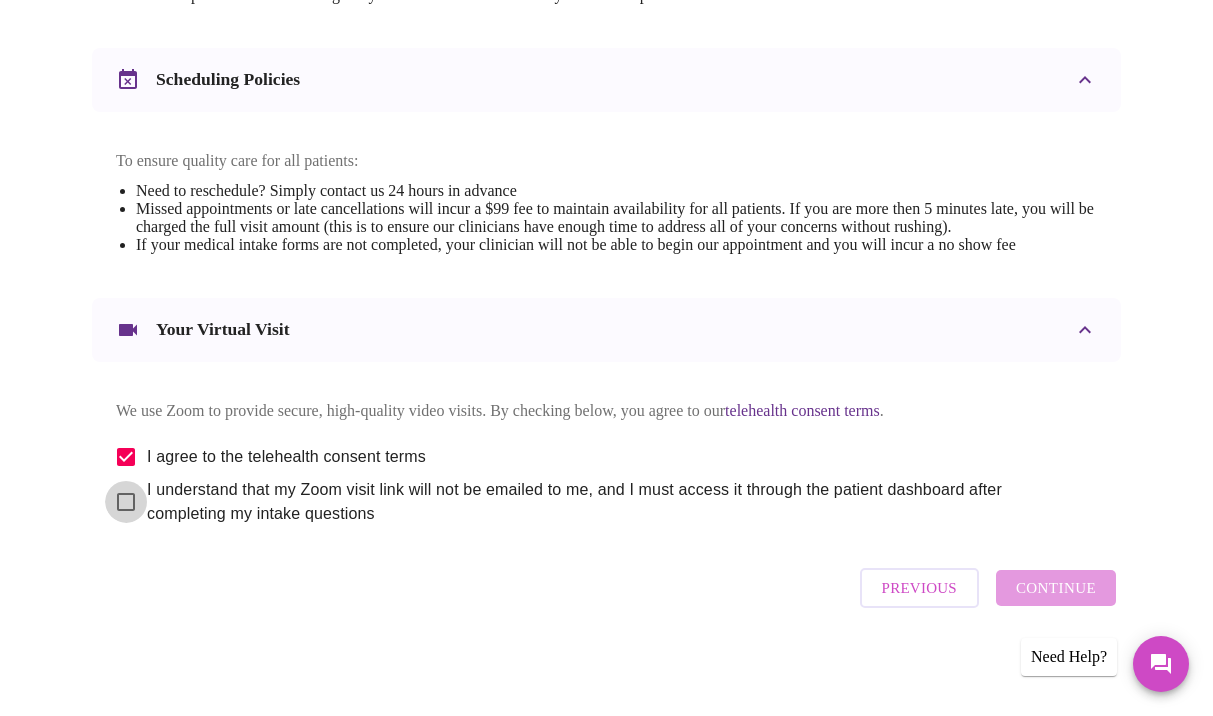 click on "I understand that my Zoom visit link will not be emailed to me, and I must access it through the patient dashboard after completing my intake questions" at bounding box center [126, 502] 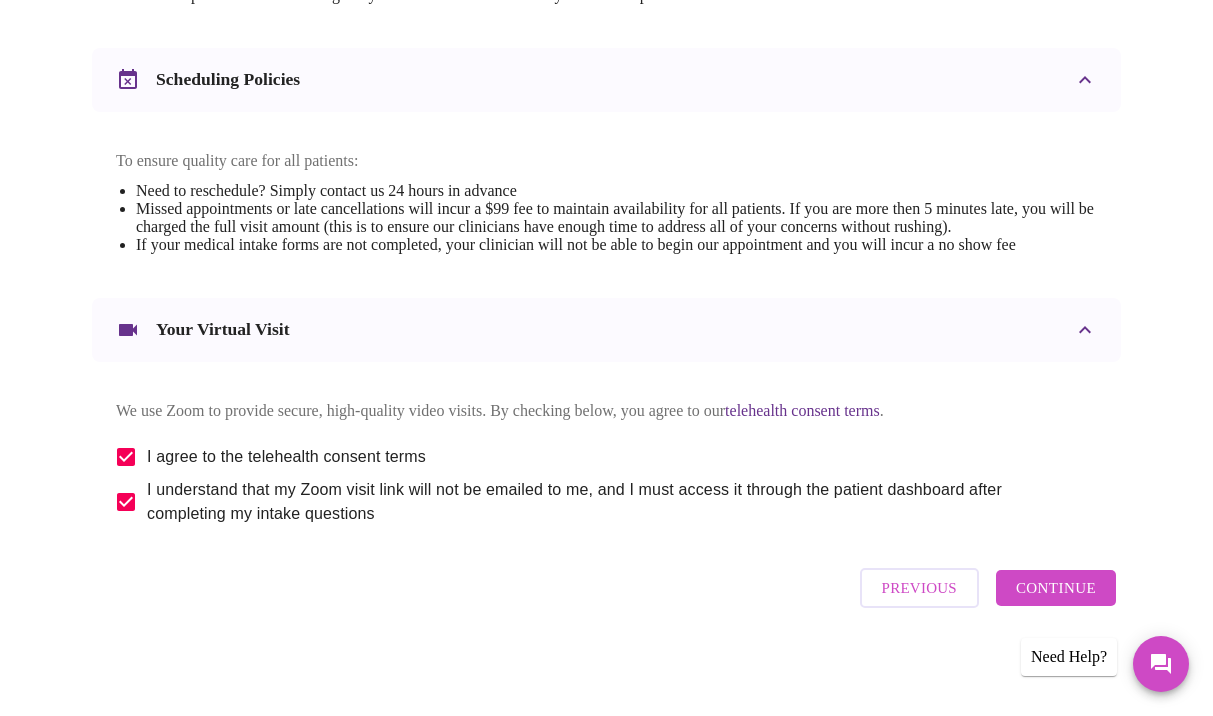 click on "Continue" at bounding box center (1056, 588) 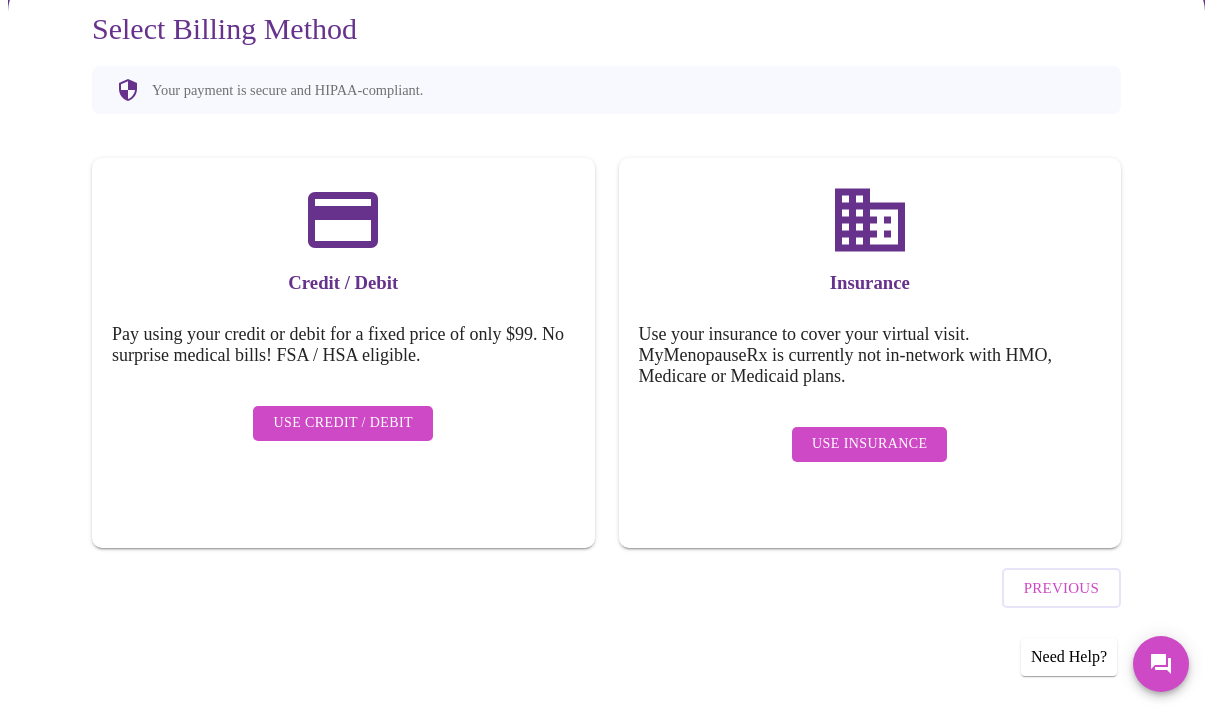 scroll, scrollTop: 163, scrollLeft: 0, axis: vertical 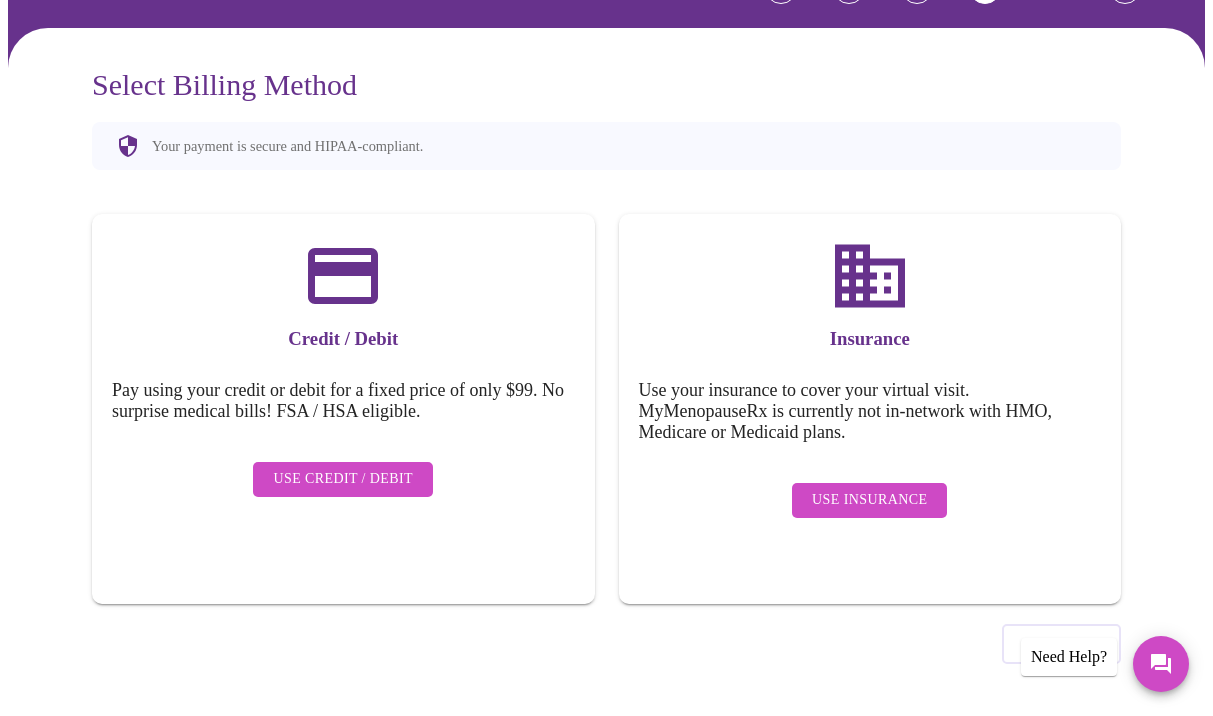click on "Use Insurance" at bounding box center (869, 500) 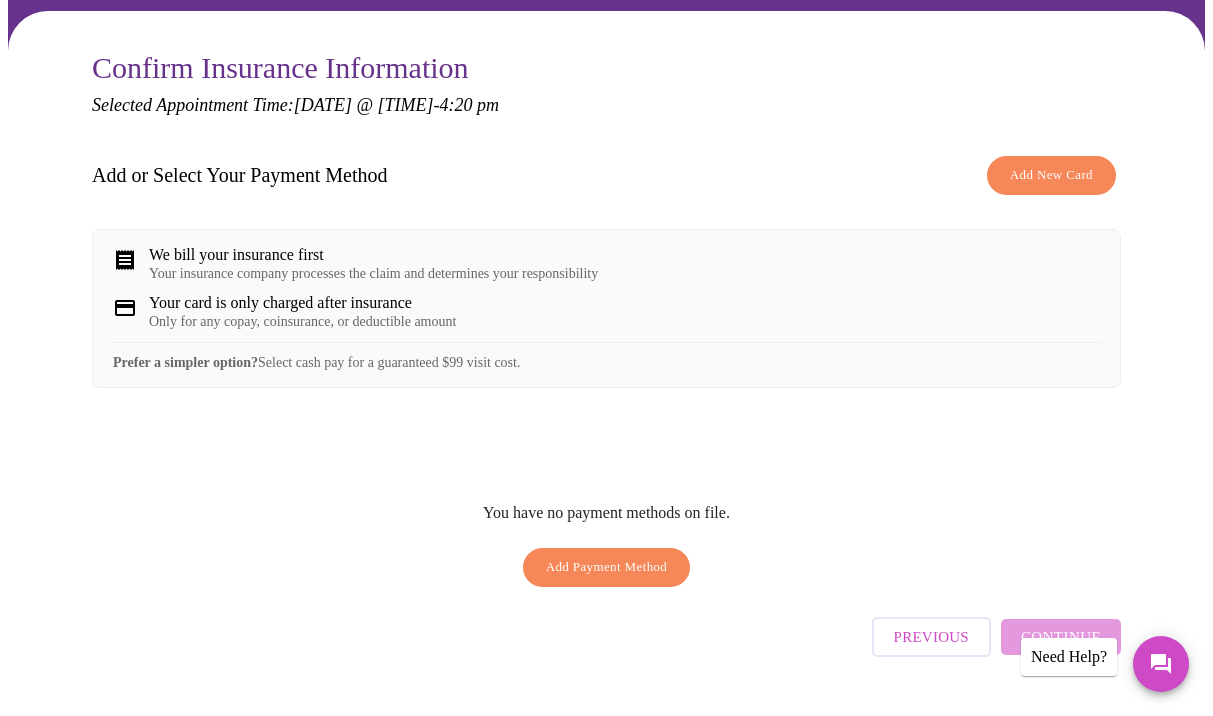 scroll, scrollTop: 167, scrollLeft: 0, axis: vertical 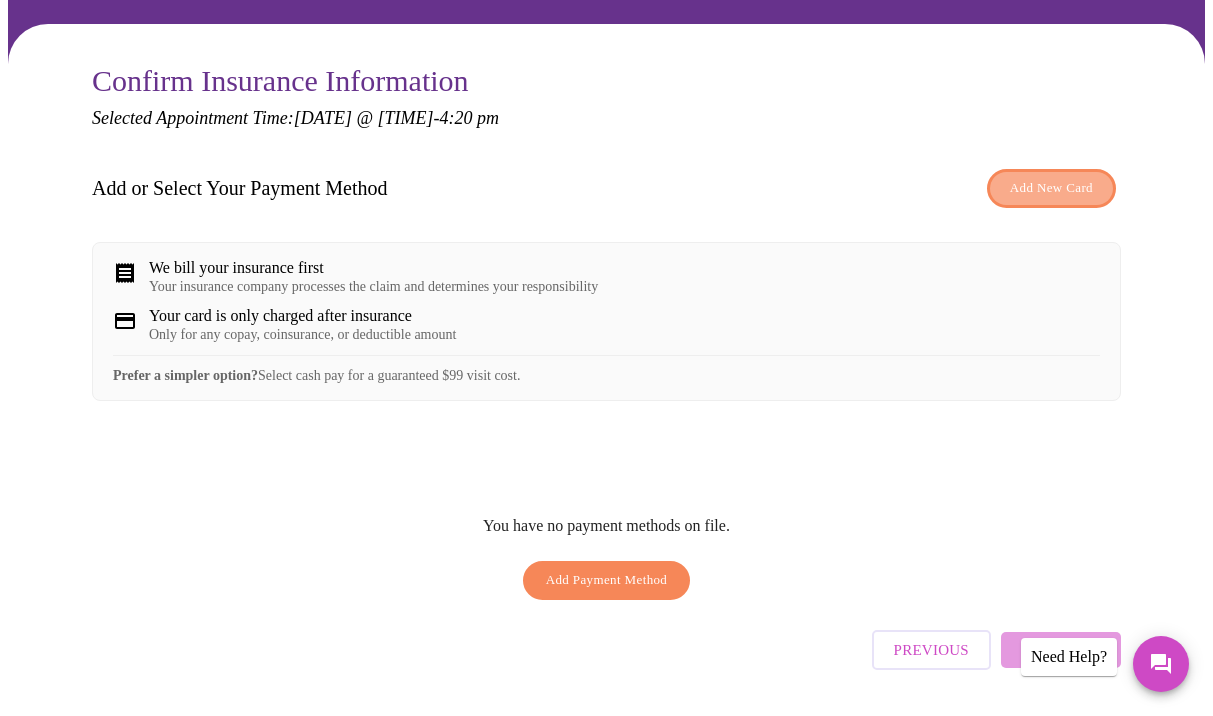 click on "Add New Card" at bounding box center (1051, 188) 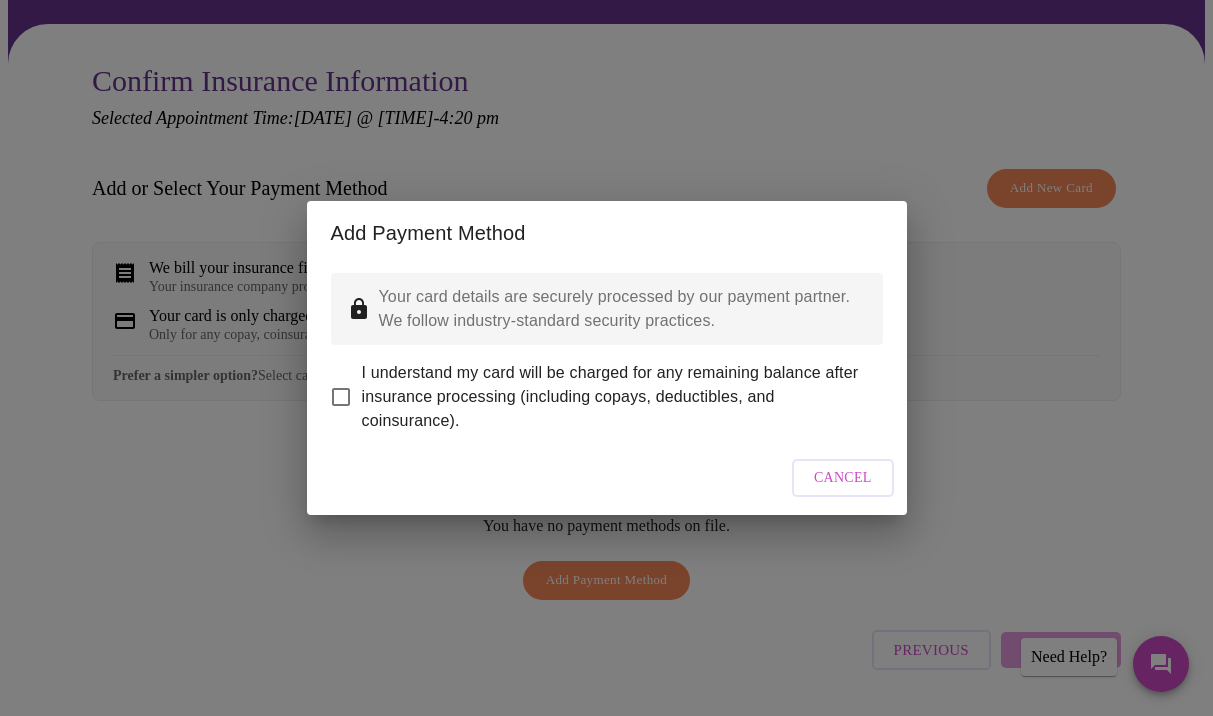 click on "I understand my card will be charged for any remaining balance after insurance processing (including copays, deductibles, and coinsurance)." at bounding box center (614, 397) 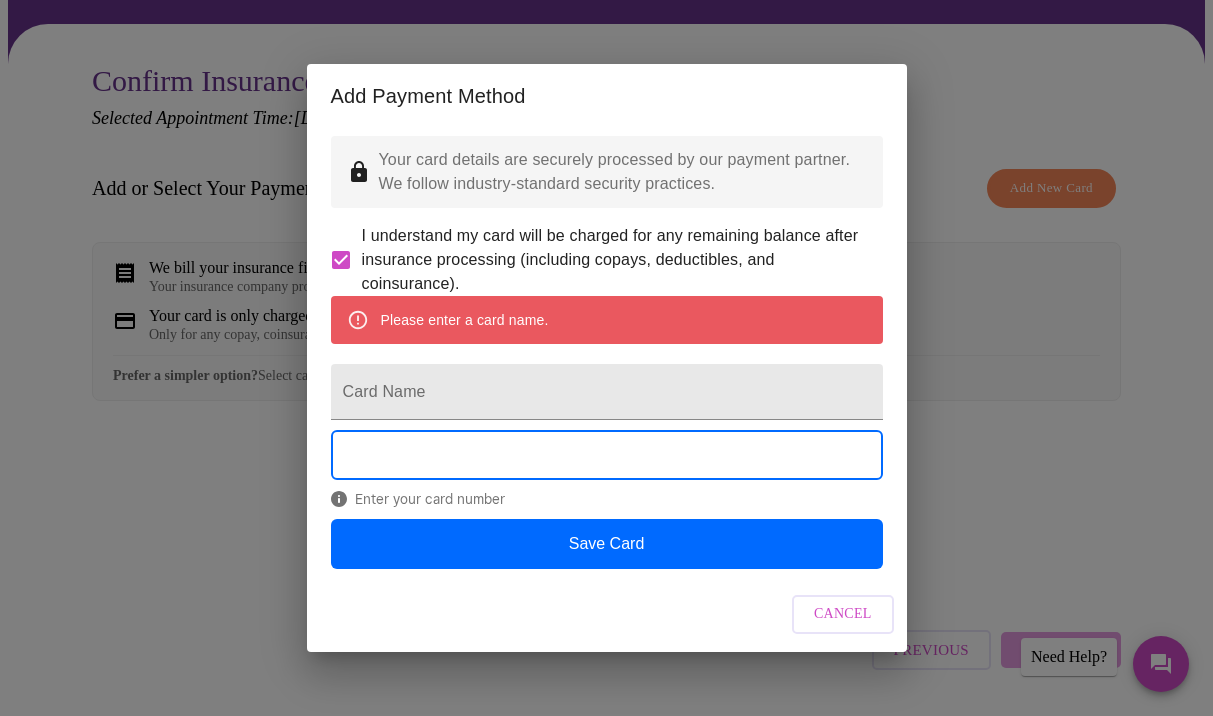 click on "Cancel" at bounding box center [843, 614] 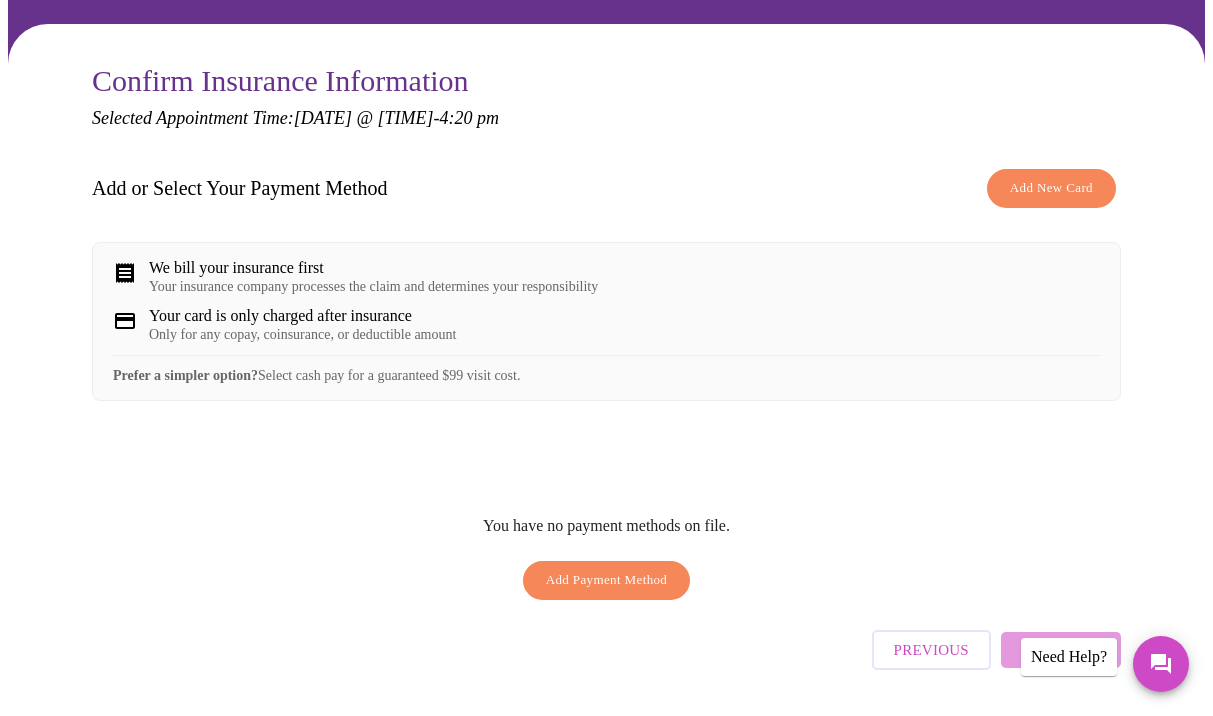 click on "Your insurance company processes the claim and determines your responsibility" at bounding box center (373, 287) 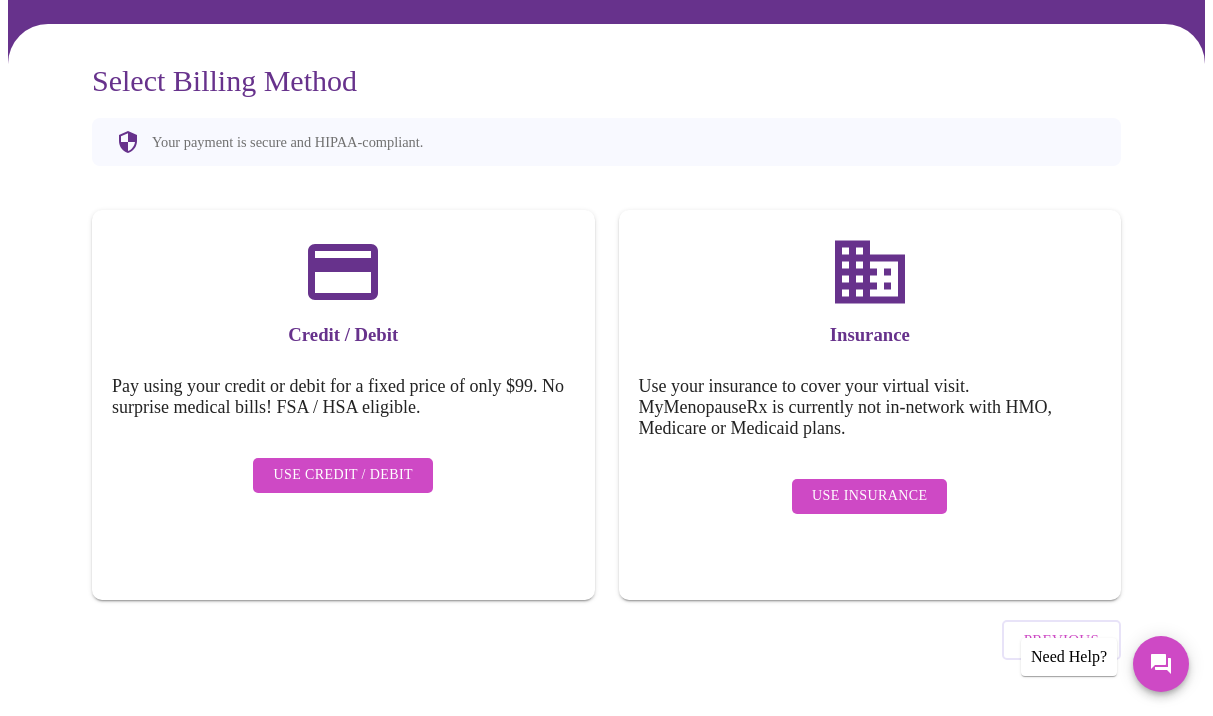scroll, scrollTop: 163, scrollLeft: 0, axis: vertical 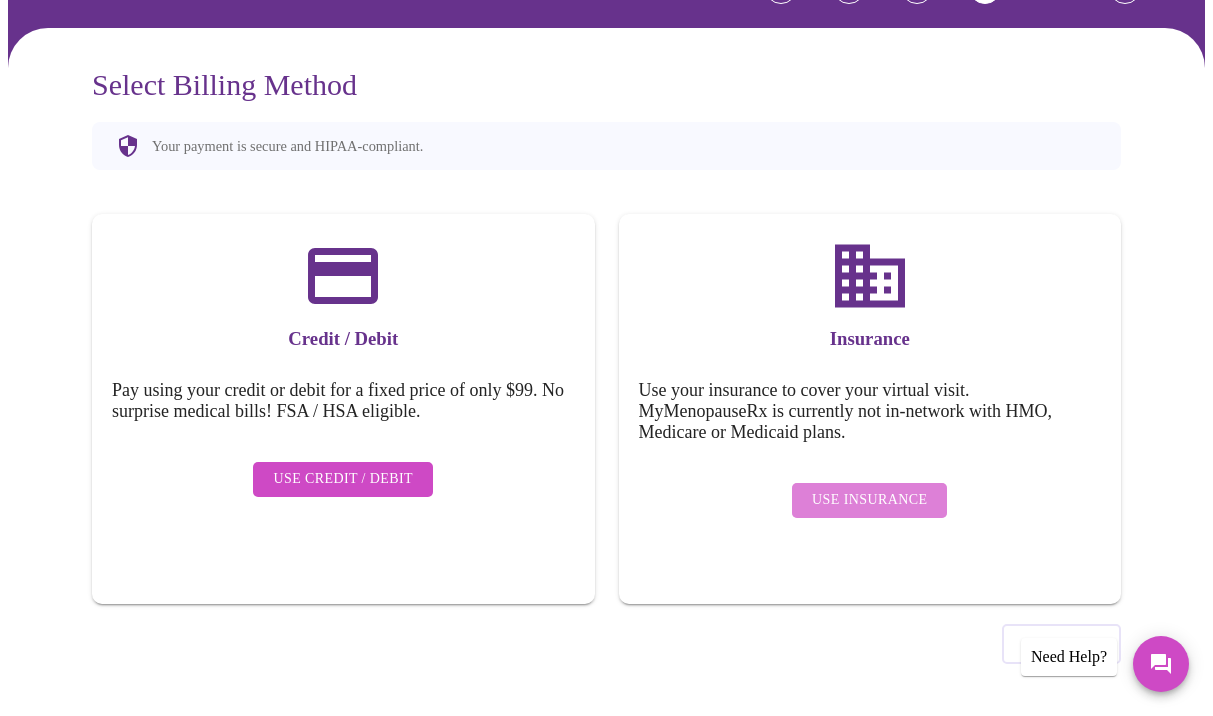 click on "Use Insurance" at bounding box center (869, 500) 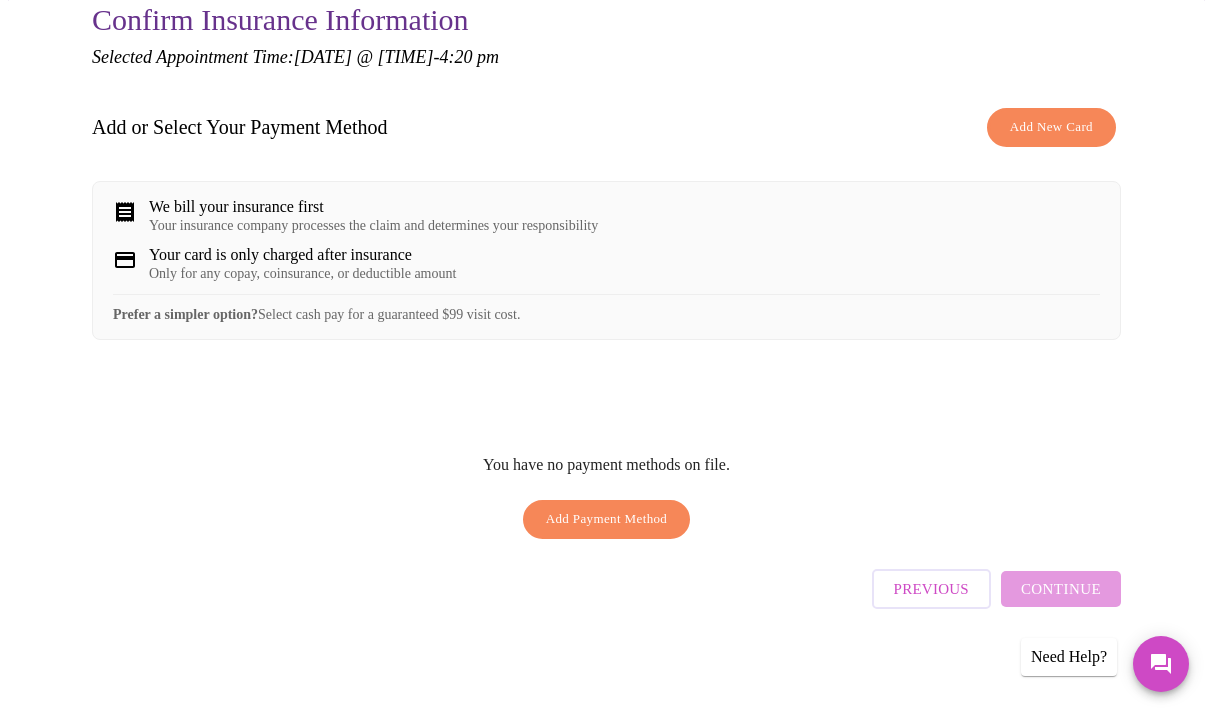 scroll, scrollTop: 230, scrollLeft: 0, axis: vertical 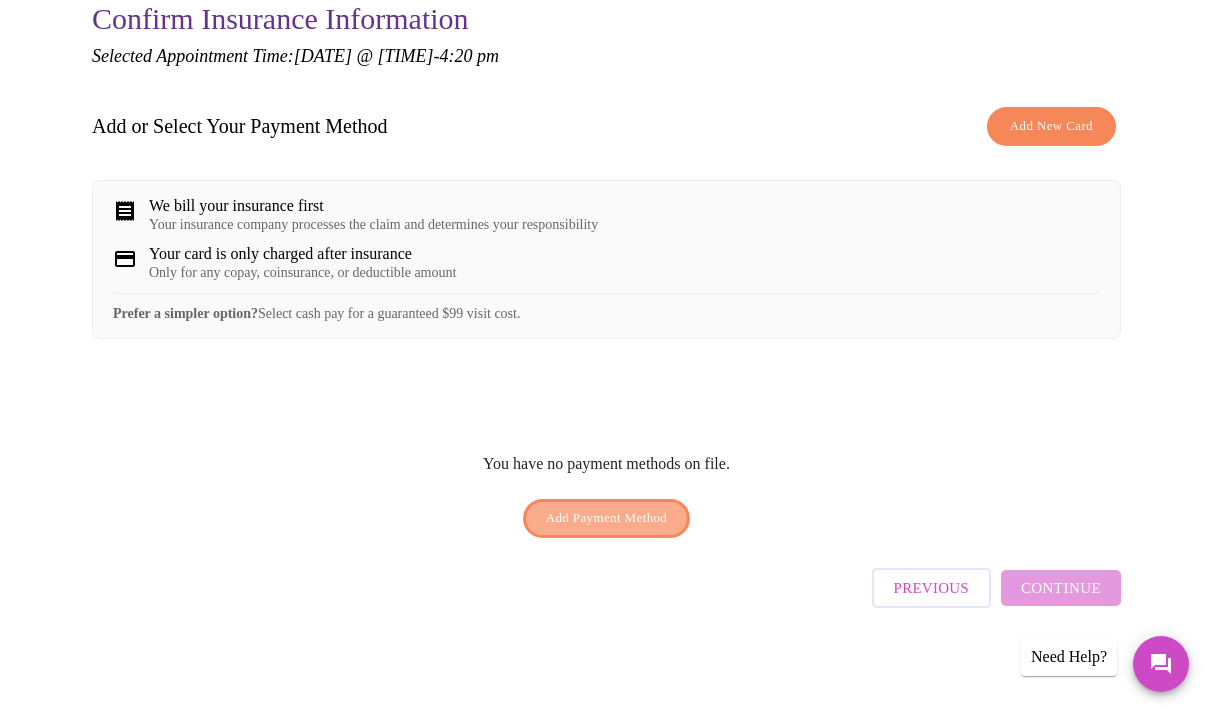 click on "Add Payment Method" at bounding box center [607, 518] 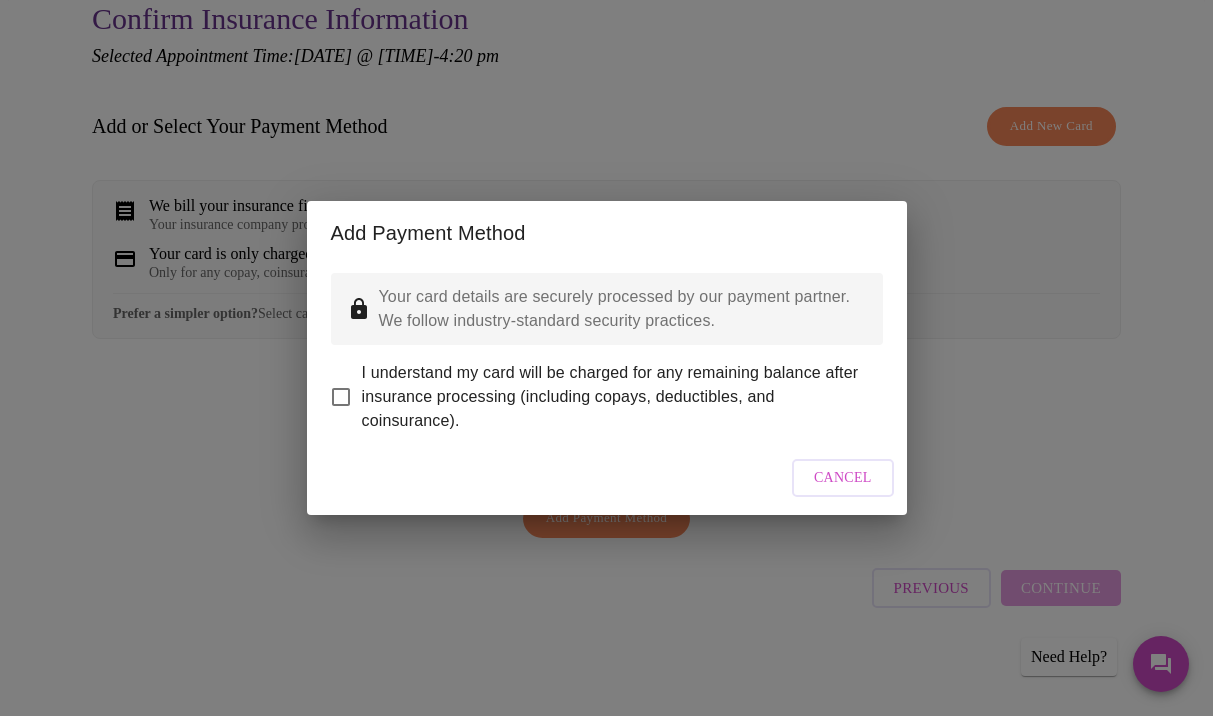 click on "I understand my card will be charged for any remaining balance after insurance processing (including copays, deductibles, and coinsurance)." at bounding box center [341, 397] 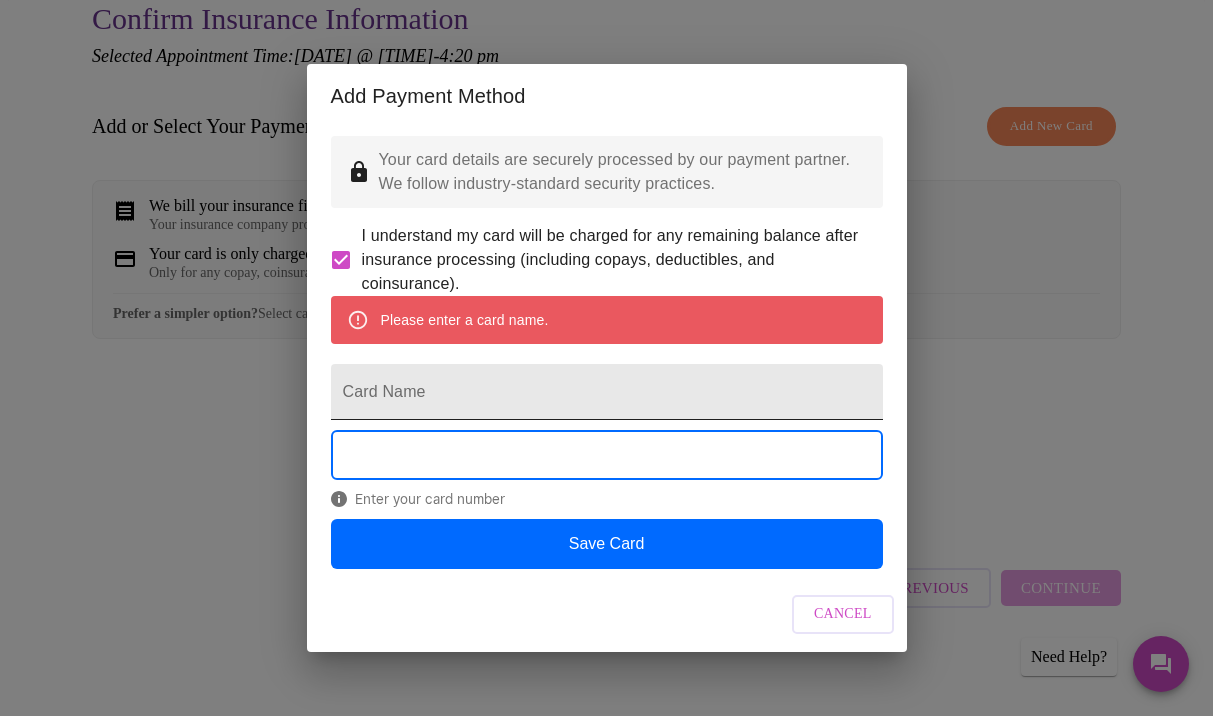 click on "Card Name" at bounding box center (607, 392) 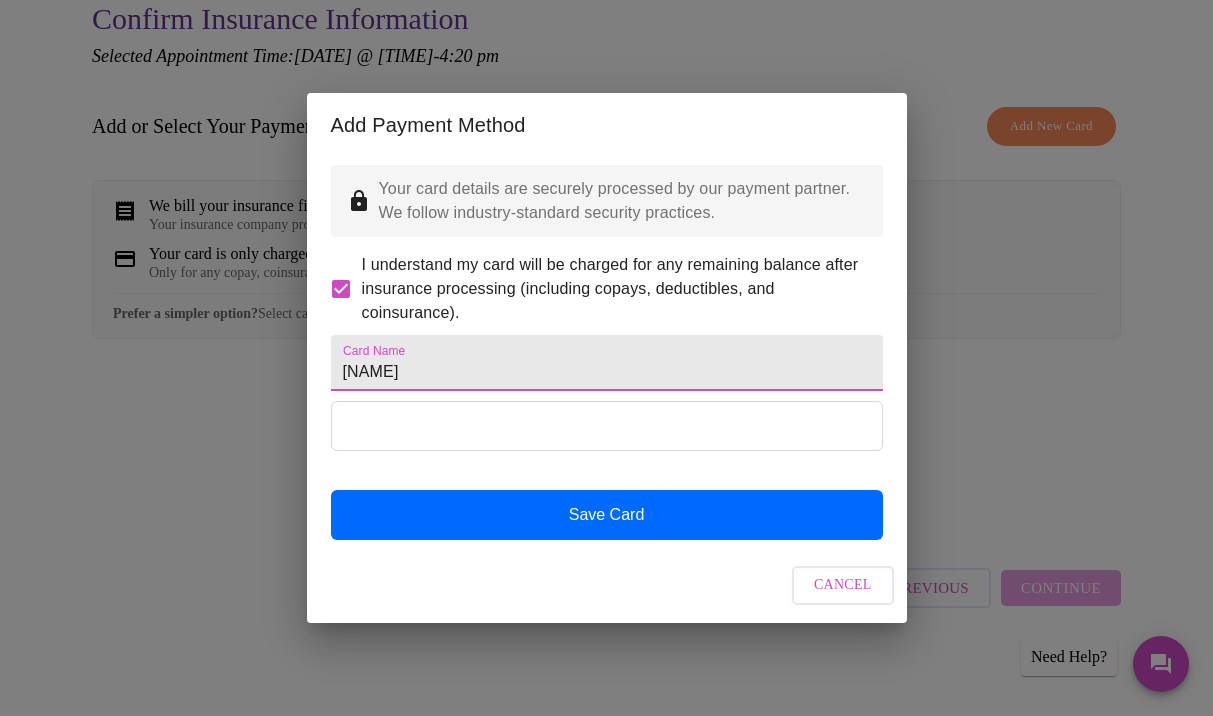 type on "[FIRST] [LAST]" 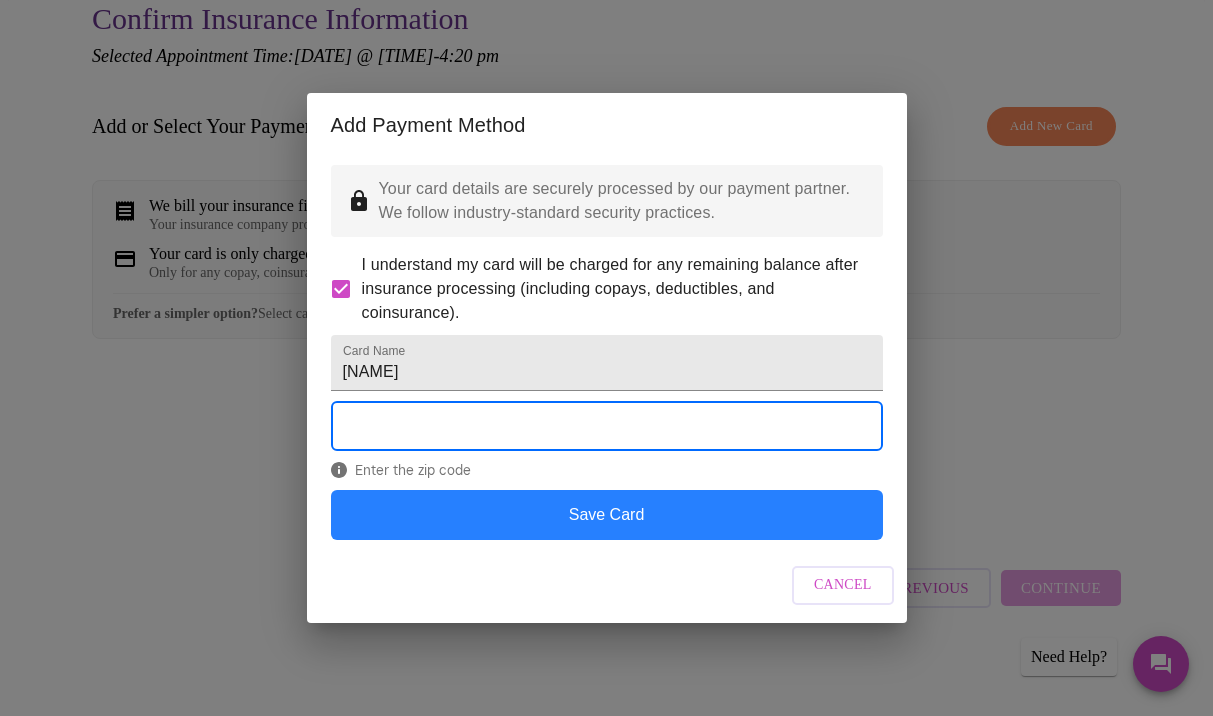 click on "Save Card" at bounding box center (607, 515) 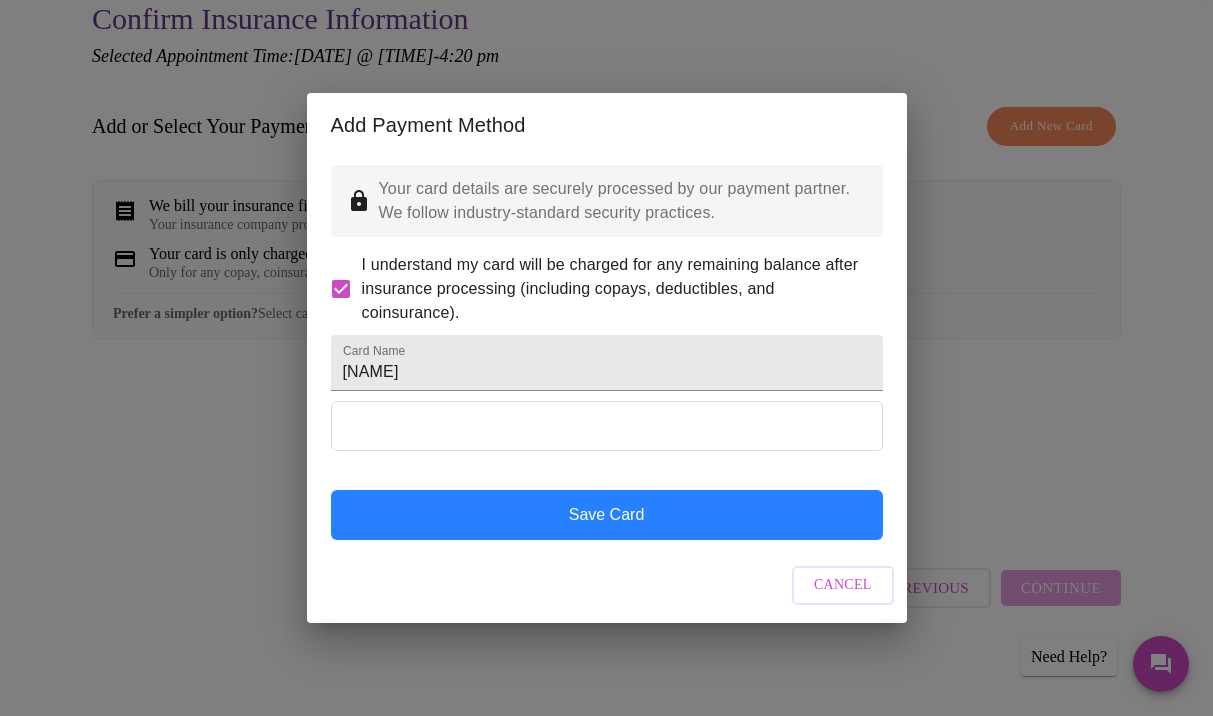 scroll, scrollTop: 0, scrollLeft: 0, axis: both 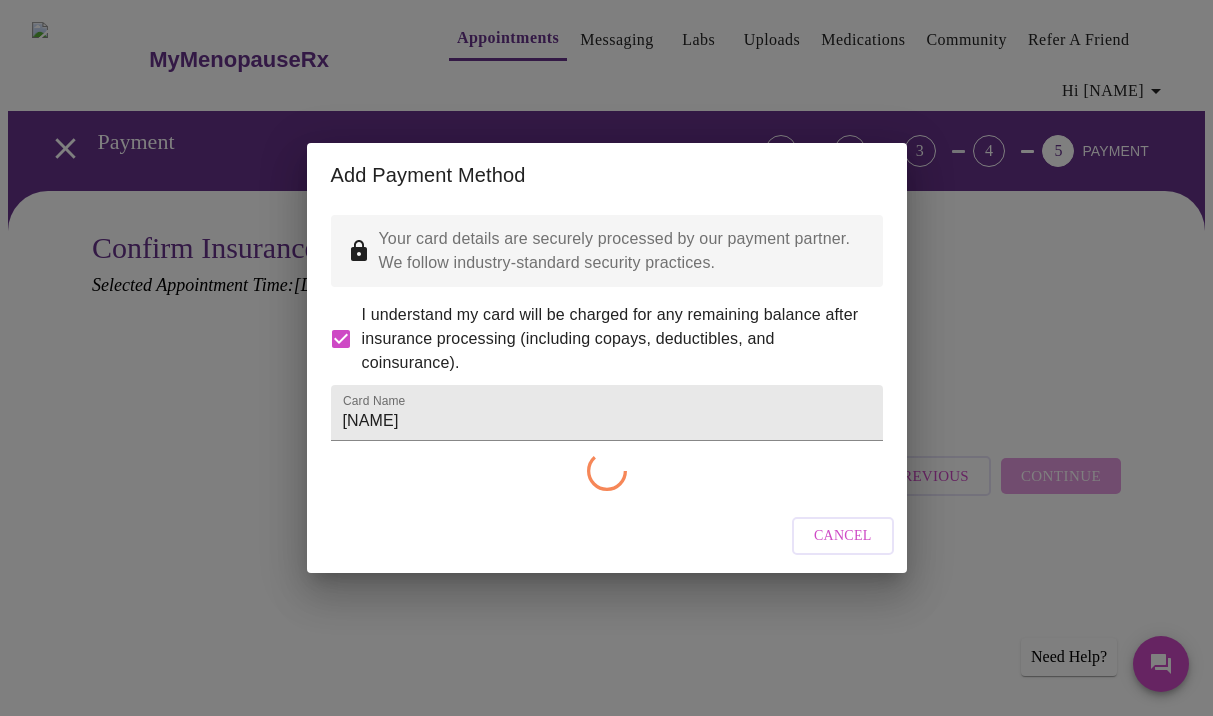 checkbox on "false" 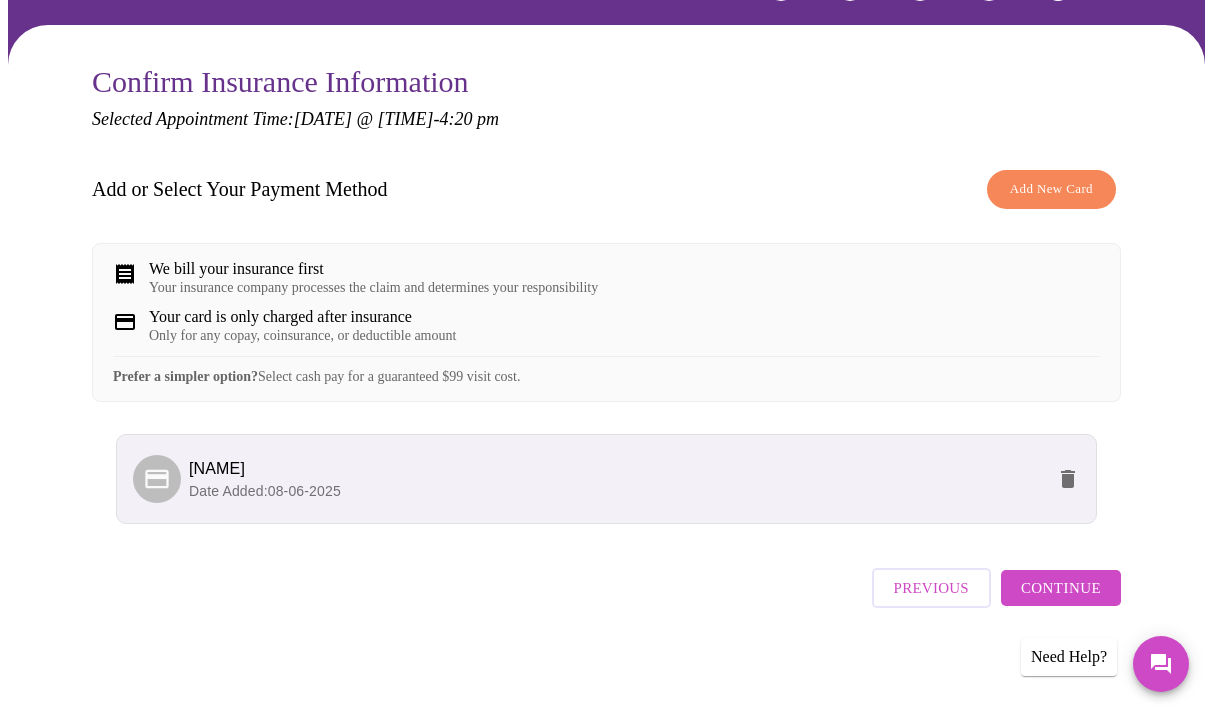 scroll, scrollTop: 180, scrollLeft: 0, axis: vertical 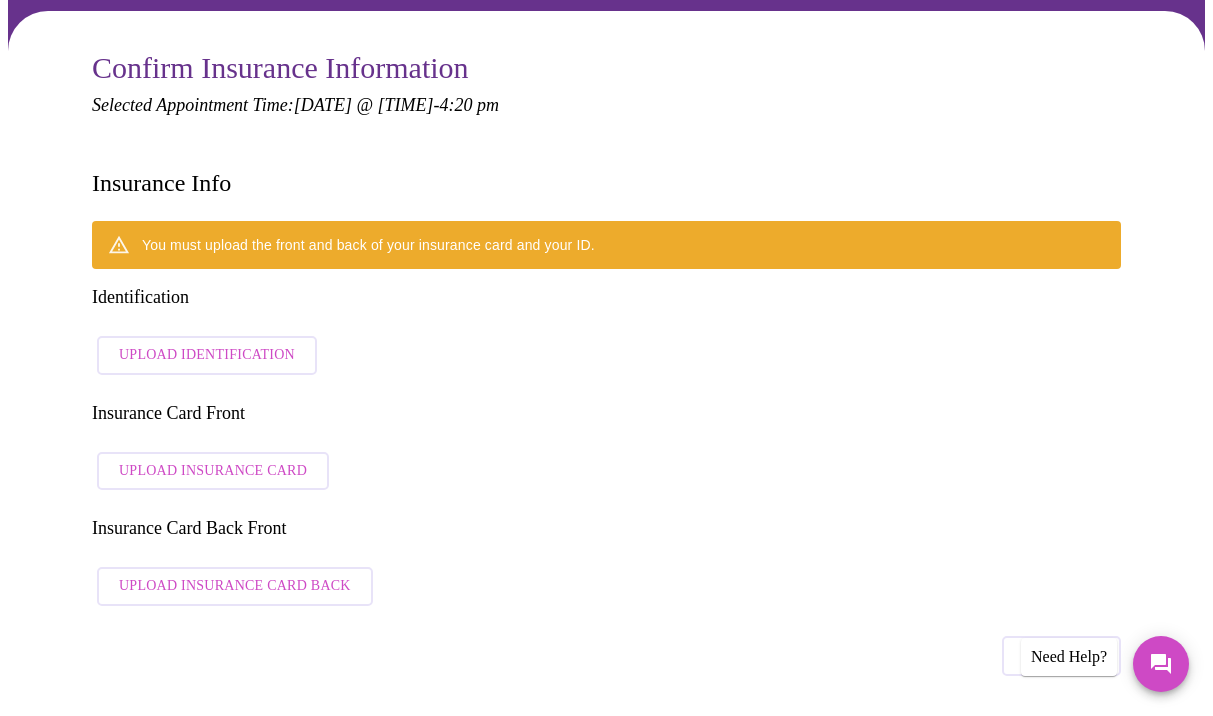 click on "Upload Insurance Card" at bounding box center [213, 471] 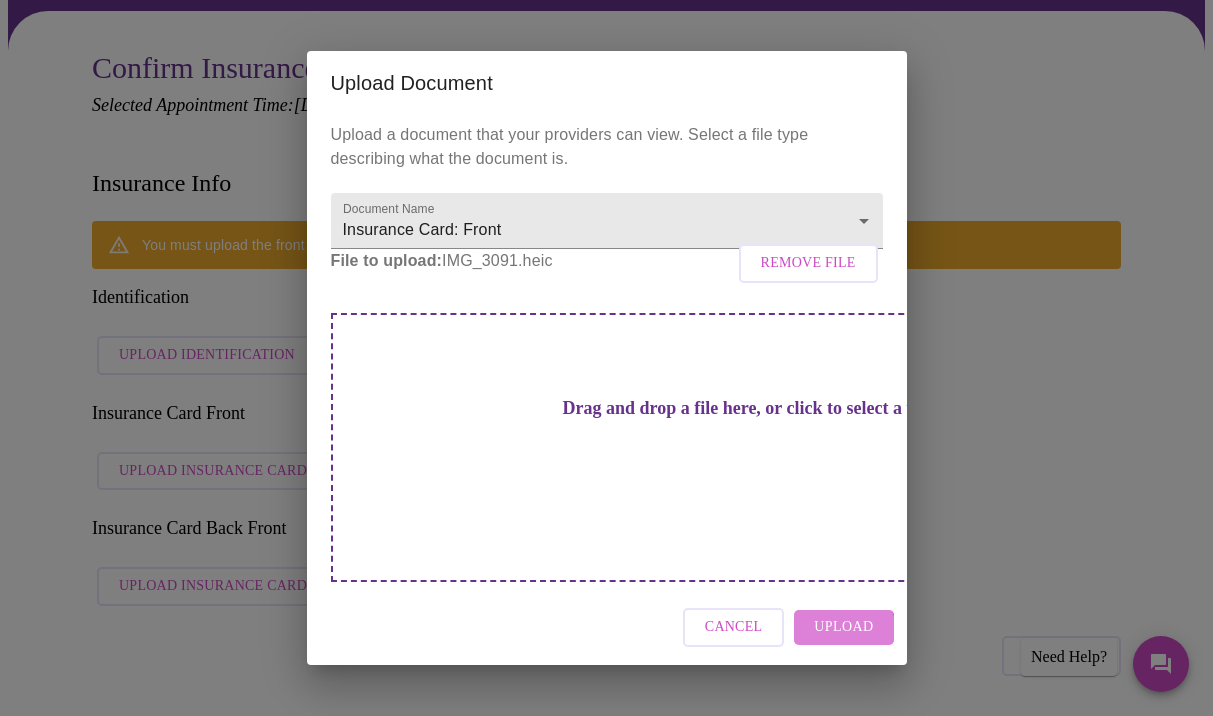 click on "Upload" at bounding box center (843, 627) 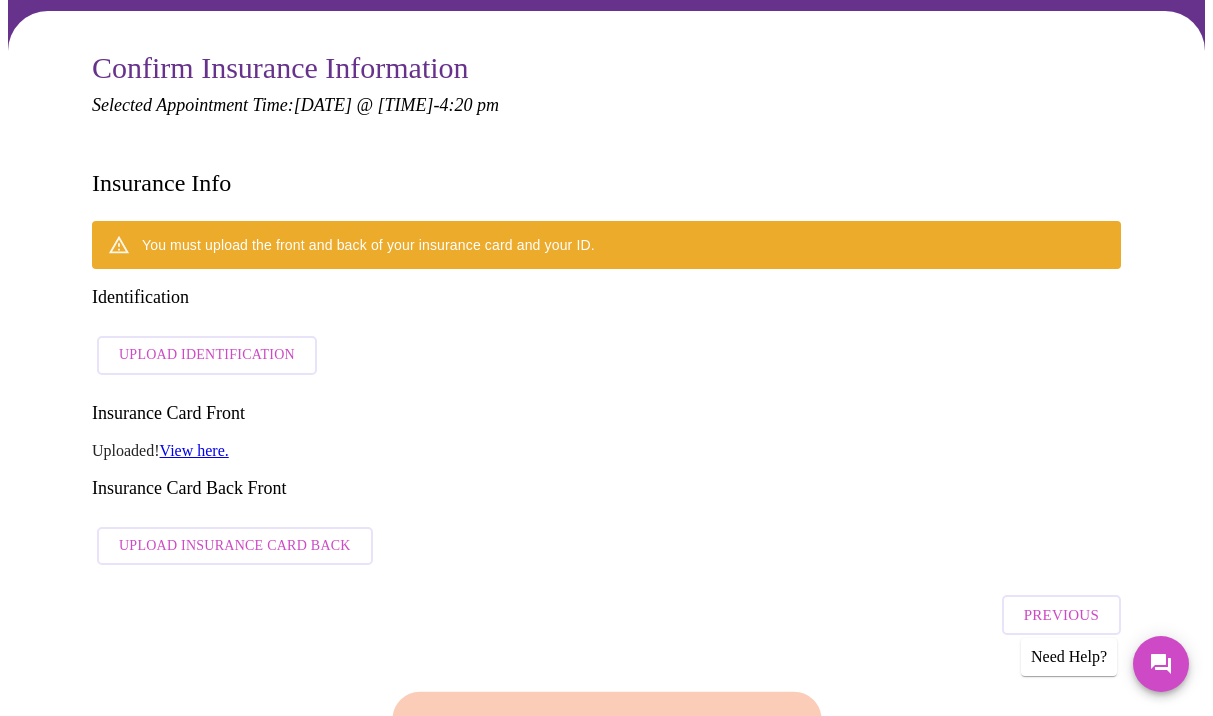 click on "View here." at bounding box center [194, 450] 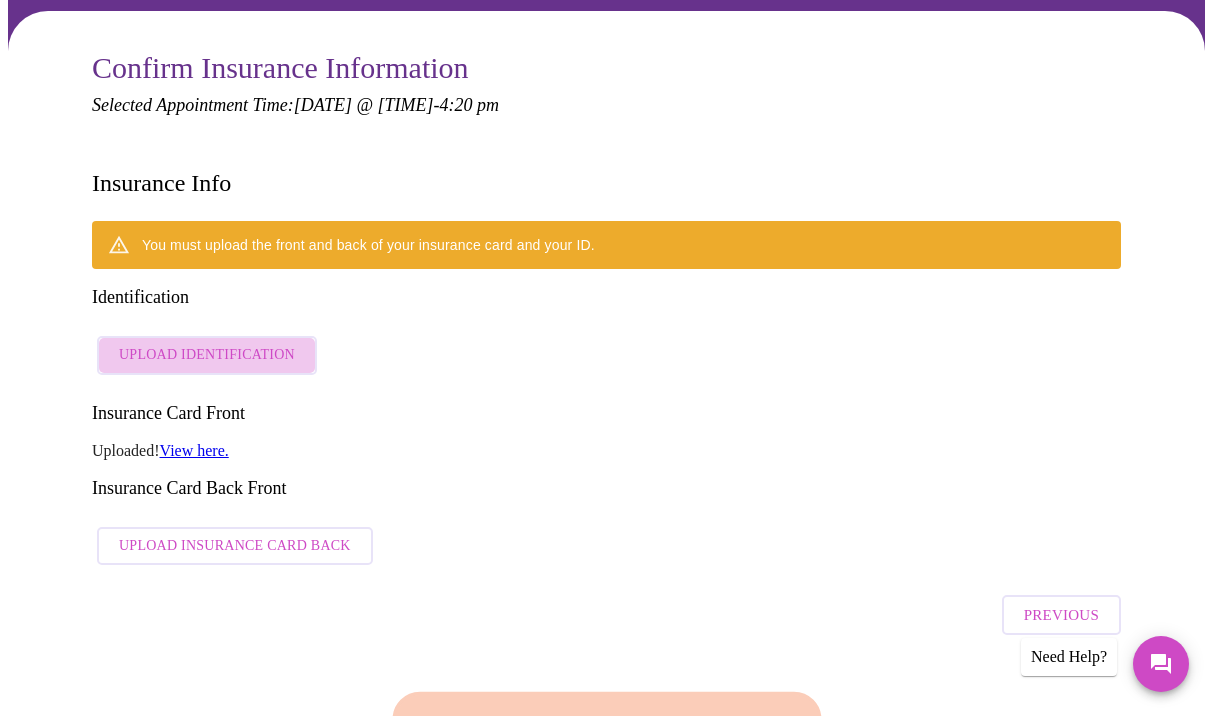 click on "Upload Identification" at bounding box center [207, 355] 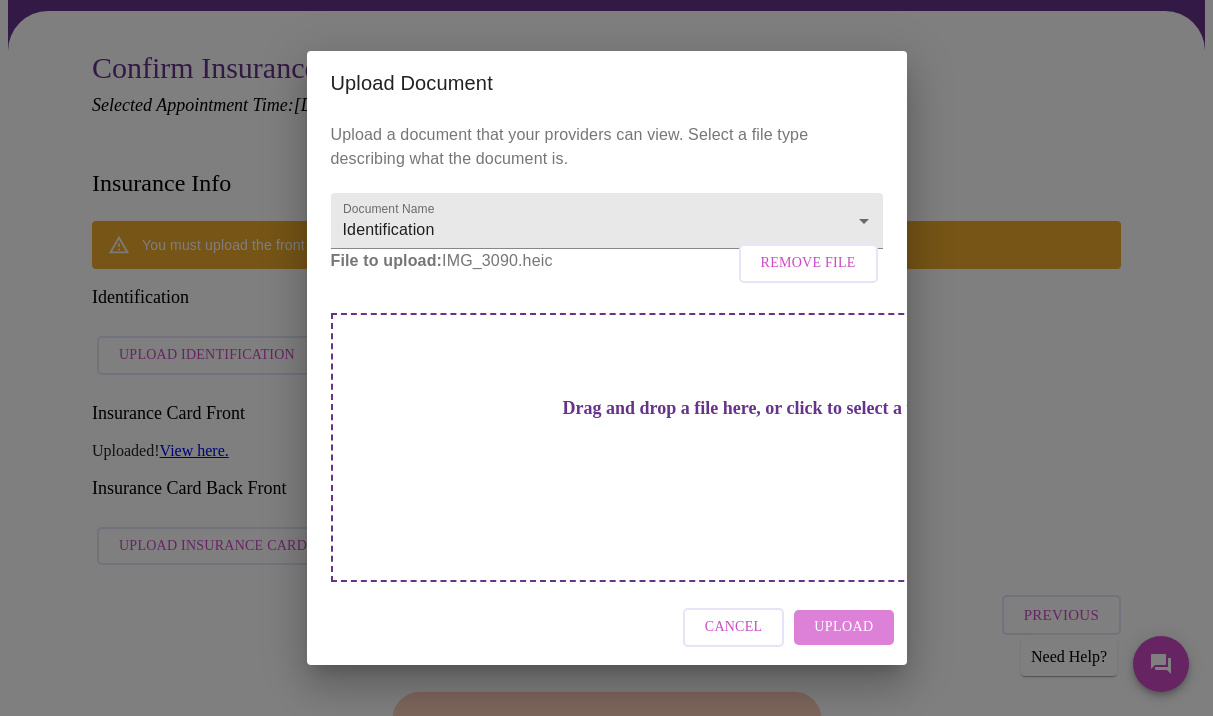 click on "Upload" at bounding box center [843, 627] 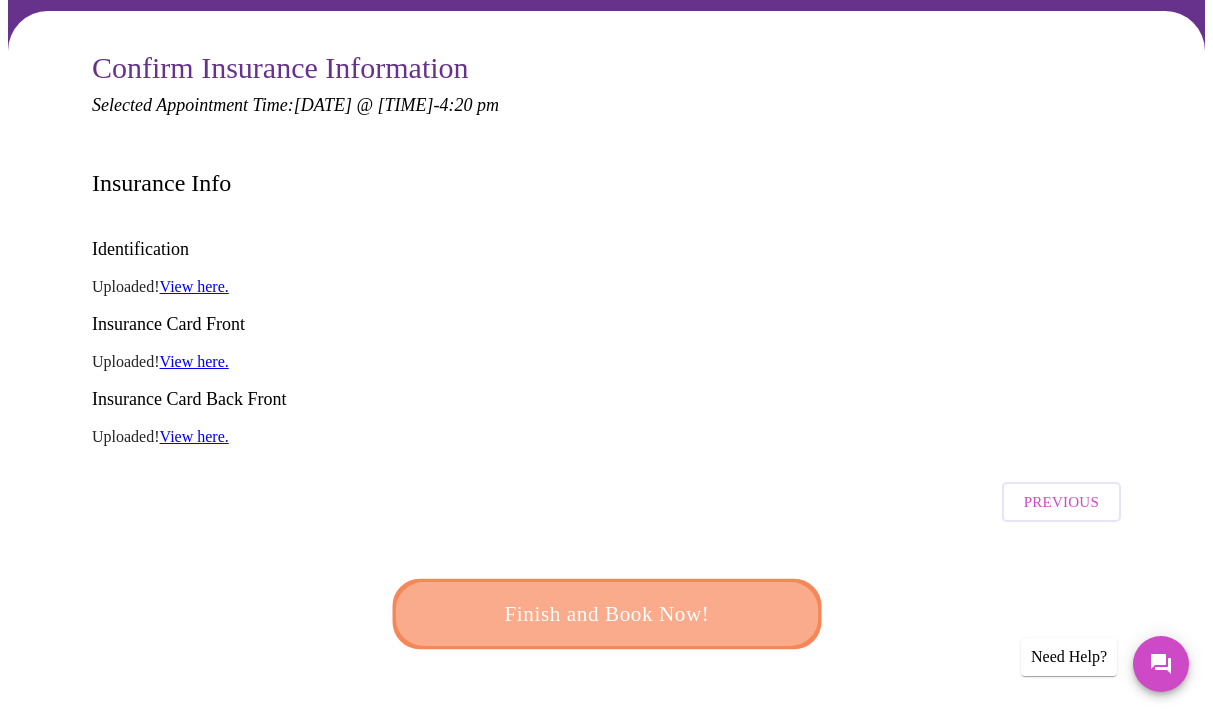 click on "Finish and Book Now!" at bounding box center [607, 614] 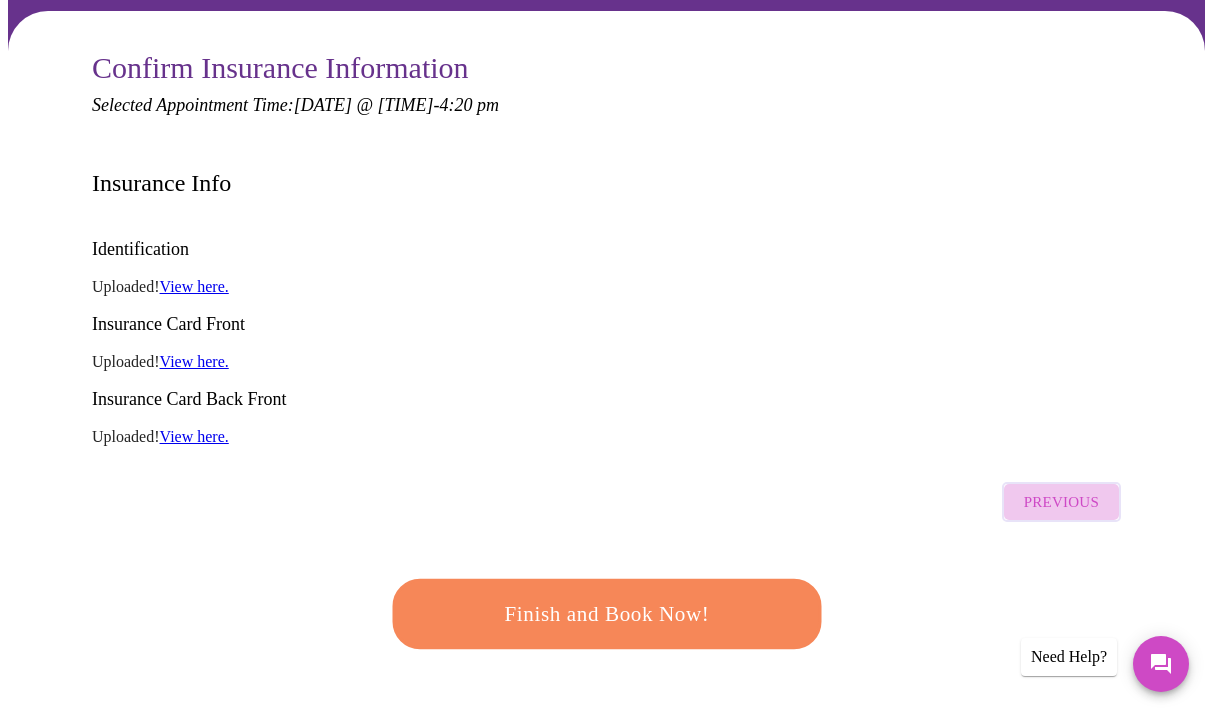 click on "Previous" at bounding box center (1061, 502) 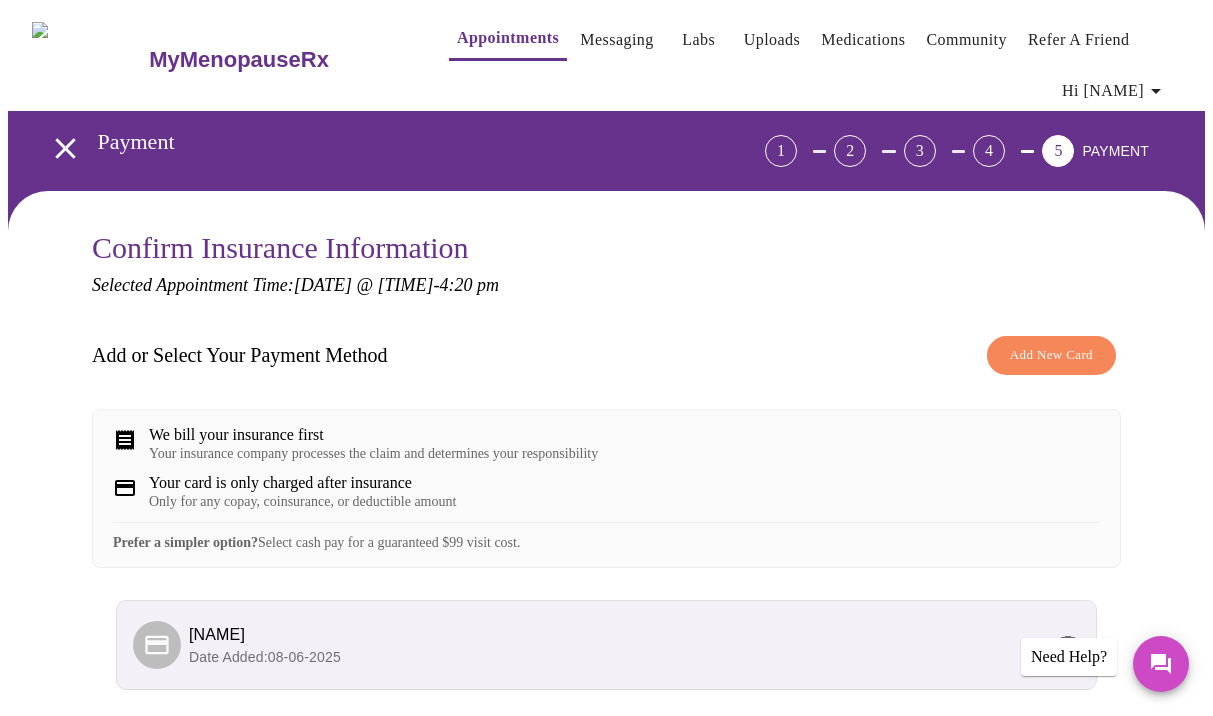 scroll, scrollTop: 180, scrollLeft: 0, axis: vertical 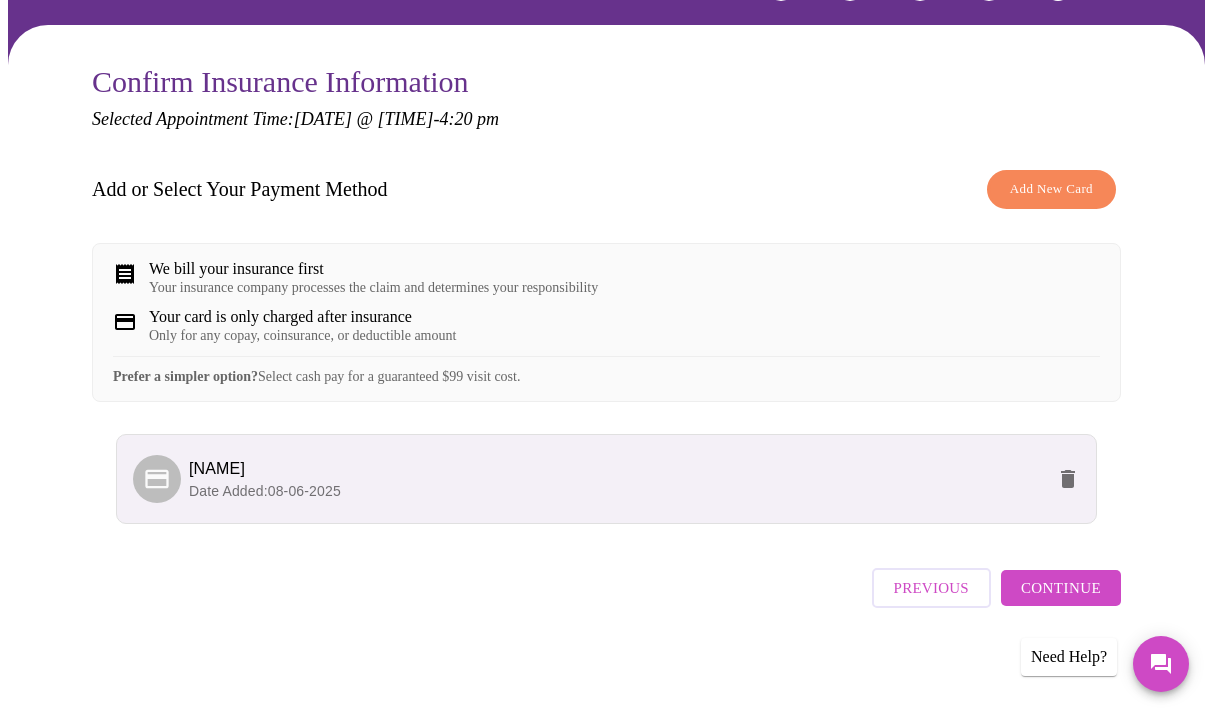 click 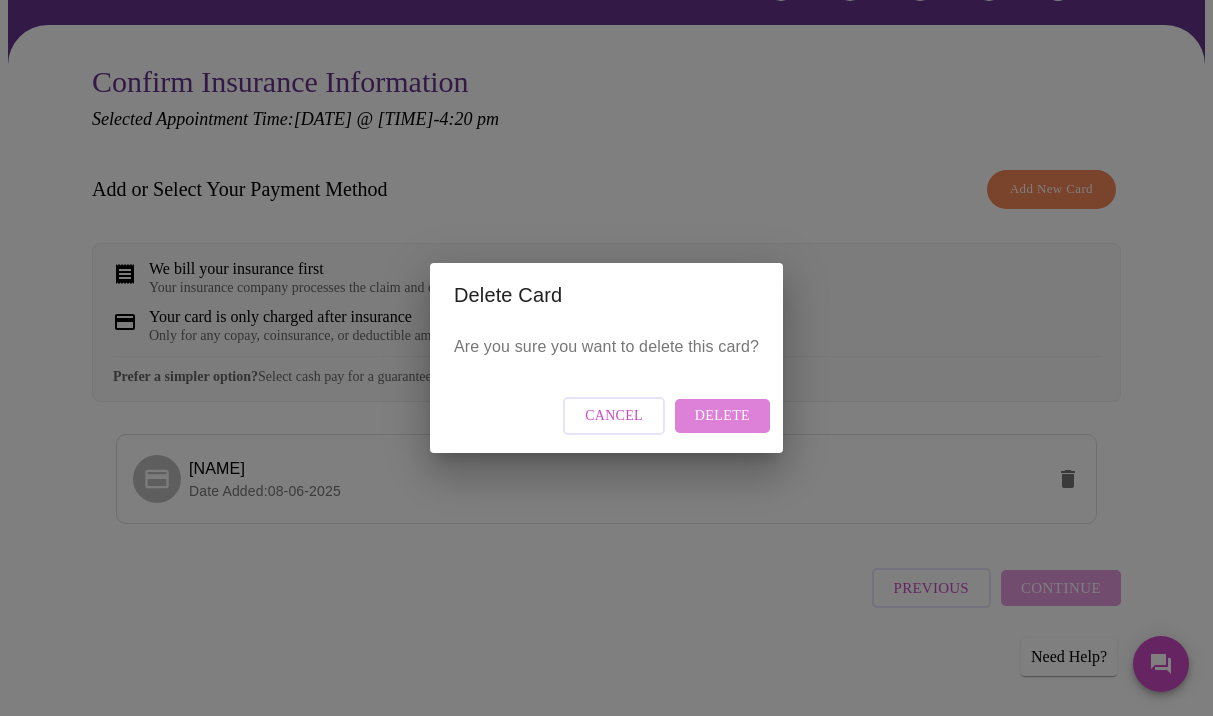 click on "Delete" at bounding box center [722, 416] 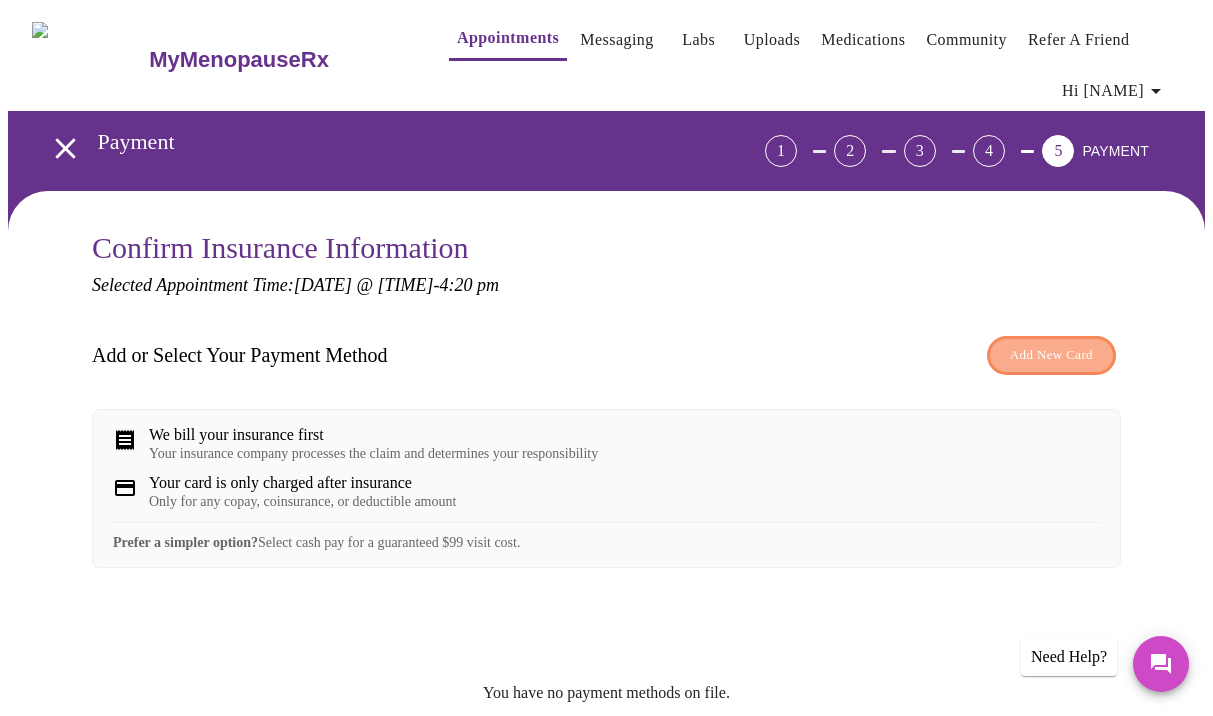 click on "Add New Card" at bounding box center (1051, 355) 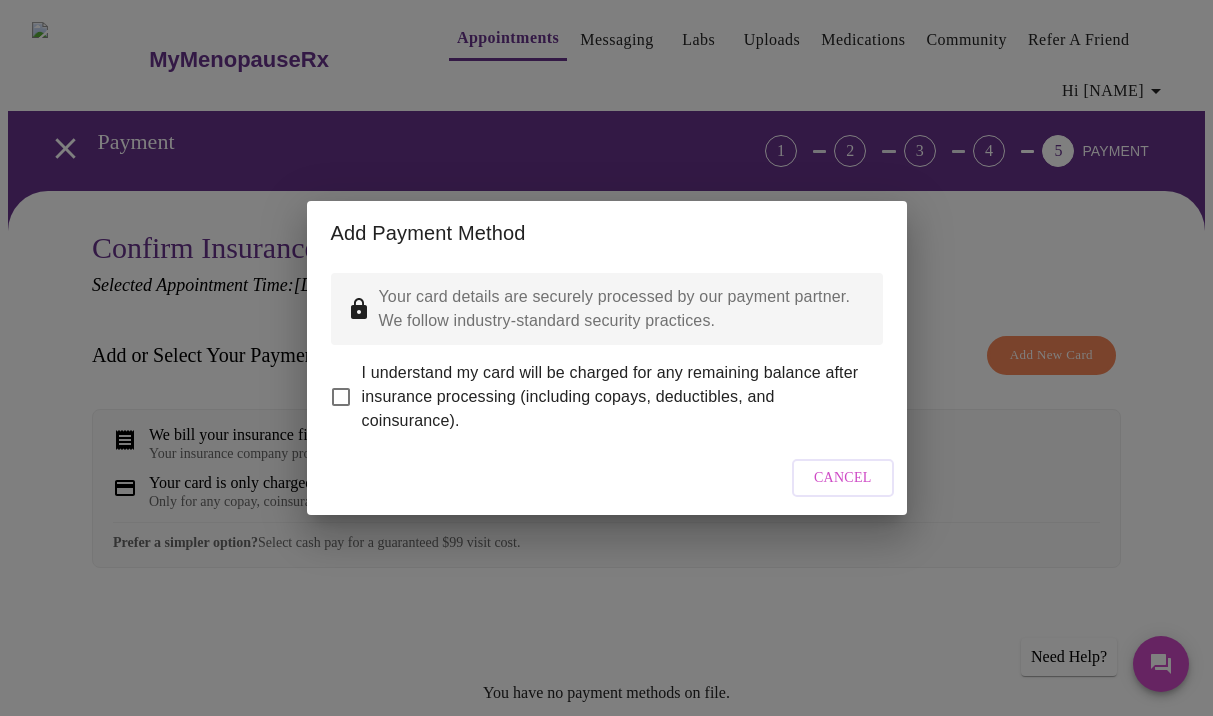 click on "I understand my card will be charged for any remaining balance after insurance processing (including copays, deductibles, and coinsurance)." at bounding box center [614, 397] 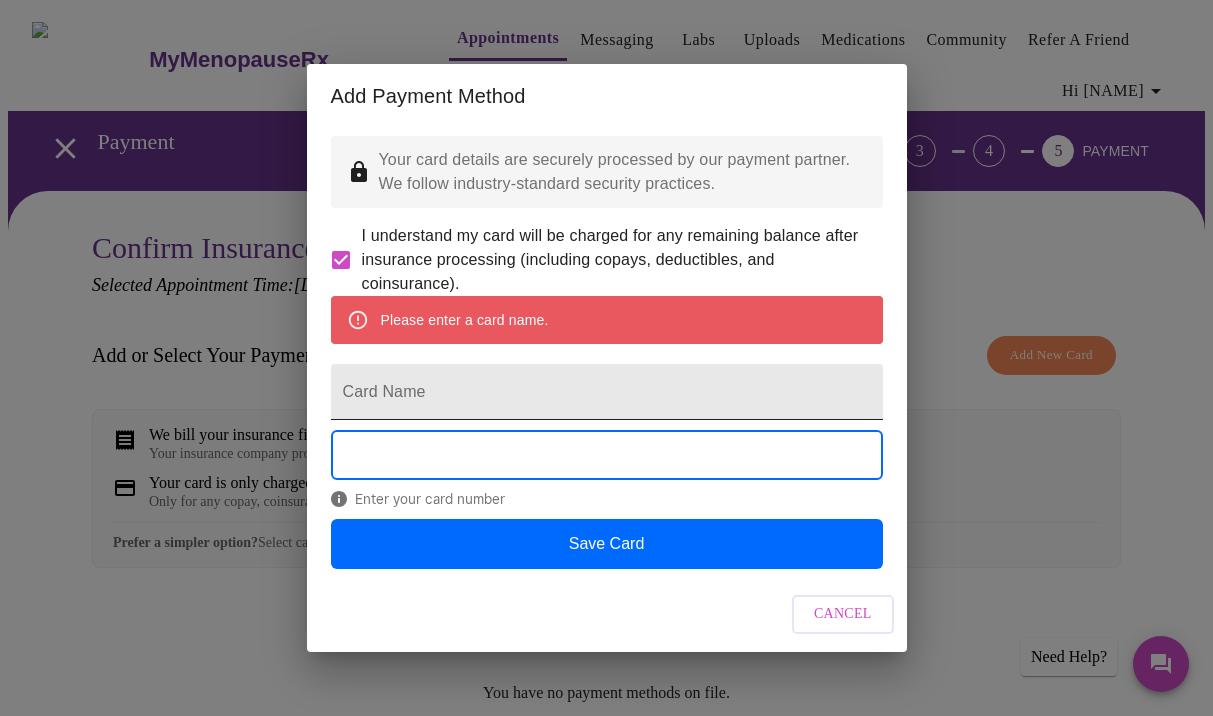 click on "Card Name" at bounding box center (607, 392) 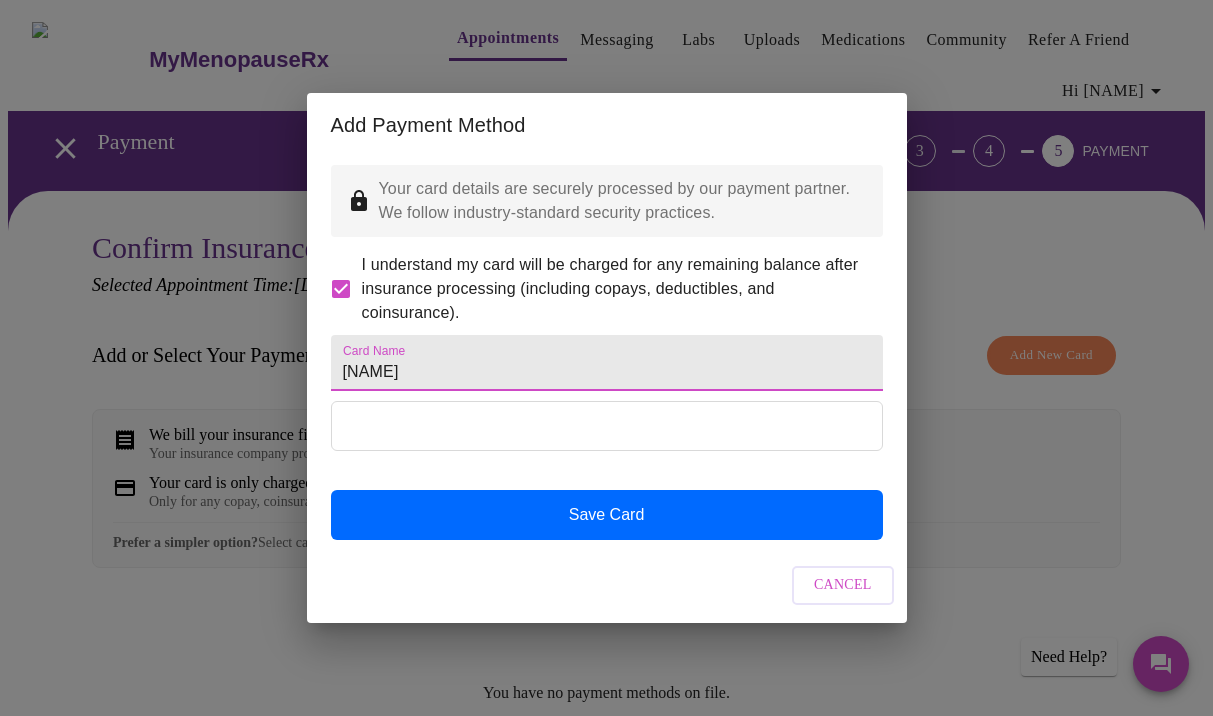 type on "Danielle Rago" 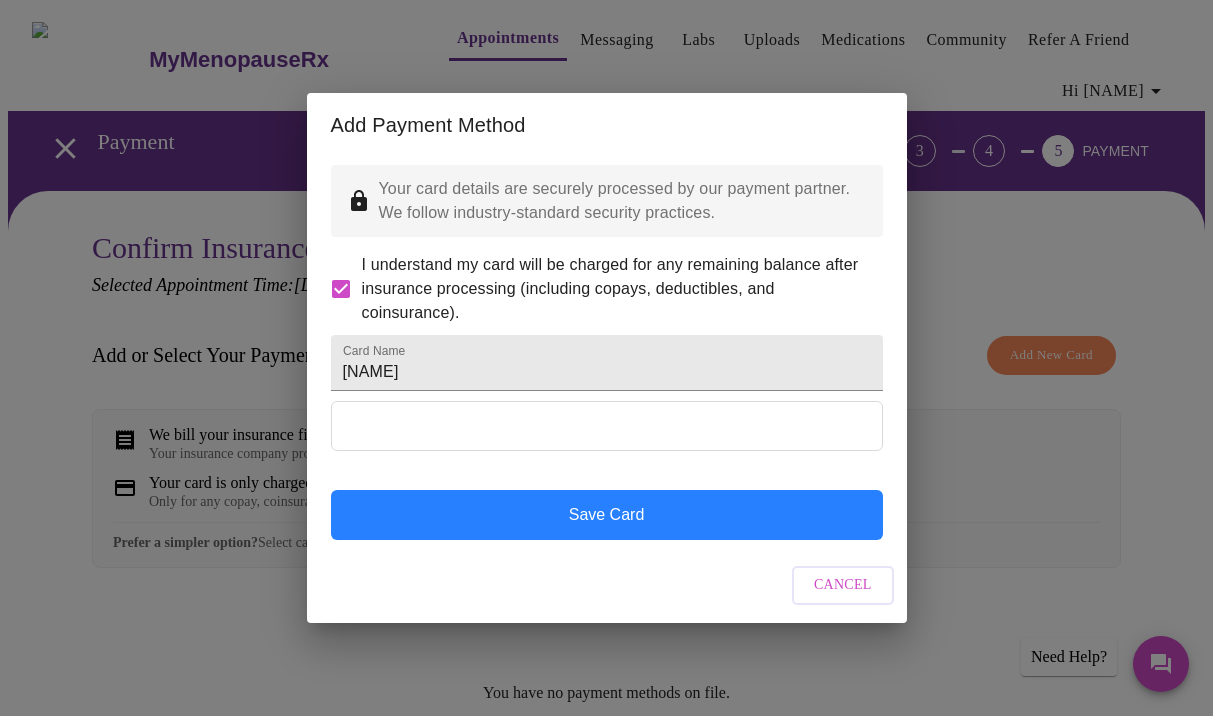 click on "Save Card" at bounding box center [607, 515] 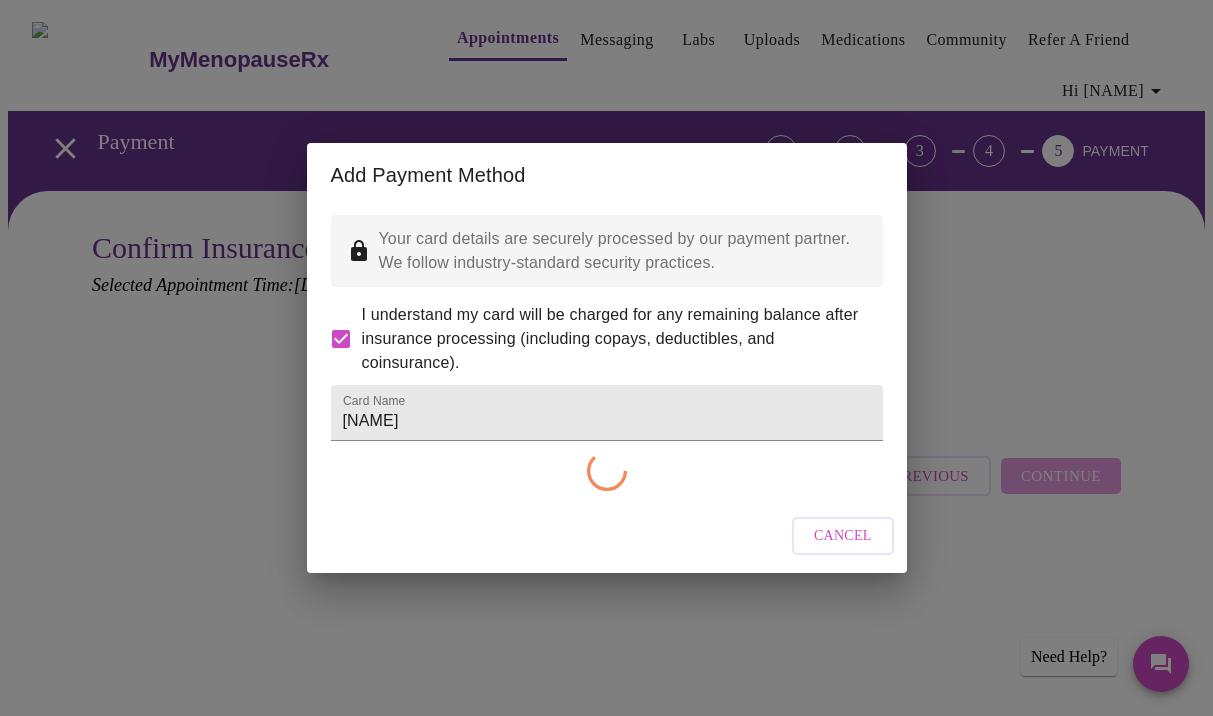 checkbox on "false" 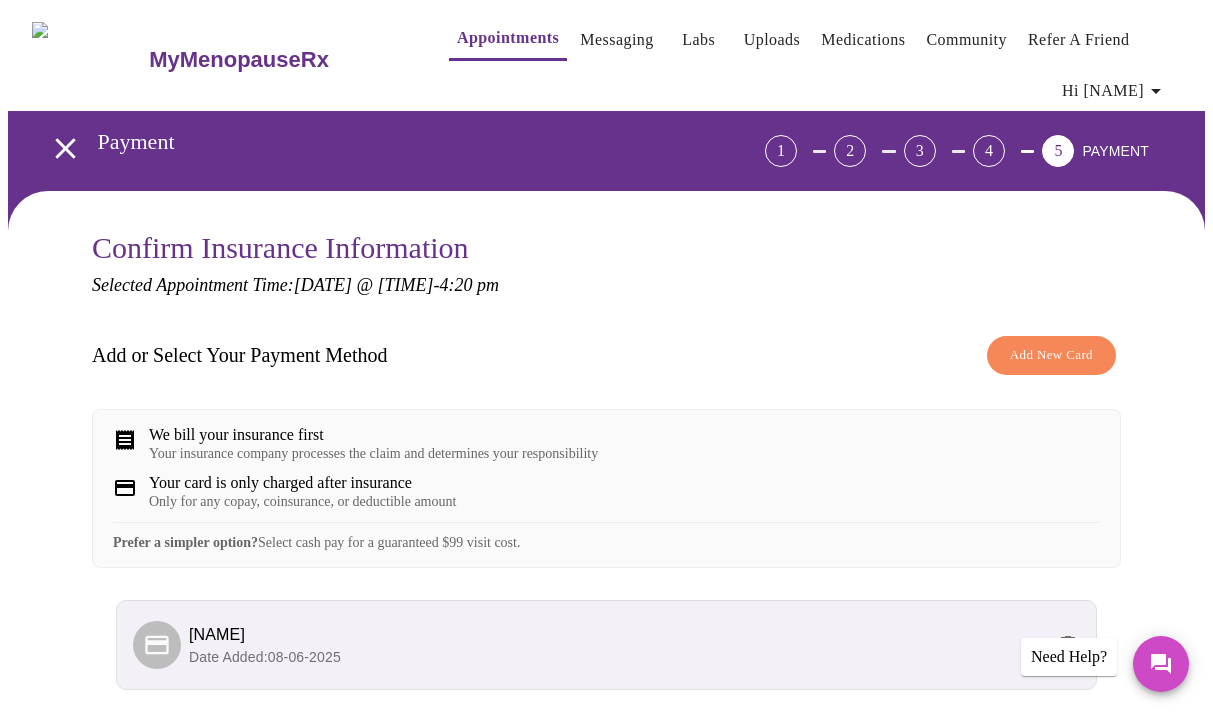 scroll, scrollTop: 180, scrollLeft: 0, axis: vertical 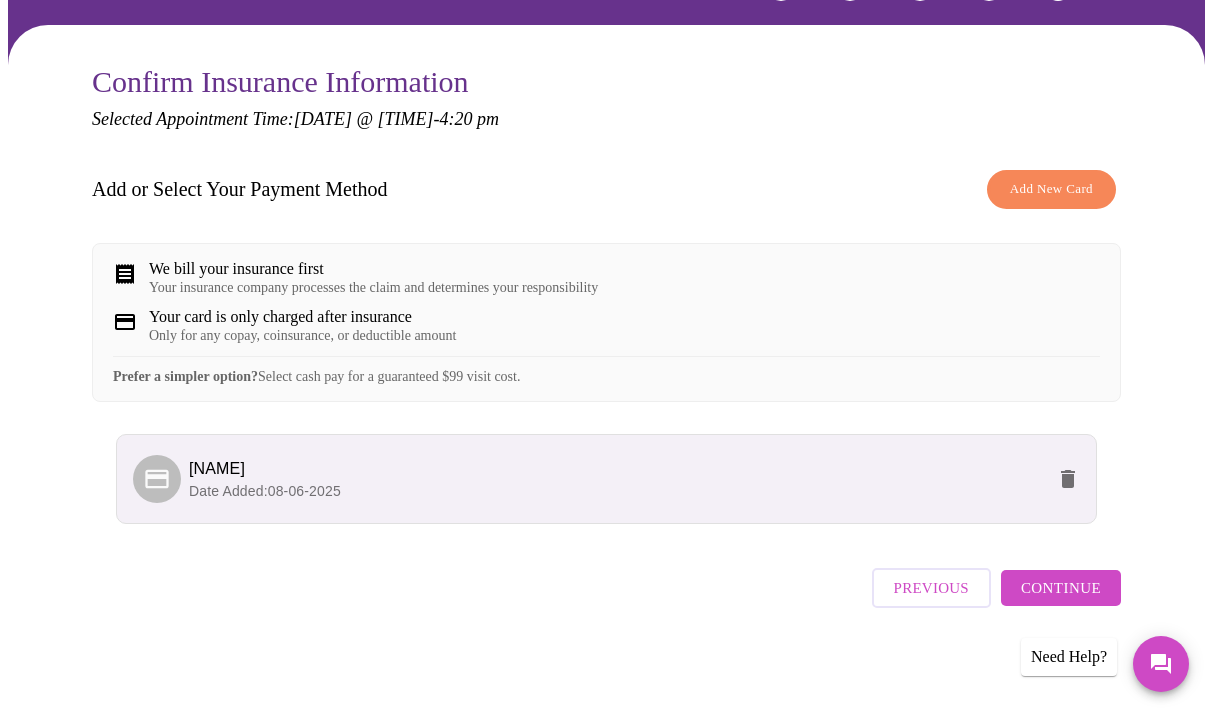 click on "Continue" at bounding box center (1061, 588) 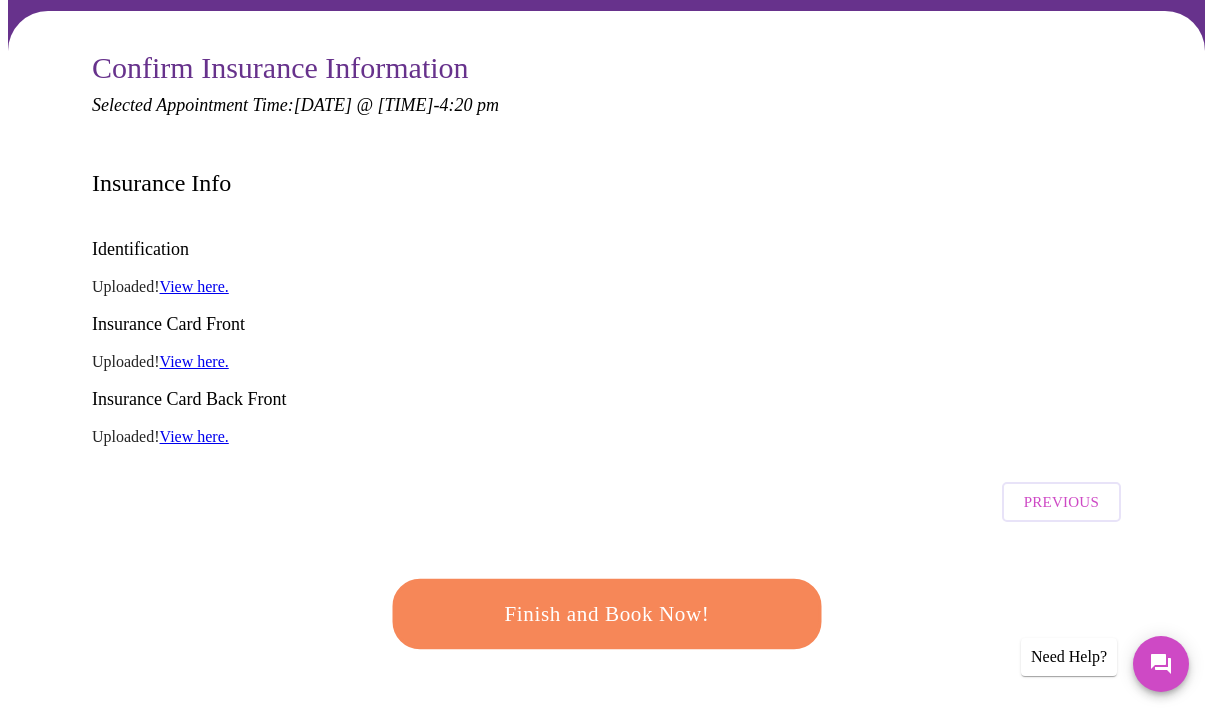 click on "Finish and Book Now!" at bounding box center [607, 614] 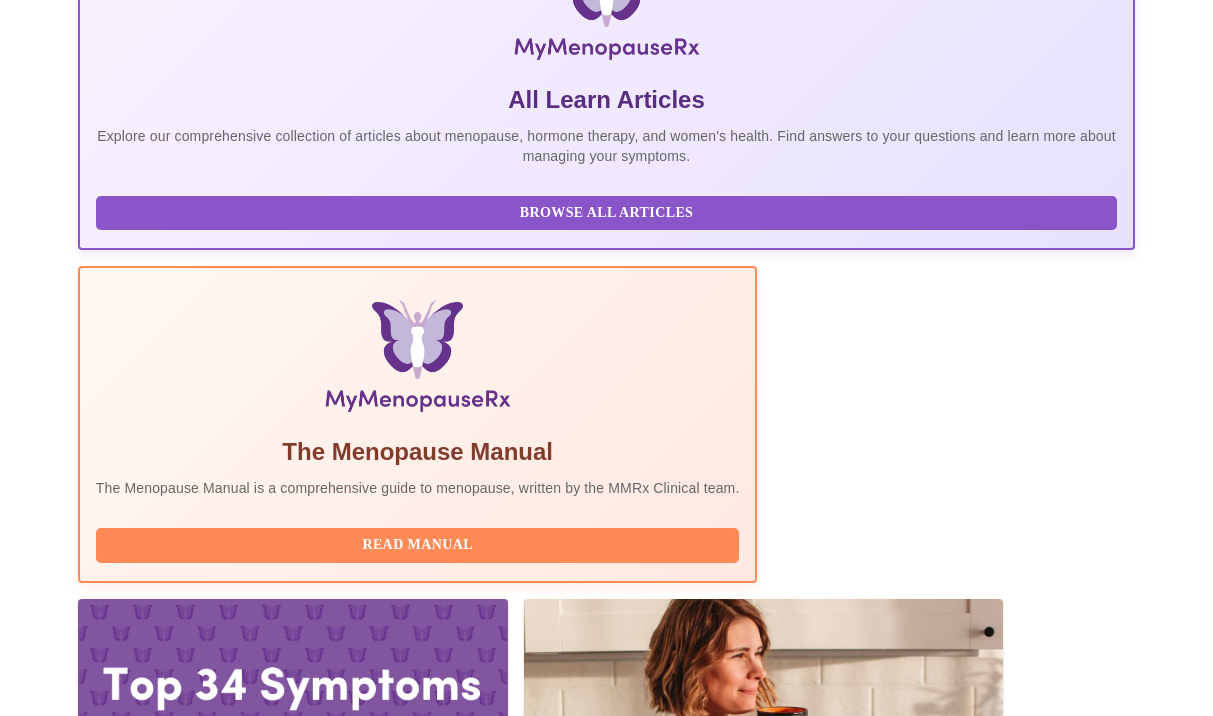 scroll, scrollTop: 406, scrollLeft: 0, axis: vertical 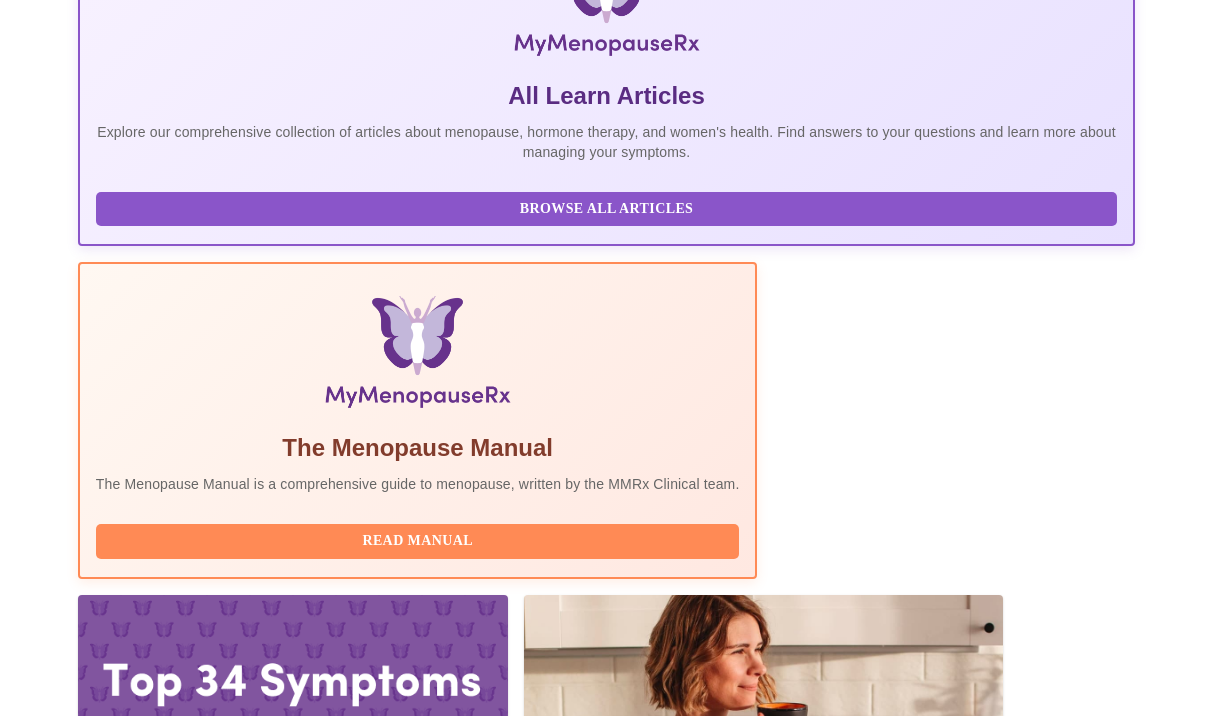 click on "Complete Pre-Assessment" at bounding box center [999, 2173] 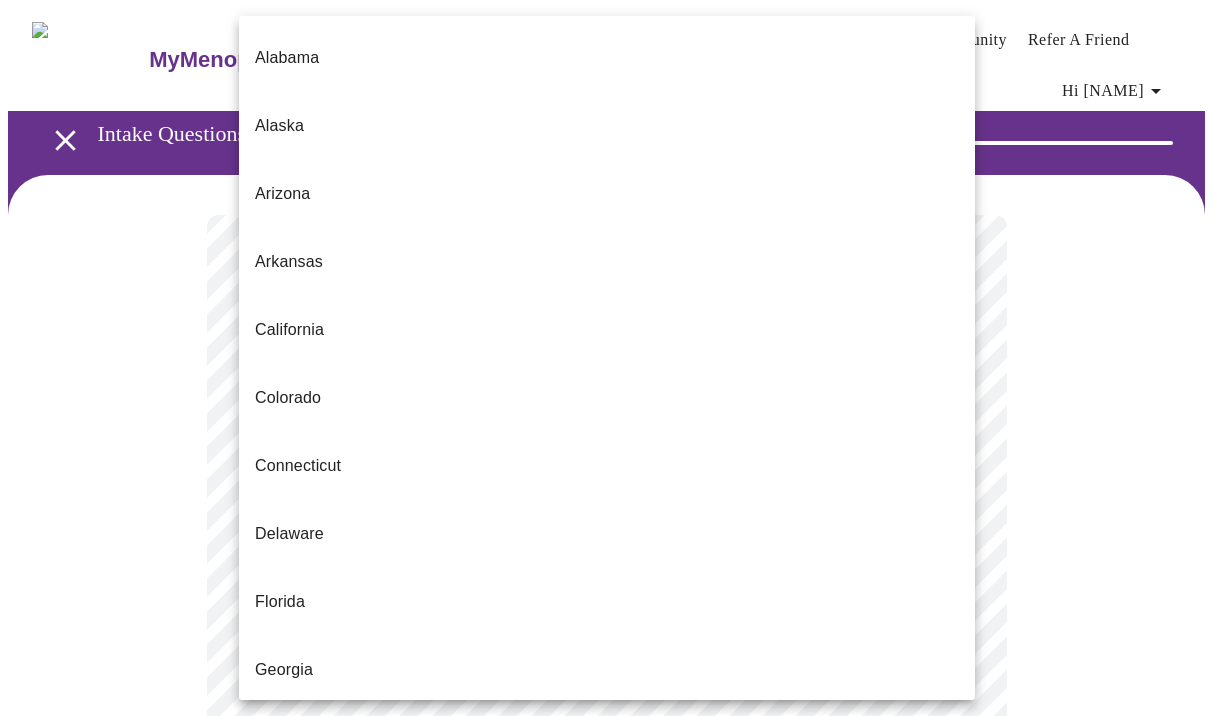 click on "MyMenopauseRx Appointments Messaging Labs Uploads Medications Community Refer a Friend Hi Danielle   Intake Questions for Wed, Aug 6th 2025 @ 4:00pm-4:20pm 1  /  13 Settings Billing Invoices Log out Alabama
Alaska
Arizona
Arkansas
California
Colorado
Connecticut
Delaware
Florida
Georgia
Hawaii
Idaho
Illinois
Indiana
Iowa
Kansas
Kentucky
Louisiana
Maine
Maryland
Massachusetts
Michigan
Minnesota
Mississippi
Missouri
Montana
Nebraska
Nevada
New Hanpshire
New Jersey
New Mexico
New York
North Carolina
North Dakota
Ohio
Oklahoma
Oregon
Pennsylvania
Rhode Island
South Carolina
Tennessee
Texas
Utah
Vermont
Virginia
Washington
Washington, D.C. (District of Columbia)
West Virginia
Wisconsin
Wyoming" at bounding box center (606, 941) 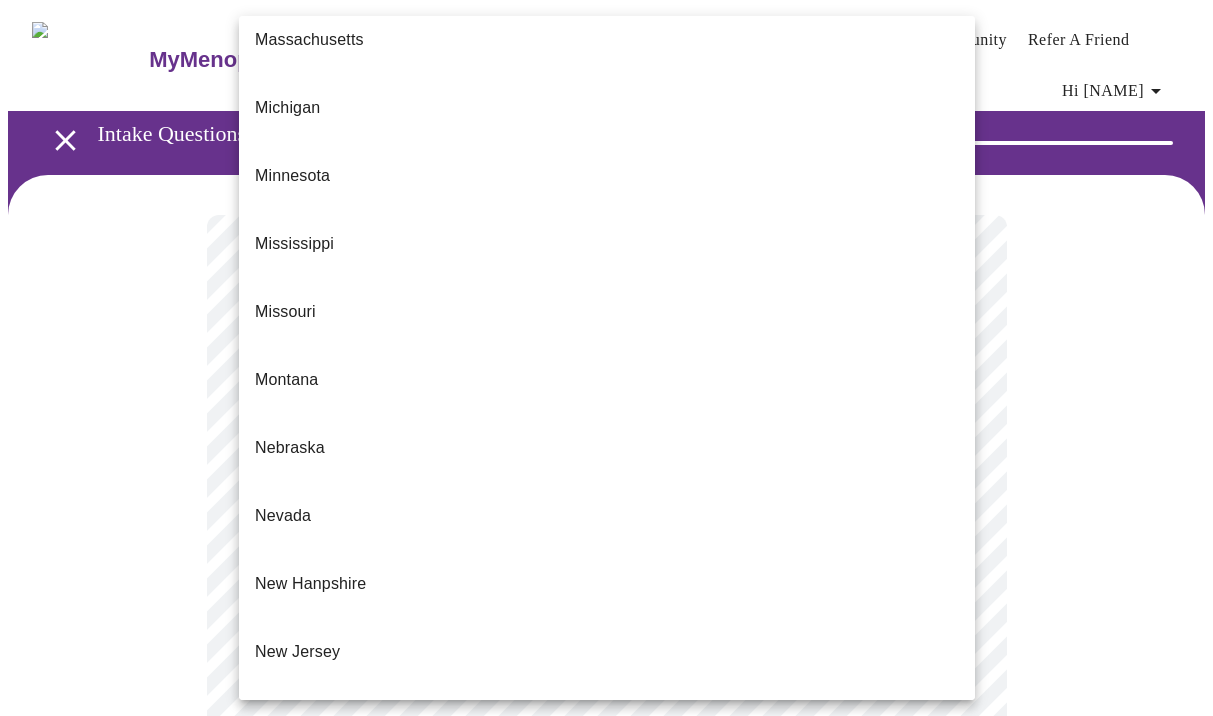 scroll, scrollTop: 1413, scrollLeft: 0, axis: vertical 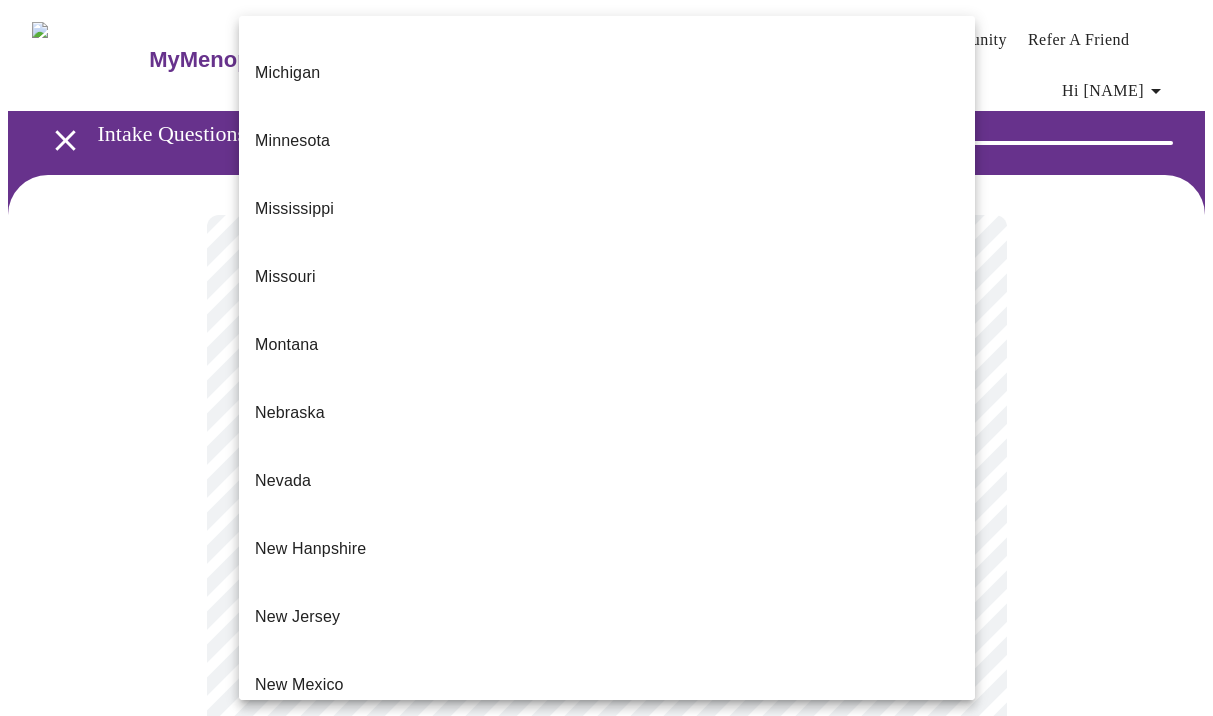 click on "Pennsylvania" at bounding box center [607, 1161] 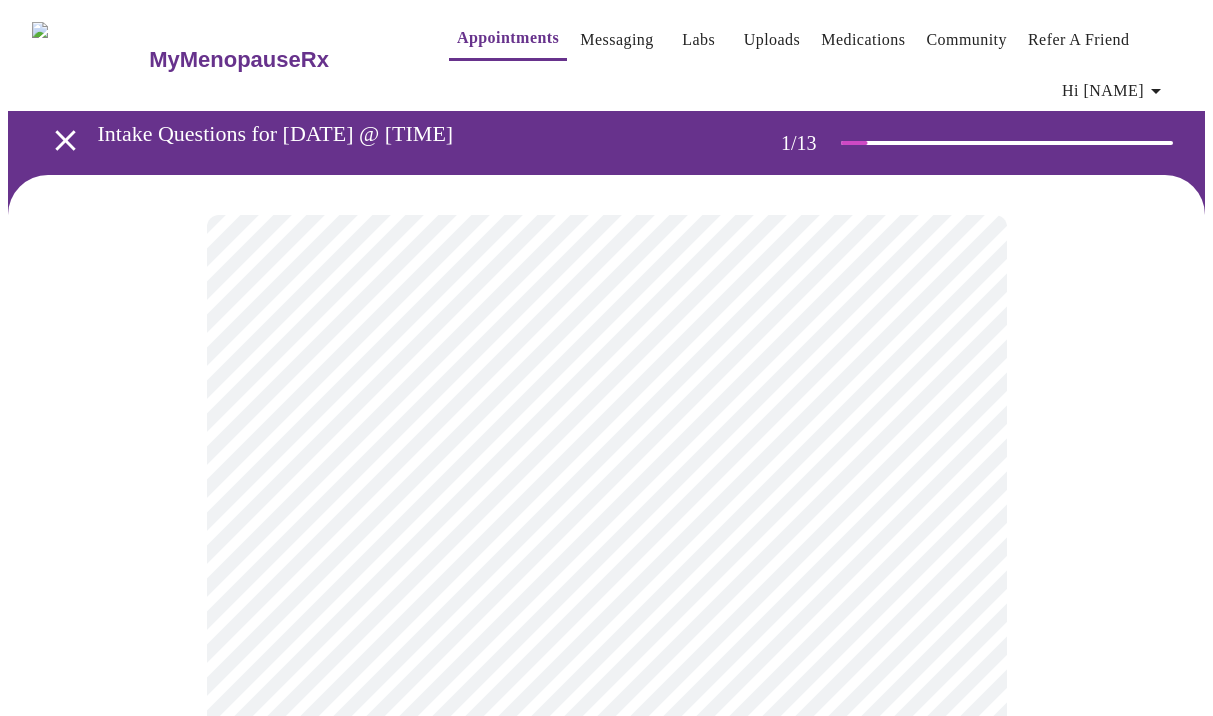 click on "MyMenopauseRx Appointments Messaging Labs Uploads Medications Community Refer a Friend Hi Danielle   Intake Questions for Wed, Aug 6th 2025 @ 4:00pm-4:20pm 1  /  13 Settings Billing Invoices Log out" at bounding box center (606, 935) 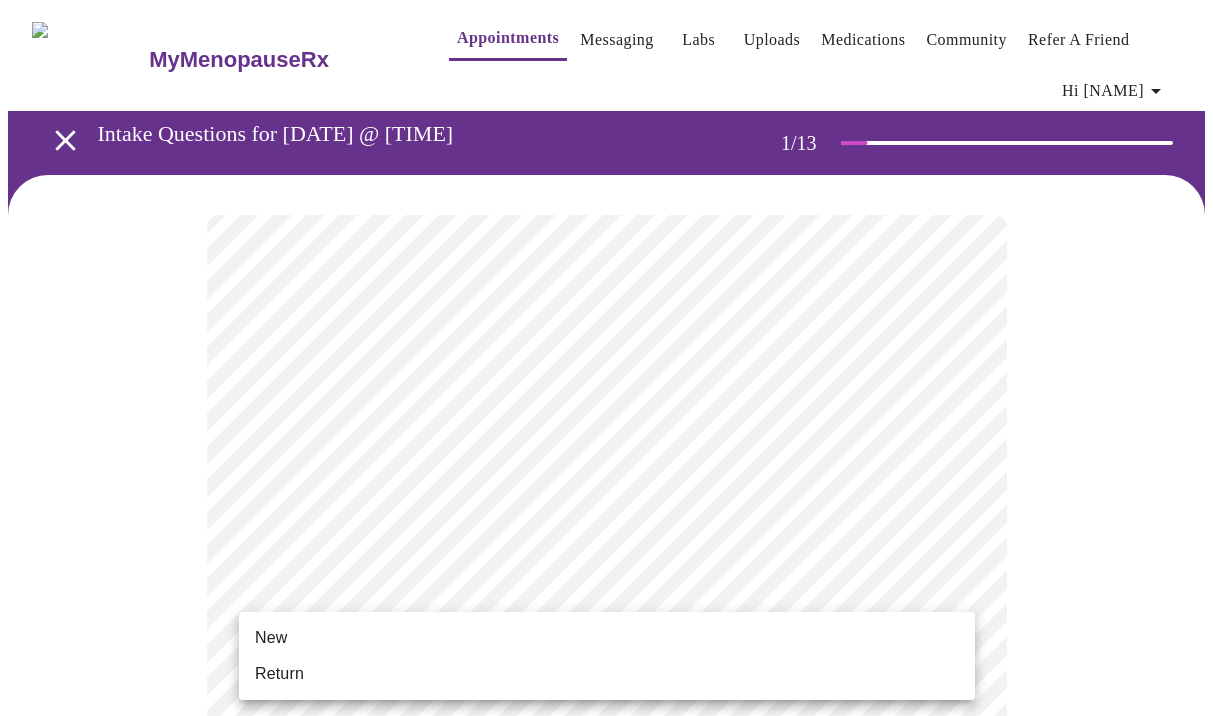 click on "New" at bounding box center (607, 638) 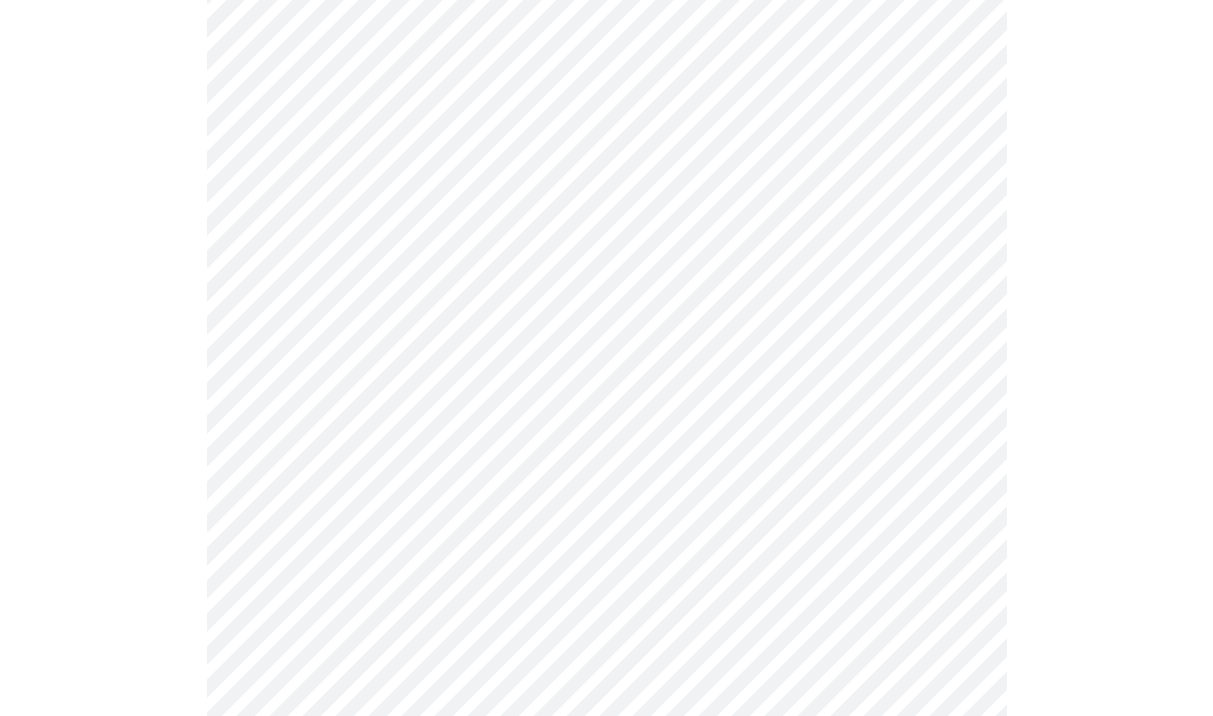scroll, scrollTop: 1111, scrollLeft: 0, axis: vertical 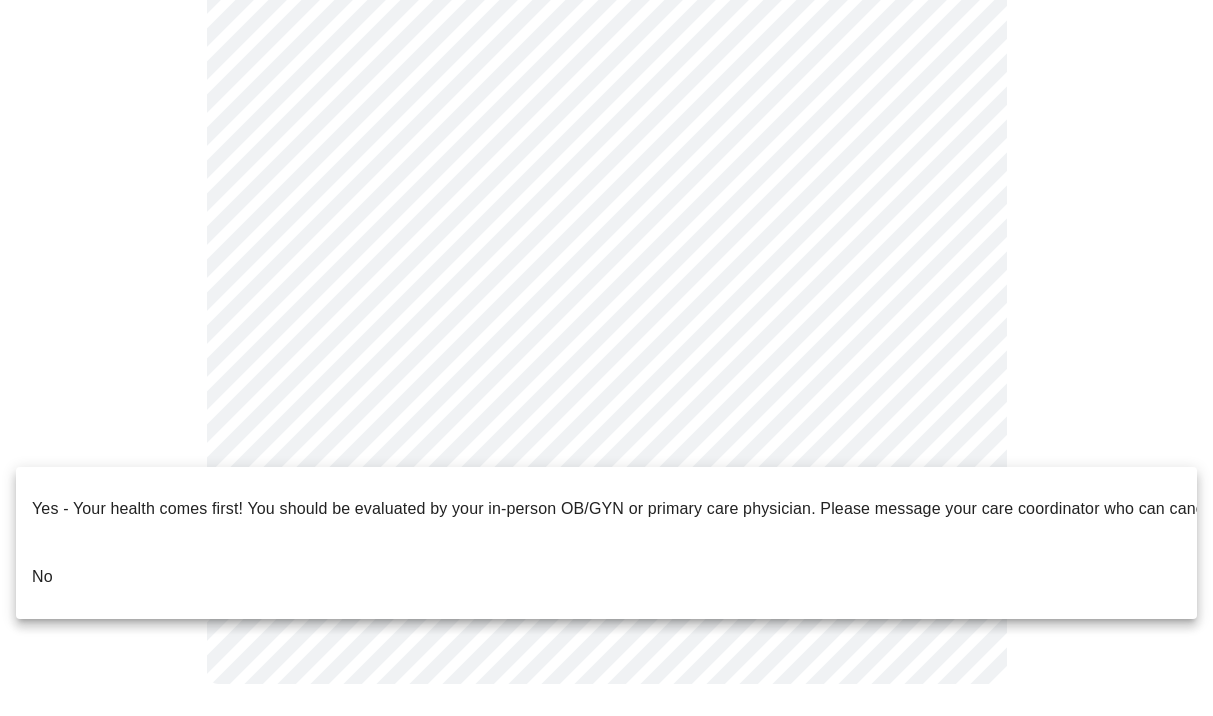 click on "MyMenopauseRx Appointments Messaging Labs Uploads Medications Community Refer a Friend Hi Danielle   Intake Questions for Wed, Aug 6th 2025 @ 4:00pm-4:20pm 1  /  13 Settings Billing Invoices Log out Yes - Your health comes first! You should be evaluated by your in-person OB/GYN or primary care physician.  Please message your care coordinator who can cancel your appointment.
No" at bounding box center (606, -190) 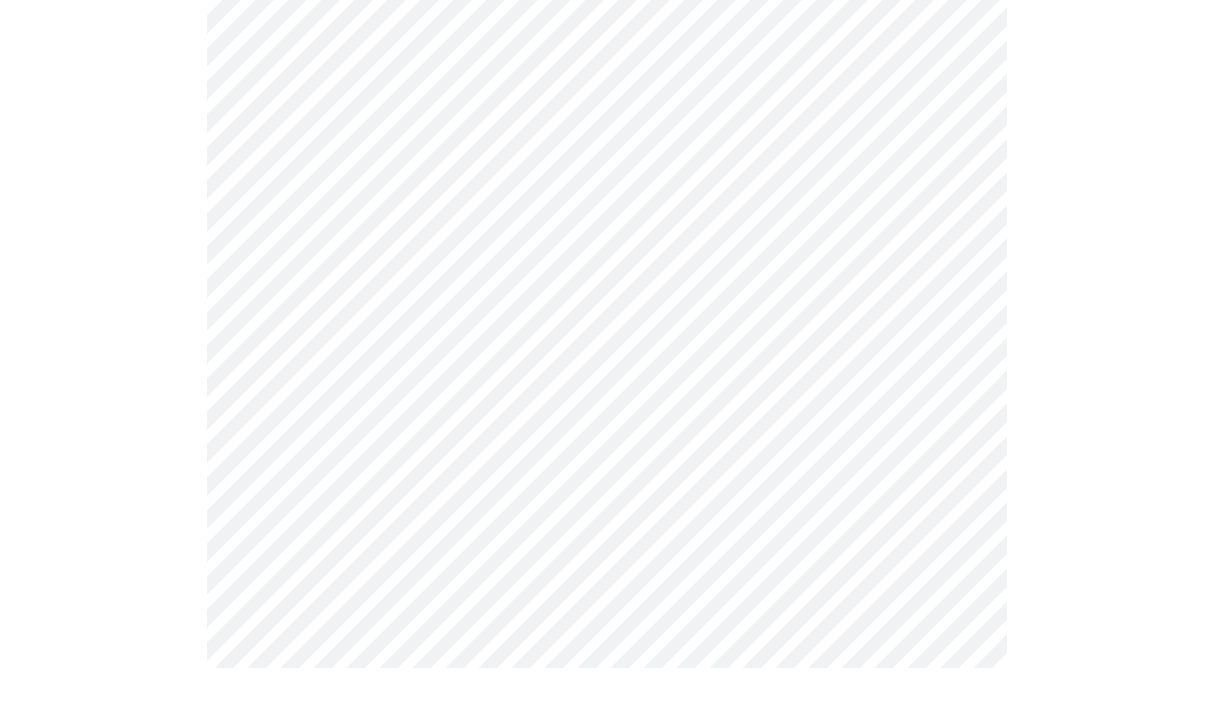 scroll, scrollTop: 0, scrollLeft: 0, axis: both 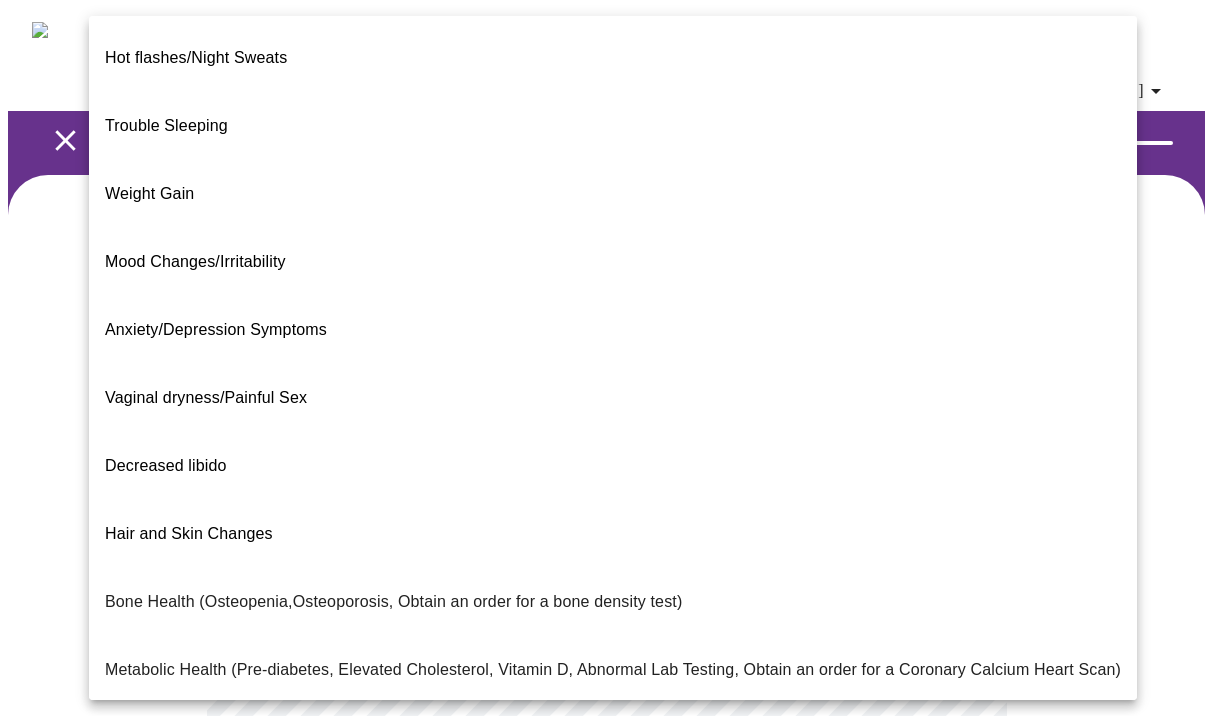 click on "MyMenopauseRx Appointments Messaging Labs Uploads Medications Community Refer a Friend Hi Danielle   Intake Questions for Wed, Aug 6th 2025 @ 4:00pm-4:20pm 2  /  13 Settings Billing Invoices Log out Hot flashes/Night Sweats
Trouble Sleeping
Weight Gain
Mood Changes/Irritability
Anxiety/Depression Symptoms
Vaginal dryness/Painful Sex
Decreased libido
Hair and Skin Changes
Bone Health (Osteopenia,Osteoporosis, Obtain an order for a bone density test)
Metabolic Health (Pre-diabetes, Elevated Cholesterol, Vitamin D, Abnormal Lab Testing, Obtain an order for a Coronary Calcium Heart Scan)
Period Problems
Postmenopausal Bleeding
Orgasms are weak
UTI Symptoms
Vaginal Infection
Herpes (oral, genital)
STD Testing
I feel great - just need a refill.
Other" at bounding box center (606, 623) 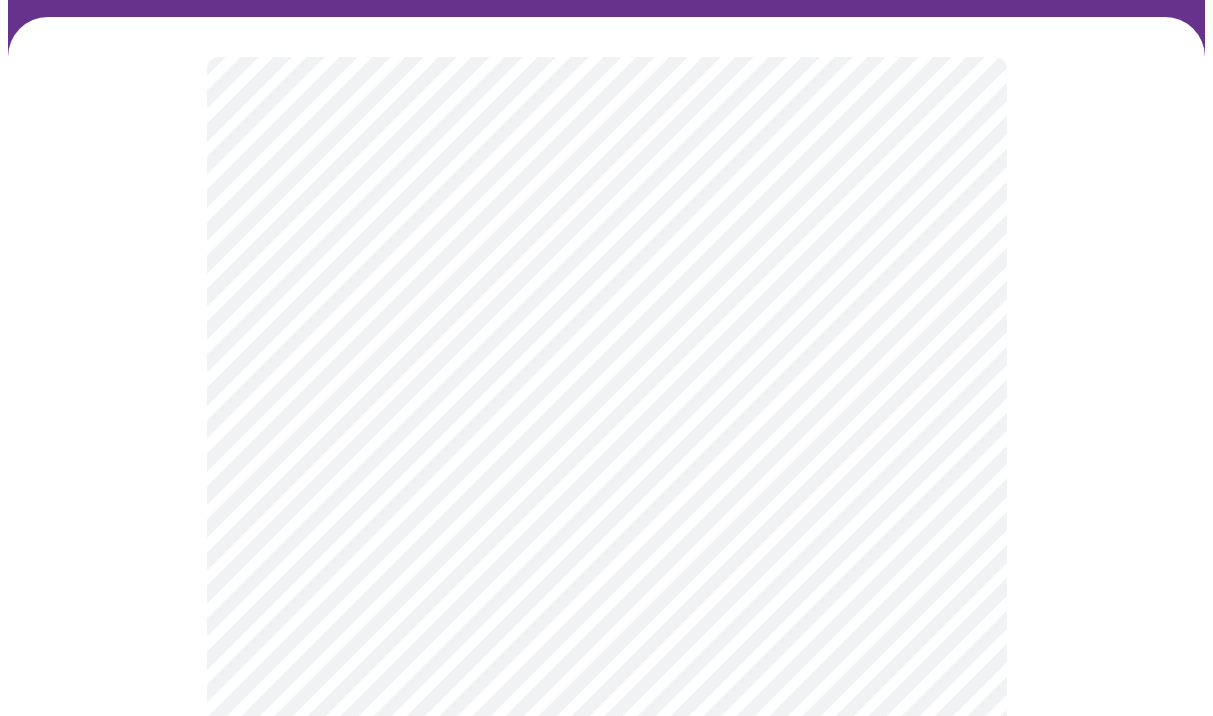 scroll, scrollTop: 165, scrollLeft: 0, axis: vertical 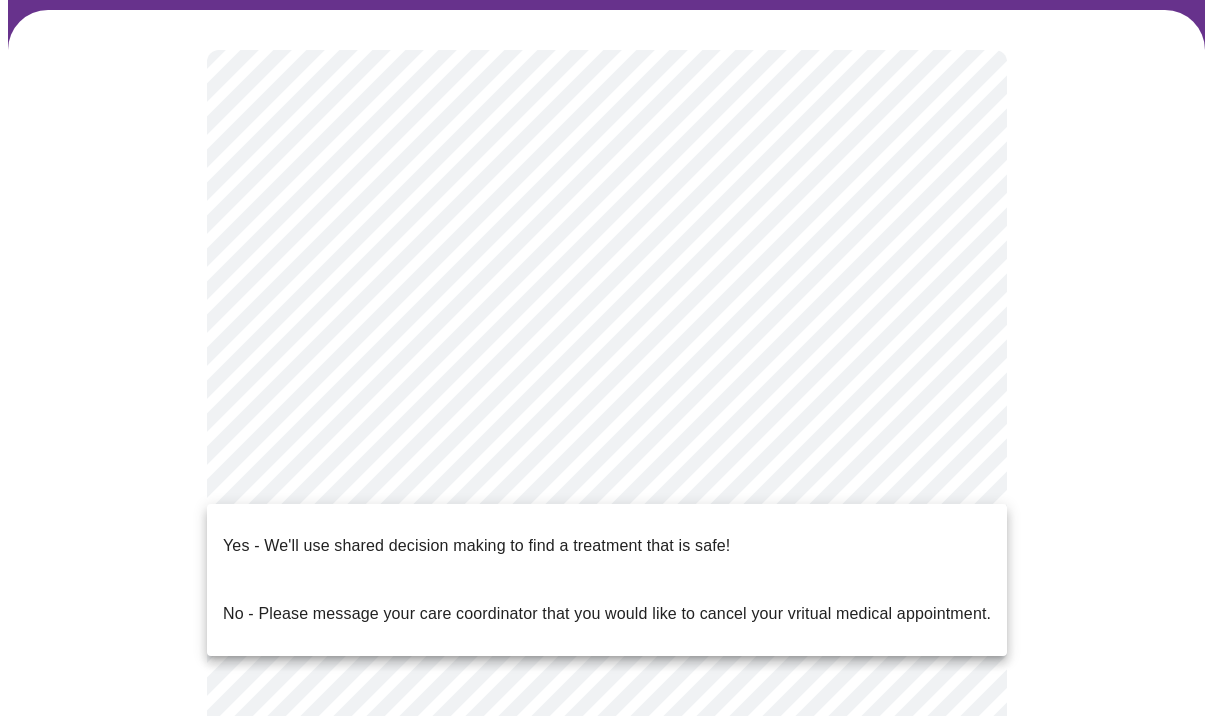 click on "MyMenopauseRx Appointments Messaging Labs Uploads Medications Community Refer a Friend Hi Danielle   Intake Questions for Wed, Aug 6th 2025 @ 4:00pm-4:20pm 2  /  13 Settings Billing Invoices Log out Yes - We'll use shared decision making to find a treatment that is safe!
No - Please message your care coordinator that you would like to cancel your vritual medical appointment." at bounding box center [606, 452] 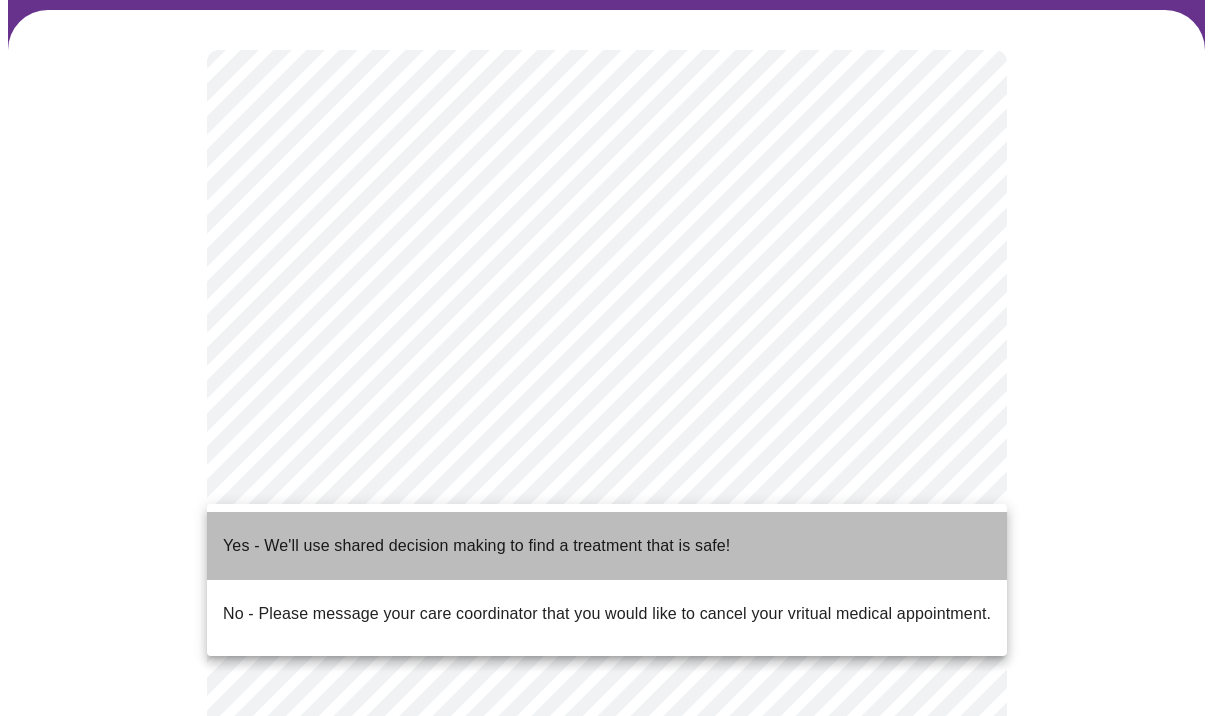 click on "Yes - We'll use shared decision making to find a treatment that is safe!" at bounding box center [476, 546] 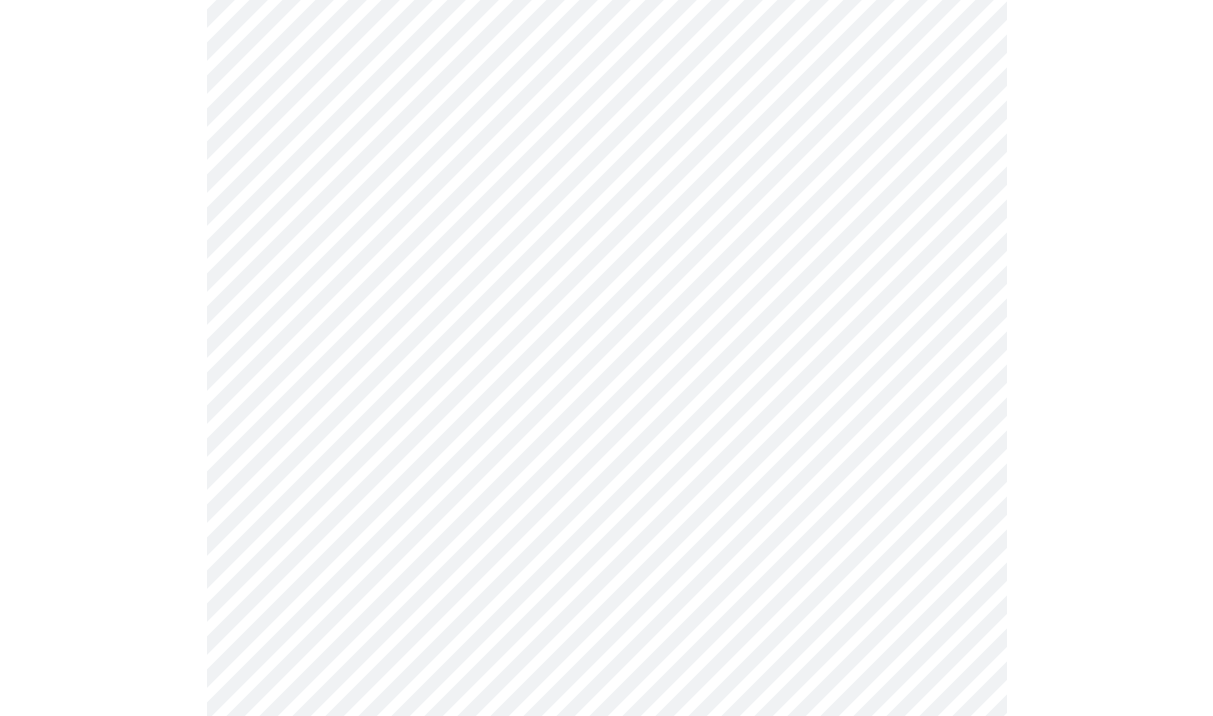 scroll, scrollTop: 307, scrollLeft: 0, axis: vertical 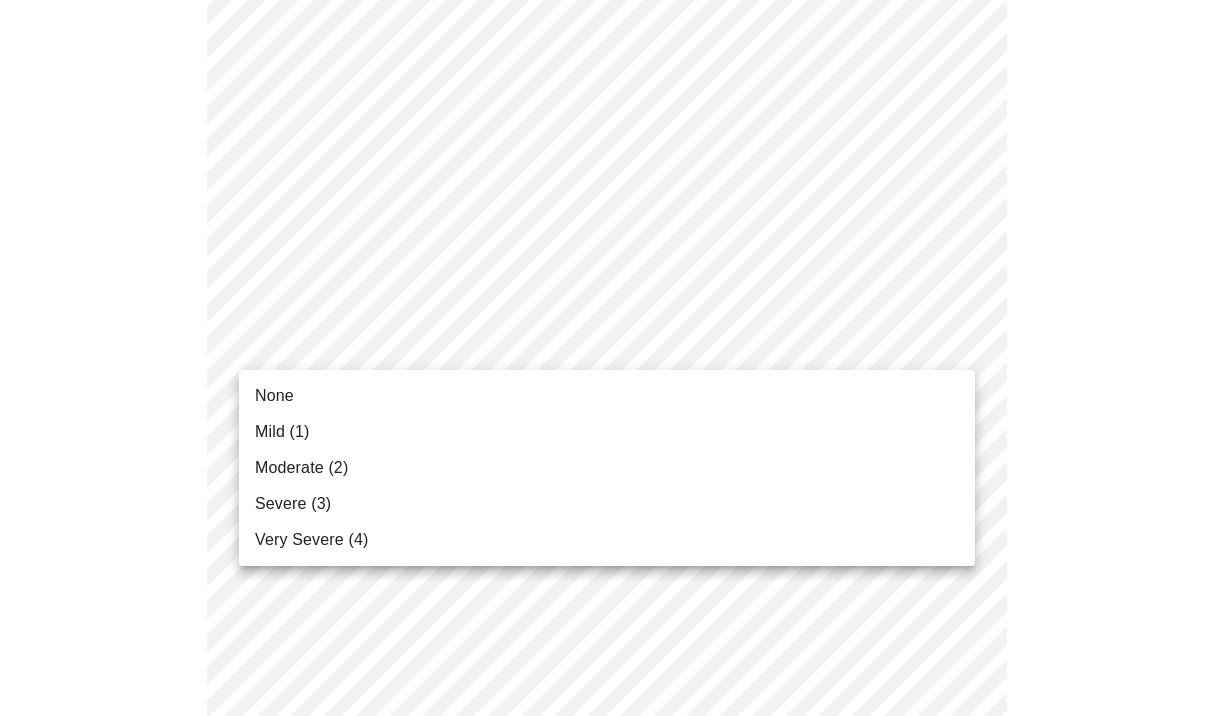 click on "MyMenopauseRx Appointments Messaging Labs Uploads Medications Community Refer a Friend Hi Danielle   Intake Questions for Wed, Aug 6th 2025 @ 4:00pm-4:20pm 3  /  13 Settings Billing Invoices Log out None Mild (1) Moderate (2) Severe (3) Very Severe (4)" at bounding box center (606, 1066) 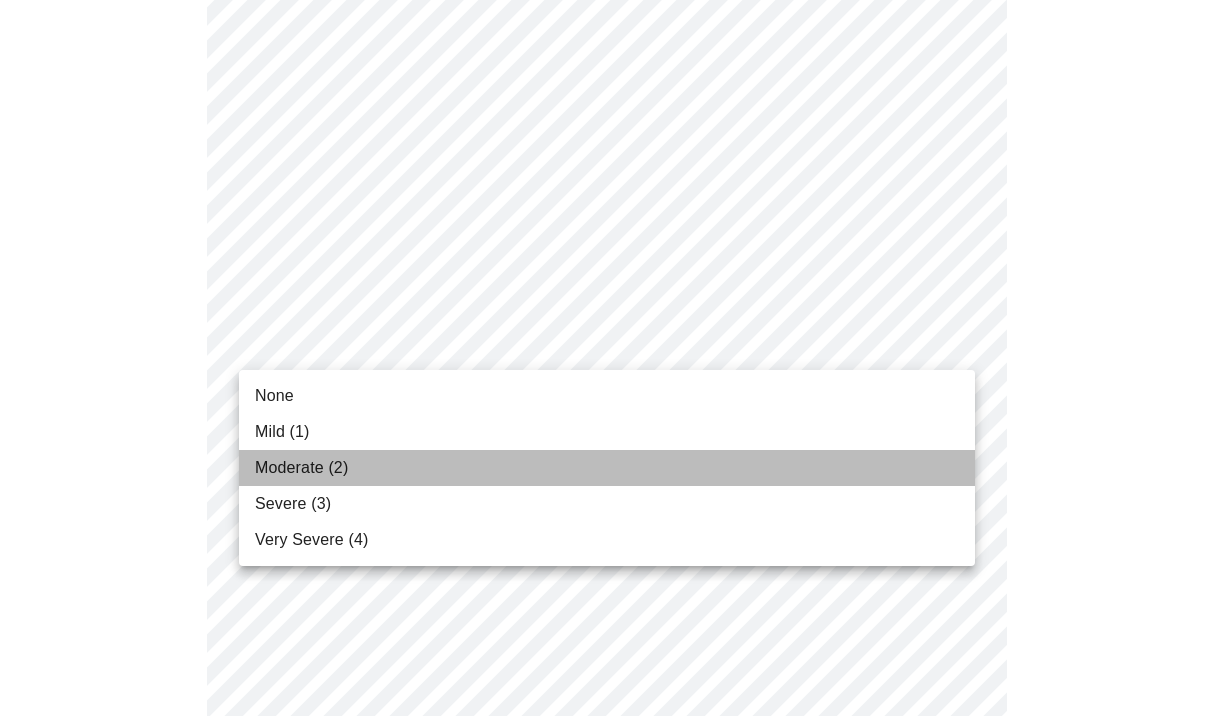click on "Moderate (2)" at bounding box center [607, 468] 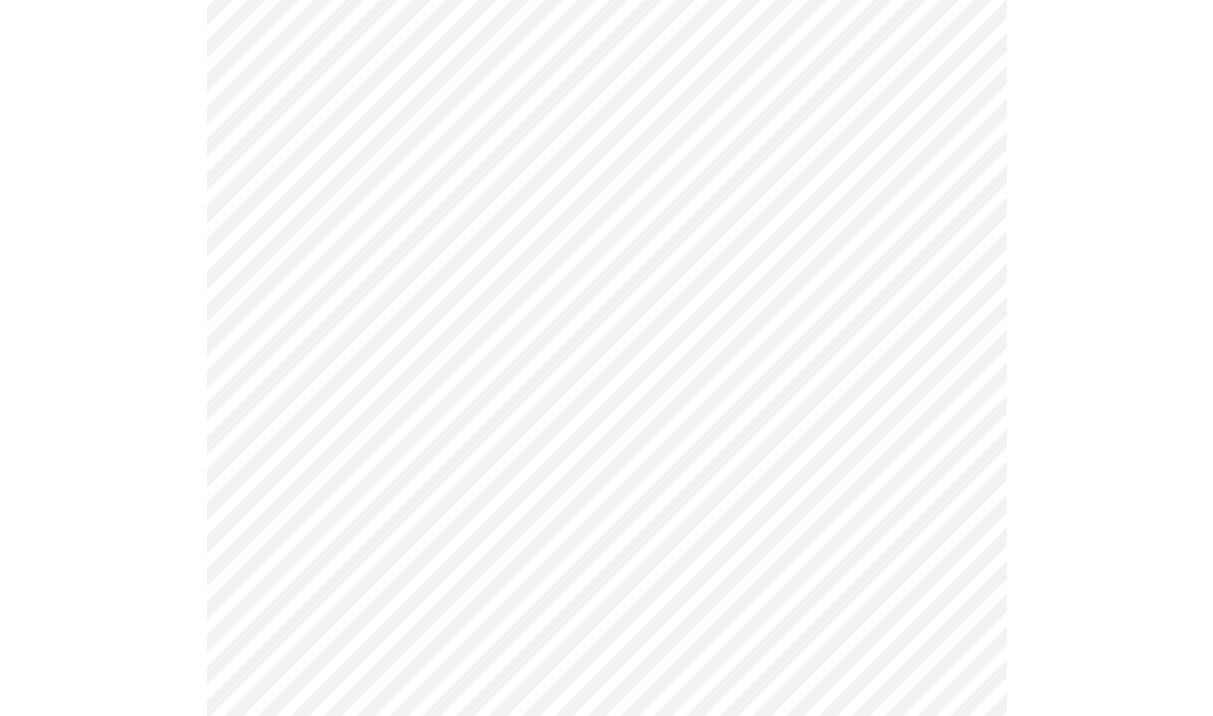 click on "MyMenopauseRx Appointments Messaging Labs Uploads Medications Community Refer a Friend Hi Danielle   Intake Questions for Wed, Aug 6th 2025 @ 4:00pm-4:20pm 3  /  13 Settings Billing Invoices Log out" at bounding box center [606, 1031] 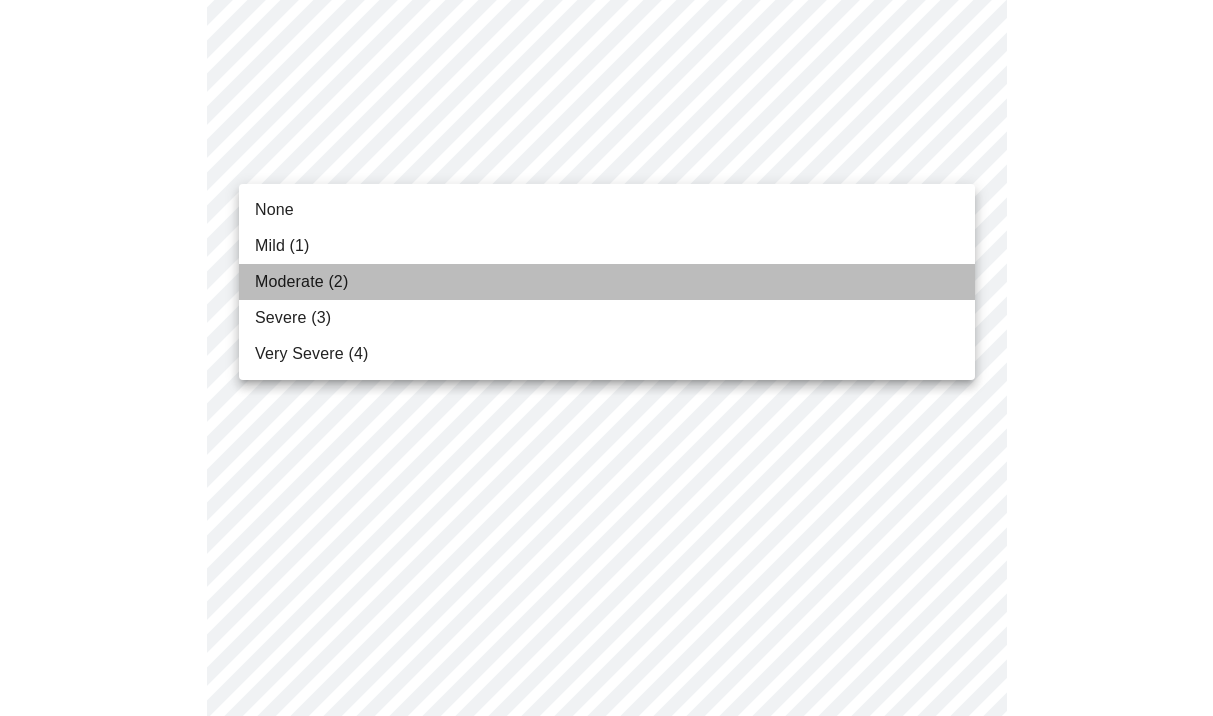 click on "Moderate (2)" at bounding box center (607, 282) 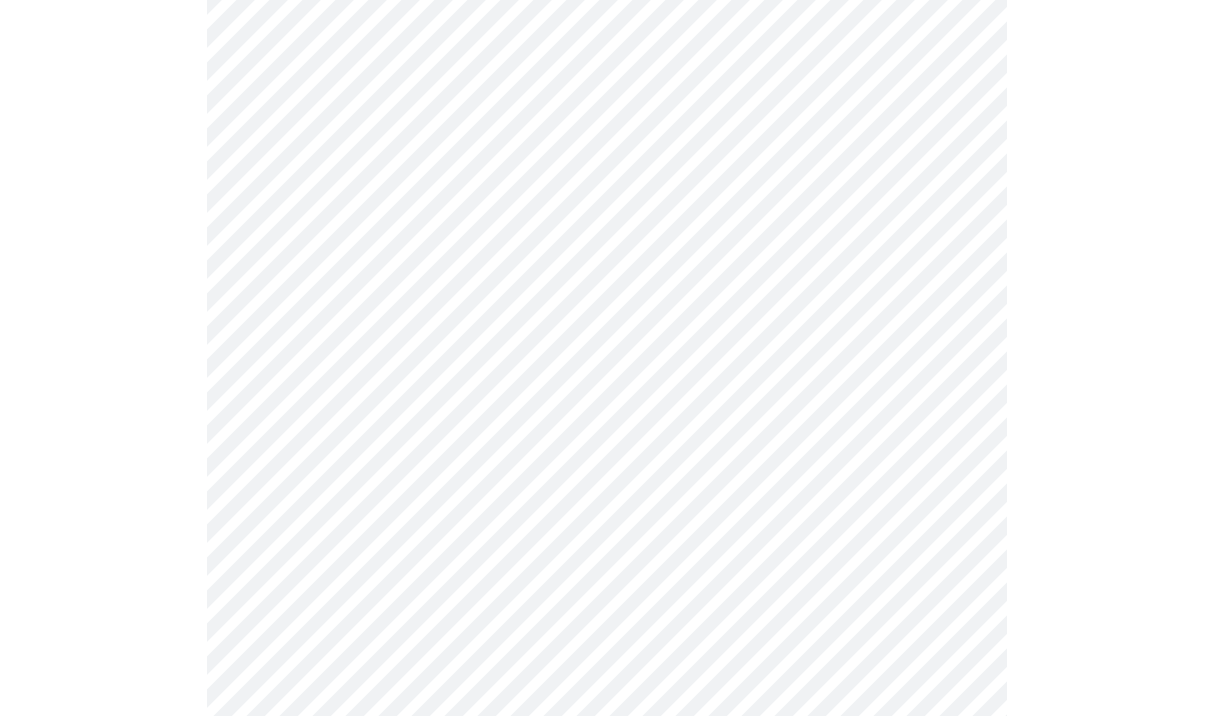 scroll, scrollTop: 523, scrollLeft: 0, axis: vertical 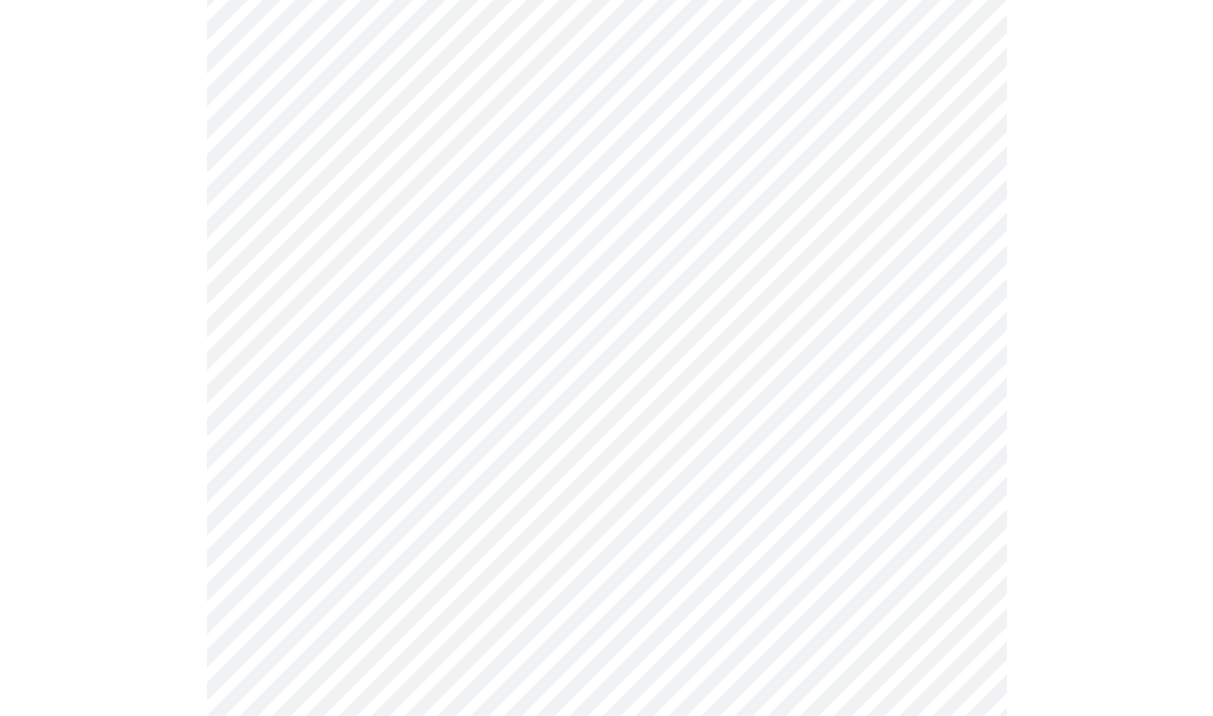 click on "MyMenopauseRx Appointments Messaging Labs Uploads Medications Community Refer a Friend Hi Danielle   Intake Questions for Wed, Aug 6th 2025 @ 4:00pm-4:20pm 3  /  13 Settings Billing Invoices Log out" at bounding box center (606, 801) 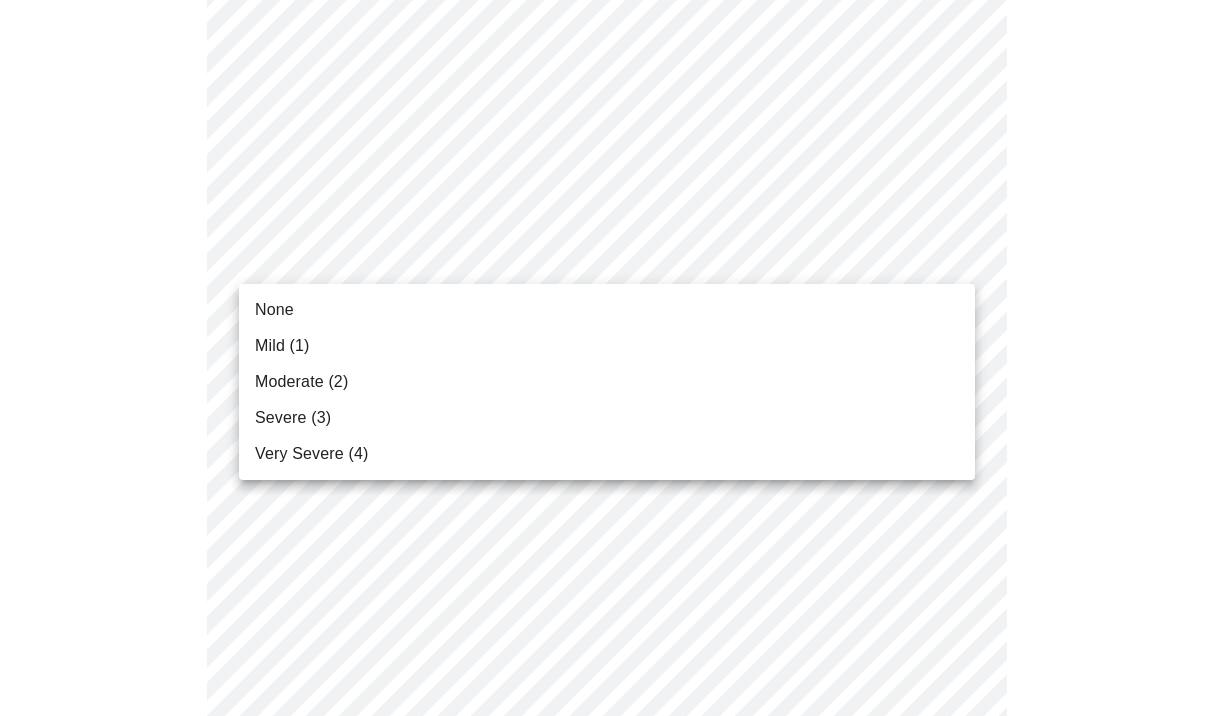 click on "Mild (1)" at bounding box center [607, 346] 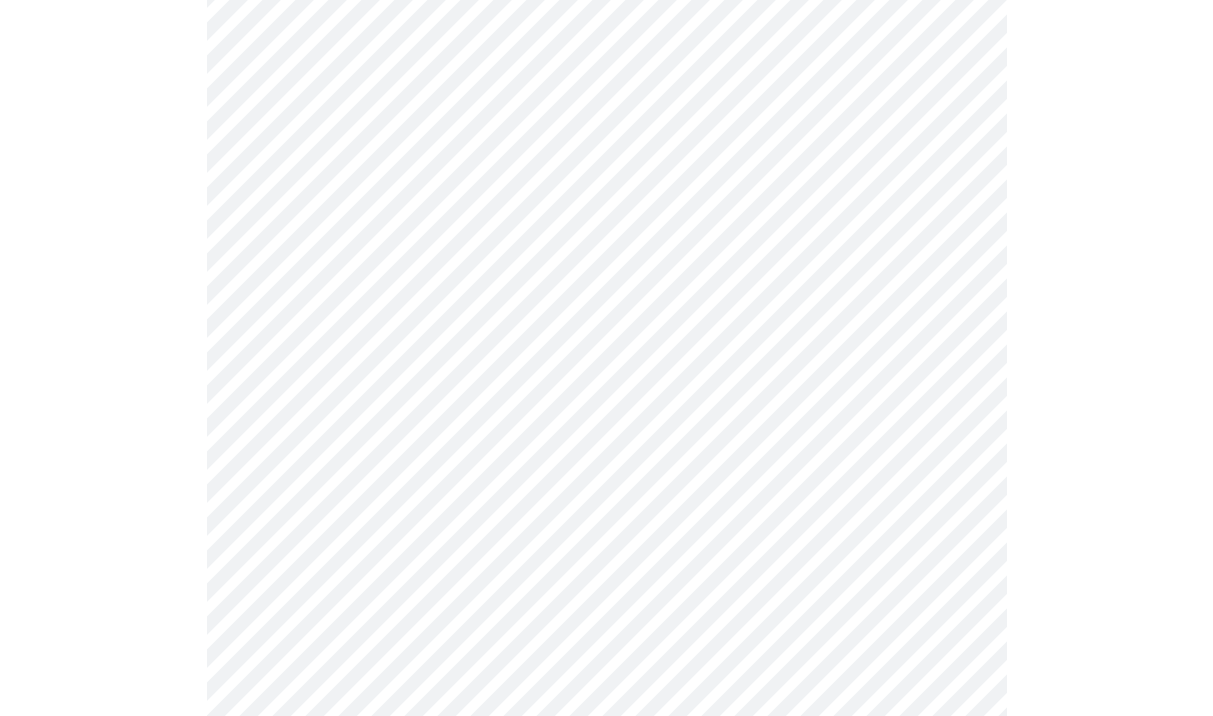 click on "MyMenopauseRx Appointments Messaging Labs Uploads Medications Community Refer a Friend Hi Danielle   Intake Questions for Wed, Aug 6th 2025 @ 4:00pm-4:20pm 3  /  13 Settings Billing Invoices Log out" at bounding box center (606, 787) 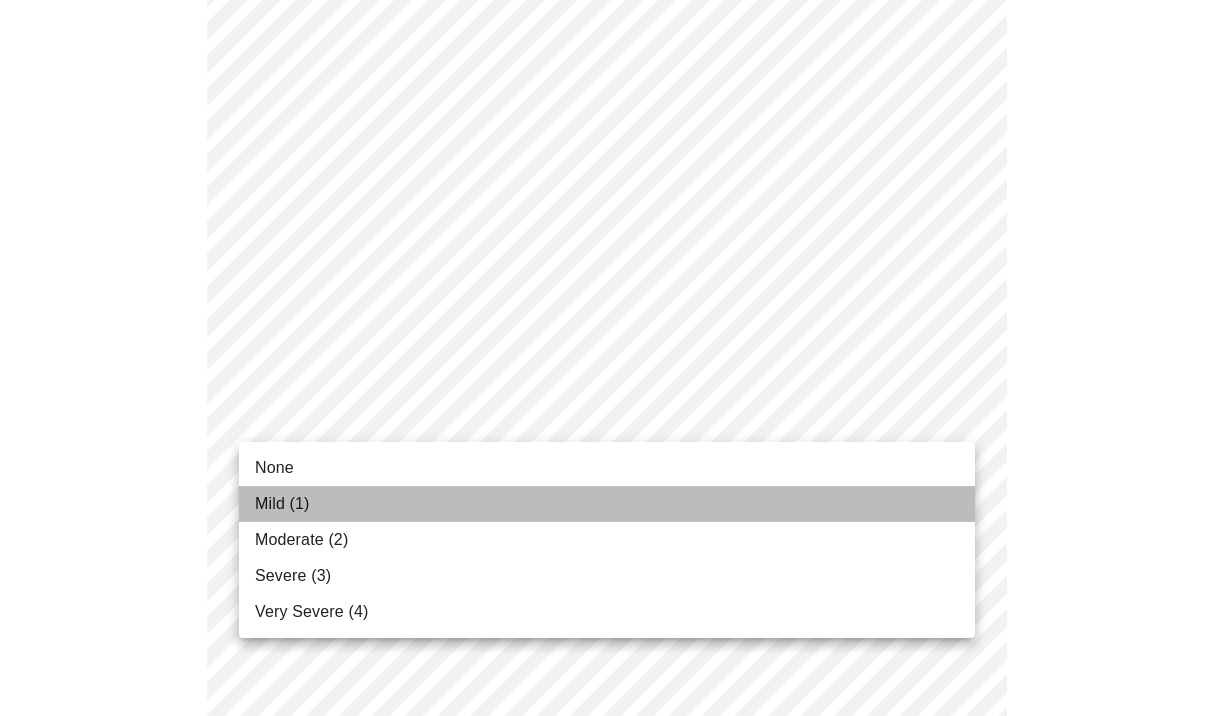 click on "Mild (1)" at bounding box center (607, 504) 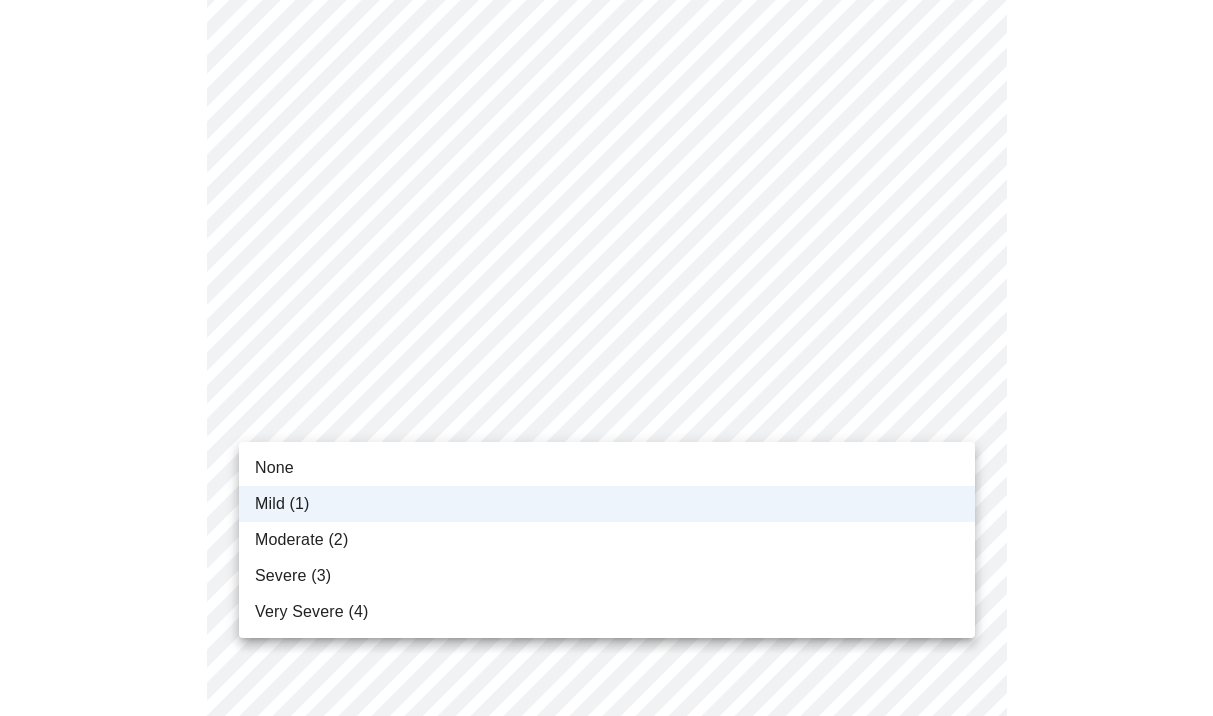 click on "MyMenopauseRx Appointments Messaging Labs Uploads Medications Community Refer a Friend Hi Danielle   Intake Questions for Wed, Aug 6th 2025 @ 4:00pm-4:20pm 3  /  13 Settings Billing Invoices Log out None Mild (1) Moderate (2) Severe (3) Very Severe (4)" at bounding box center [606, 773] 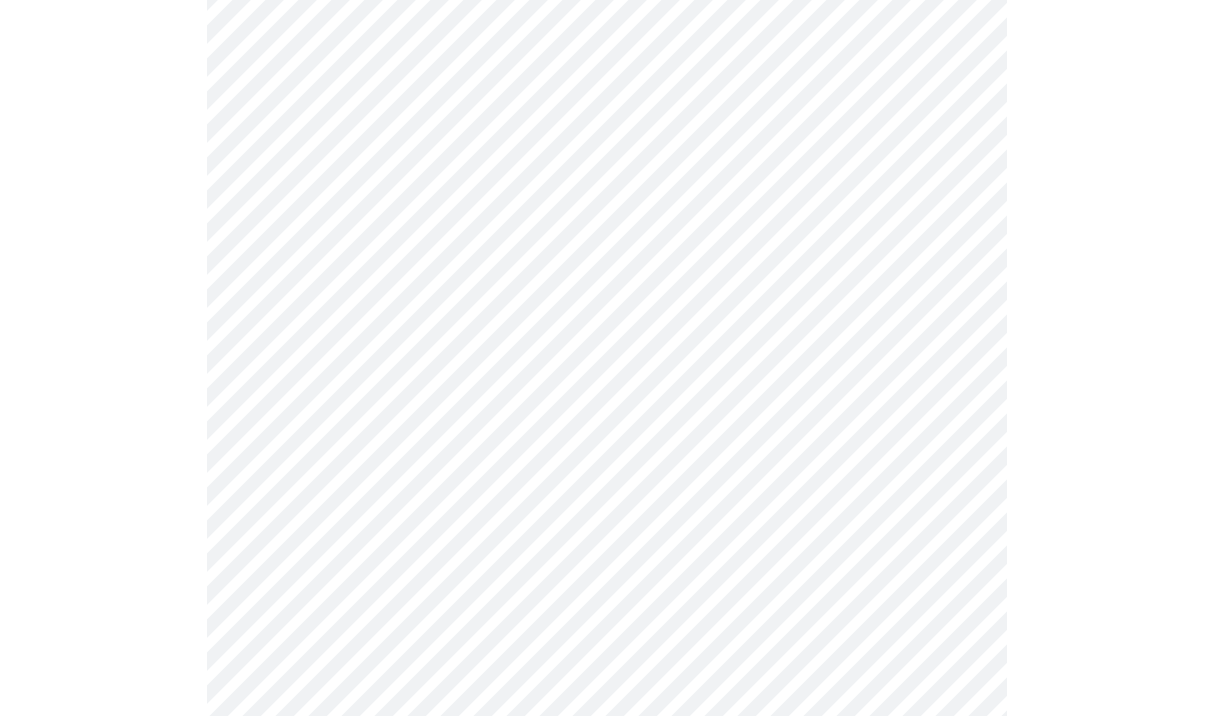 scroll, scrollTop: 620, scrollLeft: 0, axis: vertical 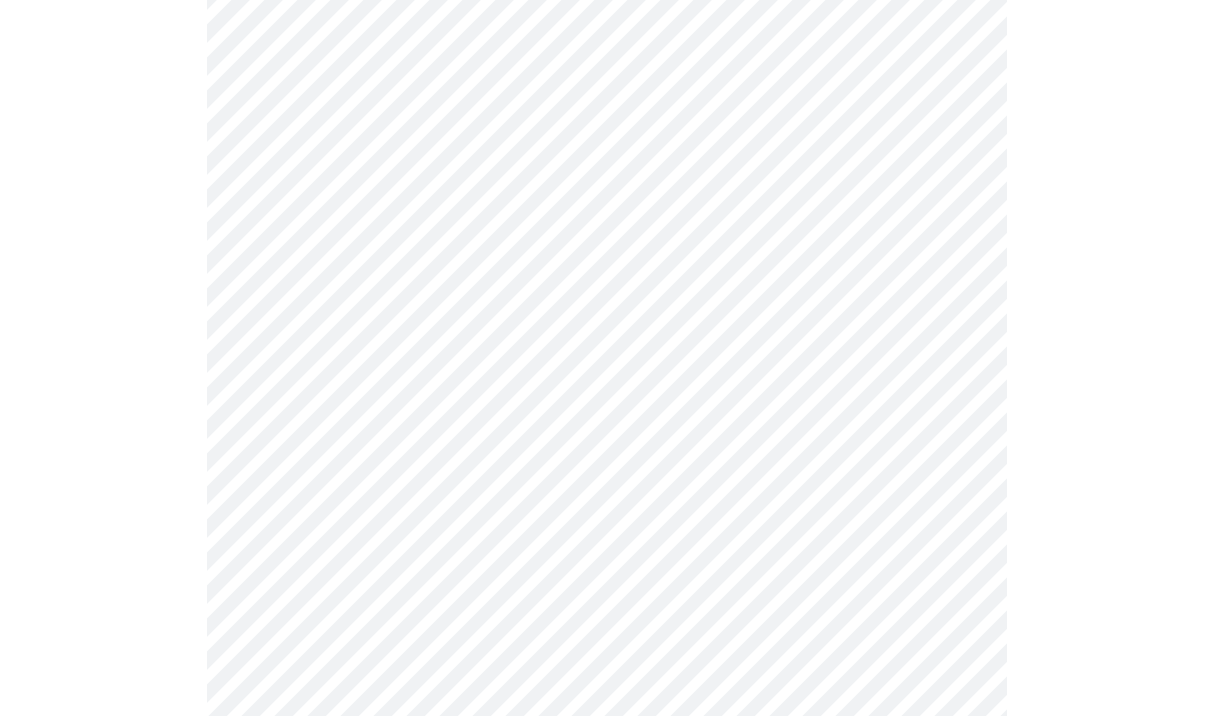 click on "MyMenopauseRx Appointments Messaging Labs Uploads Medications Community Refer a Friend Hi Danielle   Intake Questions for Wed, Aug 6th 2025 @ 4:00pm-4:20pm 3  /  13 Settings Billing Invoices Log out" at bounding box center [606, 676] 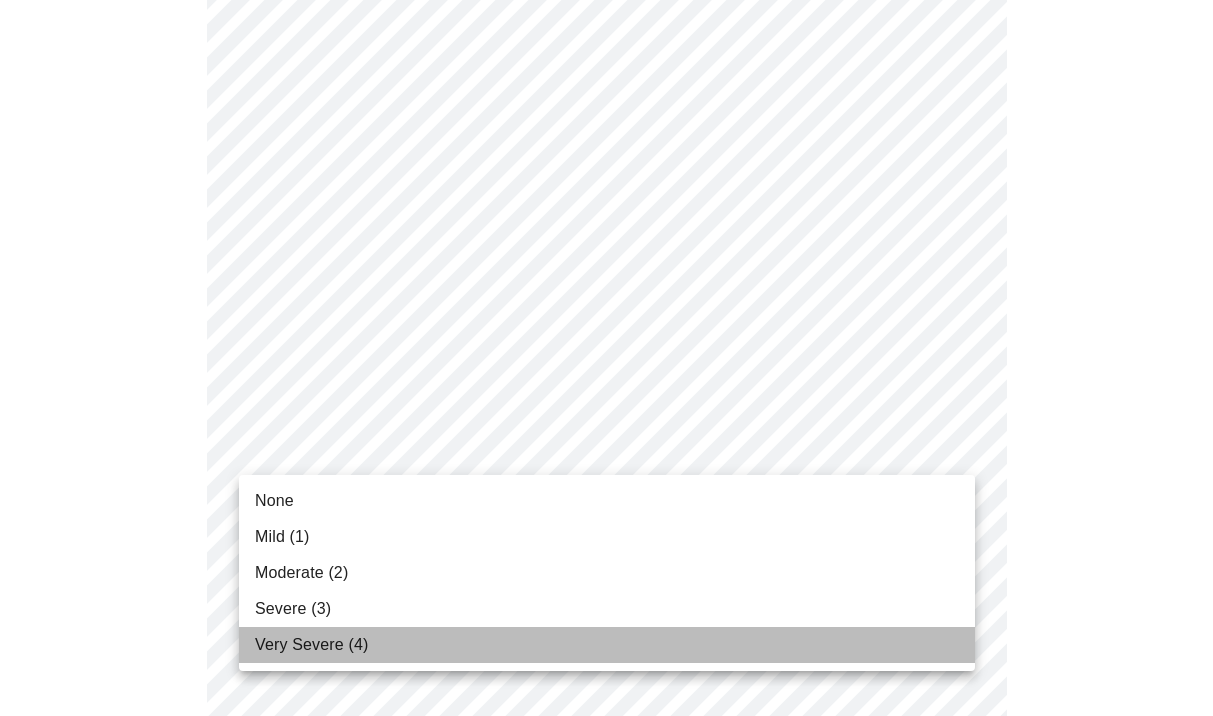 click on "Very Severe (4)" at bounding box center (607, 645) 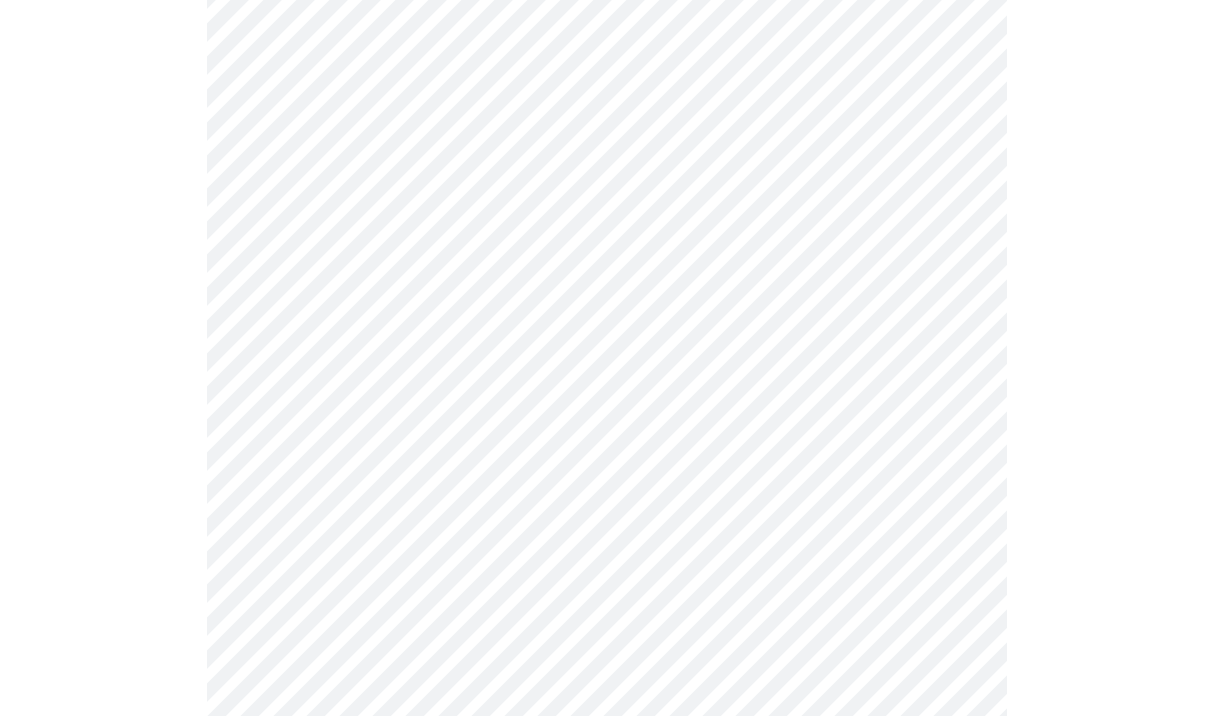 scroll, scrollTop: 727, scrollLeft: 0, axis: vertical 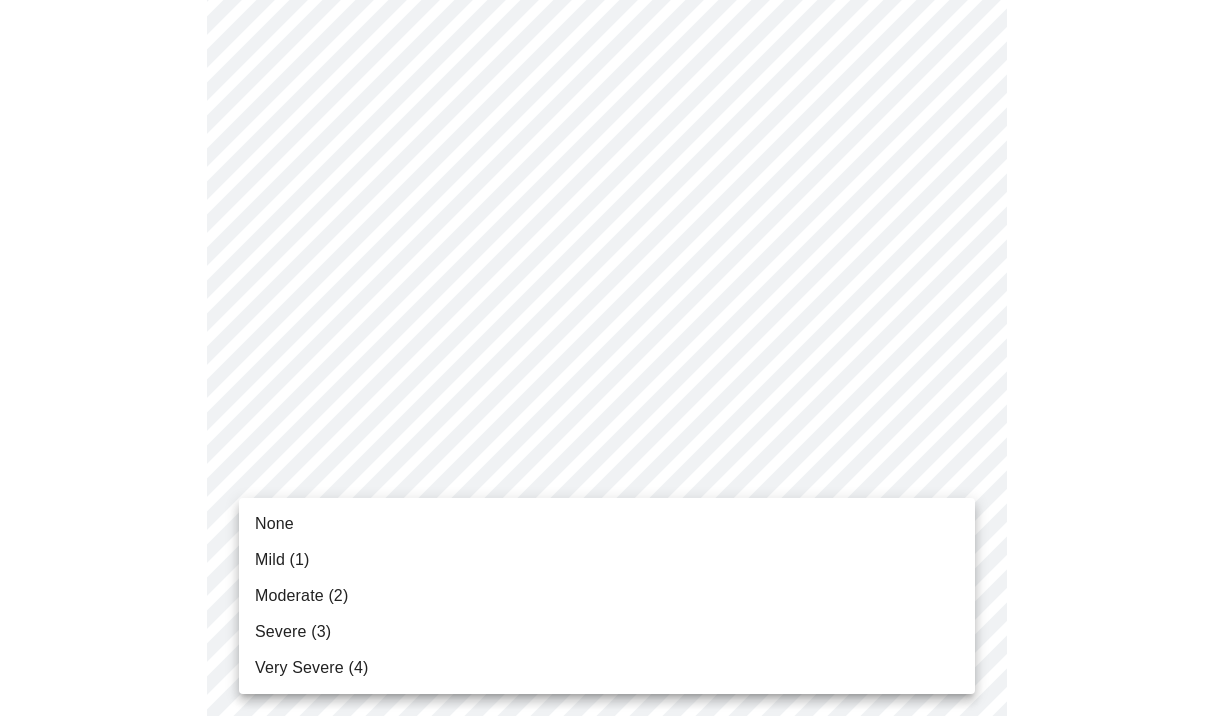 click on "MyMenopauseRx Appointments Messaging Labs Uploads Medications Community Refer a Friend Hi Danielle   Intake Questions for Wed, Aug 6th 2025 @ 4:00pm-4:20pm 3  /  13 Settings Billing Invoices Log out None Mild (1) Moderate (2) Severe (3) Very Severe (4)" at bounding box center [606, 555] 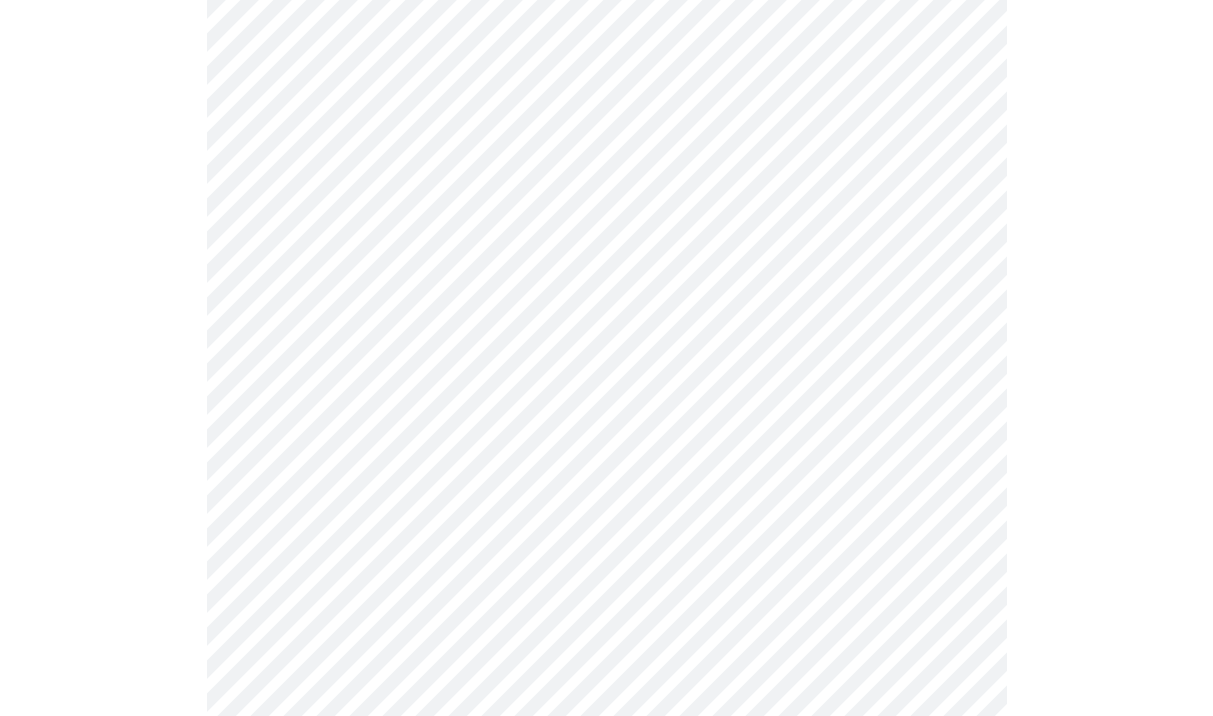 scroll, scrollTop: 1109, scrollLeft: 0, axis: vertical 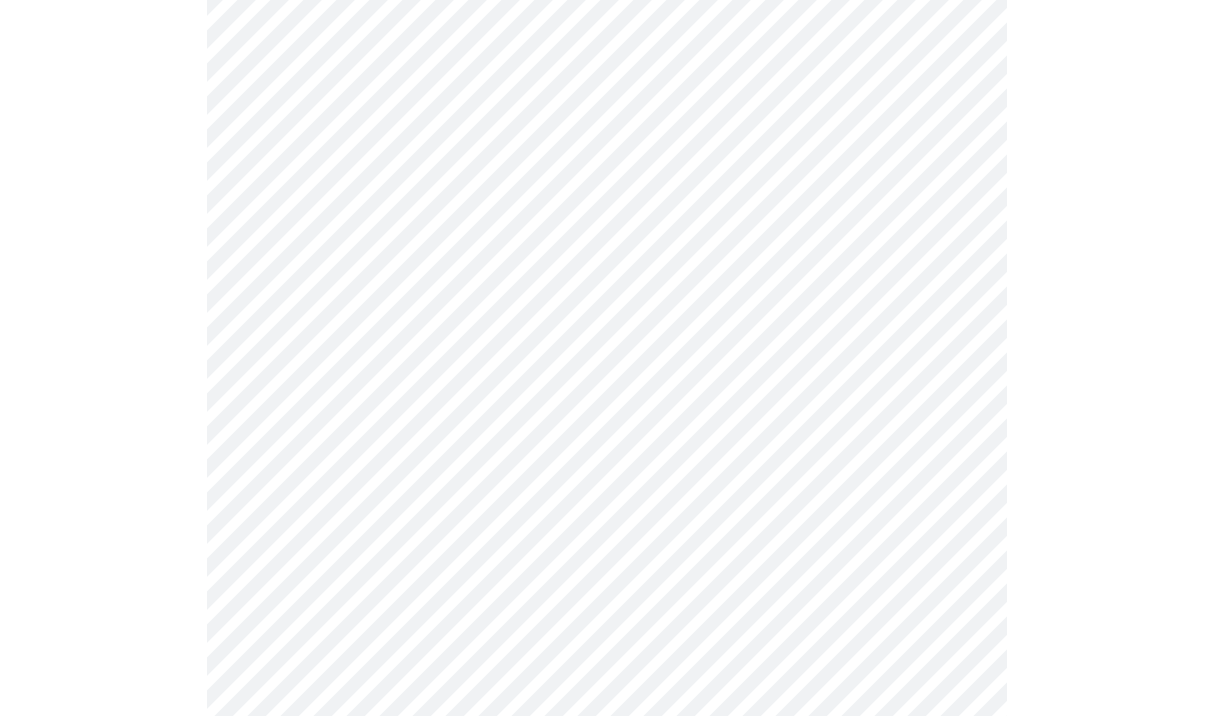 click on "MyMenopauseRx Appointments Messaging Labs Uploads Medications Community Refer a Friend Hi Danielle   Intake Questions for Wed, Aug 6th 2025 @ 4:00pm-4:20pm 3  /  13 Settings Billing Invoices Log out" at bounding box center (606, 159) 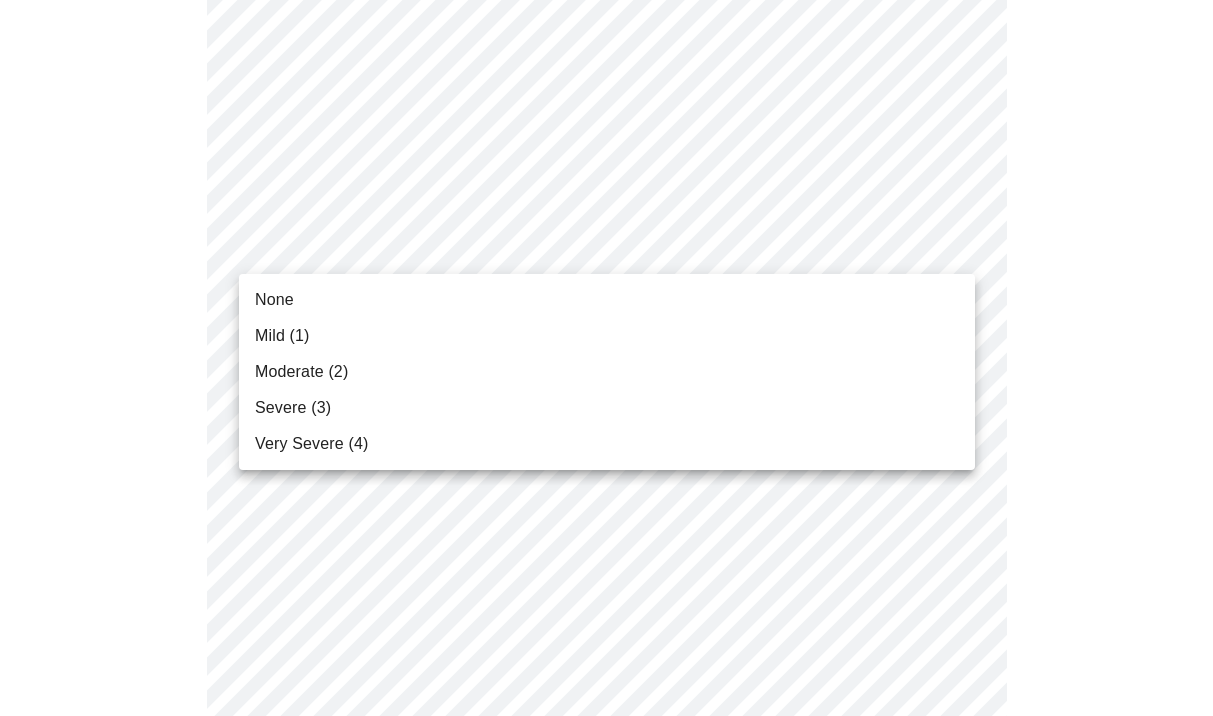click on "Severe (3)" at bounding box center (607, 408) 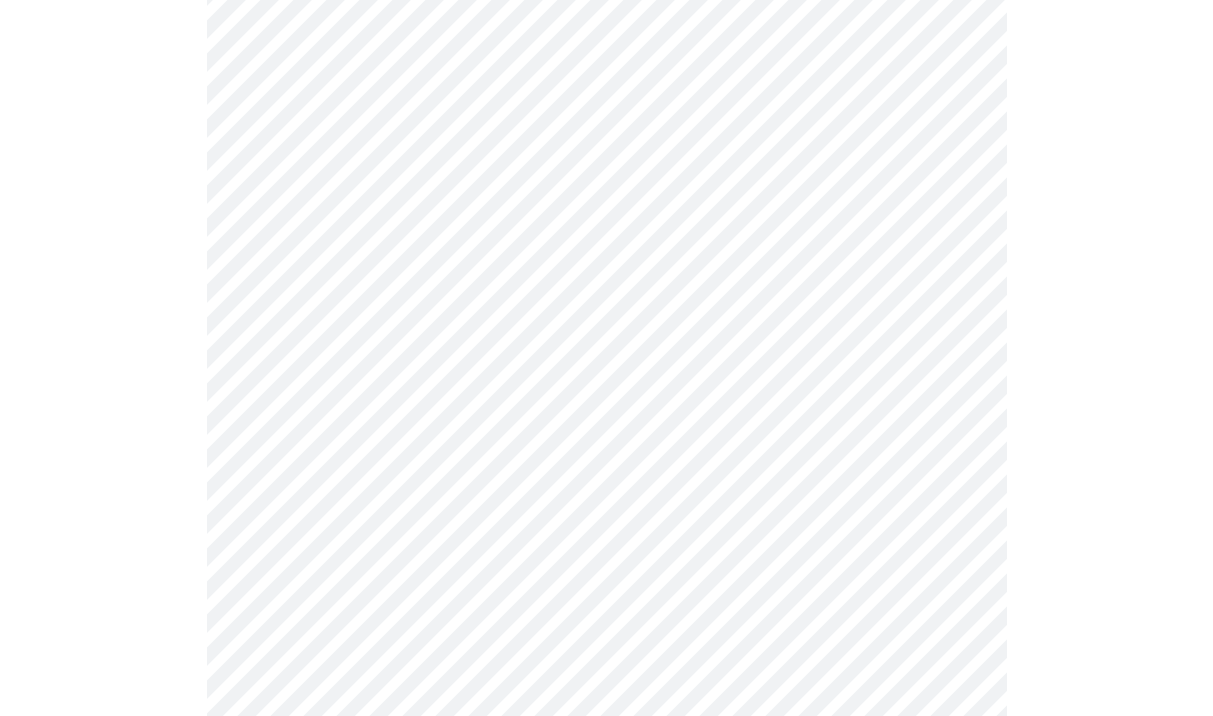 scroll, scrollTop: 1157, scrollLeft: 0, axis: vertical 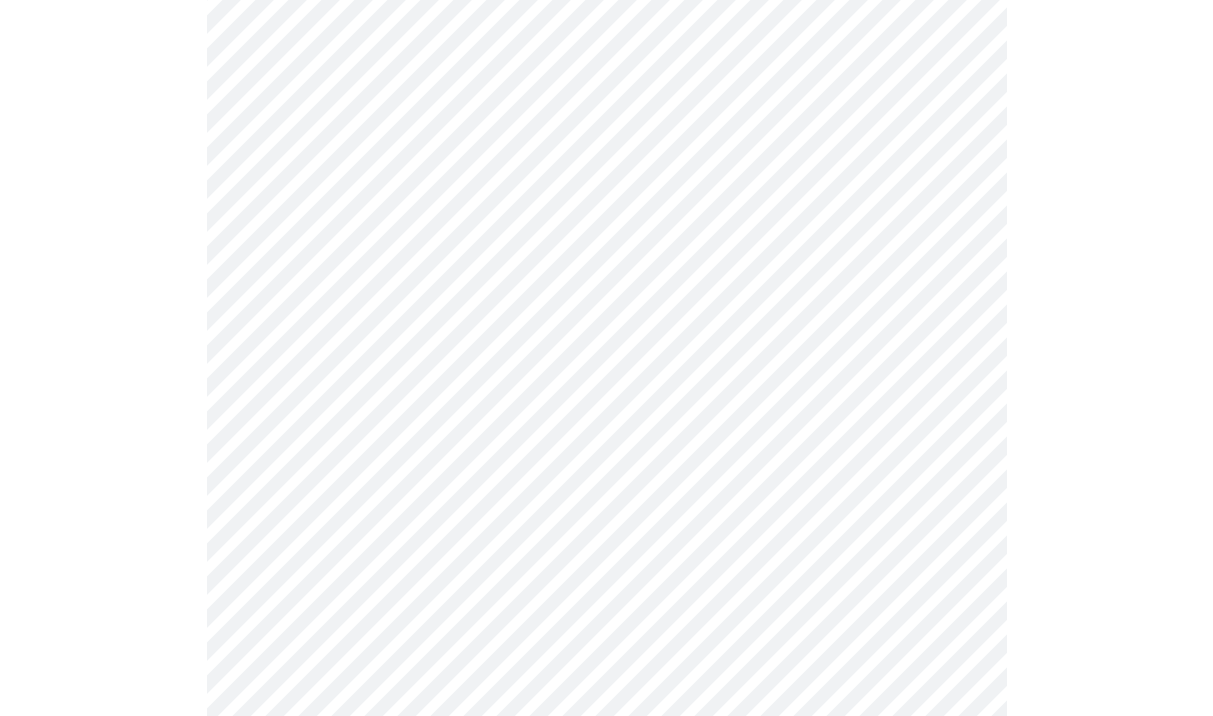 click on "MyMenopauseRx Appointments Messaging Labs Uploads Medications Community Refer a Friend Hi Danielle   Intake Questions for Wed, Aug 6th 2025 @ 4:00pm-4:20pm 3  /  13 Settings Billing Invoices Log out" at bounding box center [606, 97] 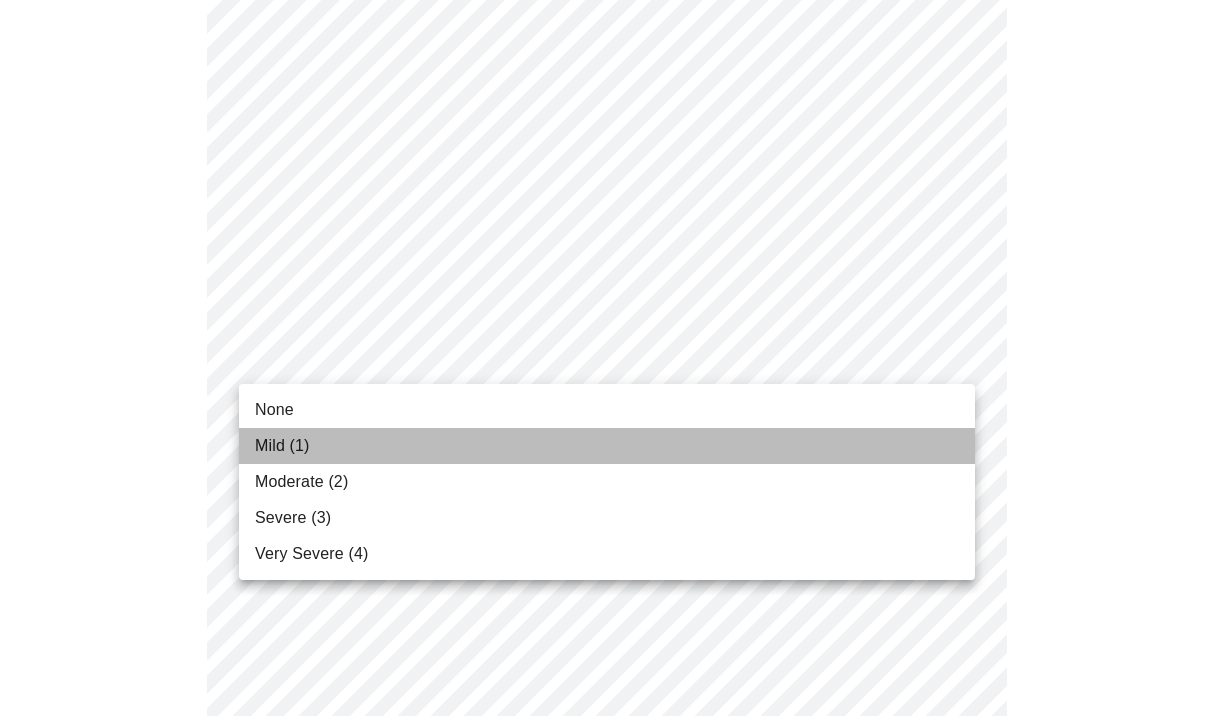 click on "Mild (1)" at bounding box center [607, 446] 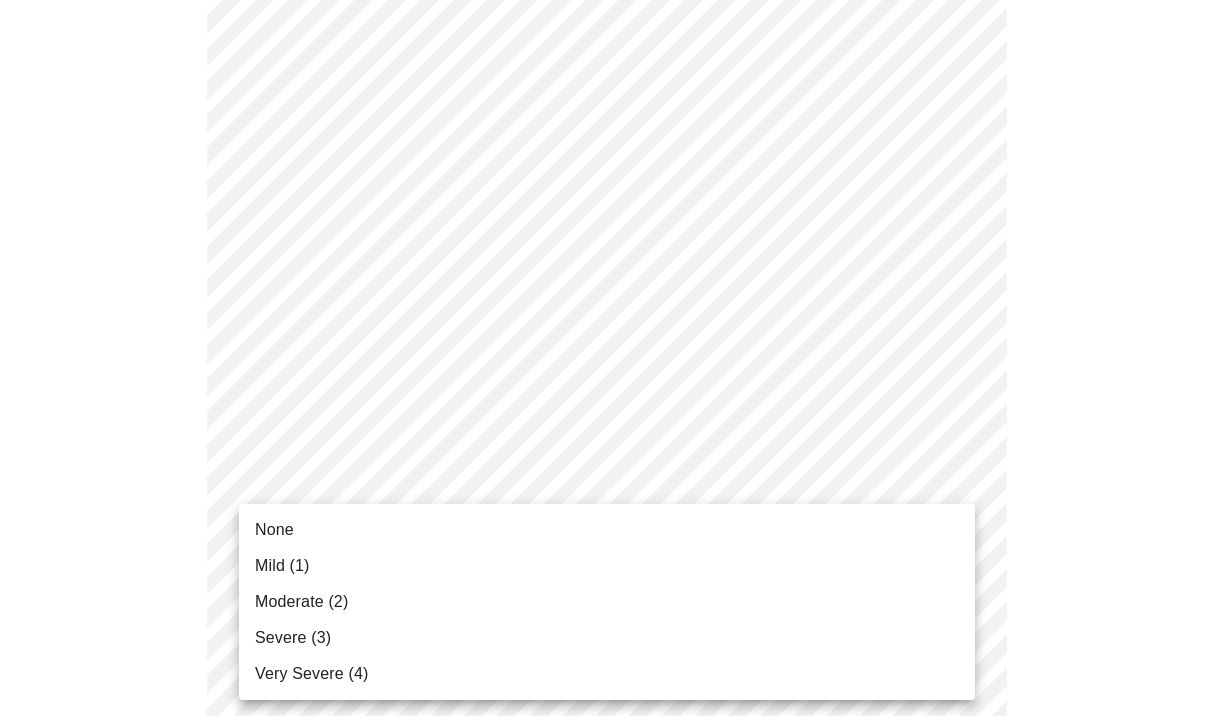 click on "MyMenopauseRx Appointments Messaging Labs Uploads Medications Community Refer a Friend Hi Danielle   Intake Questions for Wed, Aug 6th 2025 @ 4:00pm-4:20pm 3  /  13 Settings Billing Invoices Log out None Mild (1) Moderate (2) Severe (3) Very Severe (4)" at bounding box center (606, 83) 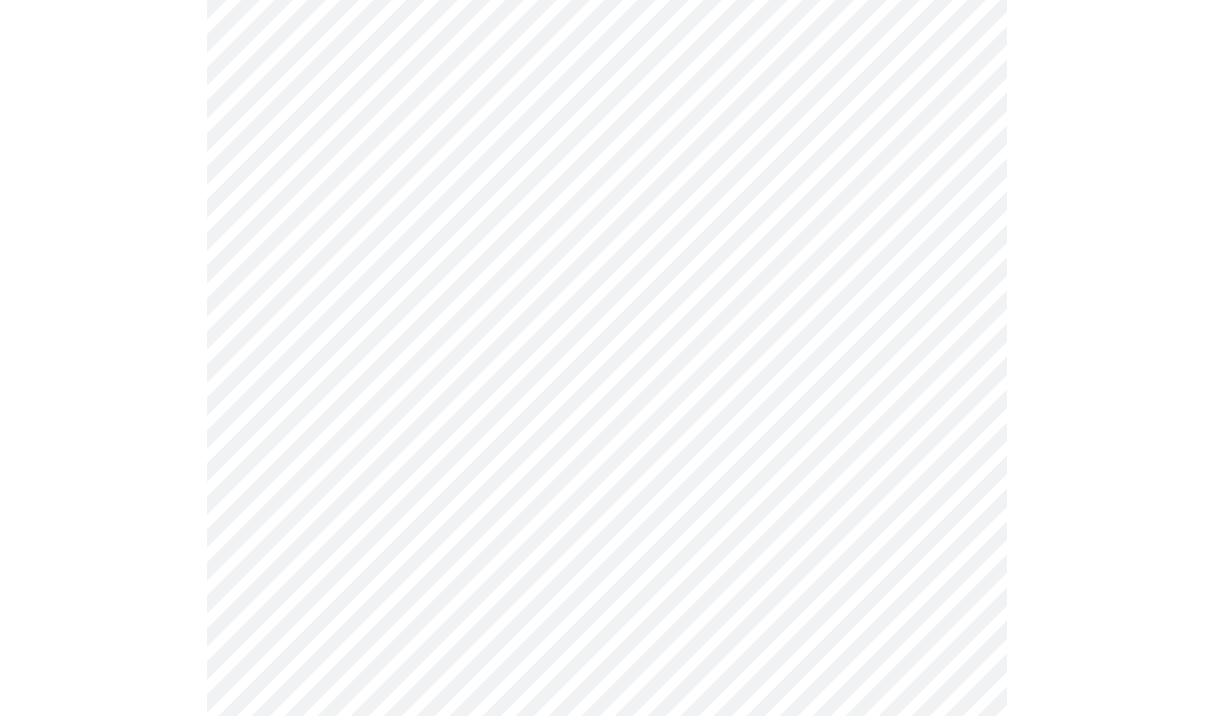 scroll, scrollTop: 1337, scrollLeft: 0, axis: vertical 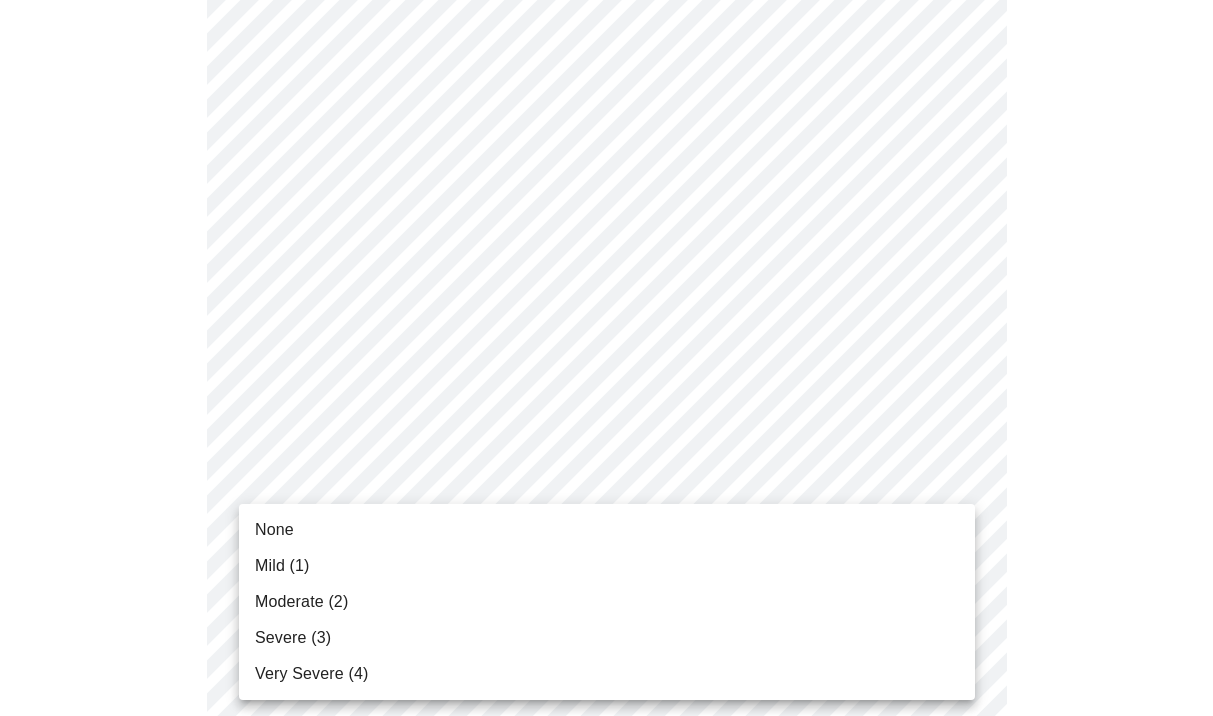 click on "MyMenopauseRx Appointments Messaging Labs Uploads Medications Community Refer a Friend Hi Danielle   Intake Questions for Wed, Aug 6th 2025 @ 4:00pm-4:20pm 3  /  13 Settings Billing Invoices Log out None Mild (1) Moderate (2) Severe (3) Very Severe (4)" at bounding box center [606, -111] 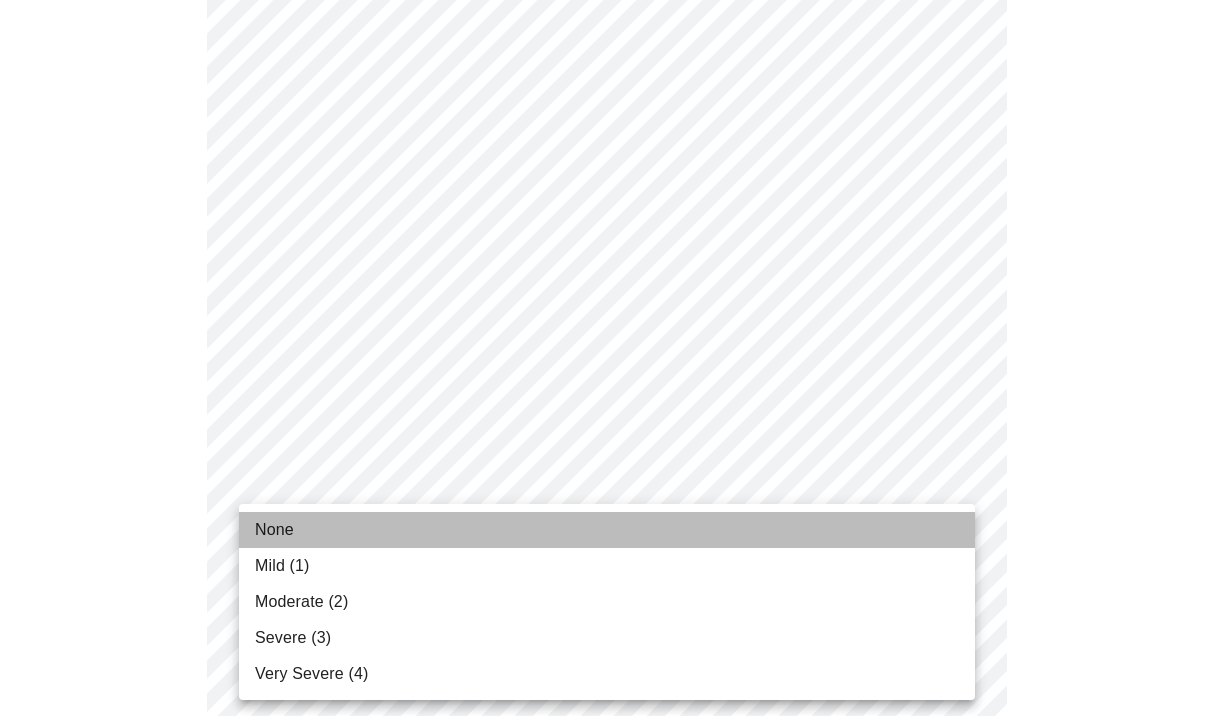 click on "None" at bounding box center (607, 530) 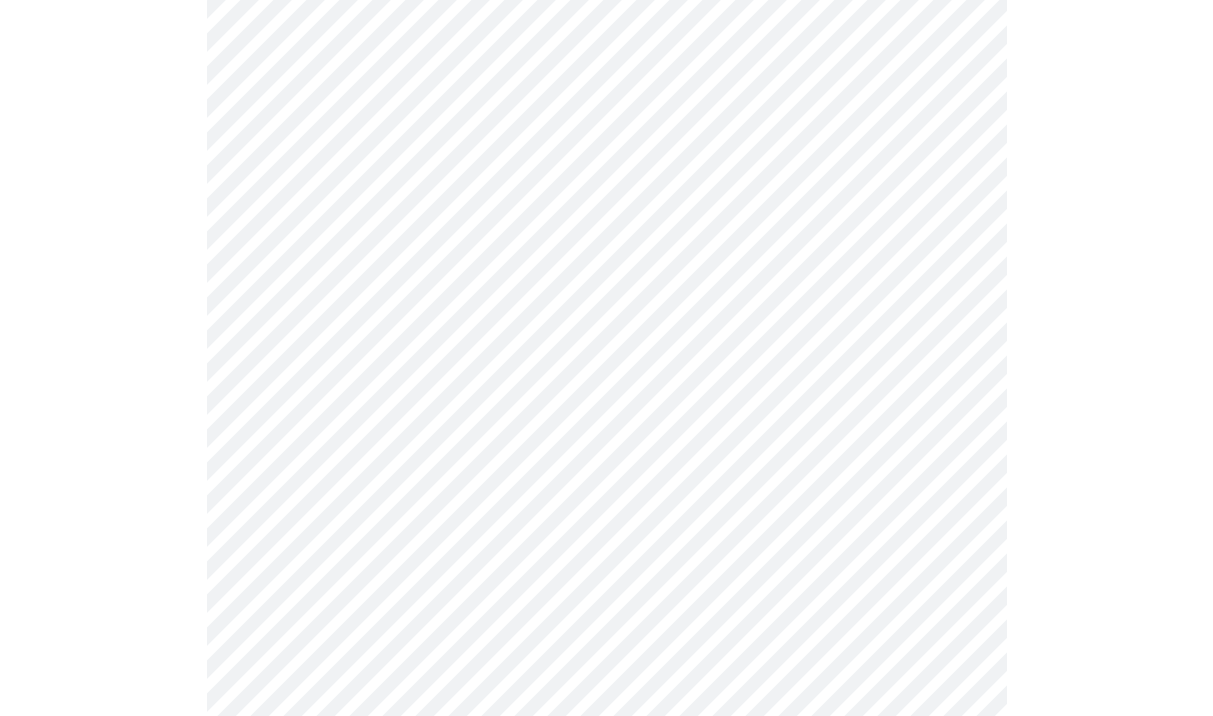 click on "MyMenopauseRx Appointments Messaging Labs Uploads Medications Community Refer a Friend Hi Danielle   Intake Questions for Wed, Aug 6th 2025 @ 4:00pm-4:20pm 3  /  13 Settings Billing Invoices Log out" at bounding box center (606, -125) 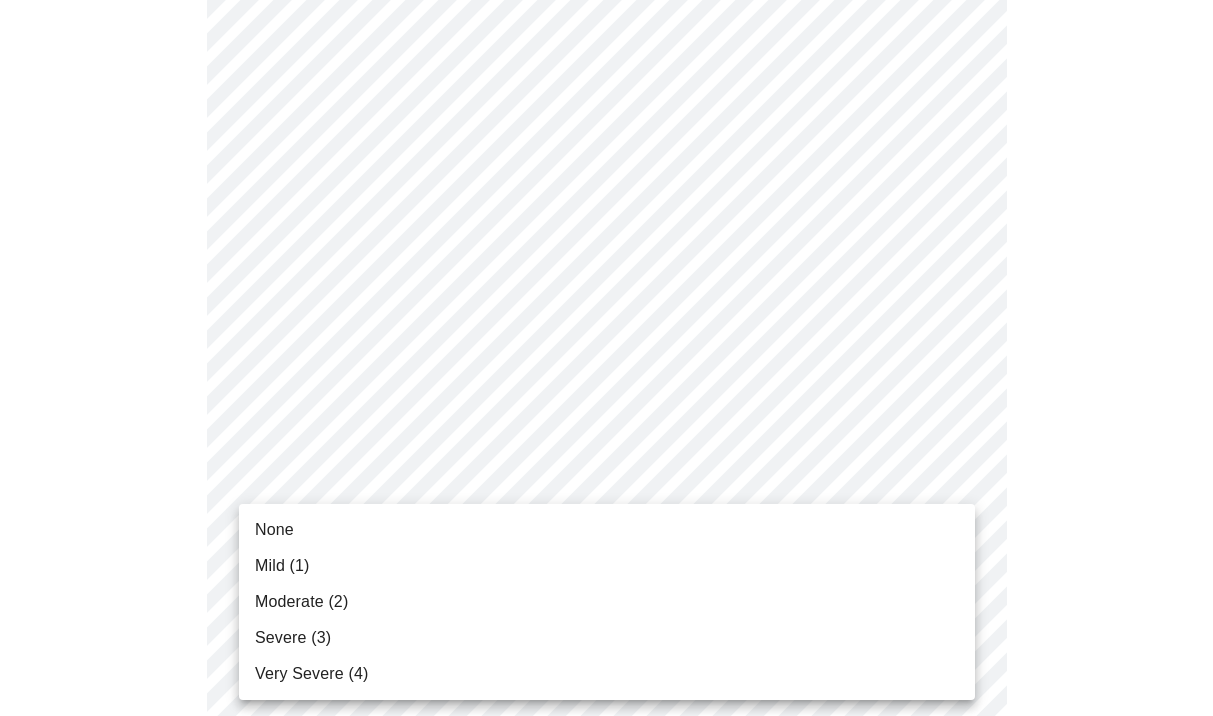 click on "Moderate (2)" at bounding box center [301, 602] 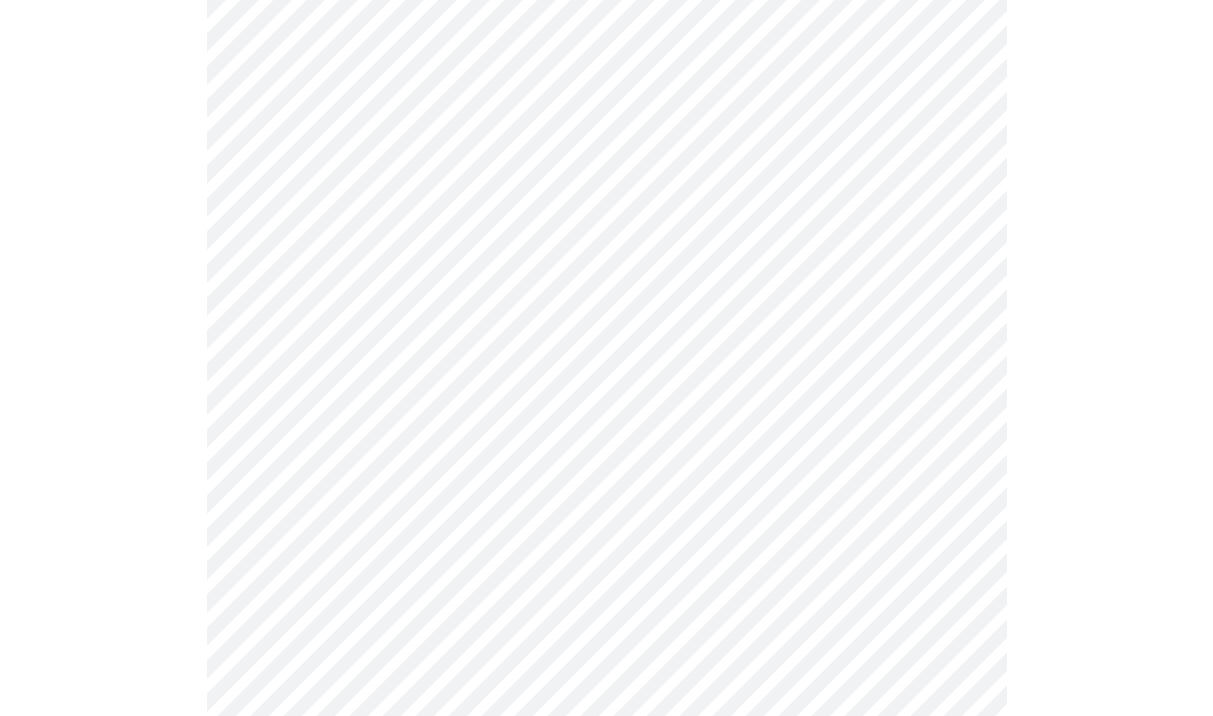 click on "MyMenopauseRx Appointments Messaging Labs Uploads Medications Community Refer a Friend Hi Danielle   Intake Questions for Wed, Aug 6th 2025 @ 4:00pm-4:20pm 3  /  13 Settings Billing Invoices Log out" at bounding box center [606, -139] 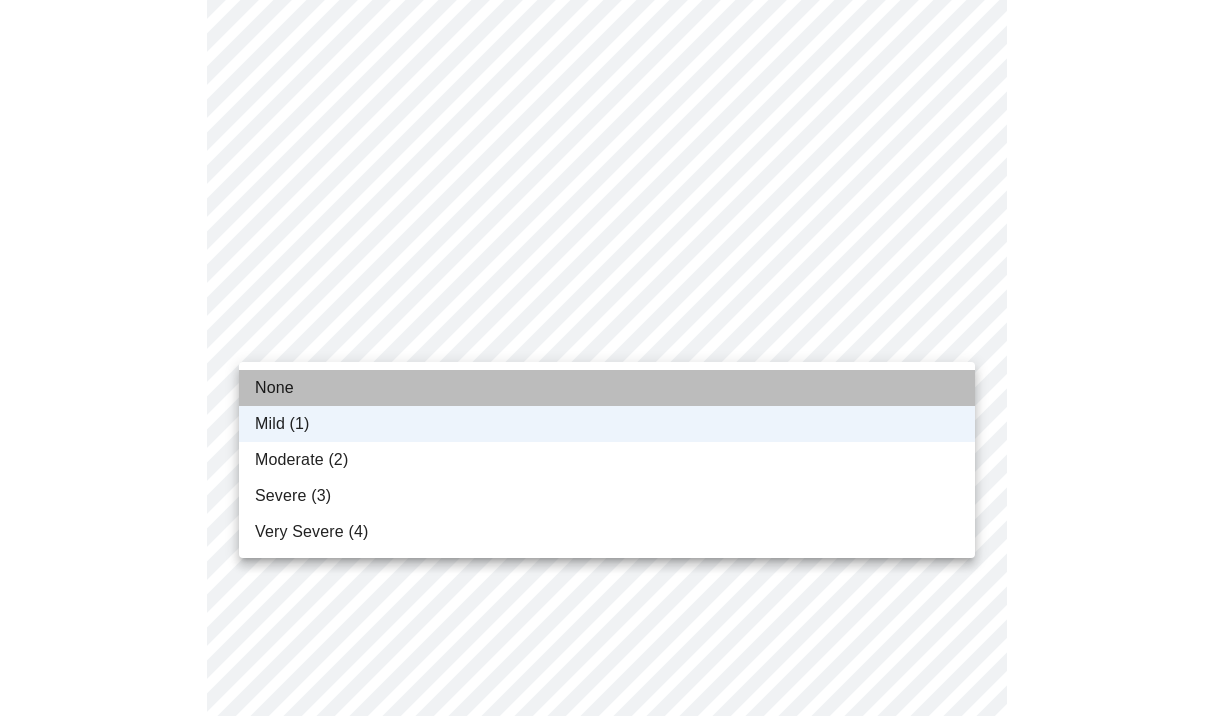 click on "None" at bounding box center (607, 388) 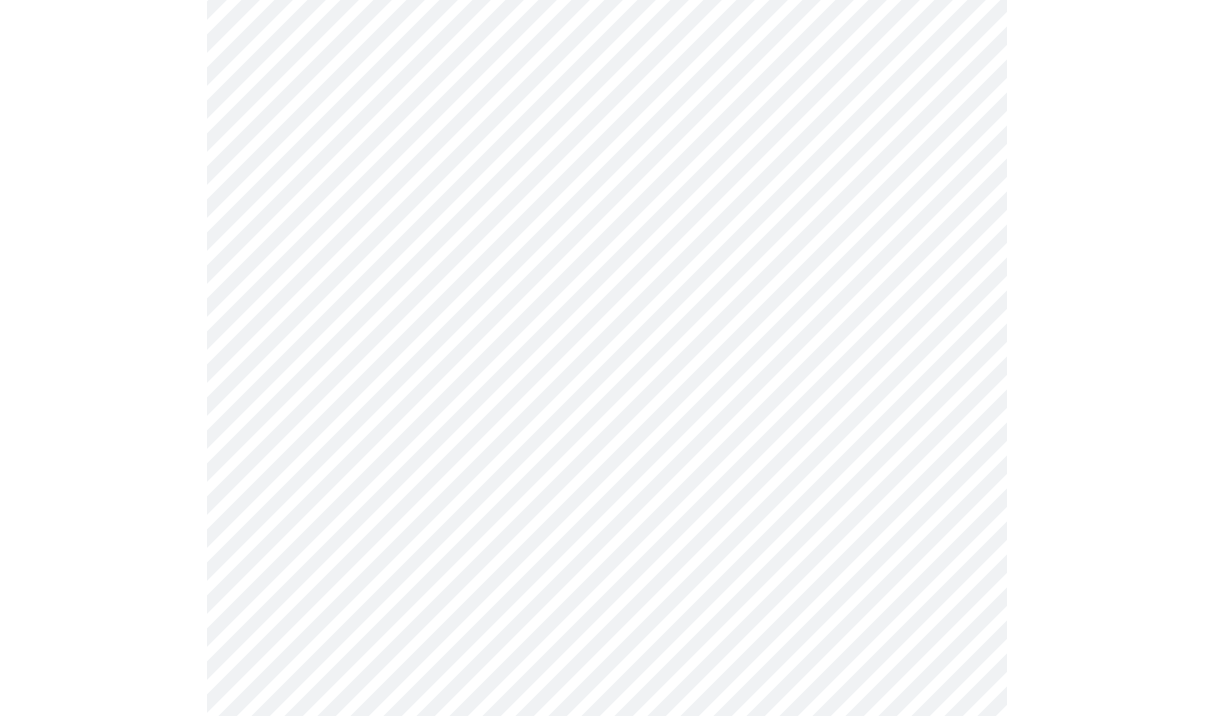 scroll, scrollTop: 1016, scrollLeft: 0, axis: vertical 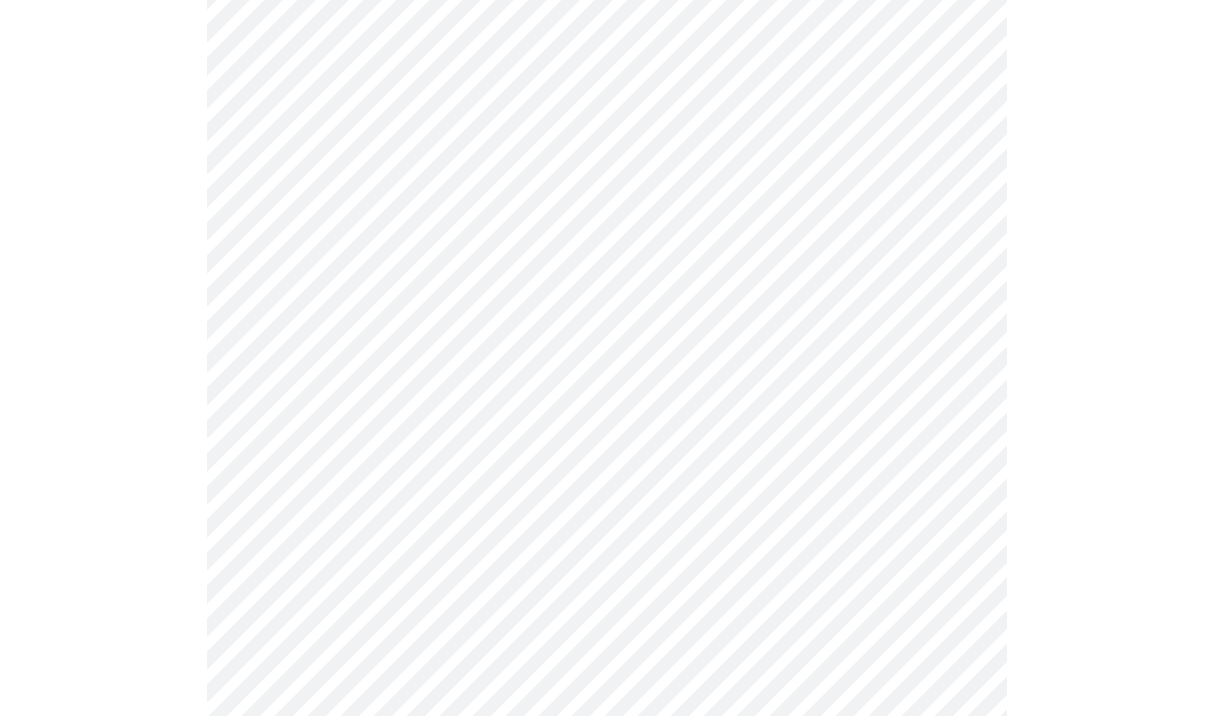 click on "MyMenopauseRx Appointments Messaging Labs Uploads Medications Community Refer a Friend Hi Danielle   Intake Questions for Wed, Aug 6th 2025 @ 4:00pm-4:20pm 4  /  13 Settings Billing Invoices Log out" at bounding box center (606, -48) 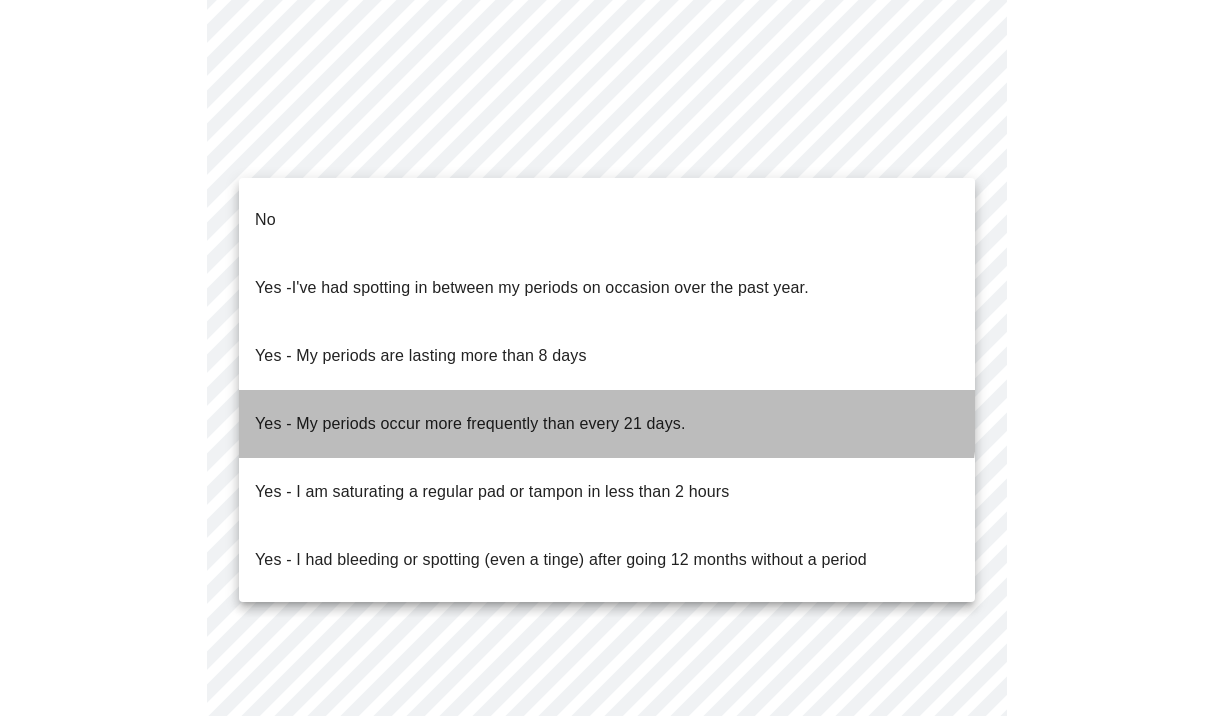 click on "Yes - My periods occur more frequently than every 21 days." at bounding box center (470, 424) 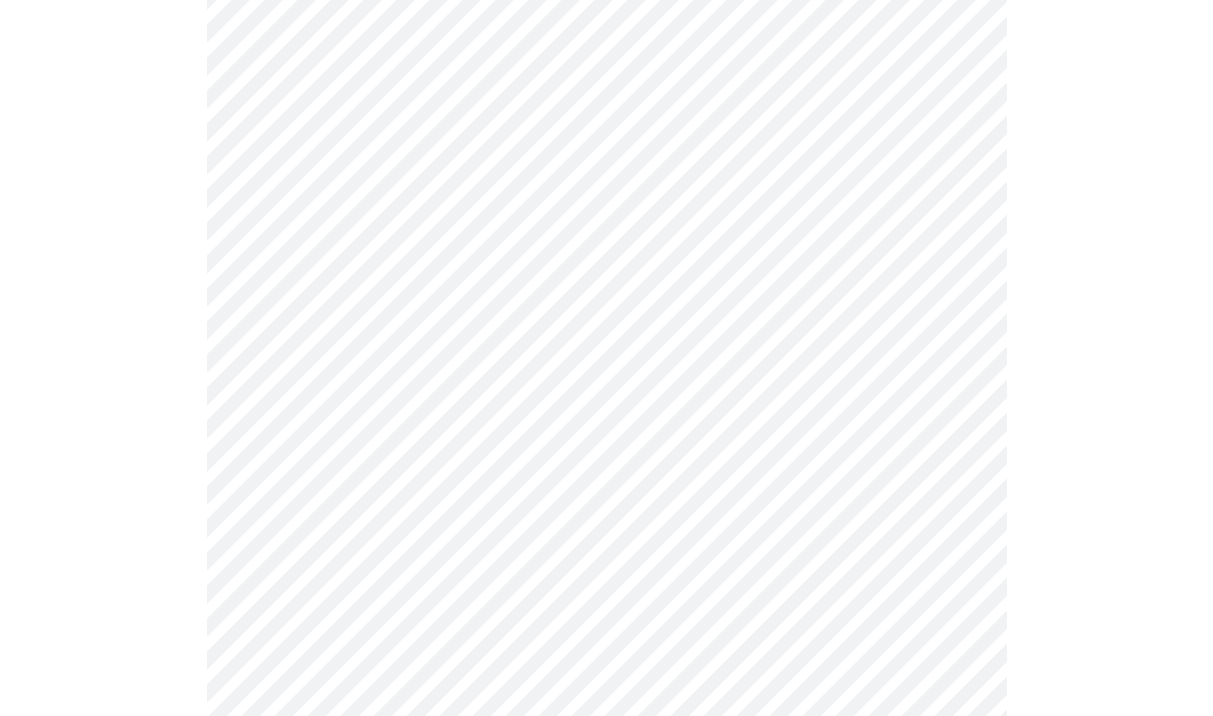 click on "MyMenopauseRx Appointments Messaging Labs Uploads Medications Community Refer a Friend Hi Danielle   Intake Questions for Wed, Aug 6th 2025 @ 4:00pm-4:20pm 4  /  13 Settings Billing Invoices Log out" at bounding box center (606, -54) 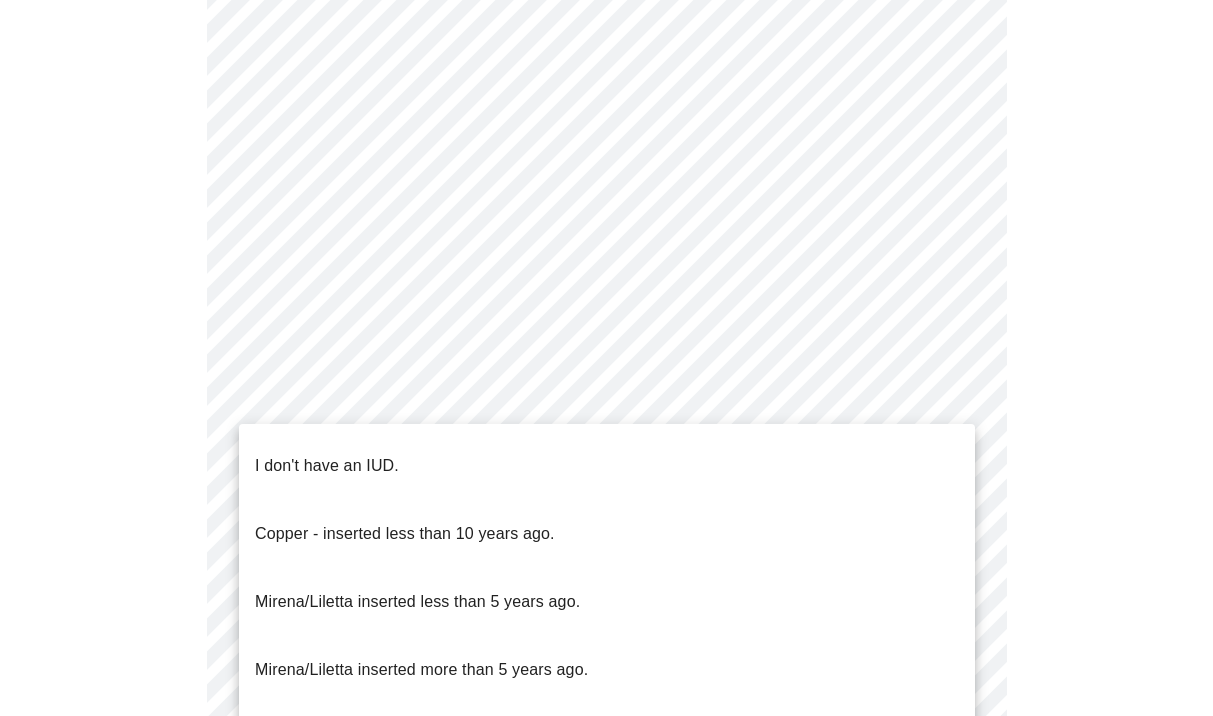 click on "I don't have an IUD." at bounding box center [607, 466] 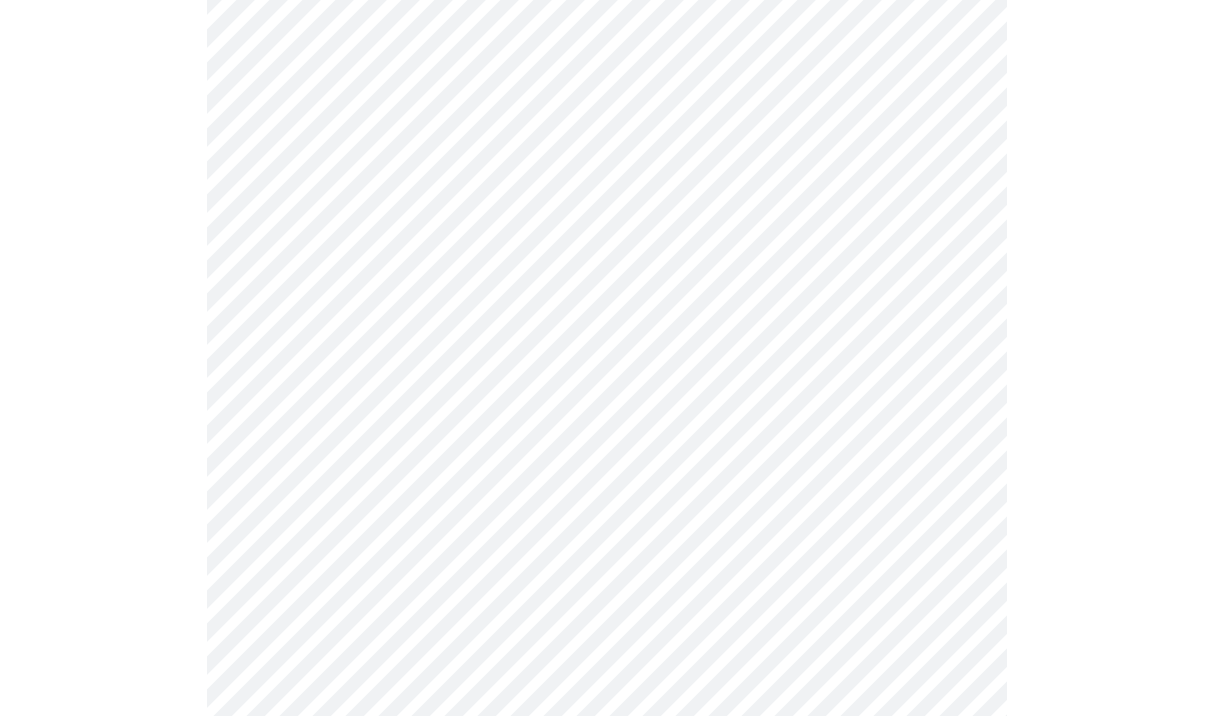 scroll, scrollTop: 1111, scrollLeft: 0, axis: vertical 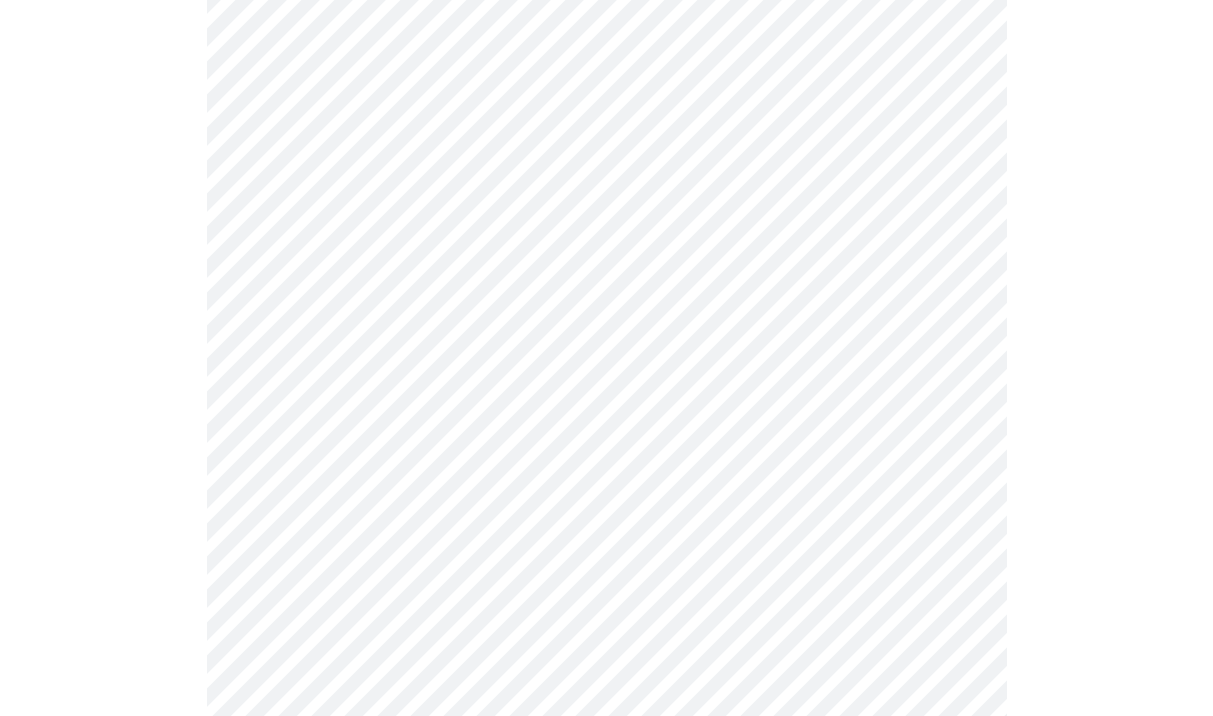click on "MyMenopauseRx Appointments Messaging Labs Uploads Medications Community Refer a Friend Hi Danielle   Intake Questions for Wed, Aug 6th 2025 @ 4:00pm-4:20pm 4  /  13 Settings Billing Invoices Log out" at bounding box center (606, -155) 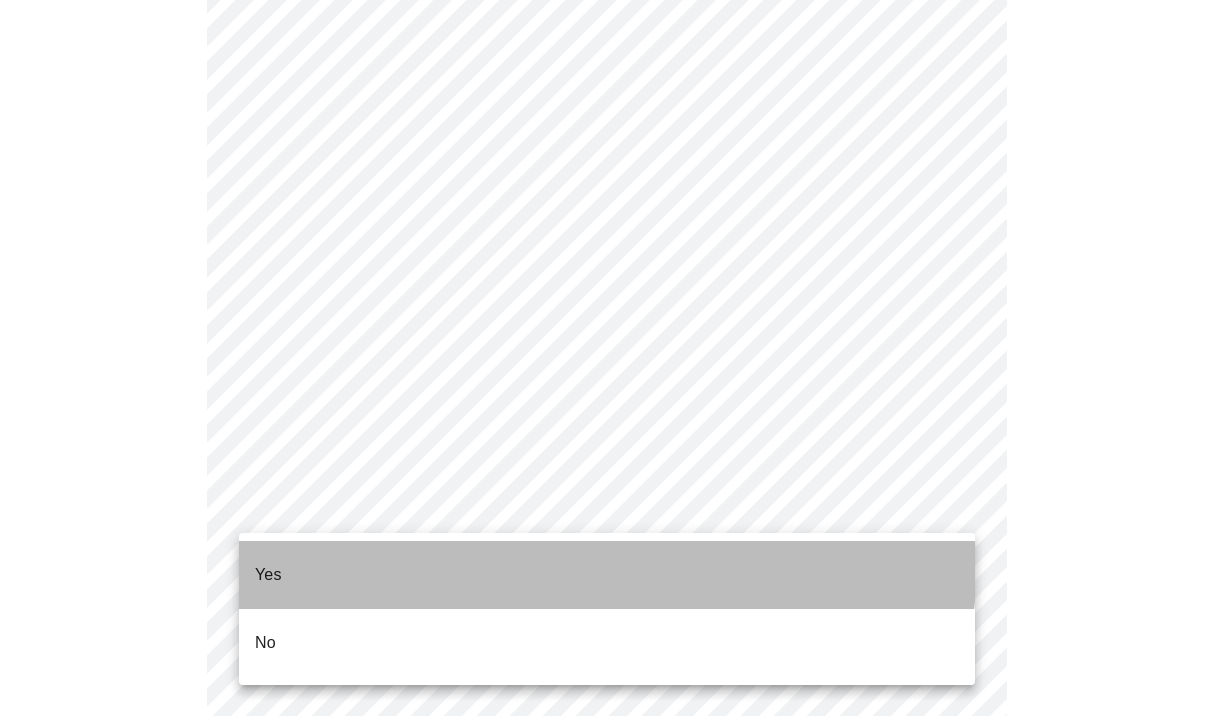 click on "Yes" at bounding box center [607, 575] 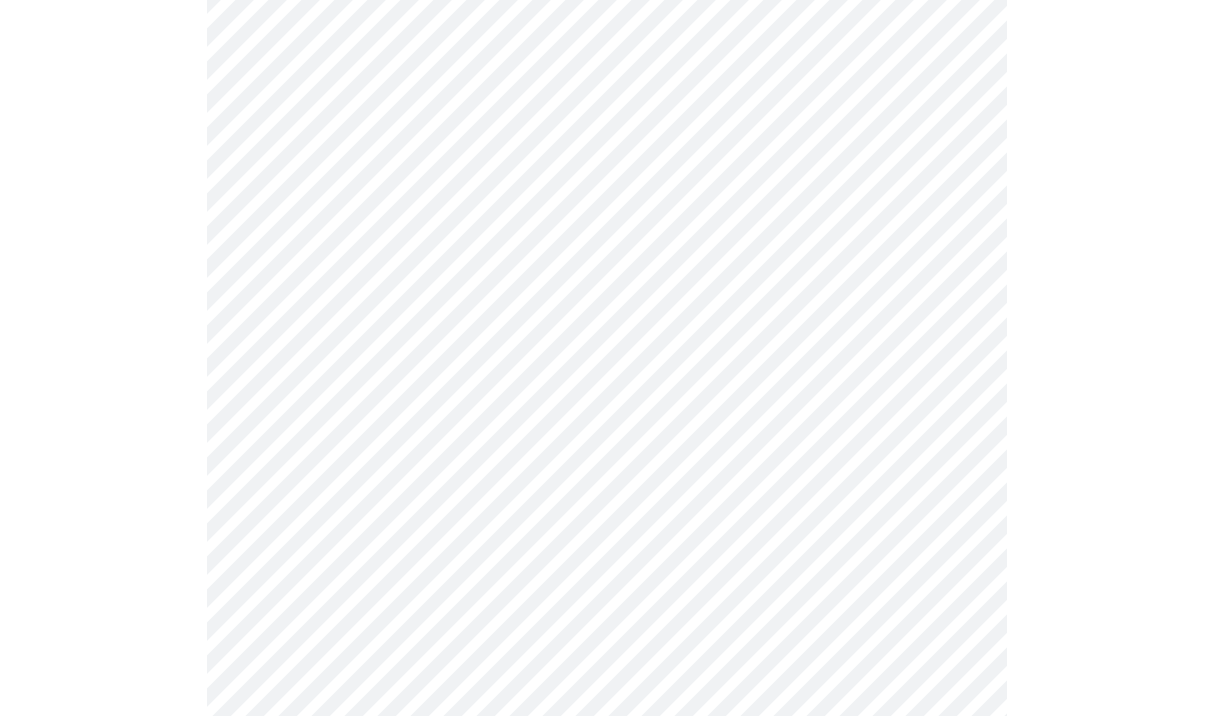 scroll, scrollTop: 1169, scrollLeft: 0, axis: vertical 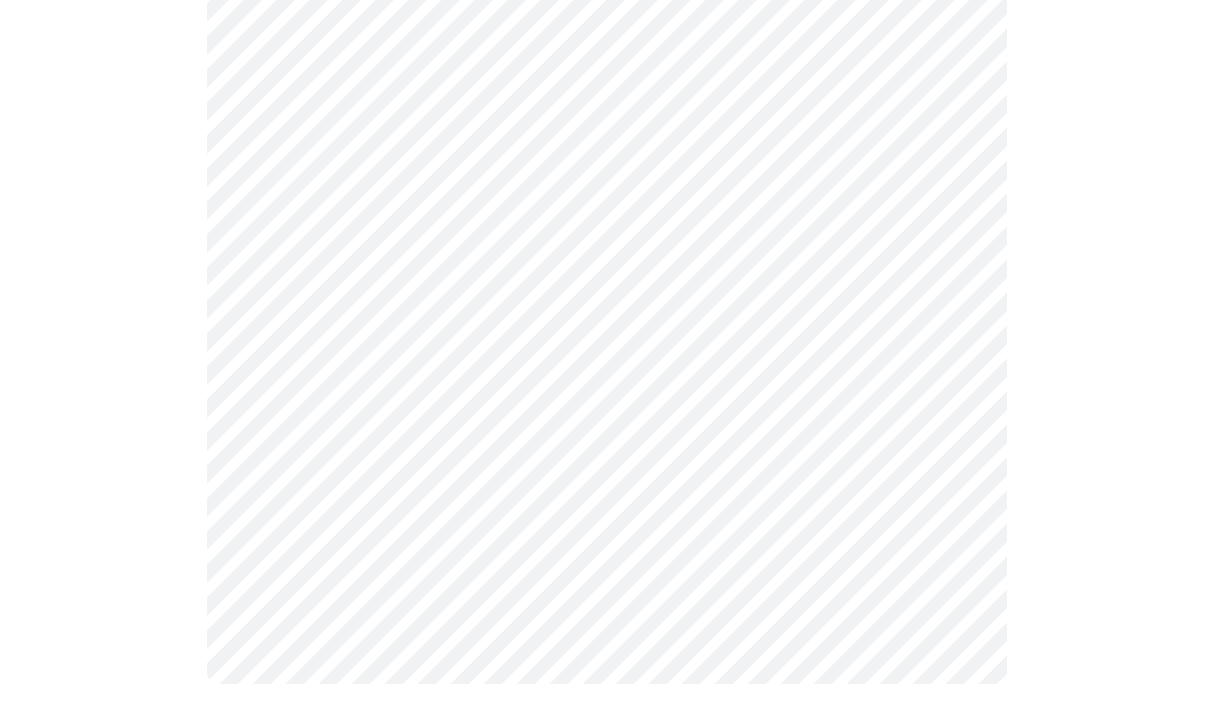 click on "MyMenopauseRx Appointments Messaging Labs Uploads Medications Community Refer a Friend Hi Danielle   Intake Questions for Wed, Aug 6th 2025 @ 4:00pm-4:20pm 4  /  13 Settings Billing Invoices Log out" at bounding box center (606, -219) 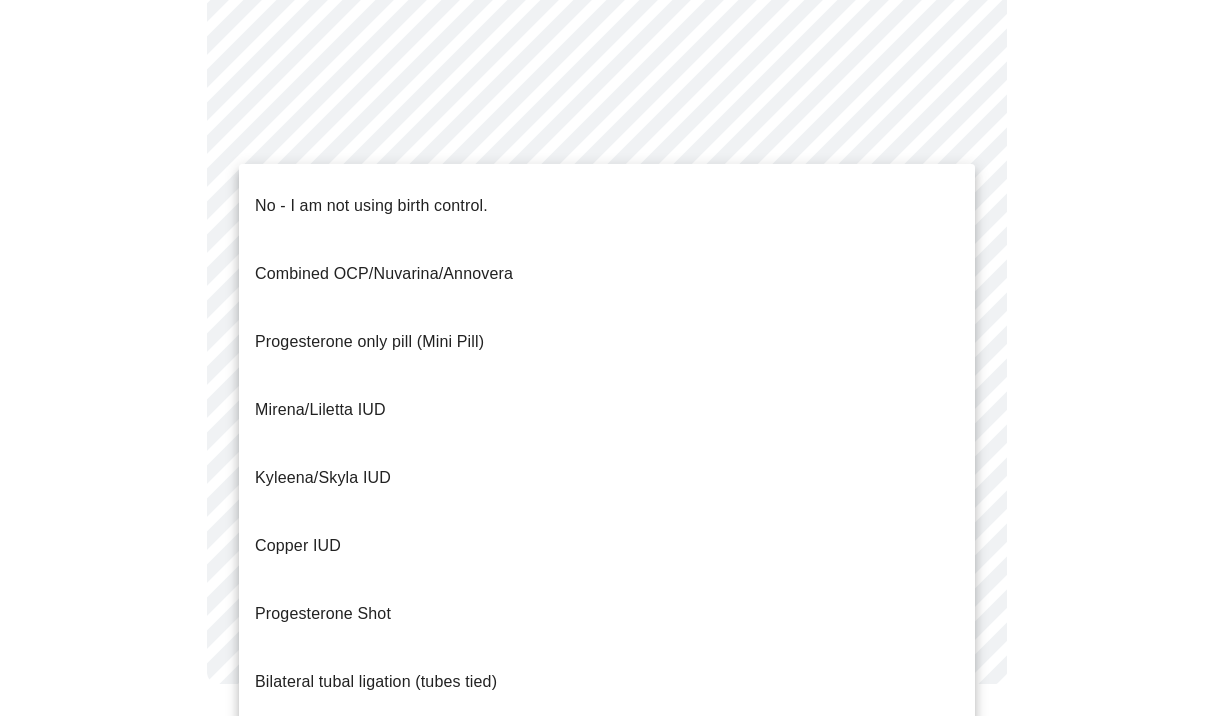 click on "No - I am not using birth control." at bounding box center (607, 206) 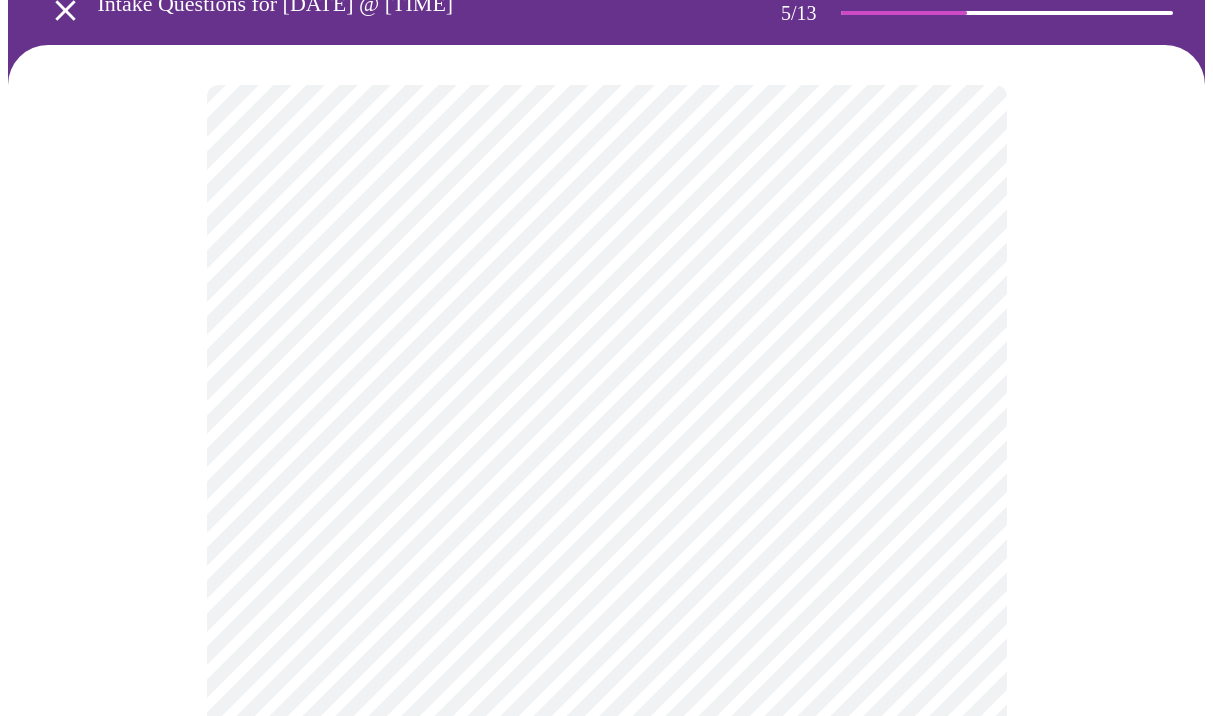 scroll, scrollTop: 222, scrollLeft: 0, axis: vertical 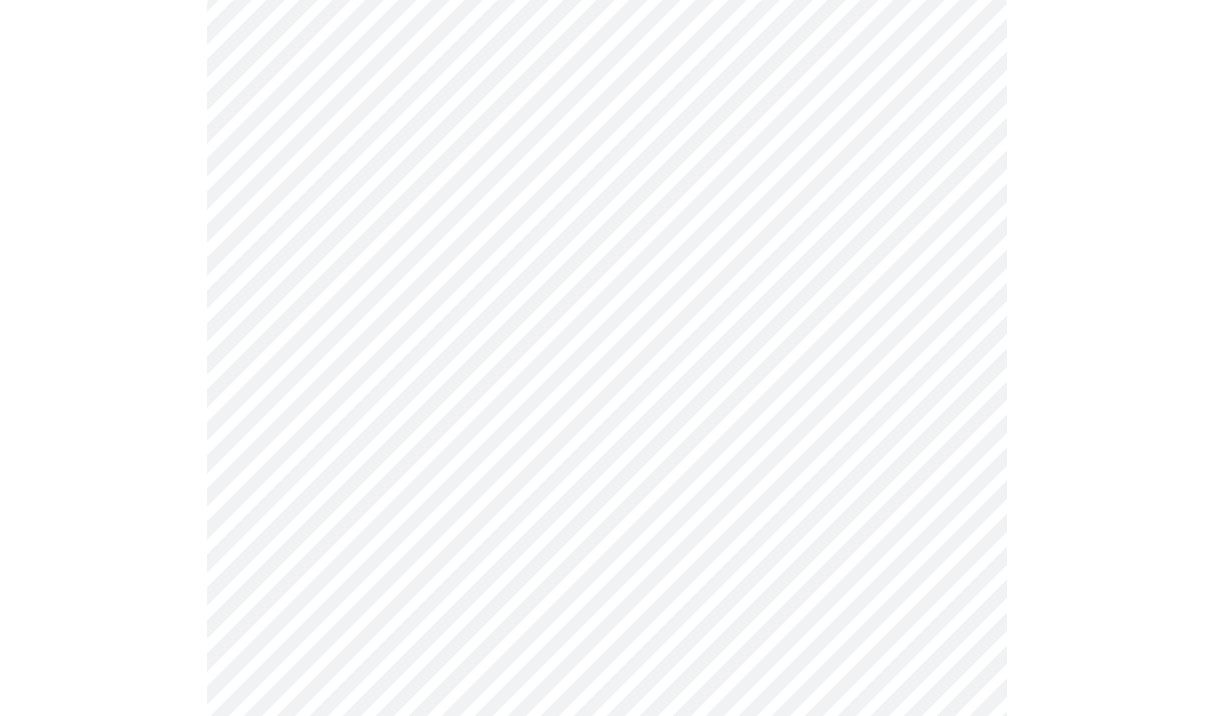 click on "MyMenopauseRx Appointments Messaging Labs Uploads Medications Community Refer a Friend Hi Danielle   Intake Questions for Wed, Aug 6th 2025 @ 4:00pm-4:20pm 5  /  13 Settings Billing Invoices Log out" at bounding box center (606, 517) 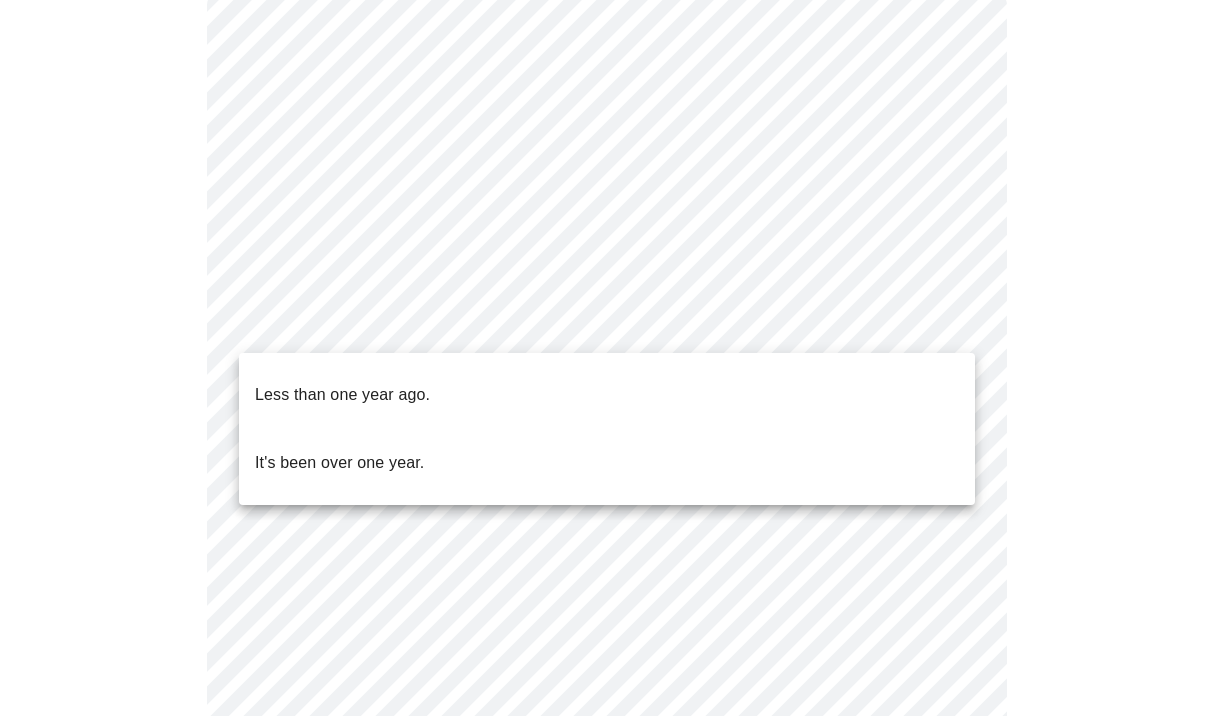 click on "Less than one year ago." at bounding box center (607, 395) 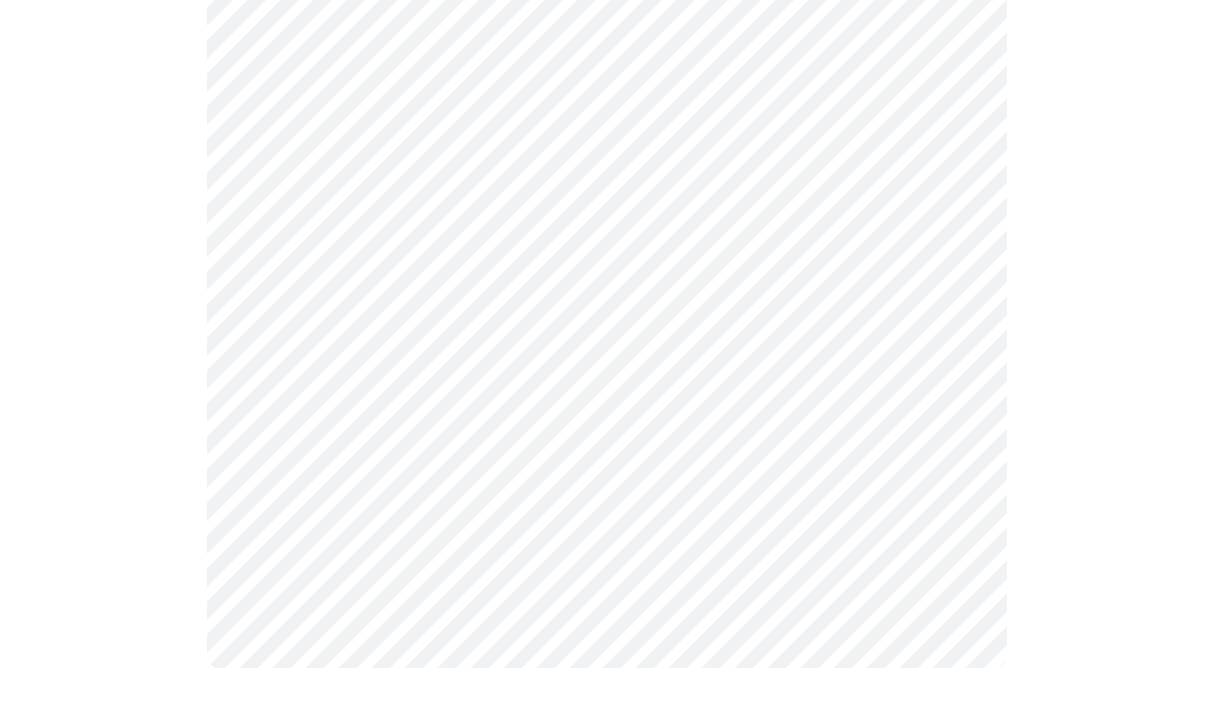 scroll, scrollTop: 0, scrollLeft: 0, axis: both 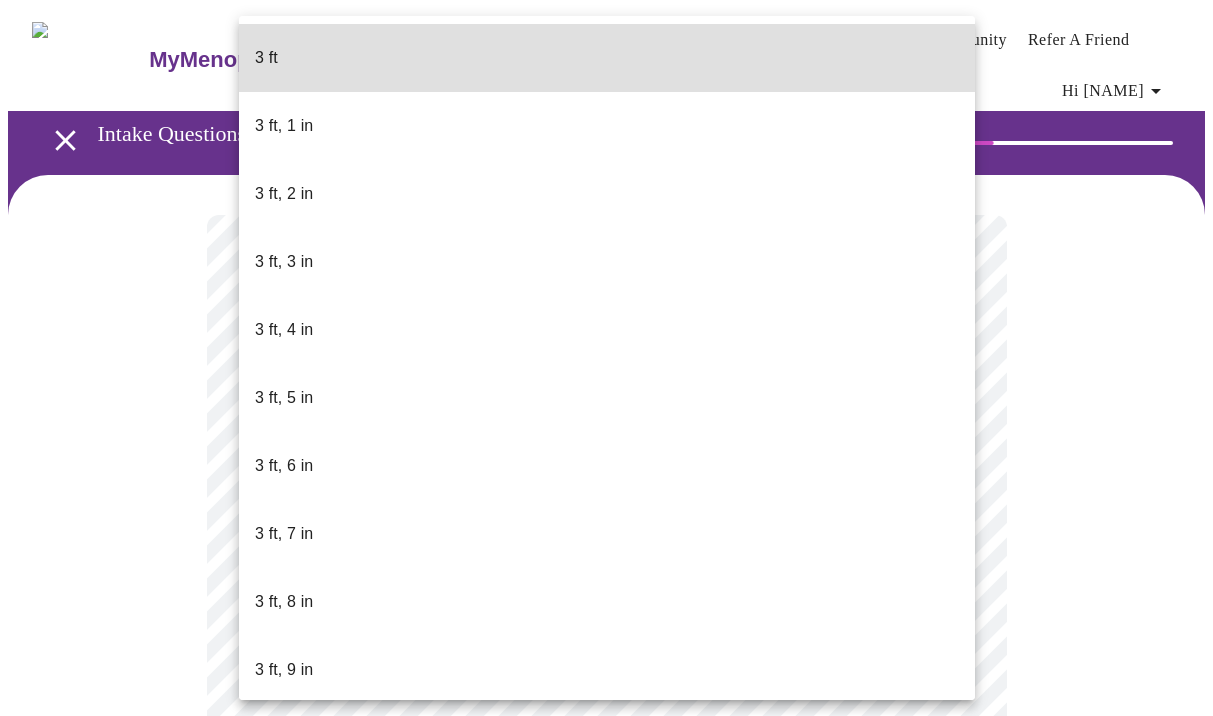 click on "MyMenopauseRx Appointments Messaging Labs Uploads Medications Community Refer a Friend Hi Danielle   Intake Questions for Wed, Aug 6th 2025 @ 4:00pm-4:20pm 6  /  13 Settings Billing Invoices Log out 3 ft
3 ft, 1 in
3 ft, 2 in
3 ft, 3 in
3 ft, 4 in
3 ft, 5 in
3 ft, 6 in
3 ft, 7 in
3 ft, 8 in
3 ft, 9 in
3 ft, 10 in
3 ft, 11 in
4 ft
4 ft, 1 in
4 ft, 2 in
4 ft, 3 in
4 ft, 4 in
4 ft, 5 in
4 ft, 6 in
4 ft, 7 in
4 ft, 8 in
4 ft, 9 in
4 ft, 10 in
4 ft, 11 in
5 ft
5 ft, 1 in
5 ft, 2 in
5 ft, 3 in
5 ft, 4 in
5 ft, 5 in
5 ft, 6 in
5 ft, 7 in
5 ft, 8 in
5 ft, 9 in
5 ft, 10 in
5 ft, 11 in
6 ft
6 ft, 1 in
6 ft, 2 in
6 ft, 3 in
6 ft, 4 in
6 ft, 5 in
6 ft, 6 in
6 ft, 7 in
6 ft, 8 in
6 ft, 9 in
6 ft, 10 in
6 ft, 11 in
7 ft" at bounding box center [606, 556] 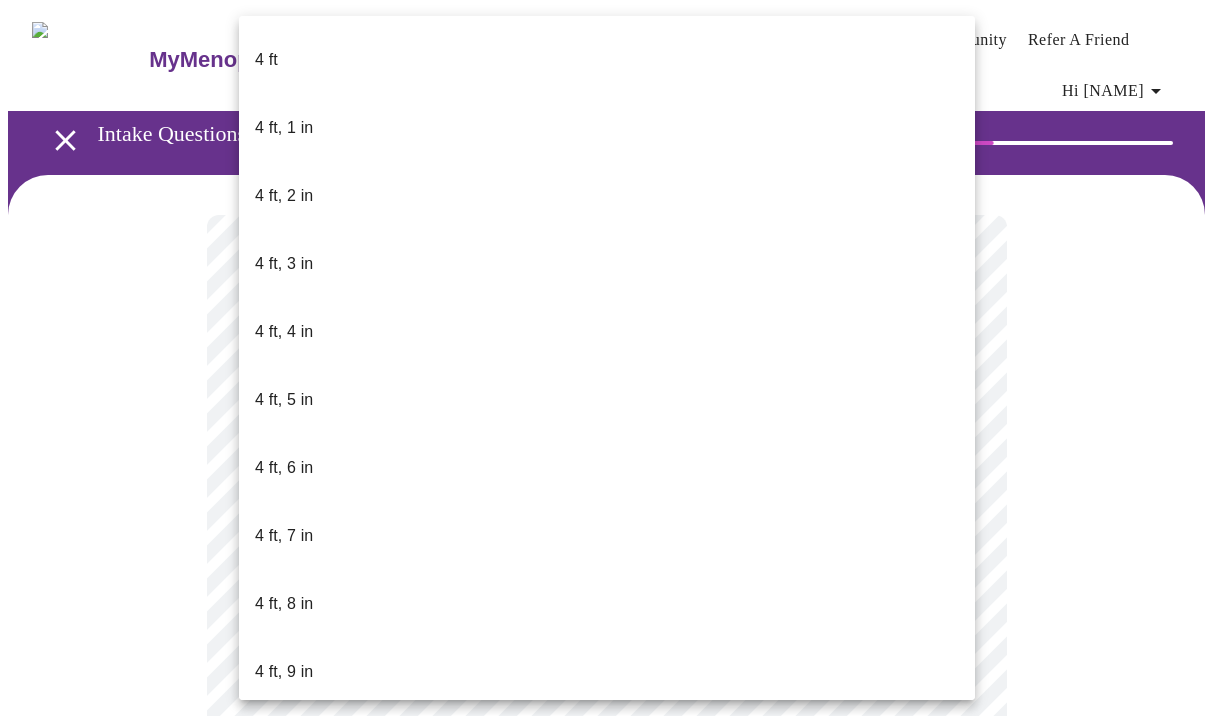 scroll, scrollTop: 815, scrollLeft: 0, axis: vertical 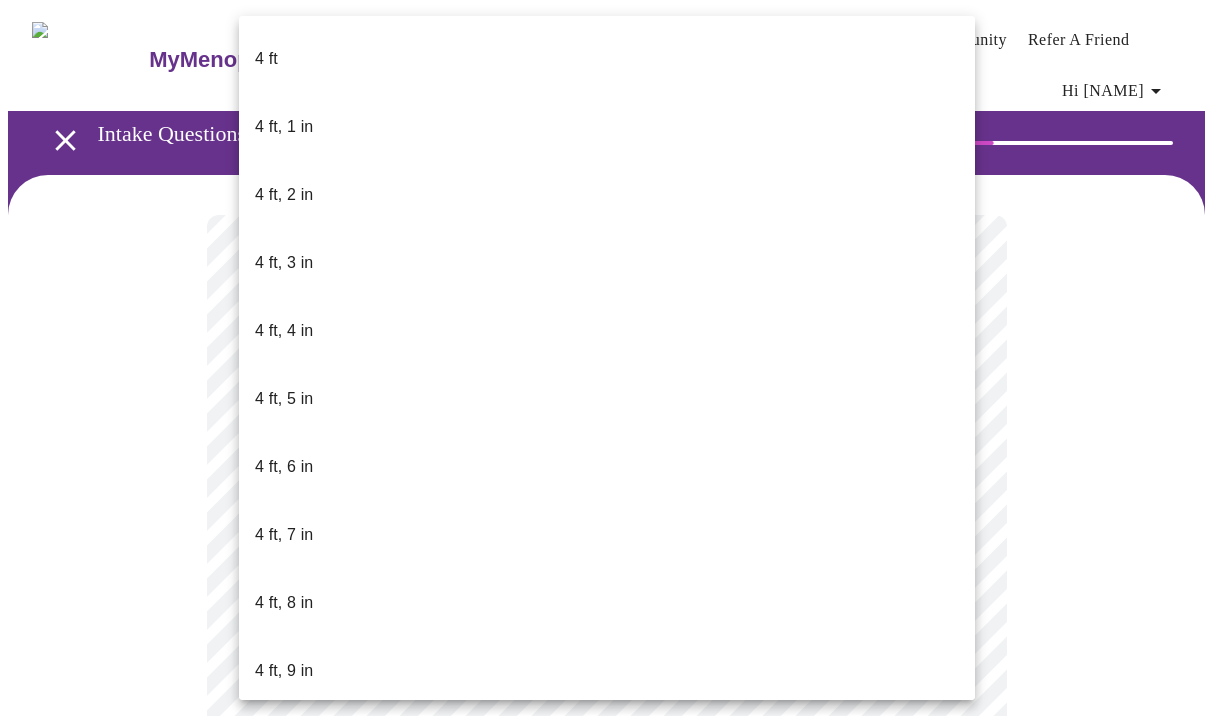 click on "5 ft, 3 in" at bounding box center (607, 1079) 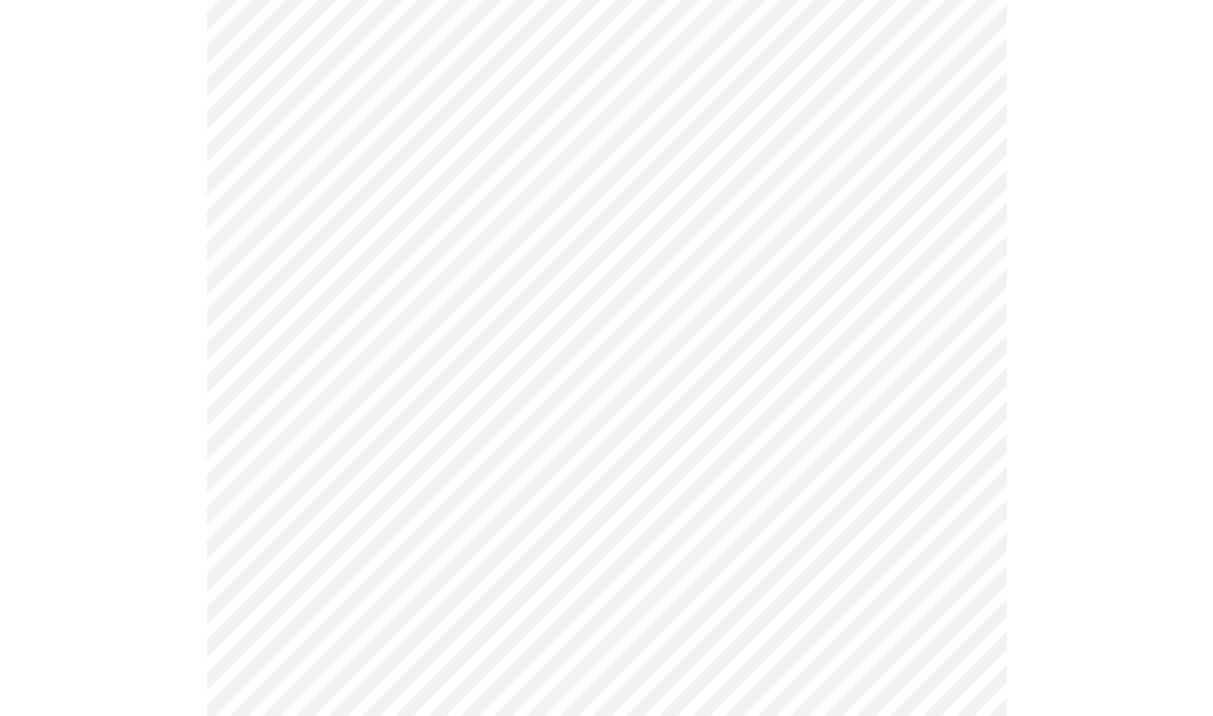 scroll, scrollTop: 5266, scrollLeft: 0, axis: vertical 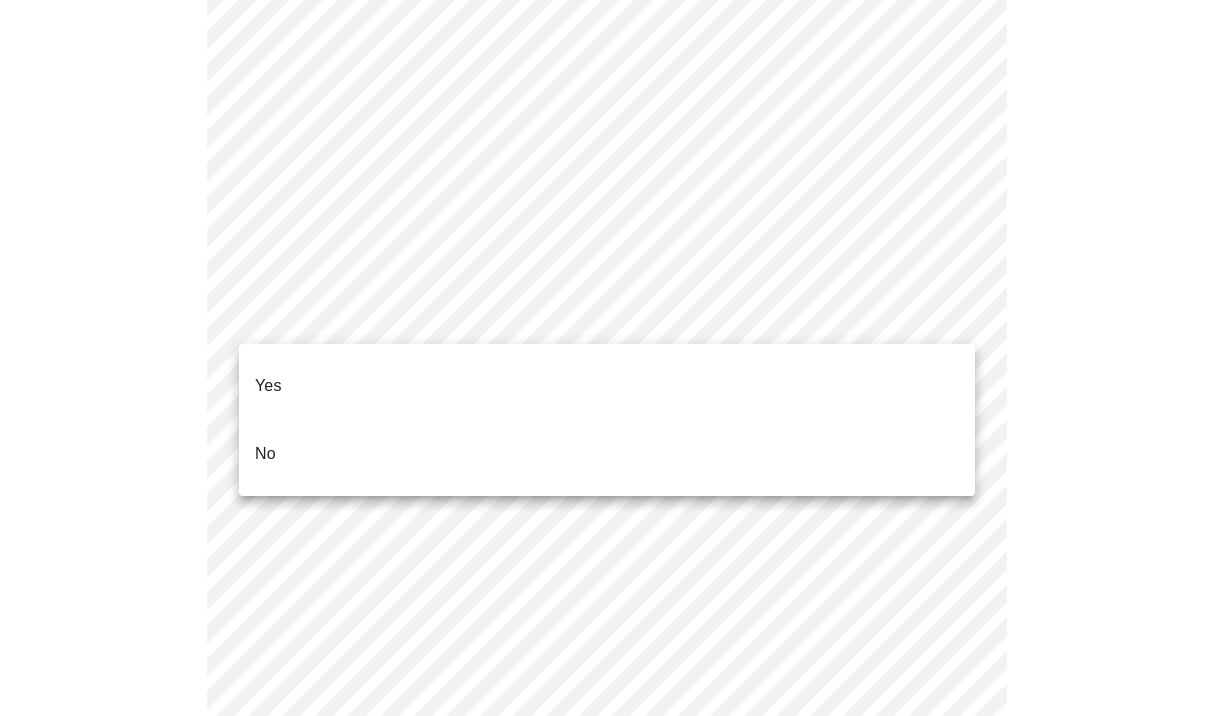 click on "MyMenopauseRx Appointments Messaging Labs Uploads Medications Community Refer a Friend Hi Danielle   Intake Questions for Wed, Aug 6th 2025 @ 4:00pm-4:20pm 7  /  13 Settings Billing Invoices Log out Yes
No" at bounding box center [606, -2059] 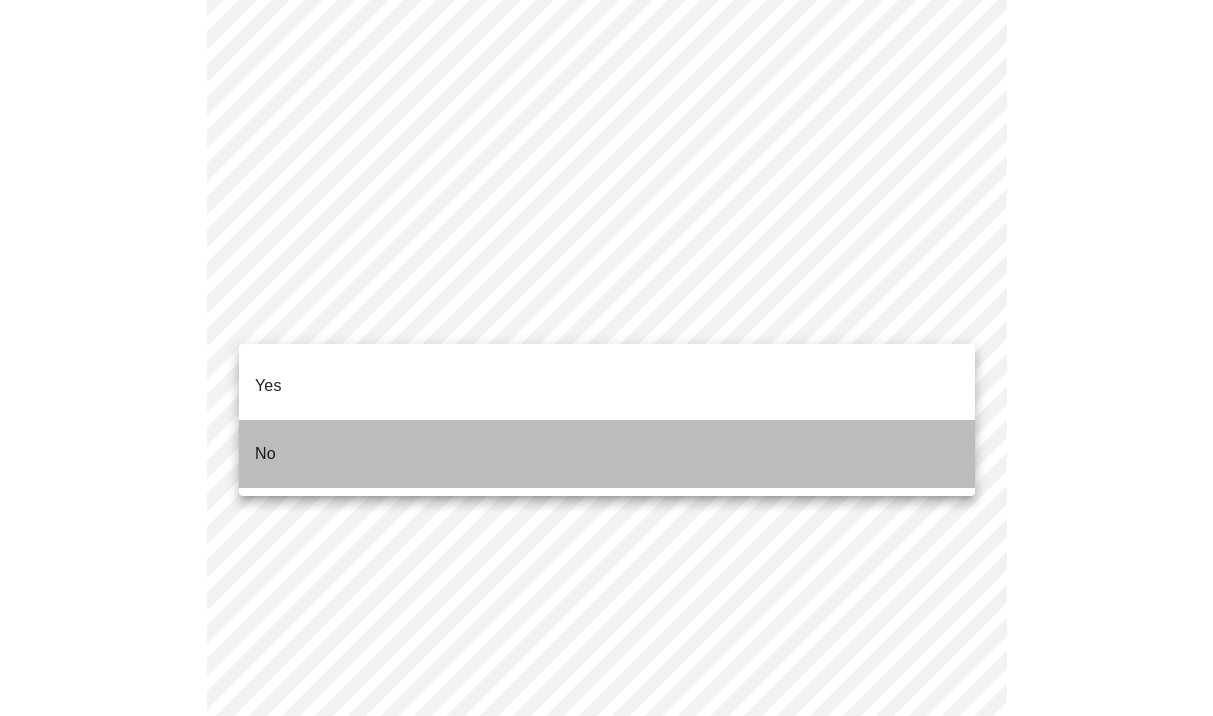 click on "No" at bounding box center [607, 454] 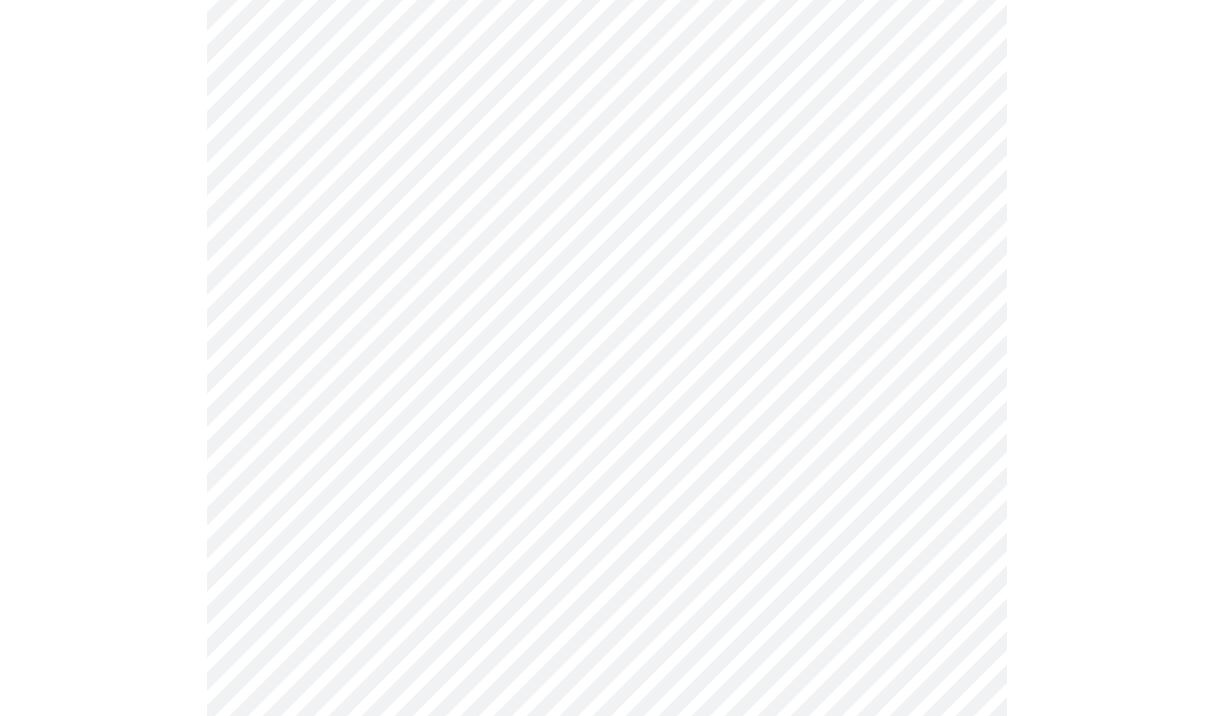 scroll, scrollTop: 1164, scrollLeft: 0, axis: vertical 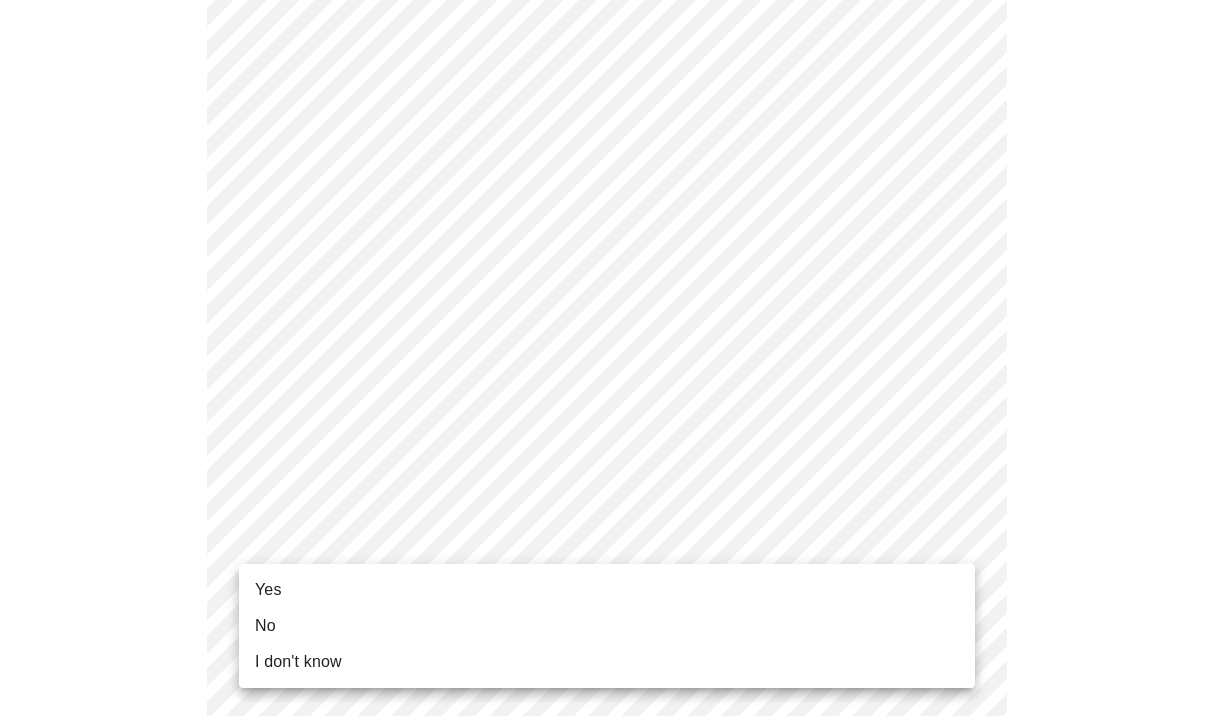 click on "MyMenopauseRx Appointments Messaging Labs Uploads Medications Community Refer a Friend Hi Danielle   Intake Questions for Wed, Aug 6th 2025 @ 4:00pm-4:20pm 8  /  13 Settings Billing Invoices Log out Yes No I don't know" at bounding box center [606, -166] 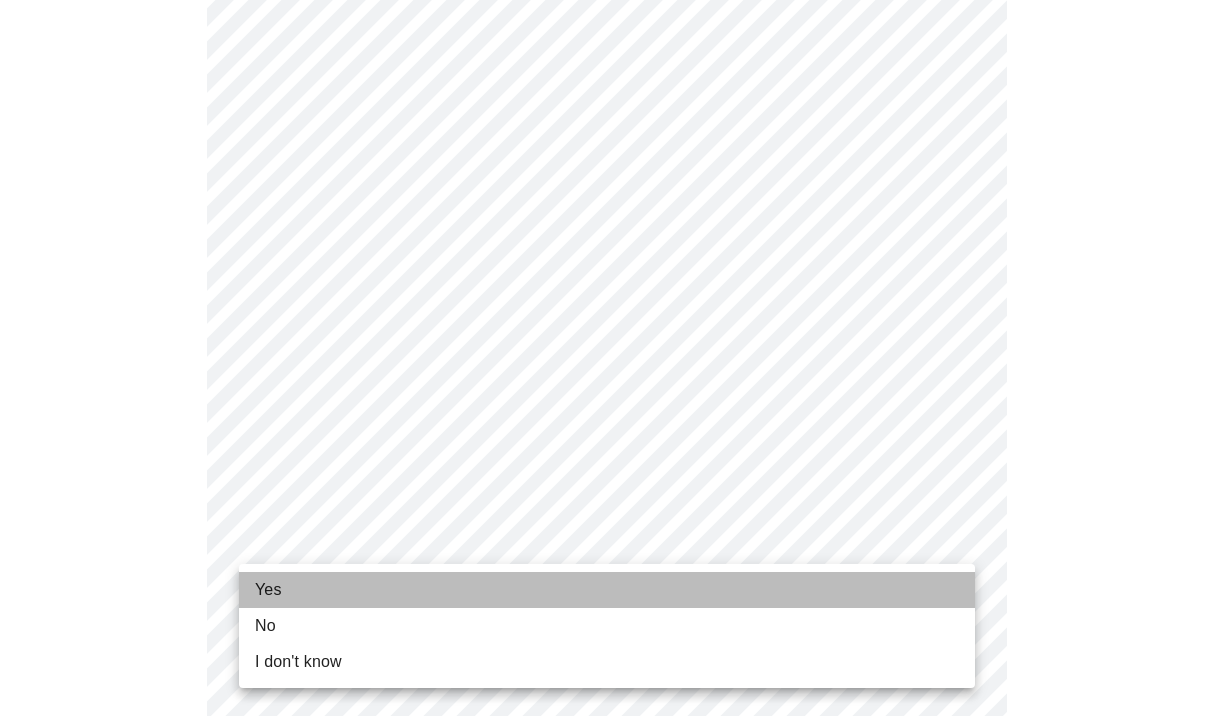 click on "Yes" at bounding box center (607, 590) 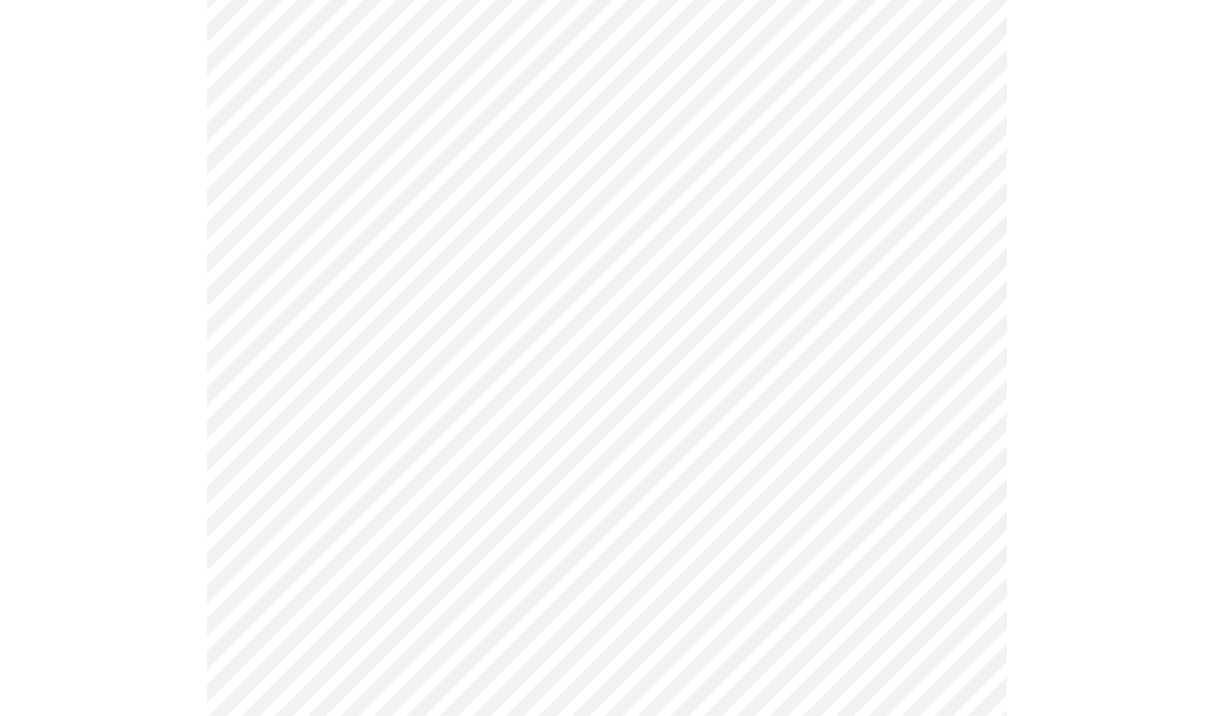 scroll, scrollTop: 234, scrollLeft: 0, axis: vertical 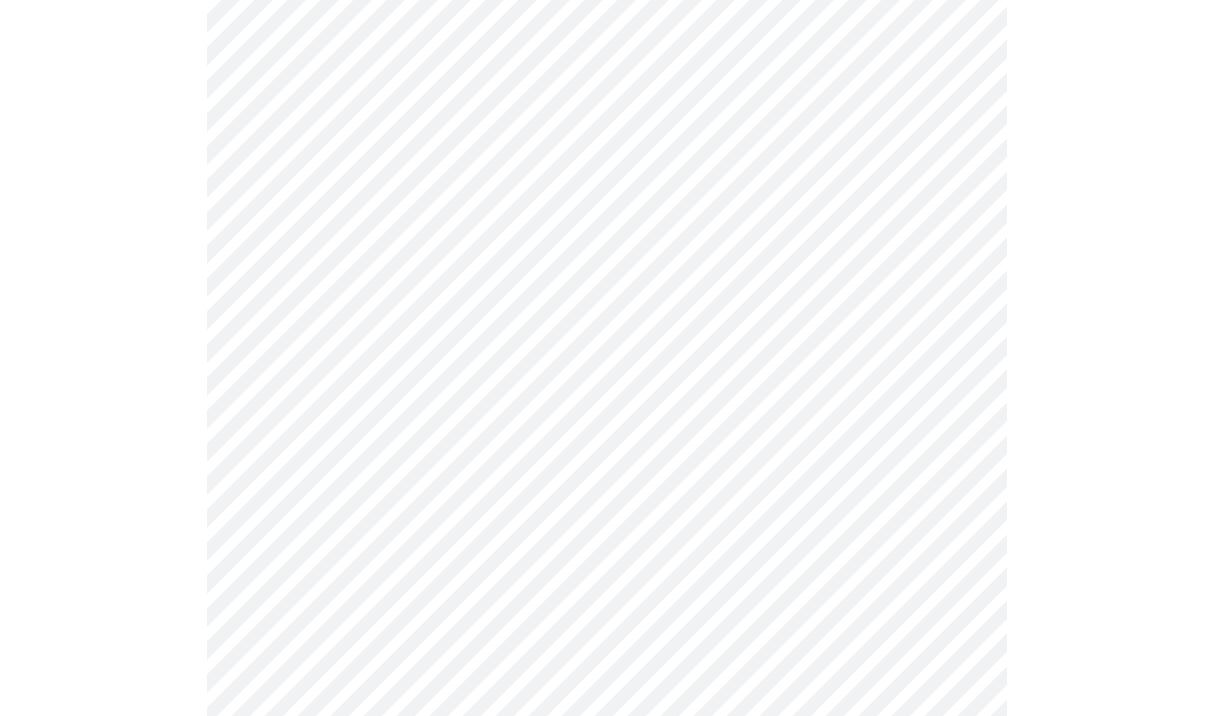 click on "MyMenopauseRx Appointments Messaging Labs Uploads Medications Community Refer a Friend Hi Danielle   Intake Questions for Wed, Aug 6th 2025 @ 4:00pm-4:20pm 10  /  13 Settings Billing Invoices Log out" at bounding box center (606, 1112) 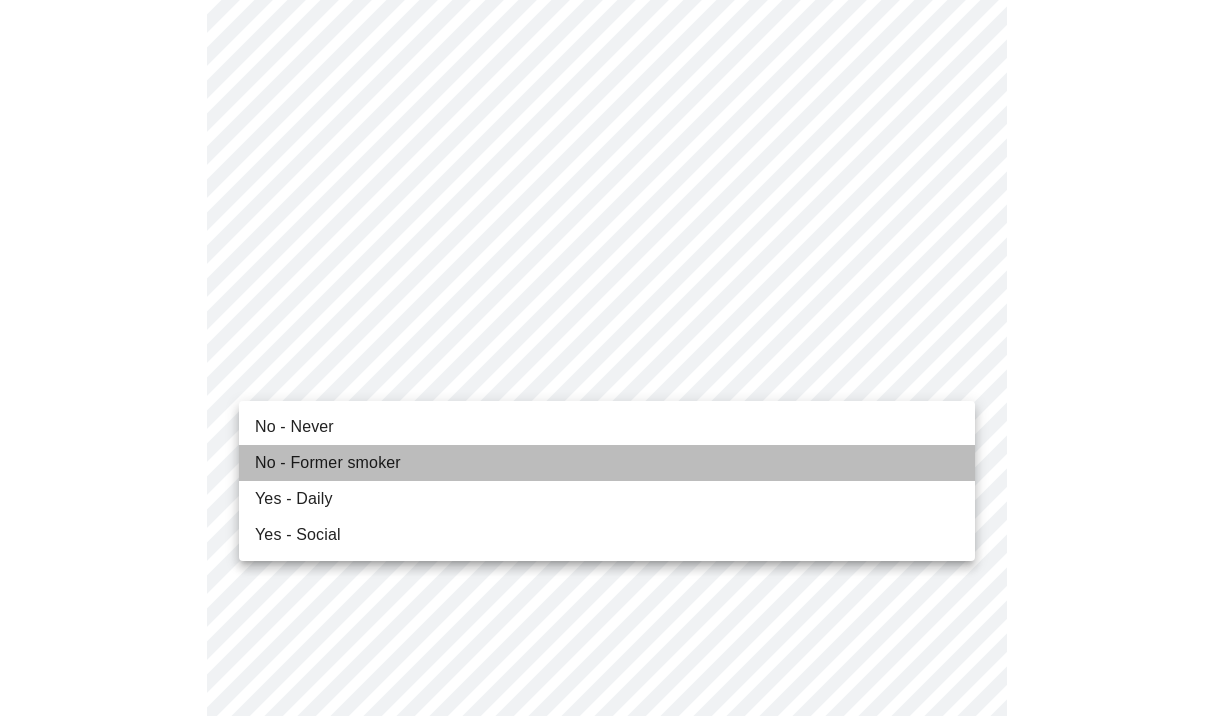 click on "No - Former smoker" at bounding box center (607, 463) 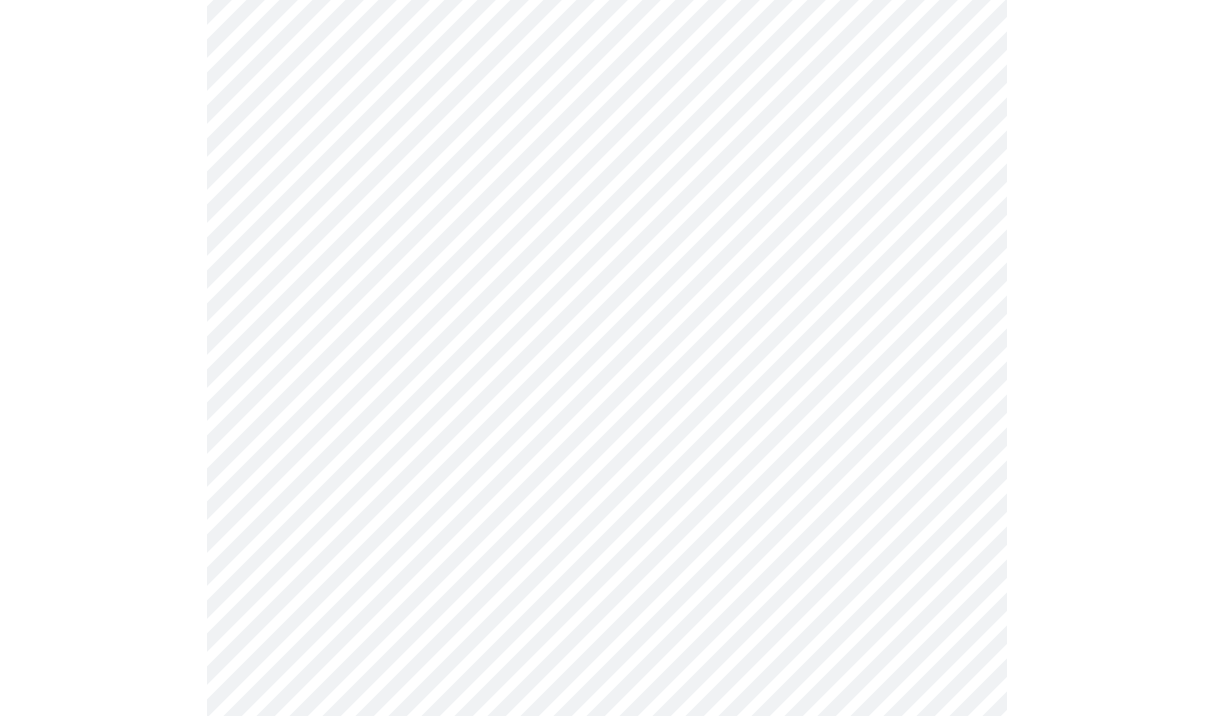scroll, scrollTop: 1533, scrollLeft: 0, axis: vertical 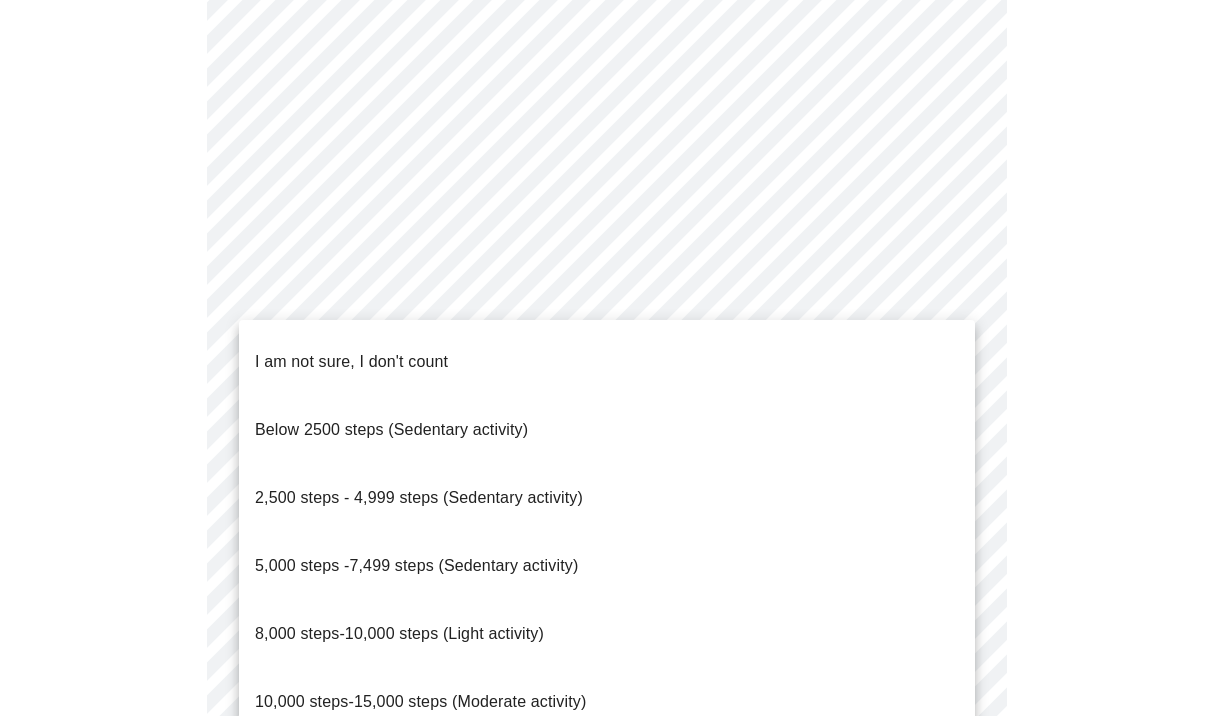 click on "MyMenopauseRx Appointments Messaging Labs Uploads Medications Community Refer a Friend Hi Danielle   Intake Questions for Wed, Aug 6th 2025 @ 4:00pm-4:20pm 10  /  13 Settings Billing Invoices Log out I am not sure, I don't count
Below 2500 steps (Sedentary activity)
2,500 steps - 4,999 steps (Sedentary activity)
5,000 steps -7,499 steps (Sedentary activity)
8,000 steps-10,000 steps (Light activity)
10,000 steps-15,000 steps (Moderate activity)
15,000 steps-20,000 steps per day (Heavy Activity)" at bounding box center (606, -201) 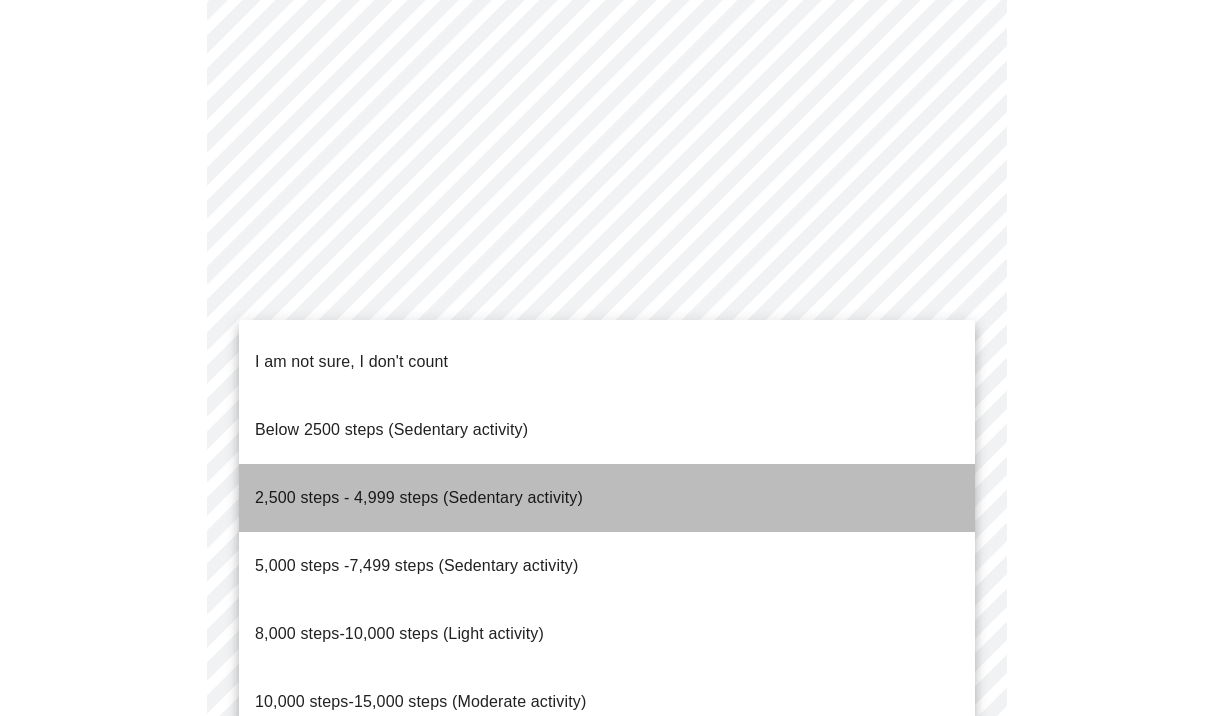 click on "2,500 steps - 4,999 steps (Sedentary activity)" at bounding box center [419, 497] 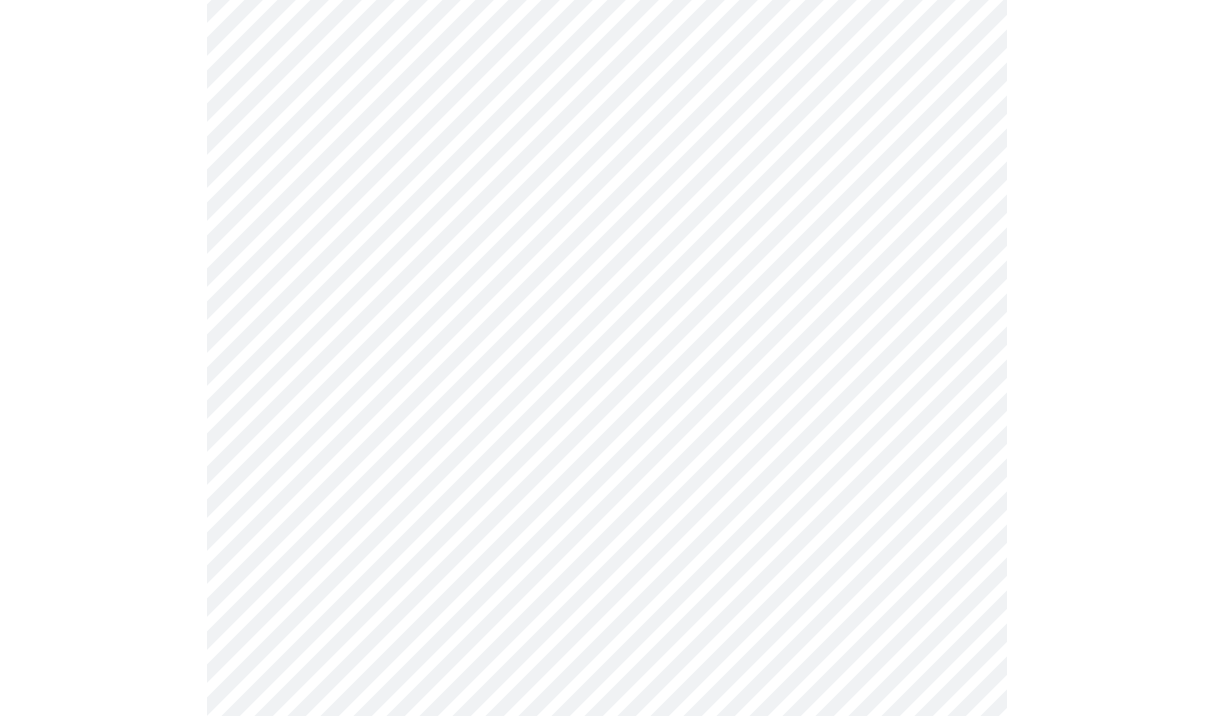 scroll, scrollTop: 1886, scrollLeft: 0, axis: vertical 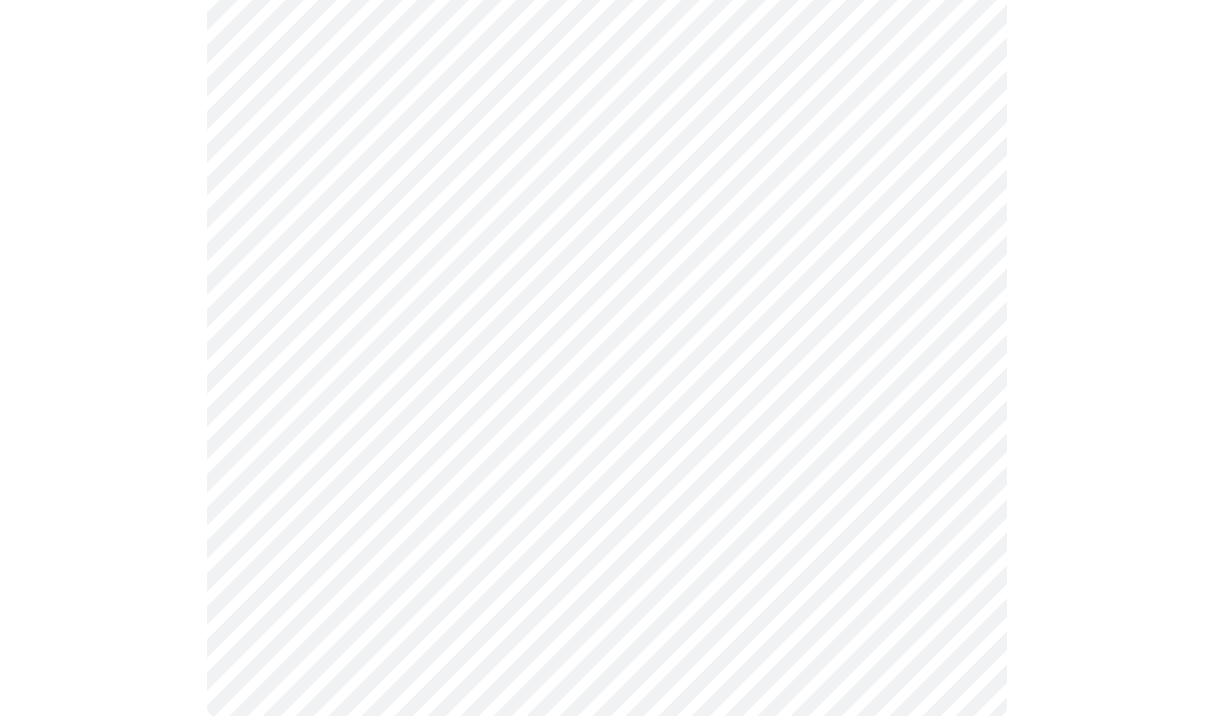 click on "MyMenopauseRx Appointments Messaging Labs Uploads Medications Community Refer a Friend Hi Danielle   Intake Questions for Wed, Aug 6th 2025 @ 4:00pm-4:20pm 10  /  13 Settings Billing Invoices Log out" at bounding box center [606, -560] 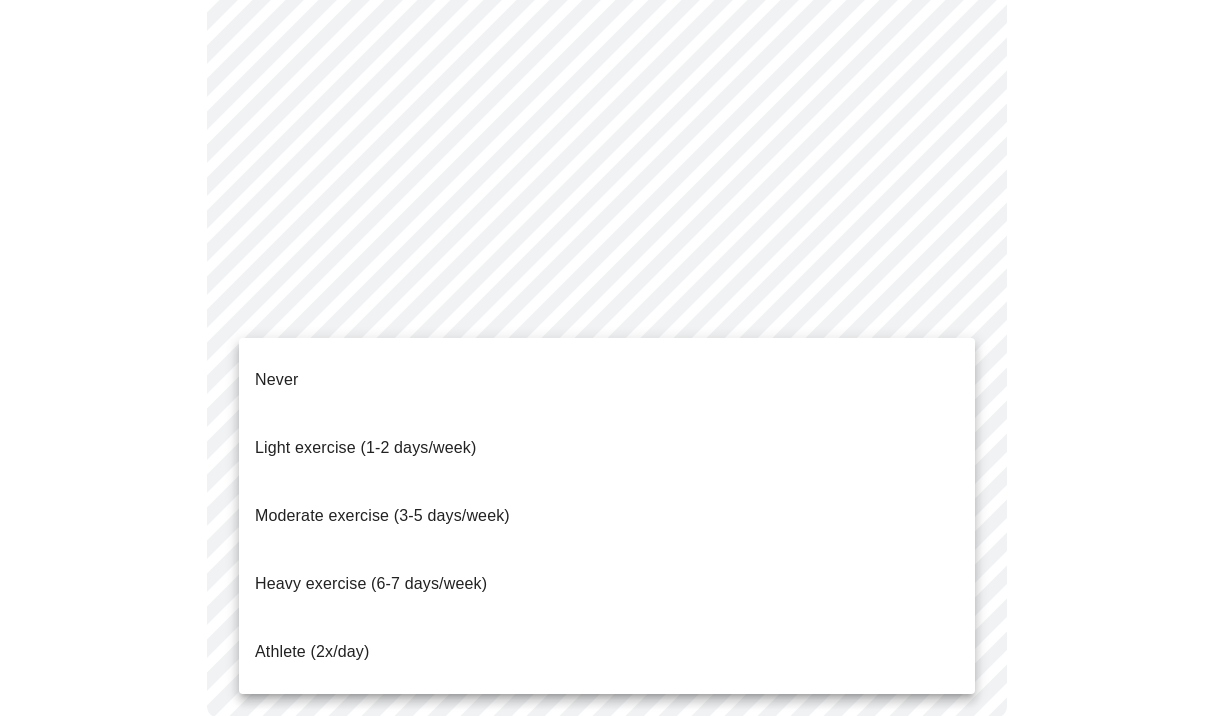 click on "Moderate exercise (3-5 days/week)" at bounding box center [382, 515] 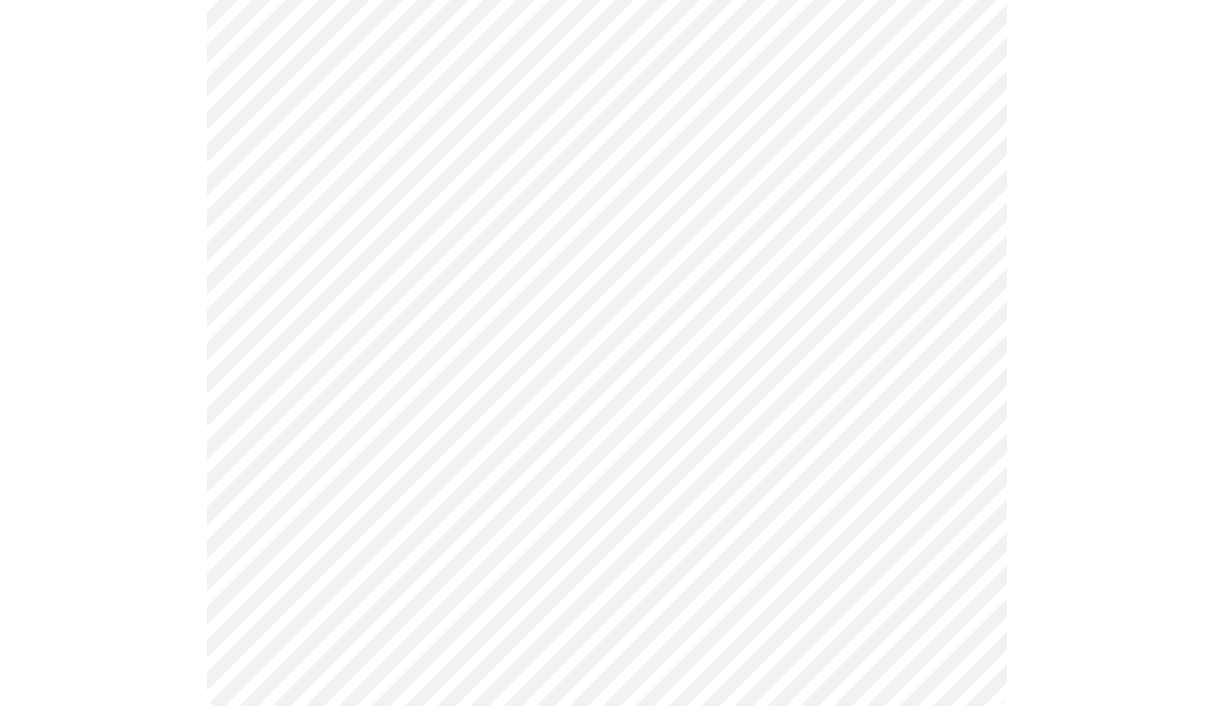 click on "MyMenopauseRx Appointments Messaging Labs Uploads Medications Community Refer a Friend Hi Danielle   Intake Questions for Wed, Aug 6th 2025 @ 4:00pm-4:20pm 10  /  13 Settings Billing Invoices Log out" at bounding box center (606, -566) 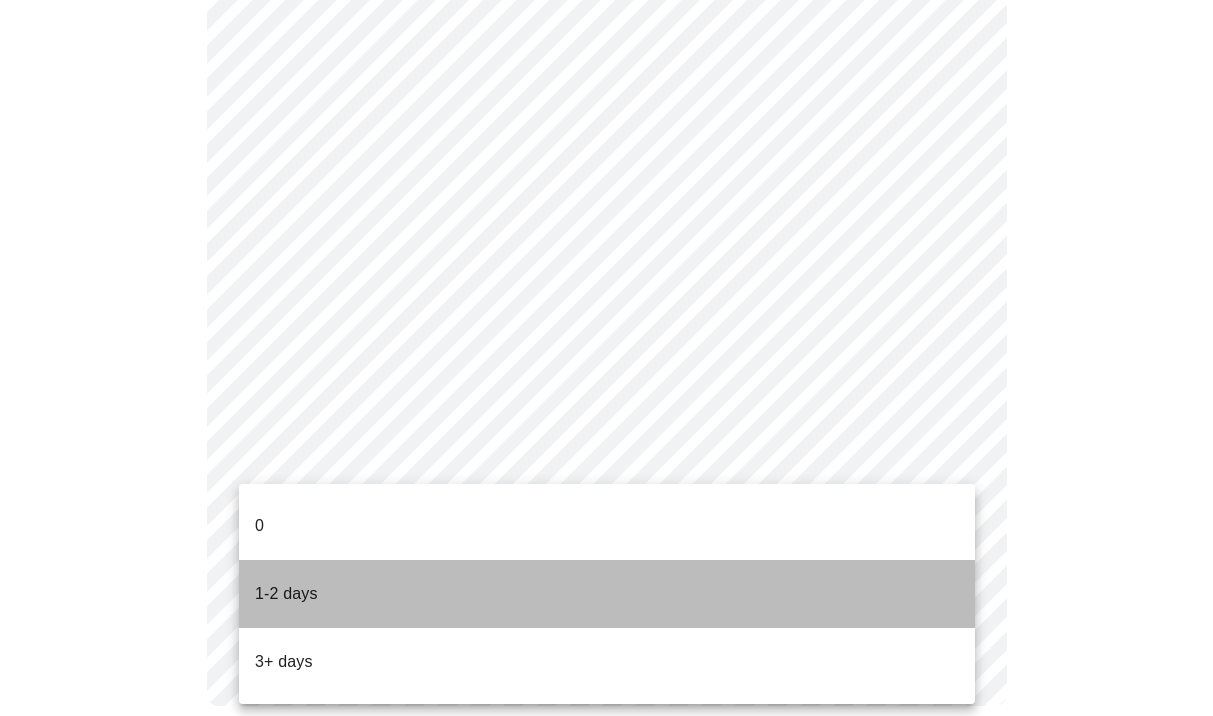click on "1-2 days" at bounding box center [607, 594] 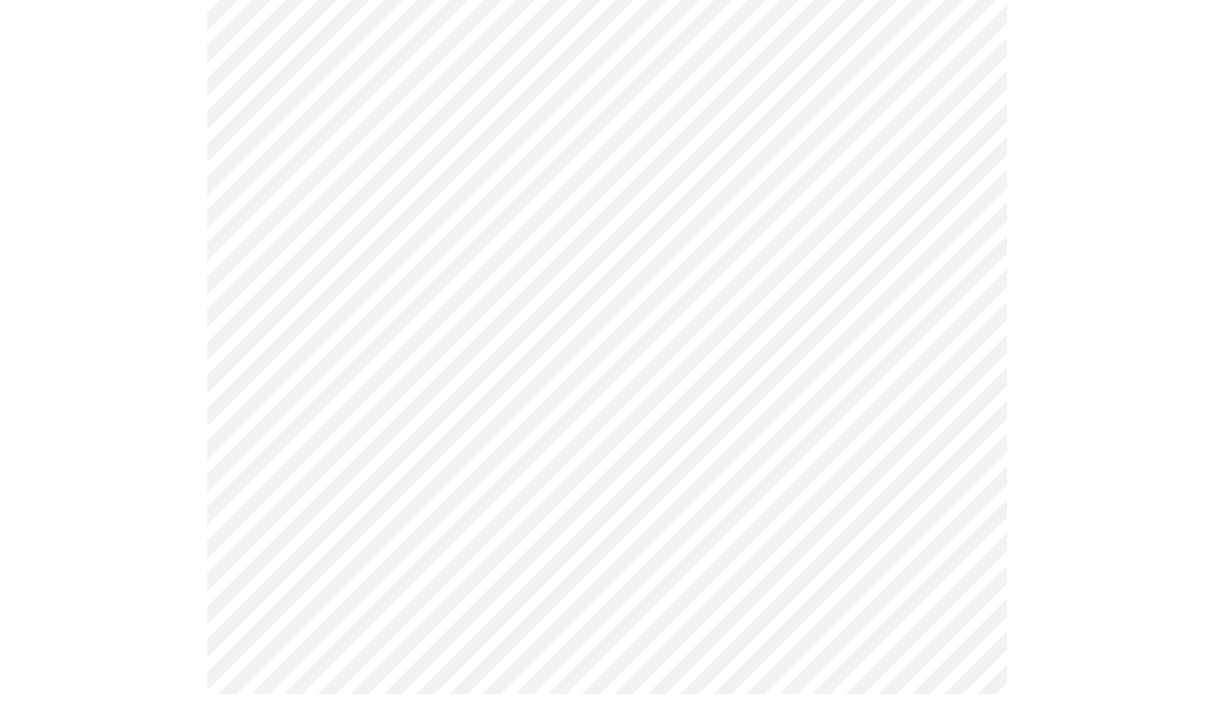 scroll, scrollTop: 0, scrollLeft: 0, axis: both 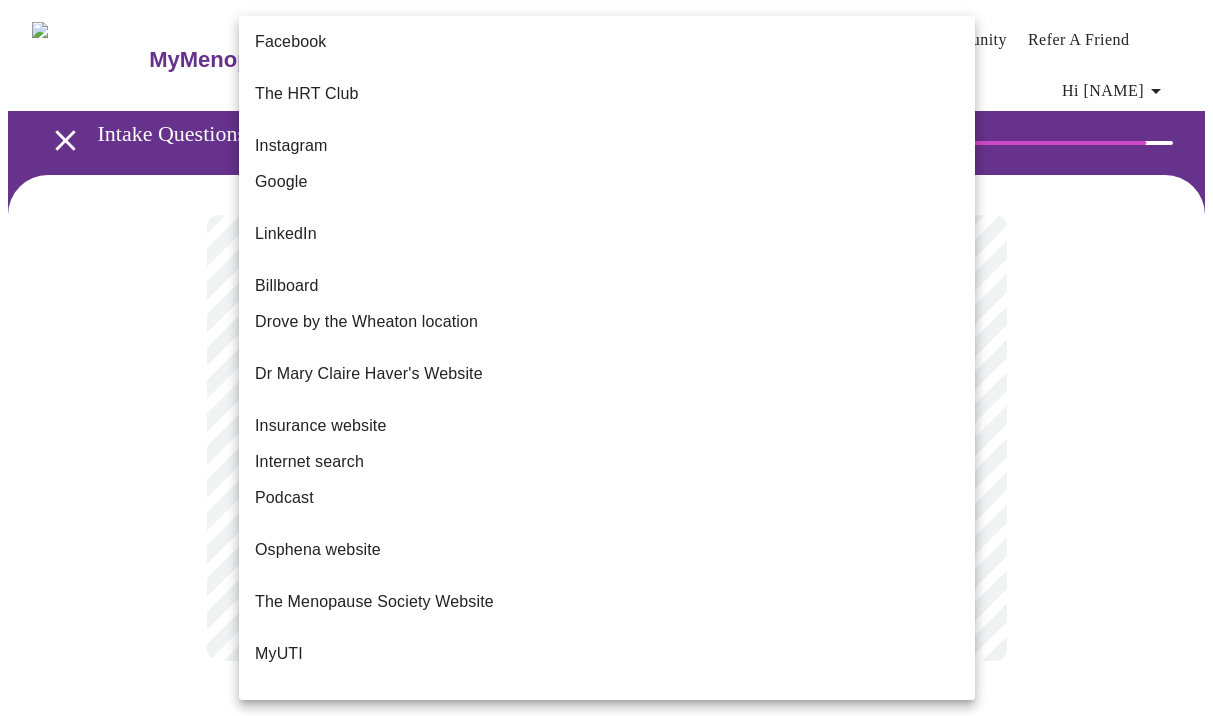 click on "MyMenopauseRx Appointments Messaging Labs Uploads Medications Community Refer a Friend Hi Danielle   Intake Questions for Wed, Aug 6th 2025 @ 4:00pm-4:20pm 12  /  13 Settings Billing Invoices Log out Facebook The HRT Club
Instagram Google LinkedIn
Billboard Drove by the Wheaton location Dr Mary Claire Haver's Website
Insurance website Internet search Podcast Osphena website
The Menopause Society Website MyUTI
Referral from your physician
Referral from a current patient.
Versalie
Word of mouth
Other" at bounding box center [606, 354] 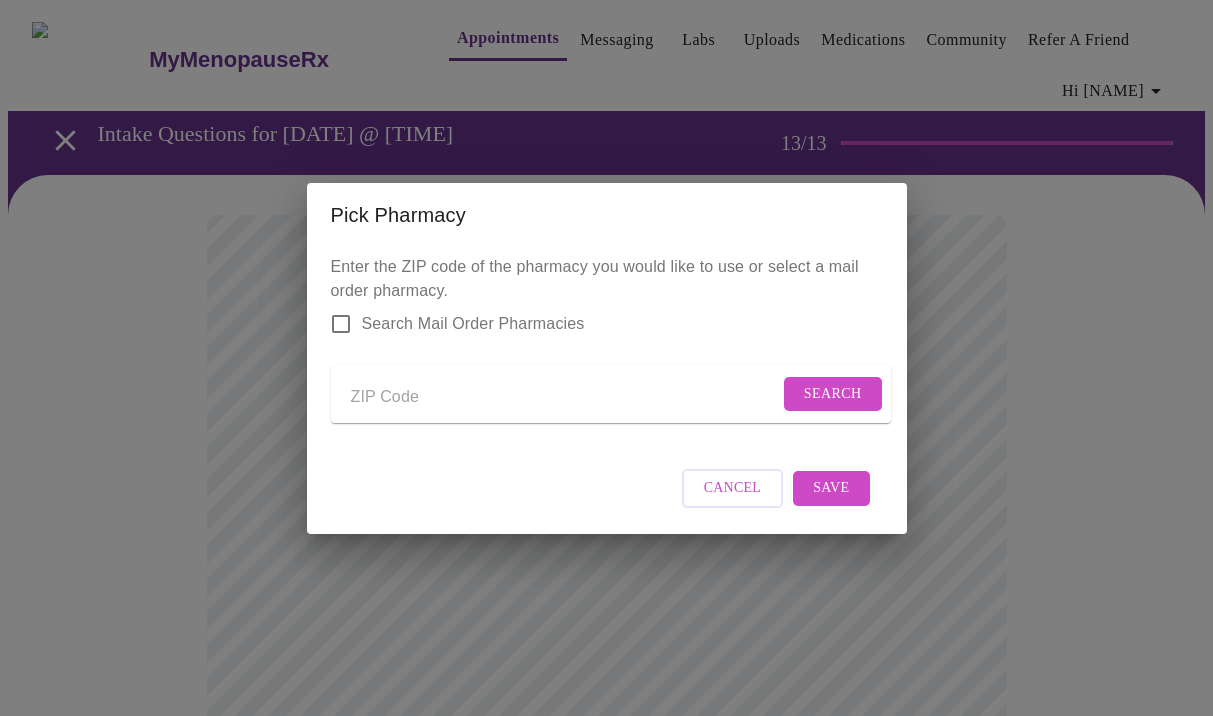 click at bounding box center (565, 398) 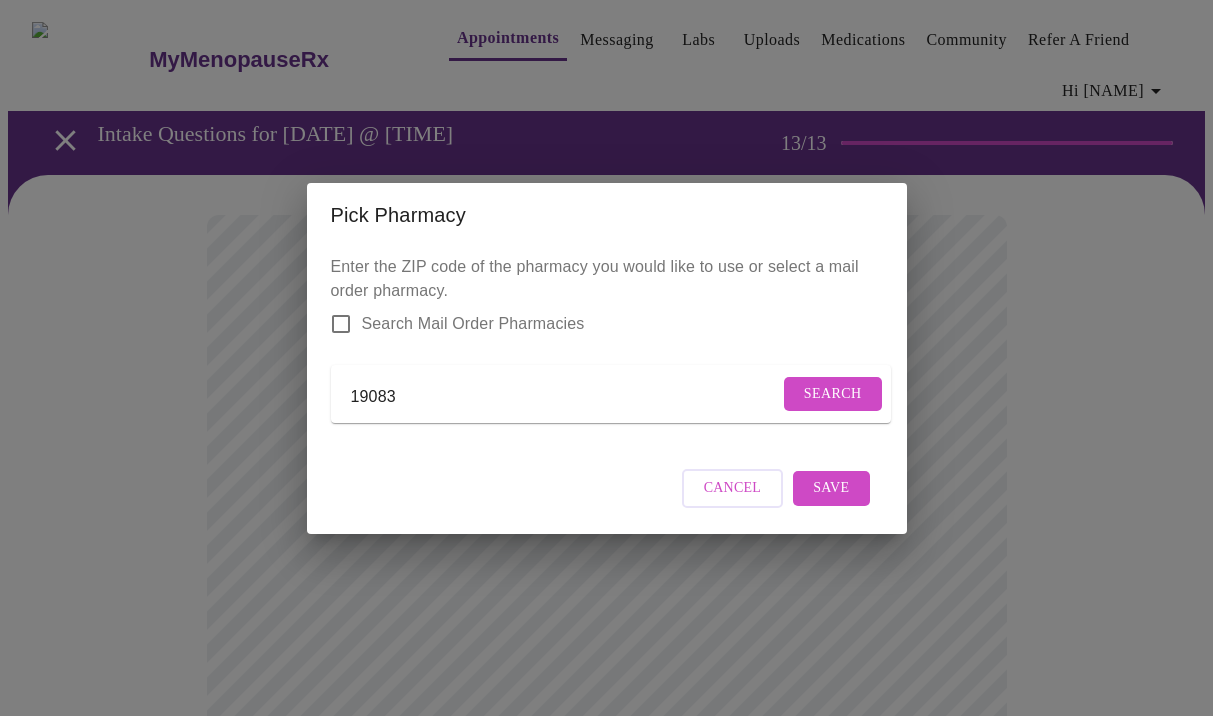 click on "Search" at bounding box center (833, 394) 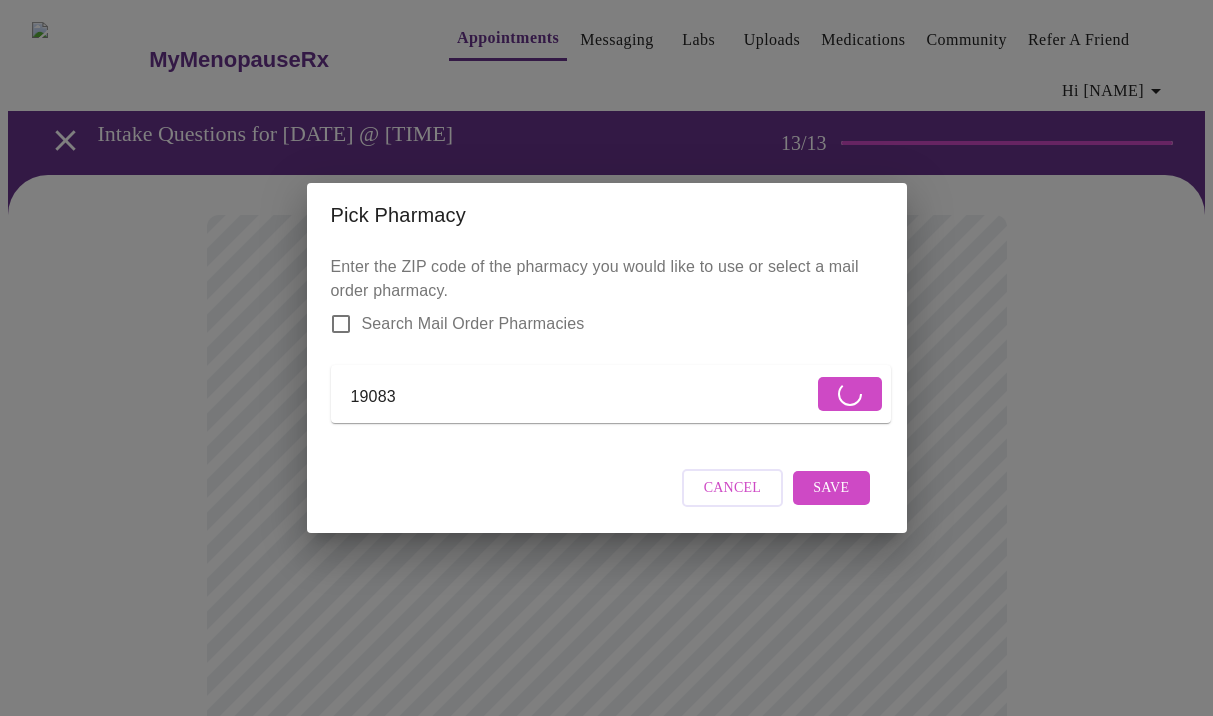 click on "19083" at bounding box center [582, 398] 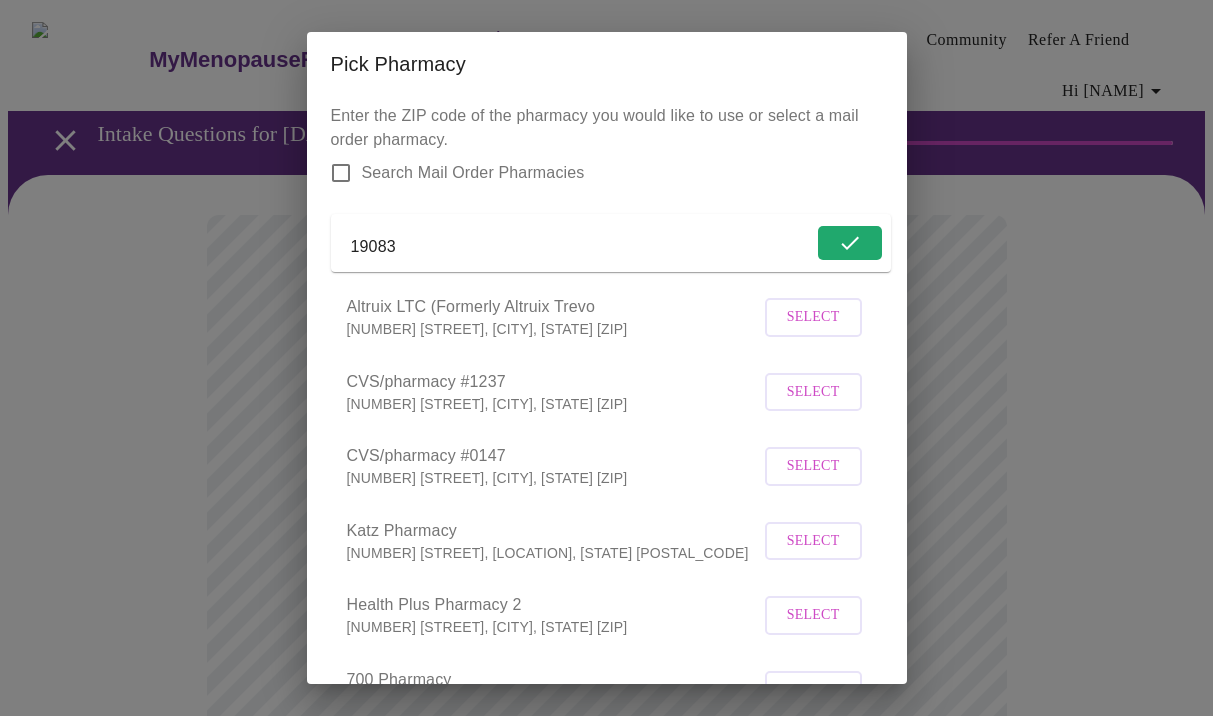 click on "19083" at bounding box center (582, 247) 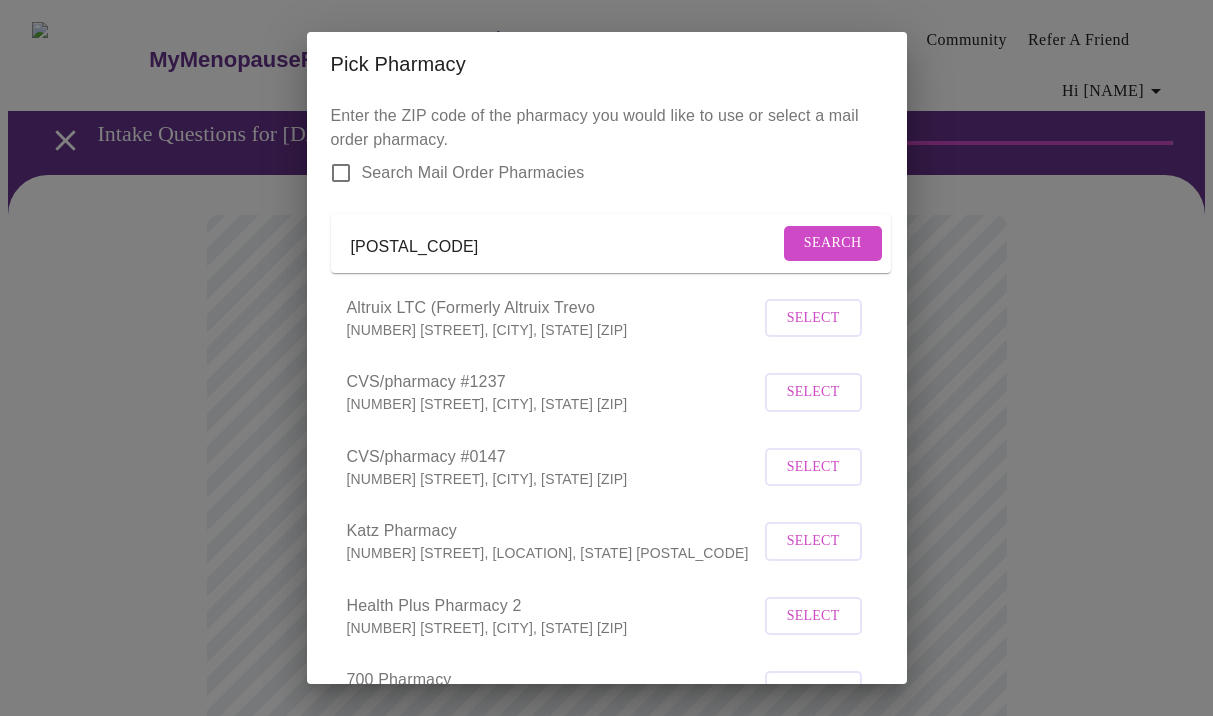 click on "Search" at bounding box center [833, 243] 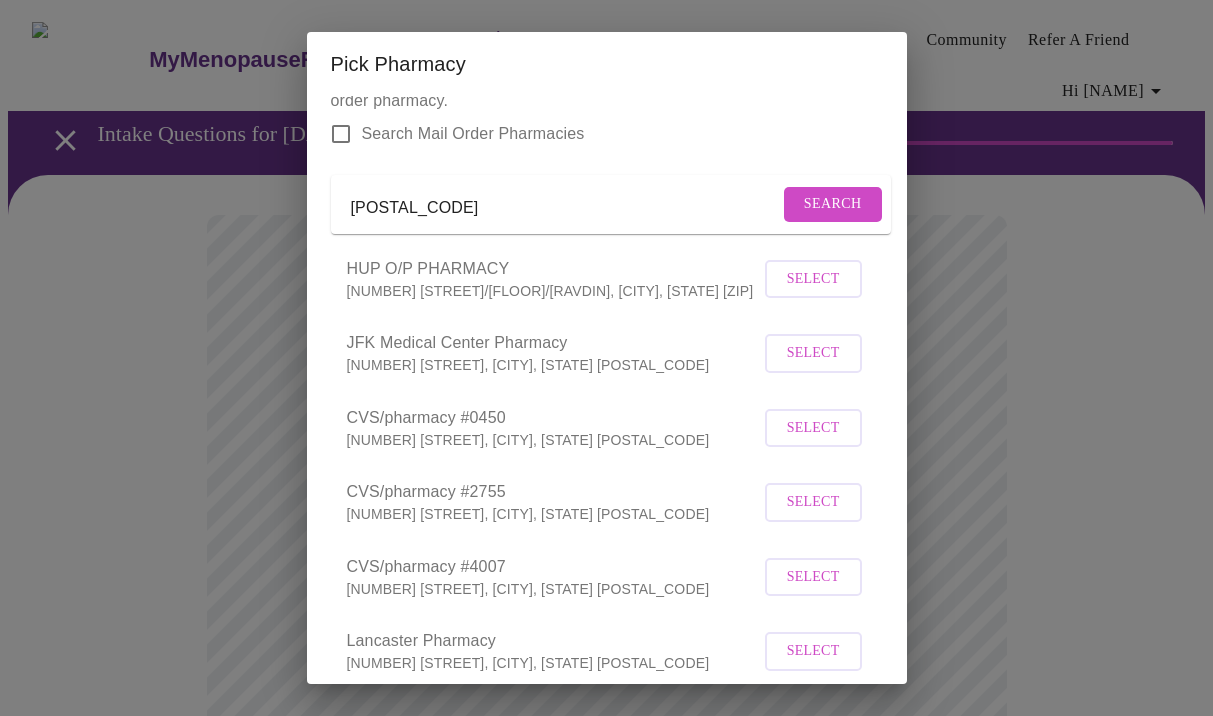 scroll, scrollTop: 0, scrollLeft: 0, axis: both 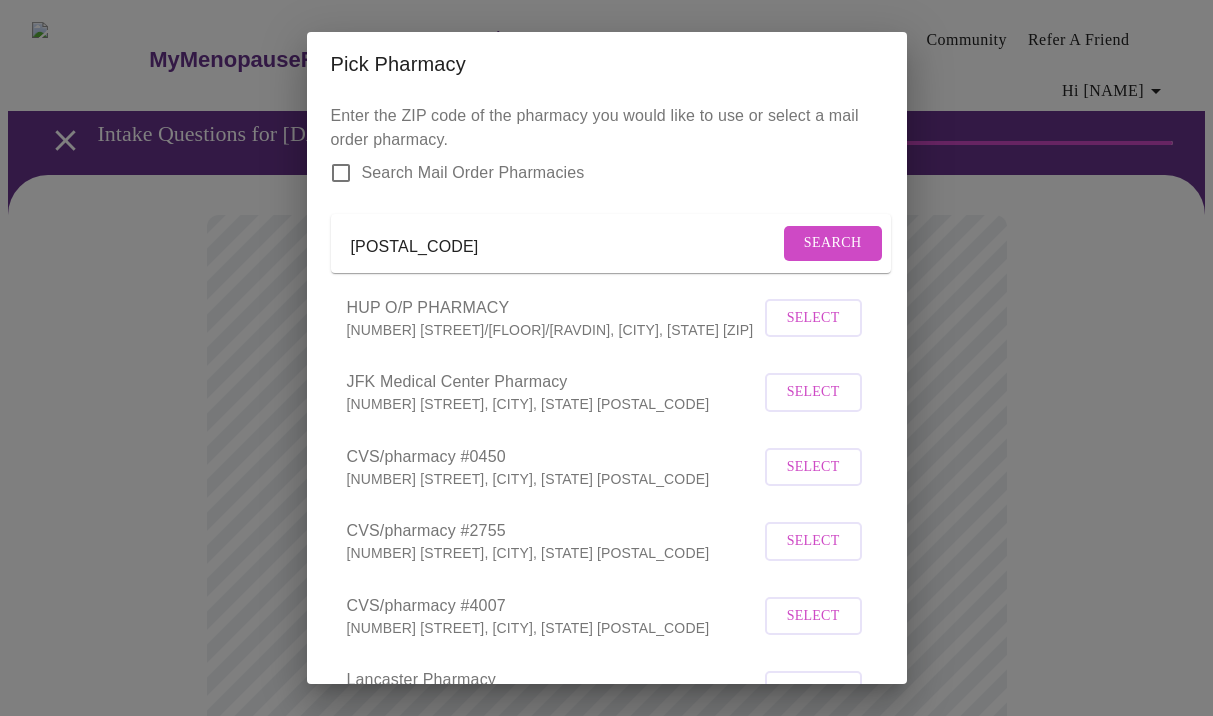 drag, startPoint x: 481, startPoint y: 254, endPoint x: 315, endPoint y: 250, distance: 166.04819 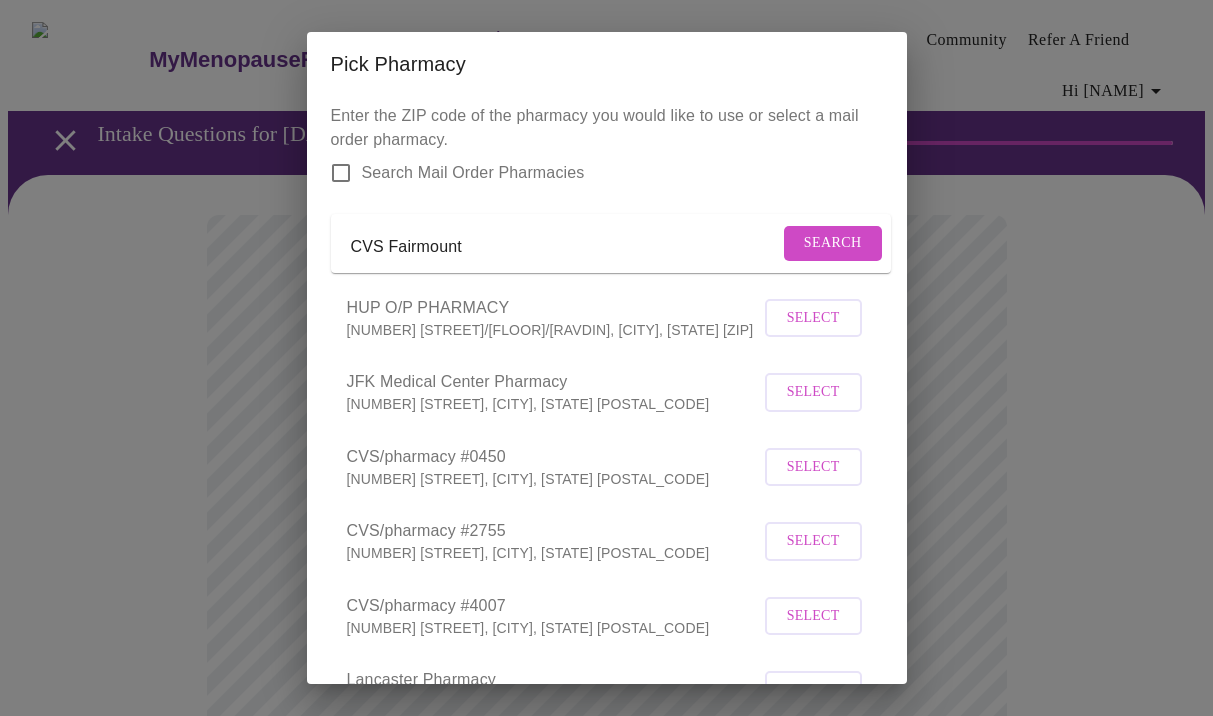 type on "CVS Fairmount" 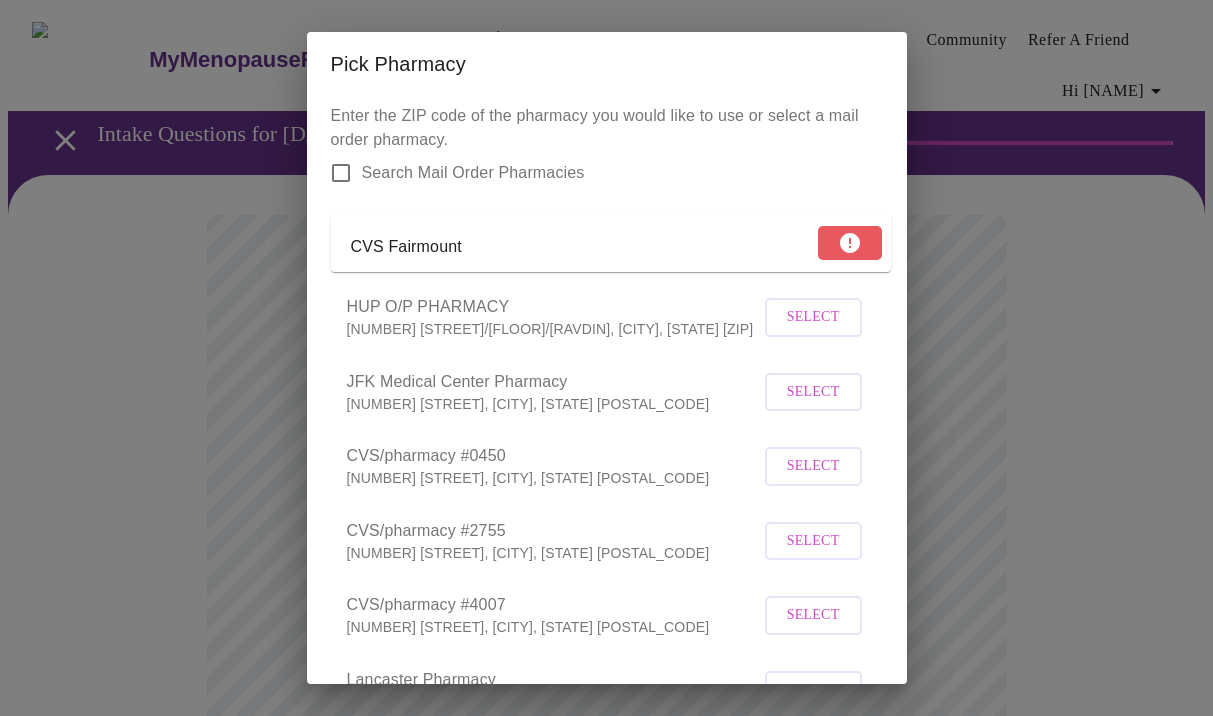 click on "CVS Fairmount" at bounding box center [582, 247] 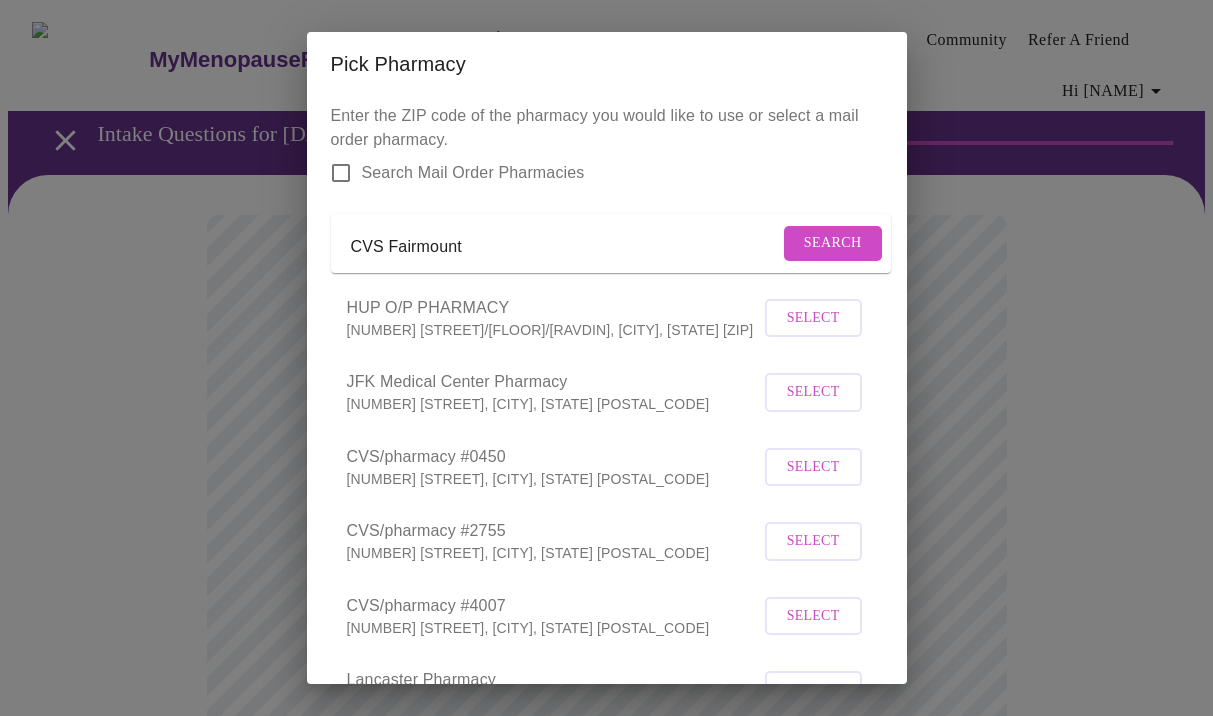 drag, startPoint x: 531, startPoint y: 258, endPoint x: 355, endPoint y: 260, distance: 176.01137 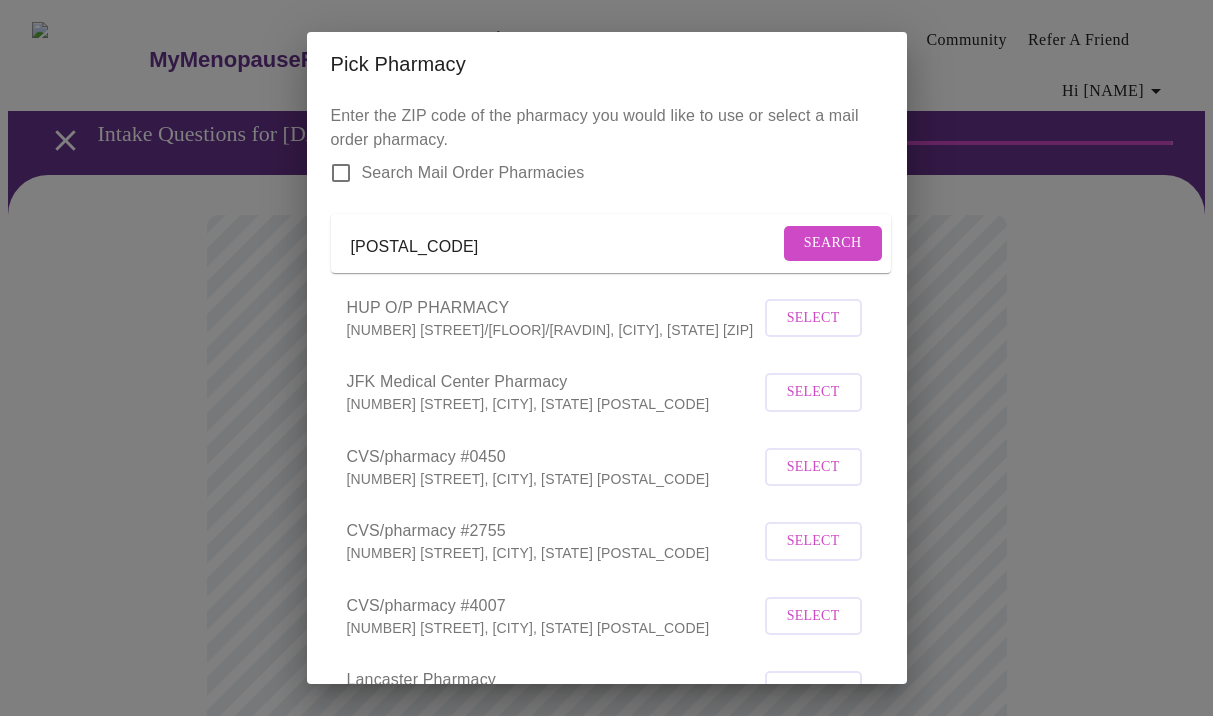 type on "19130" 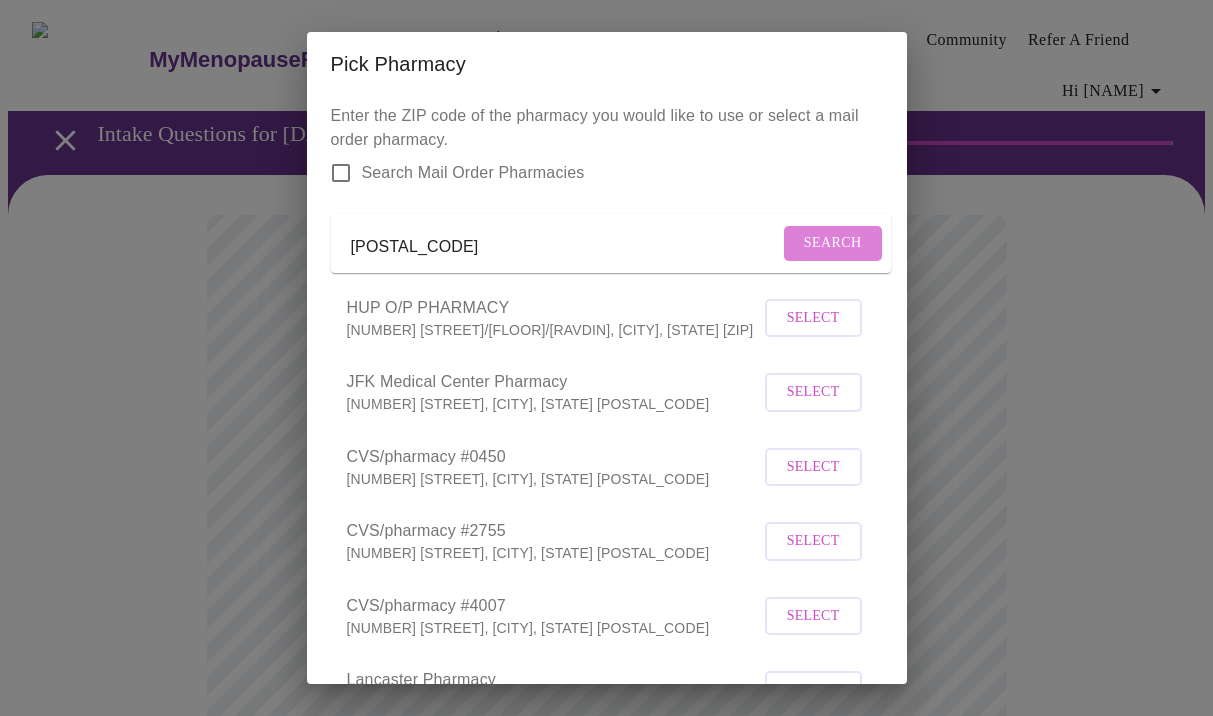 click on "Search" at bounding box center (833, 243) 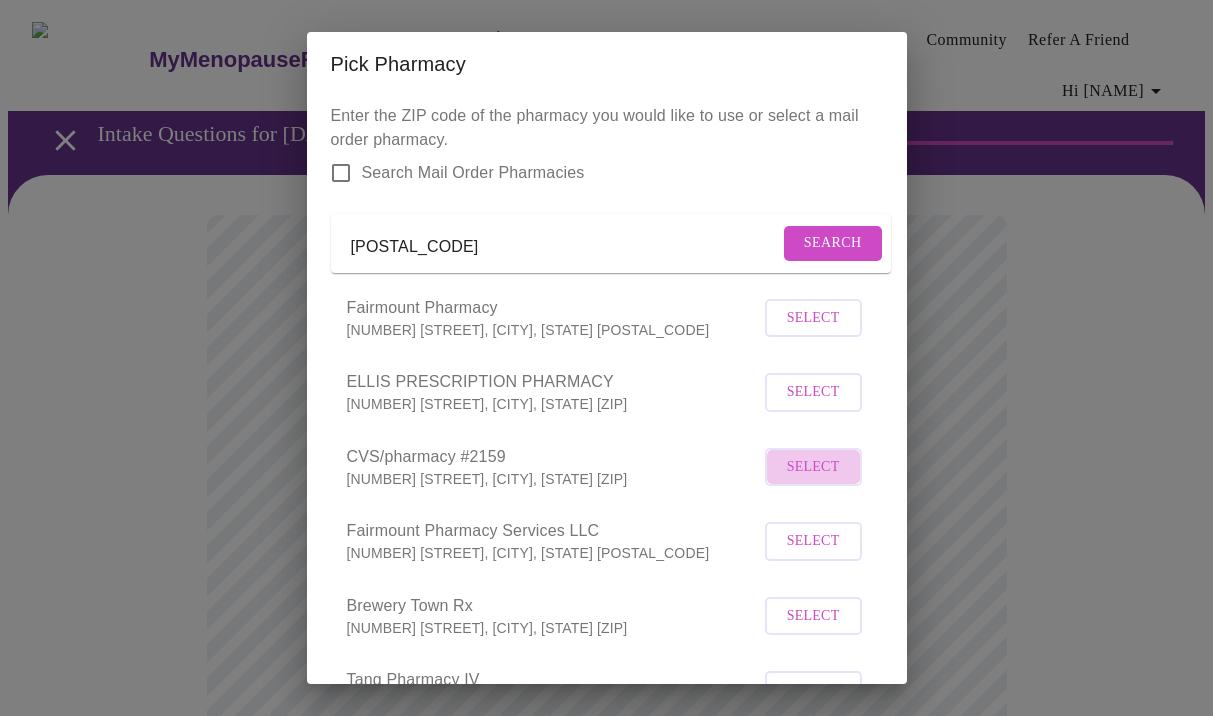 click on "Select" at bounding box center (813, 467) 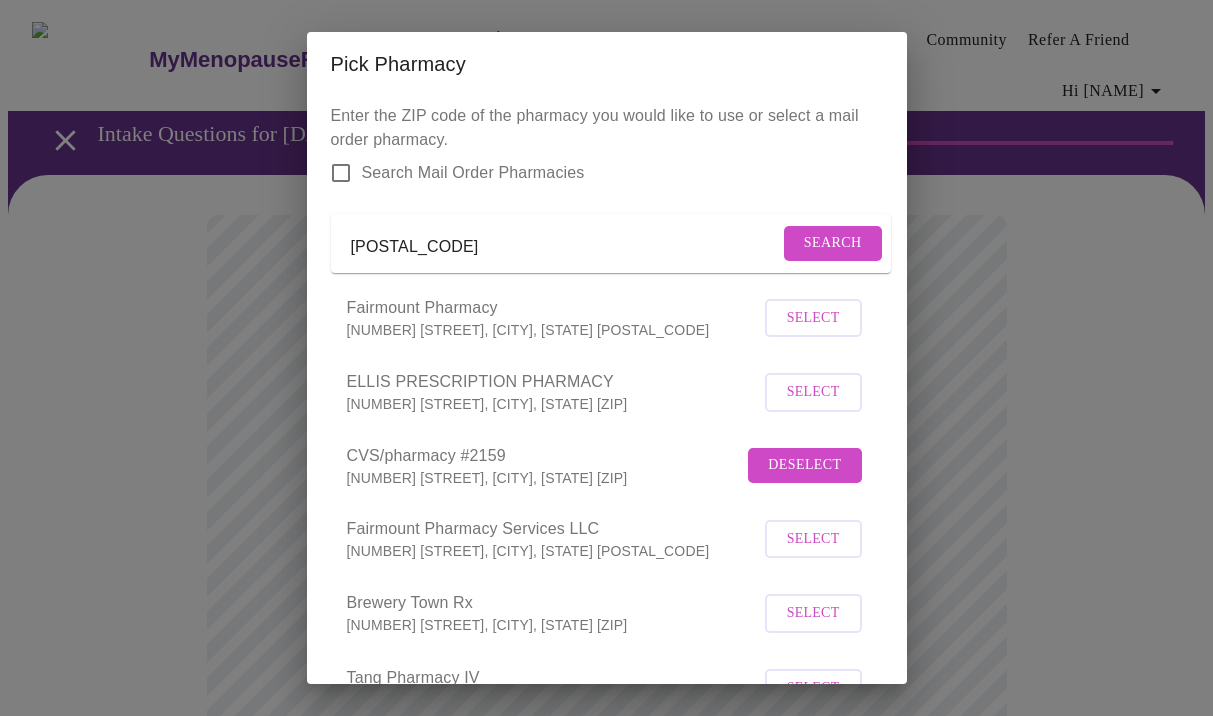 scroll, scrollTop: 469, scrollLeft: 0, axis: vertical 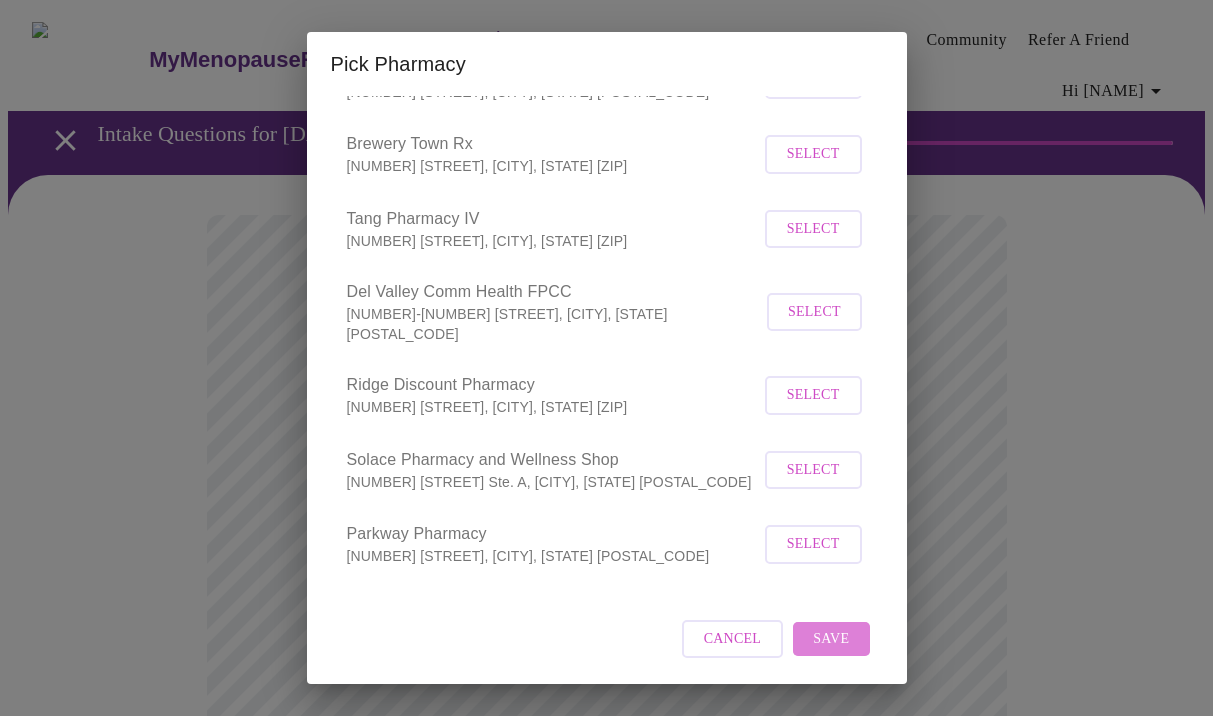 click on "Save" at bounding box center (831, 639) 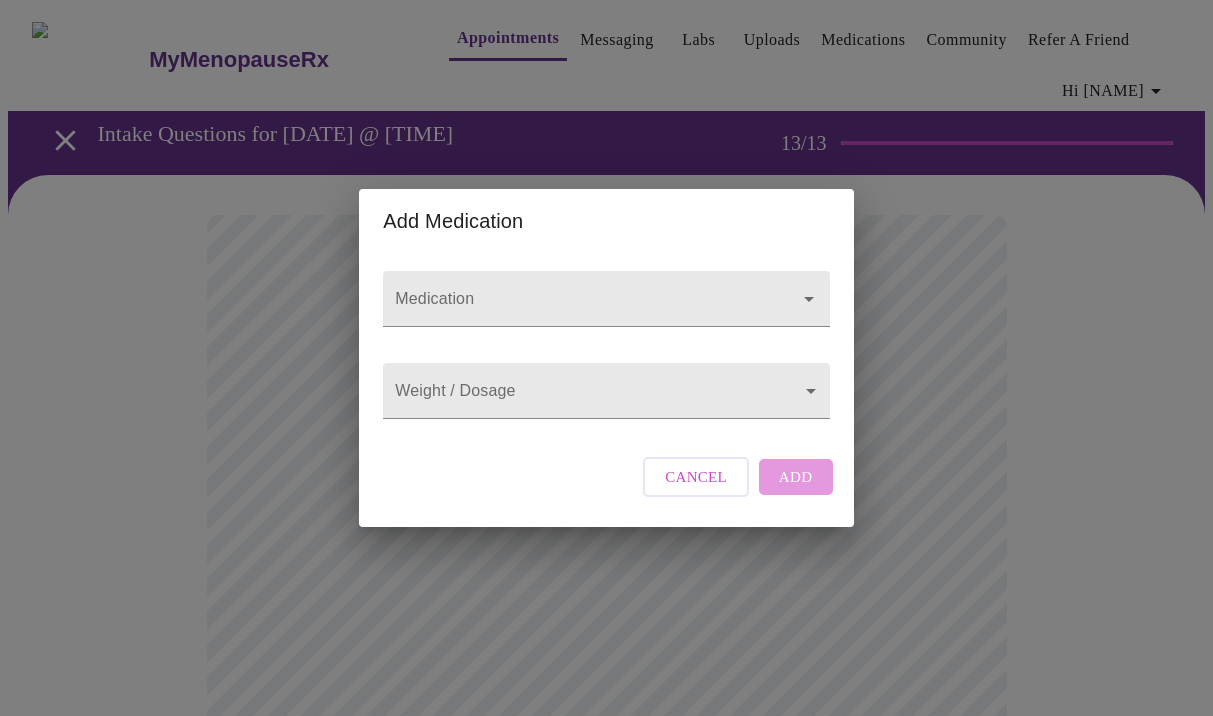 click on "Medication" at bounding box center (606, 299) 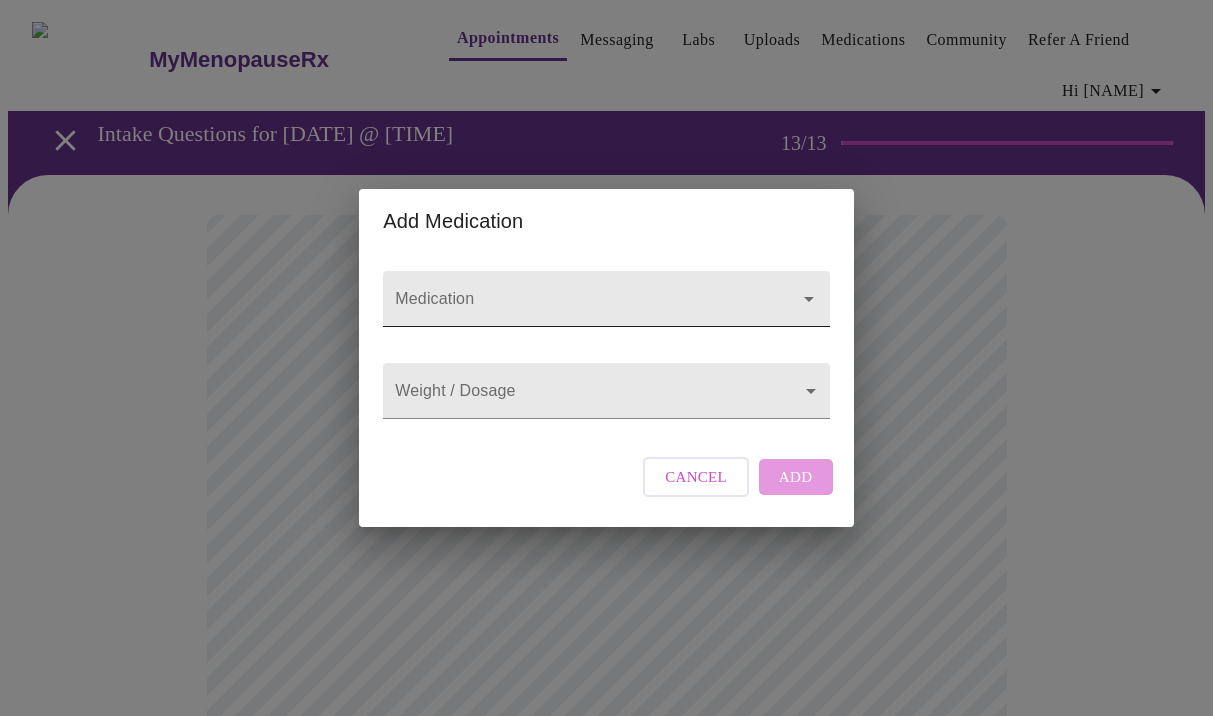 click on "Medication" at bounding box center [577, 308] 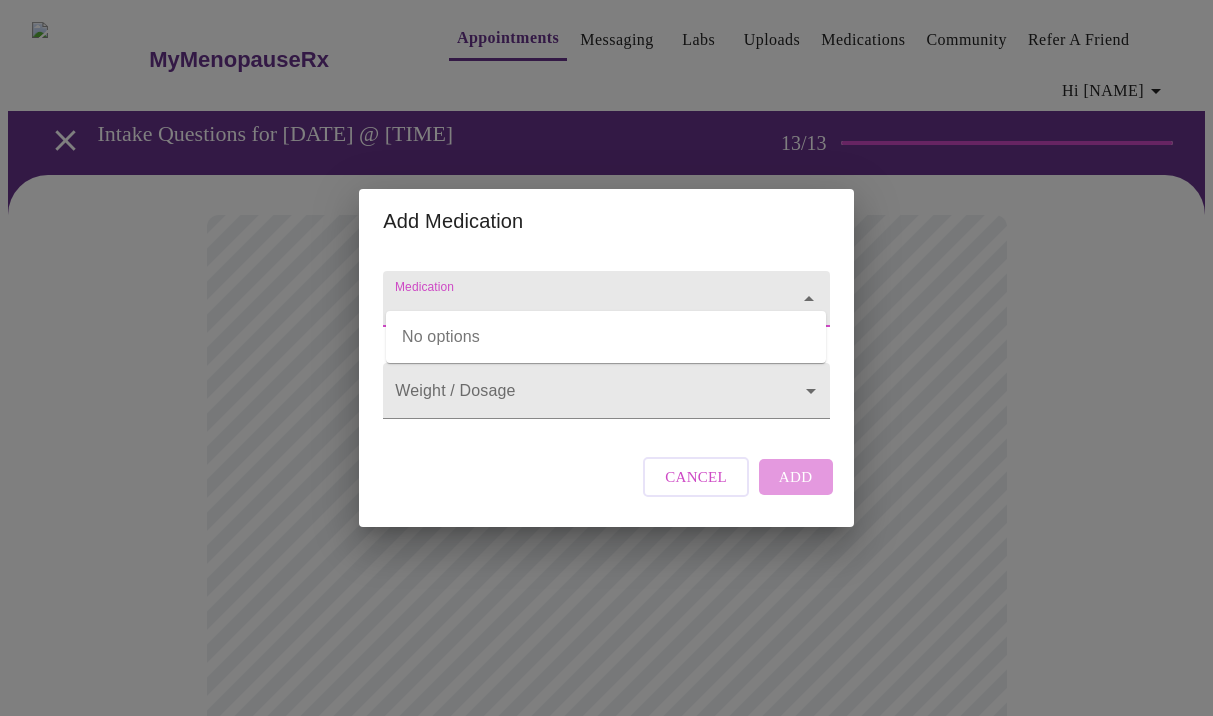 type on "x" 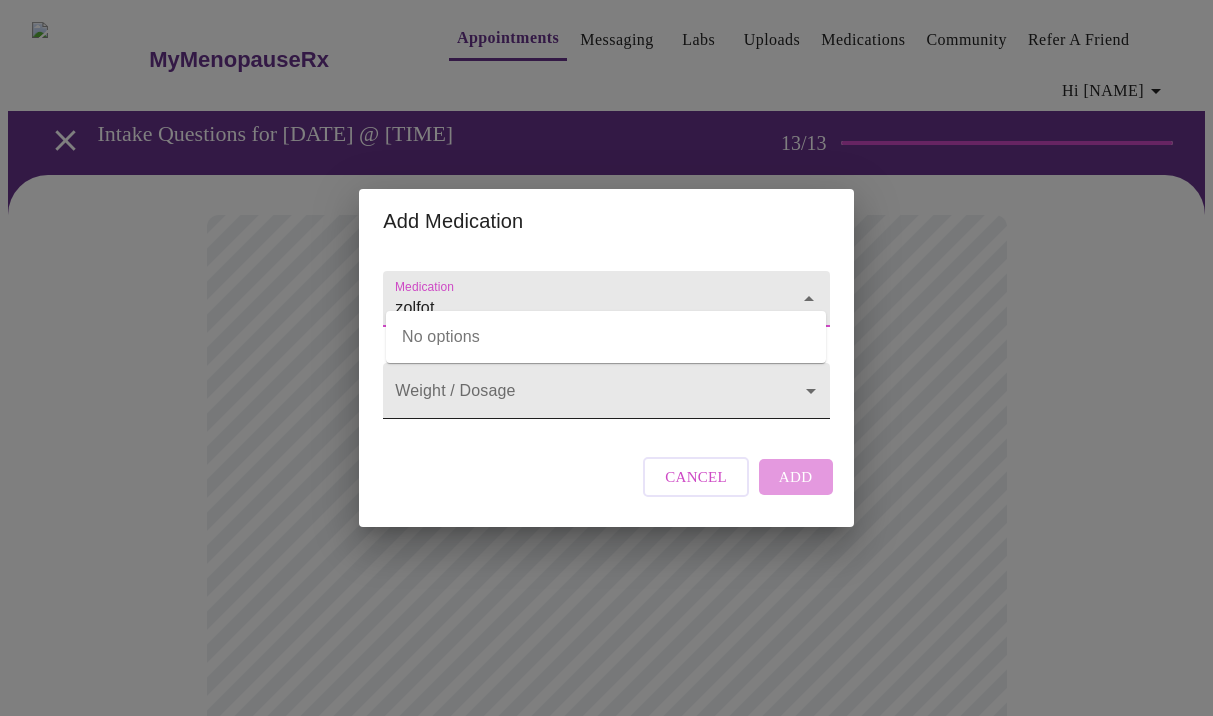 type on "zolfot" 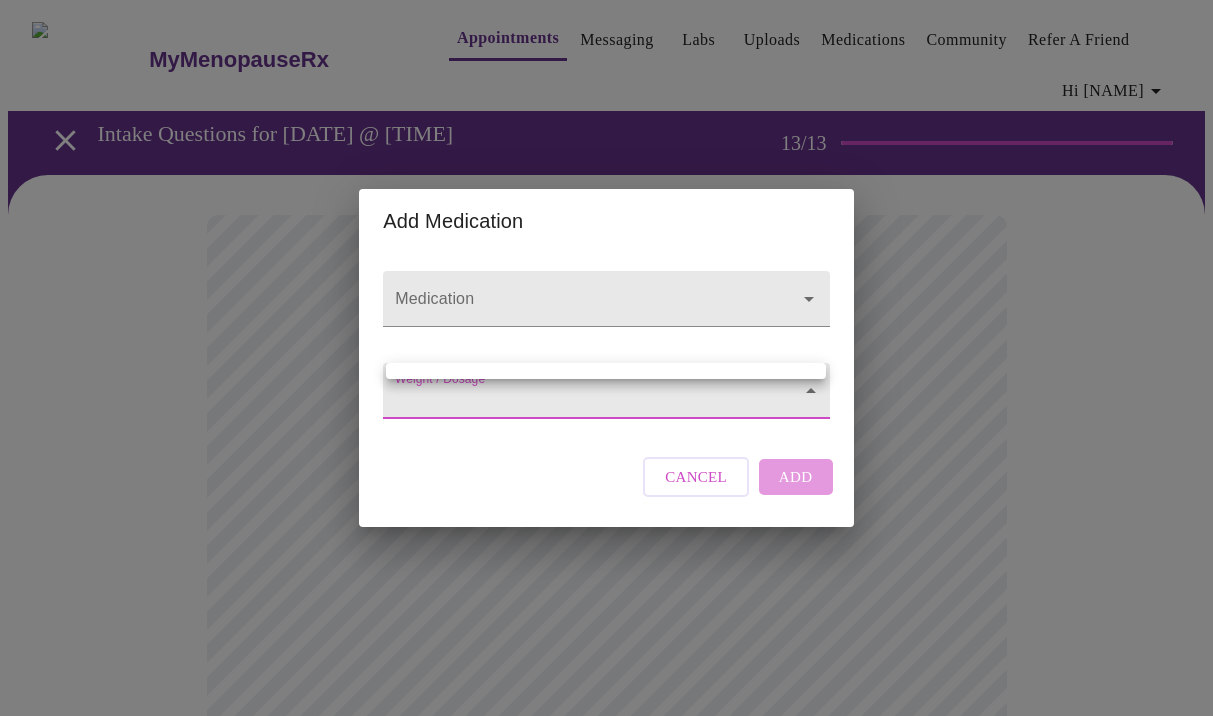 click on "MyMenopauseRx Appointments Messaging Labs Uploads Medications Community Refer a Friend Hi Danielle   Intake Questions for Wed, Aug 6th 2025 @ 4:00pm-4:20pm 13  /  13 Settings Billing Invoices Log out Add Medication Medication Weight / Dosage ​ Cancel Add" at bounding box center [606, 774] 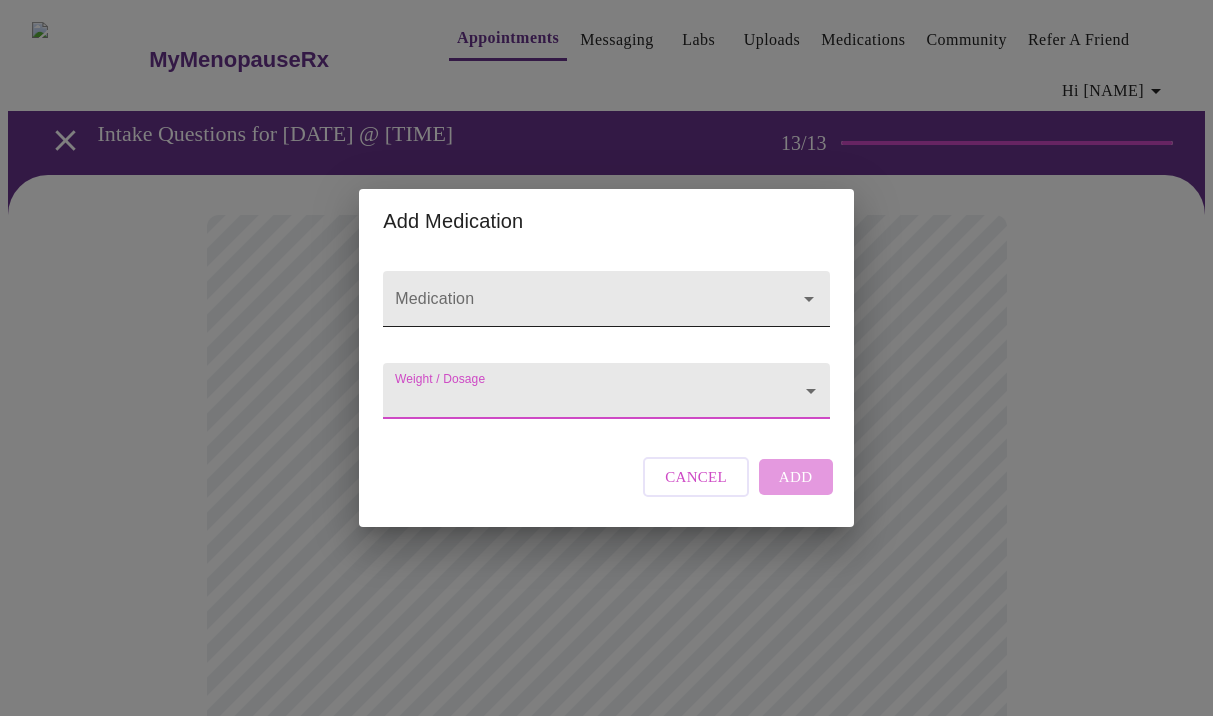 click on "Medication" at bounding box center [577, 308] 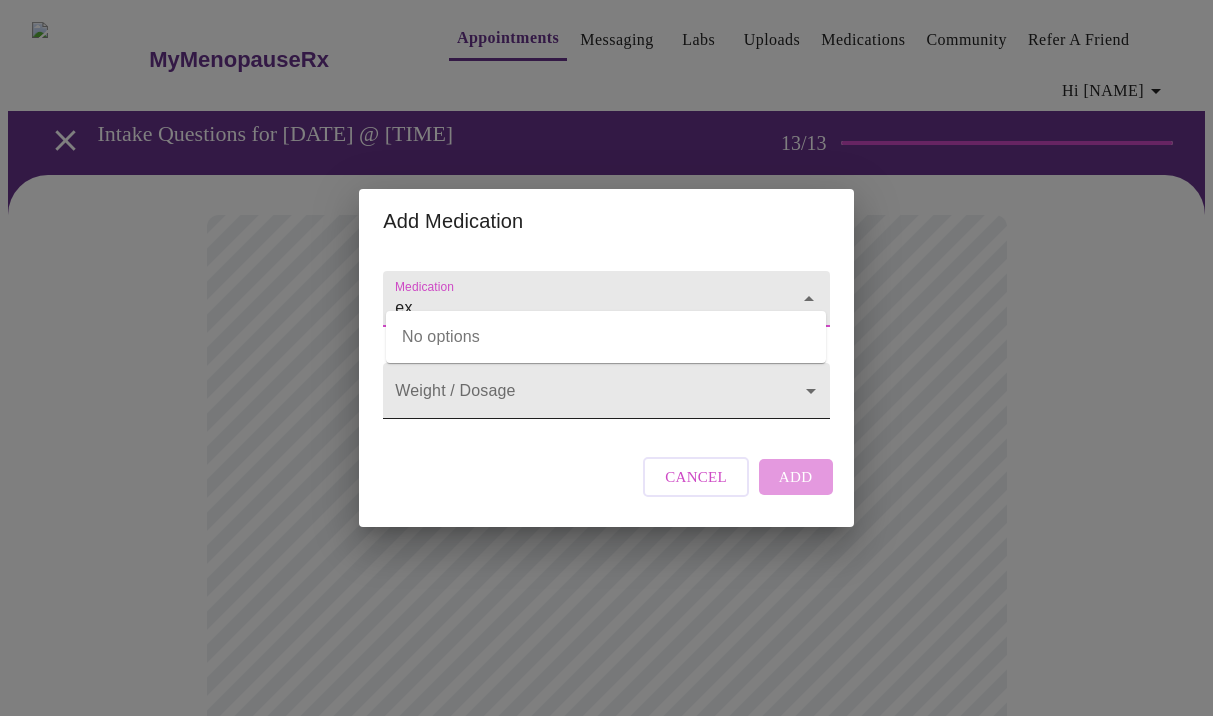 type on "ex" 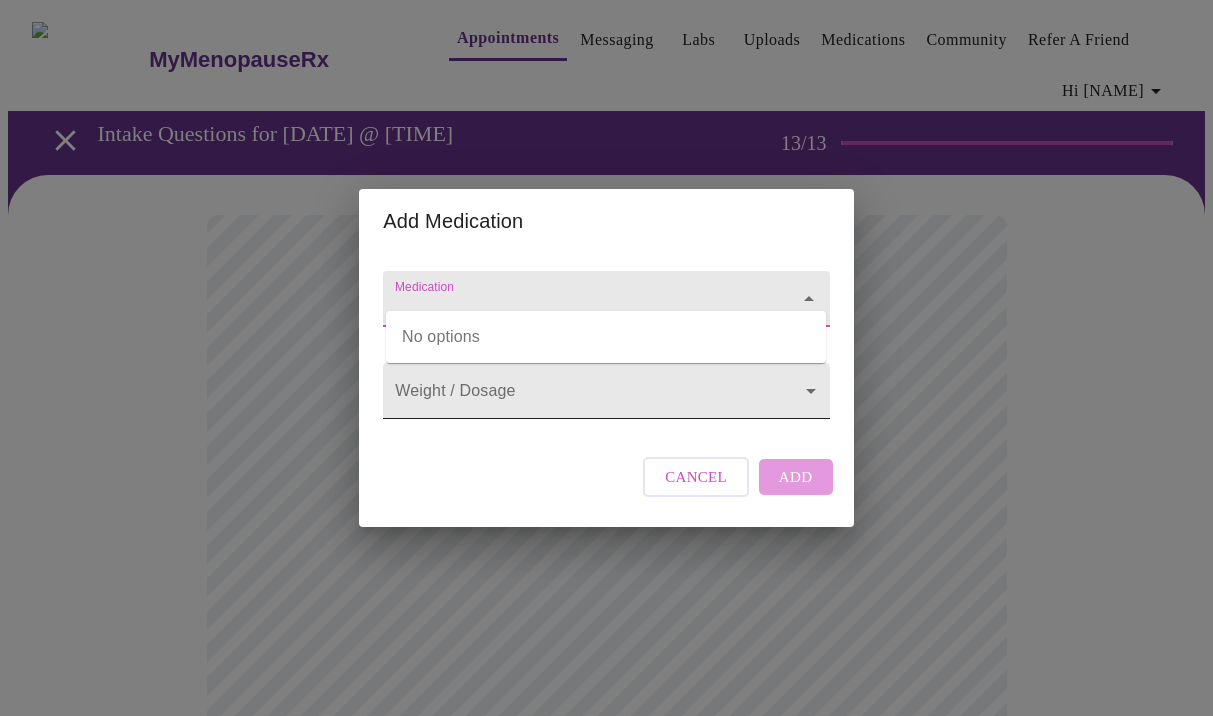 click on "MyMenopauseRx Appointments Messaging Labs Uploads Medications Community Refer a Friend Hi Danielle   Intake Questions for Wed, Aug 6th 2025 @ 4:00pm-4:20pm 13  /  13 Settings Billing Invoices Log out Add Medication Medication Weight / Dosage ​ Cancel Add No options" at bounding box center [606, 774] 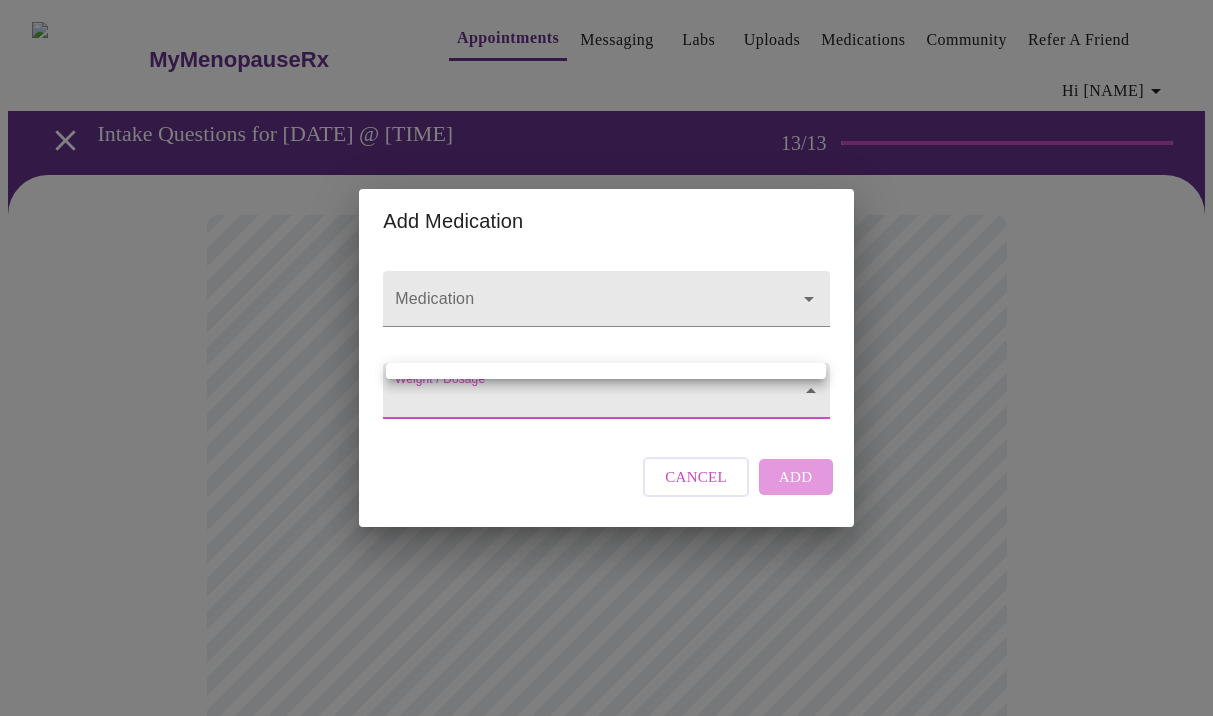 click at bounding box center (606, 358) 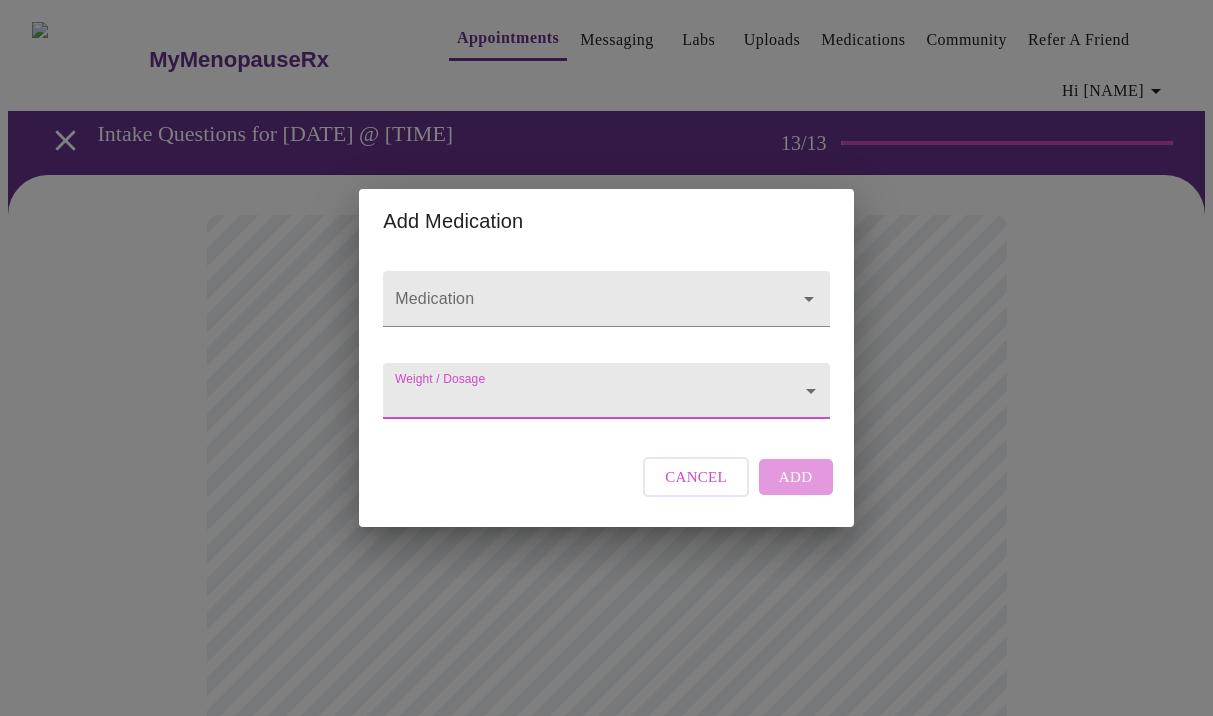 click on "Medication" at bounding box center (577, 308) 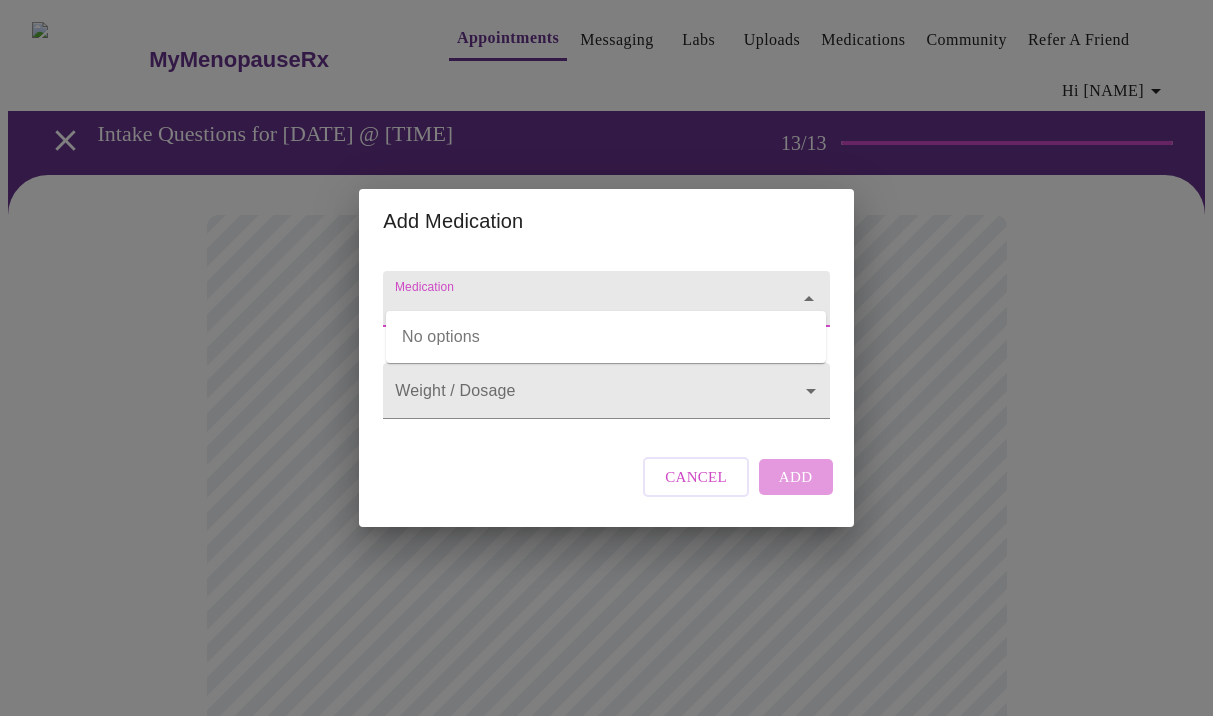 click 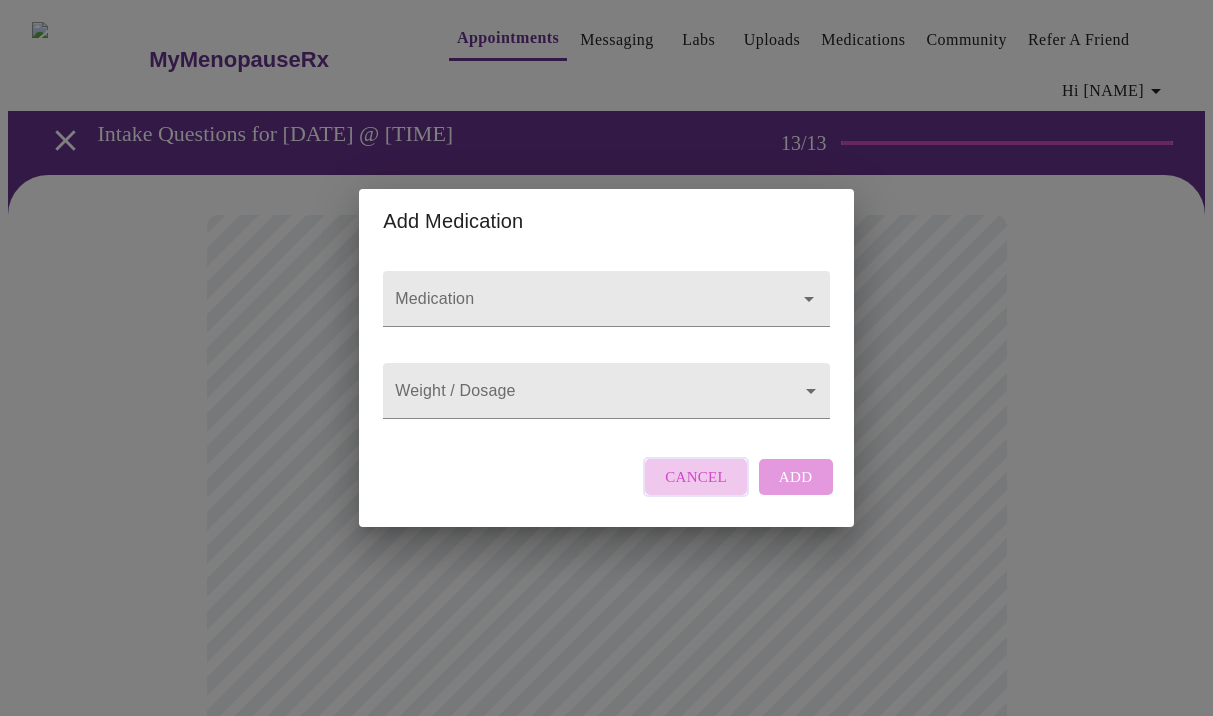 click on "Cancel" at bounding box center [696, 477] 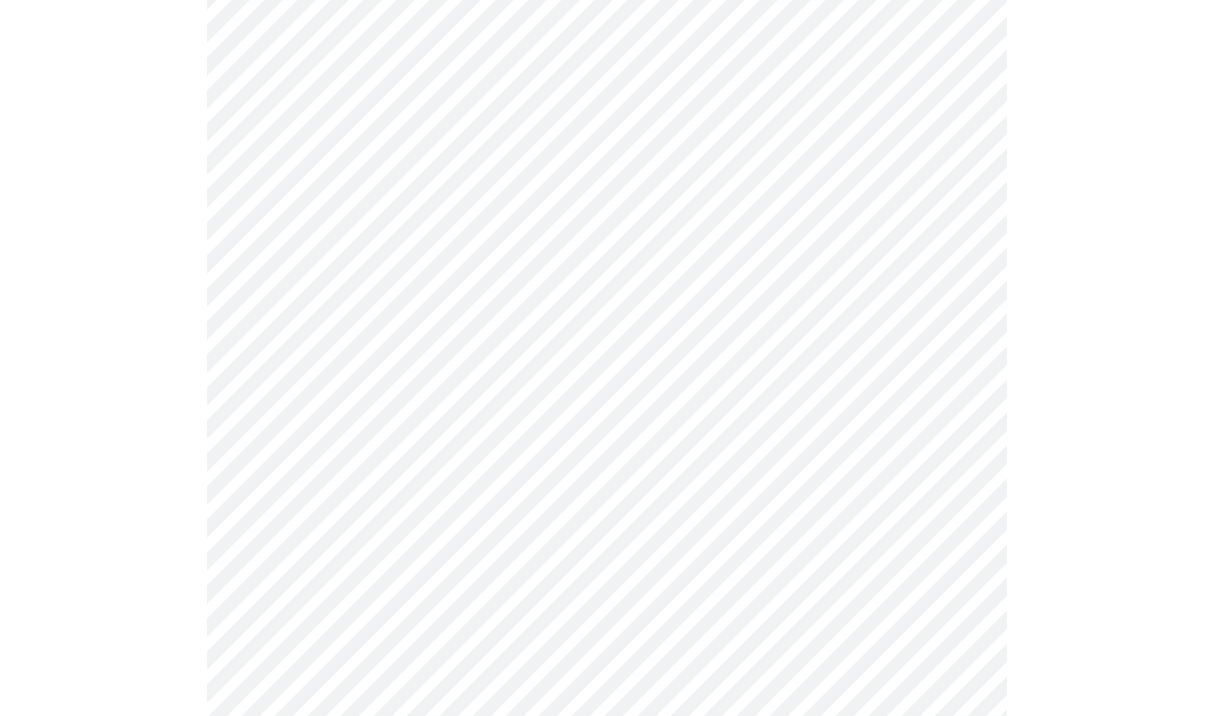 scroll, scrollTop: 367, scrollLeft: 0, axis: vertical 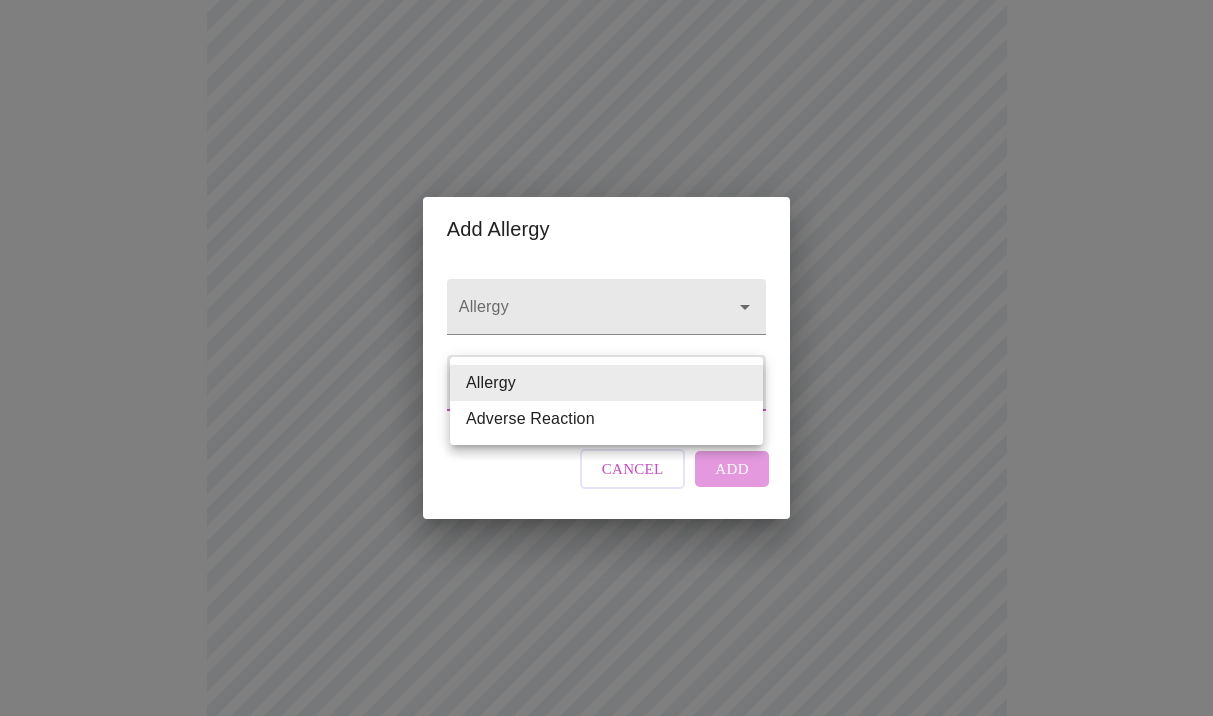 click on "MyMenopauseRx Appointments Messaging Labs Uploads Medications Community Refer a Friend Hi Danielle   Intake Questions for Wed, Aug 6th 2025 @ 4:00pm-4:20pm 13  /  13 Settings Billing Invoices Log out Add Allergy Allergy Allergy Type Allergy Allergy Cancel Add Allergy Adverse Reaction" at bounding box center [606, 407] 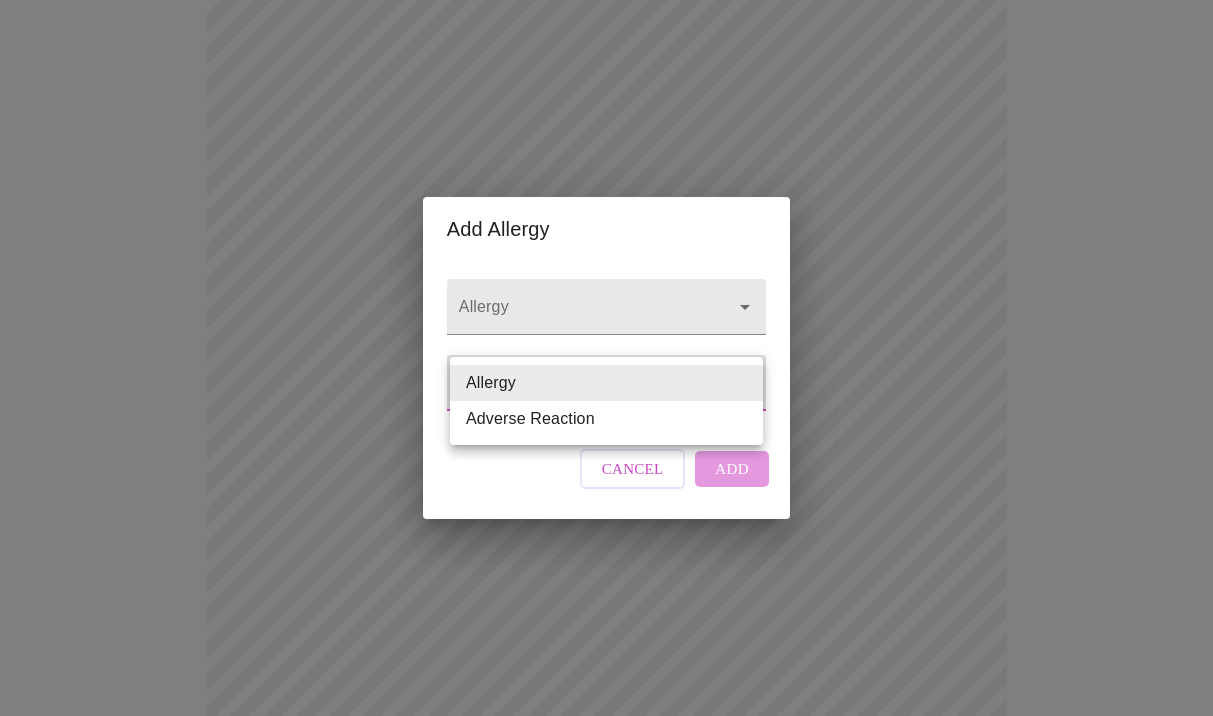 type on "Adverse Reaction" 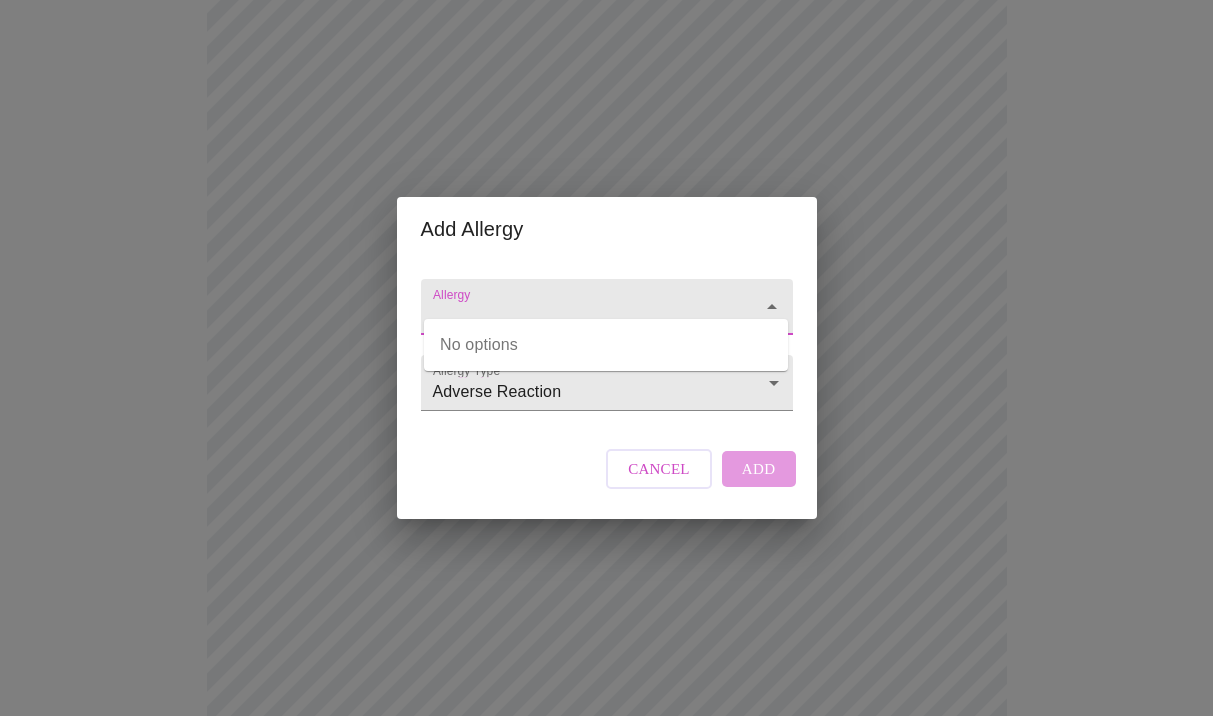 click on "Allergy" at bounding box center [578, 316] 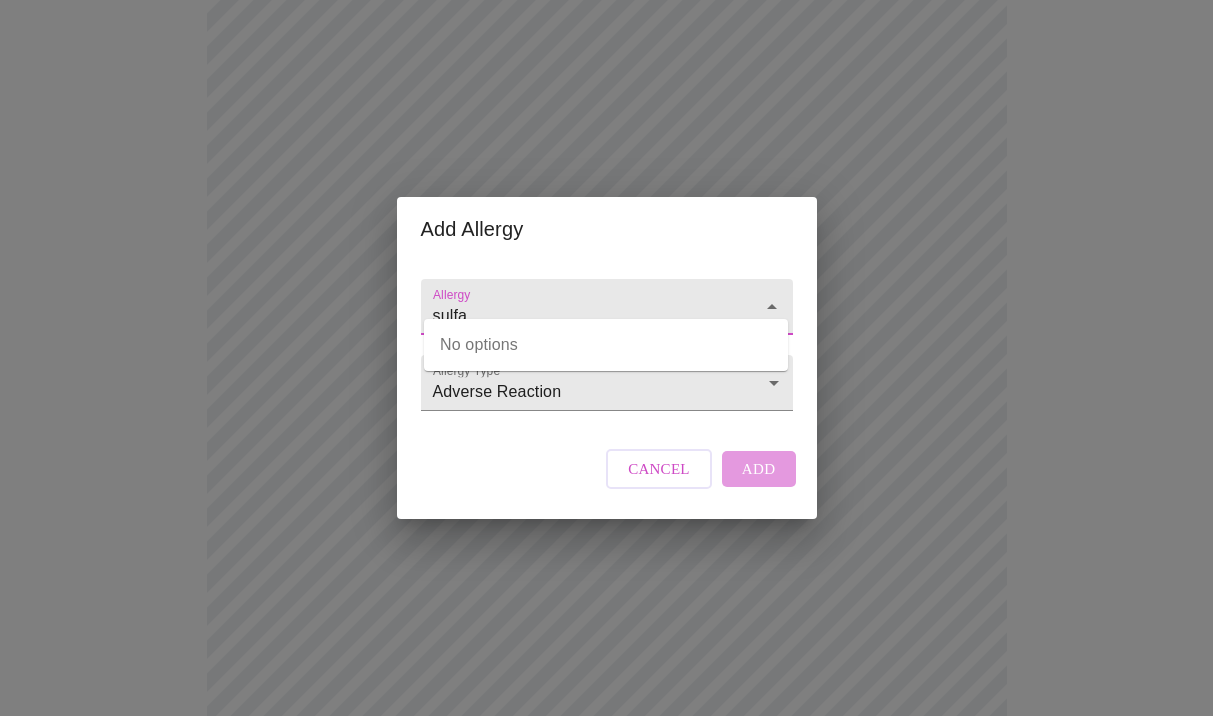 type on "sulfa" 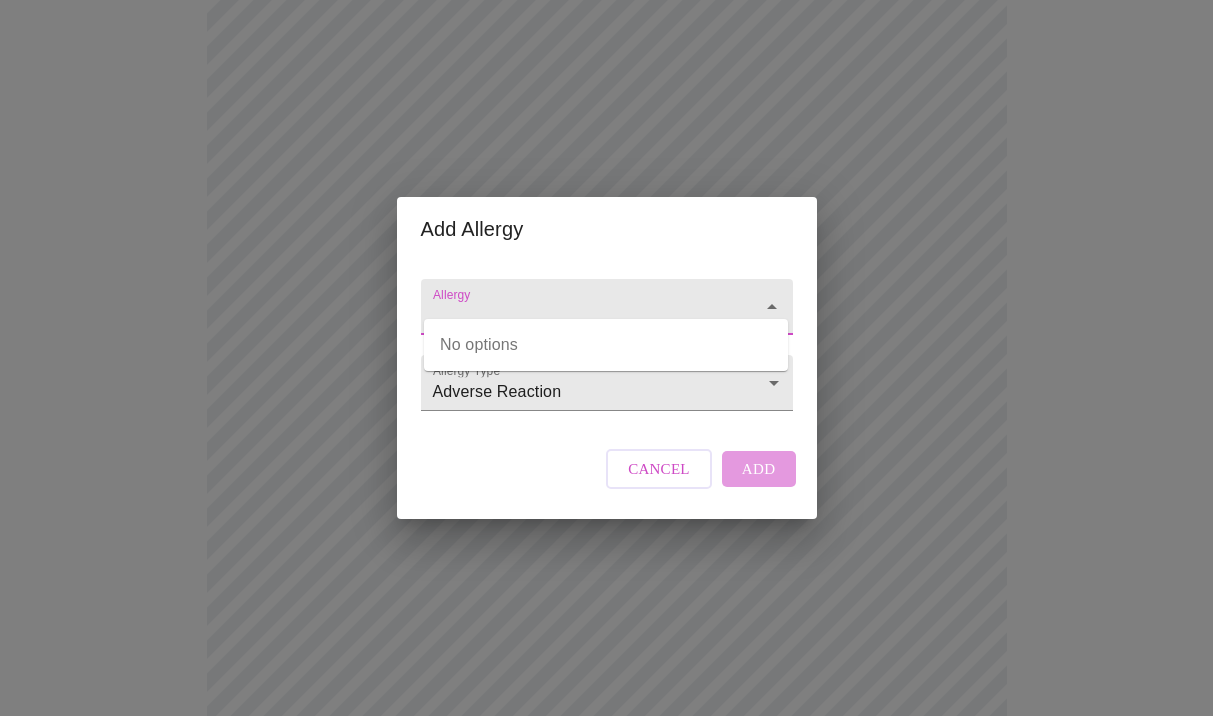 click on "Cancel" at bounding box center [659, 469] 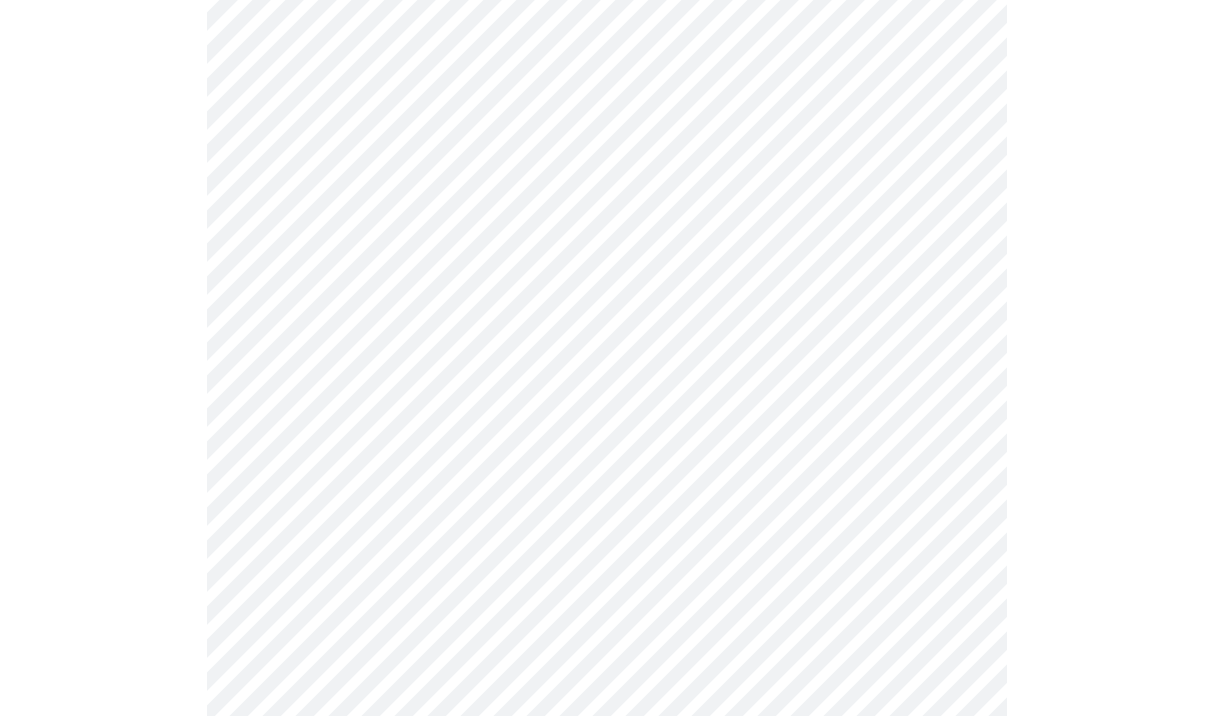 scroll, scrollTop: 816, scrollLeft: 0, axis: vertical 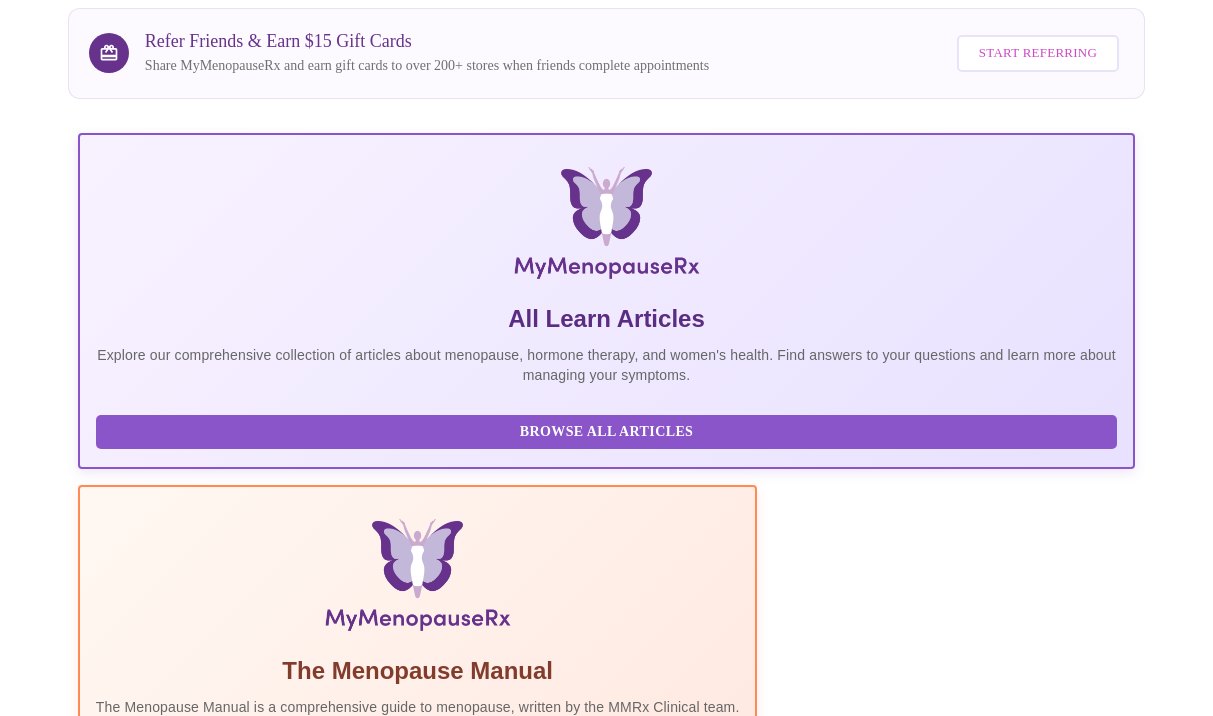 click at bounding box center (293, 939) 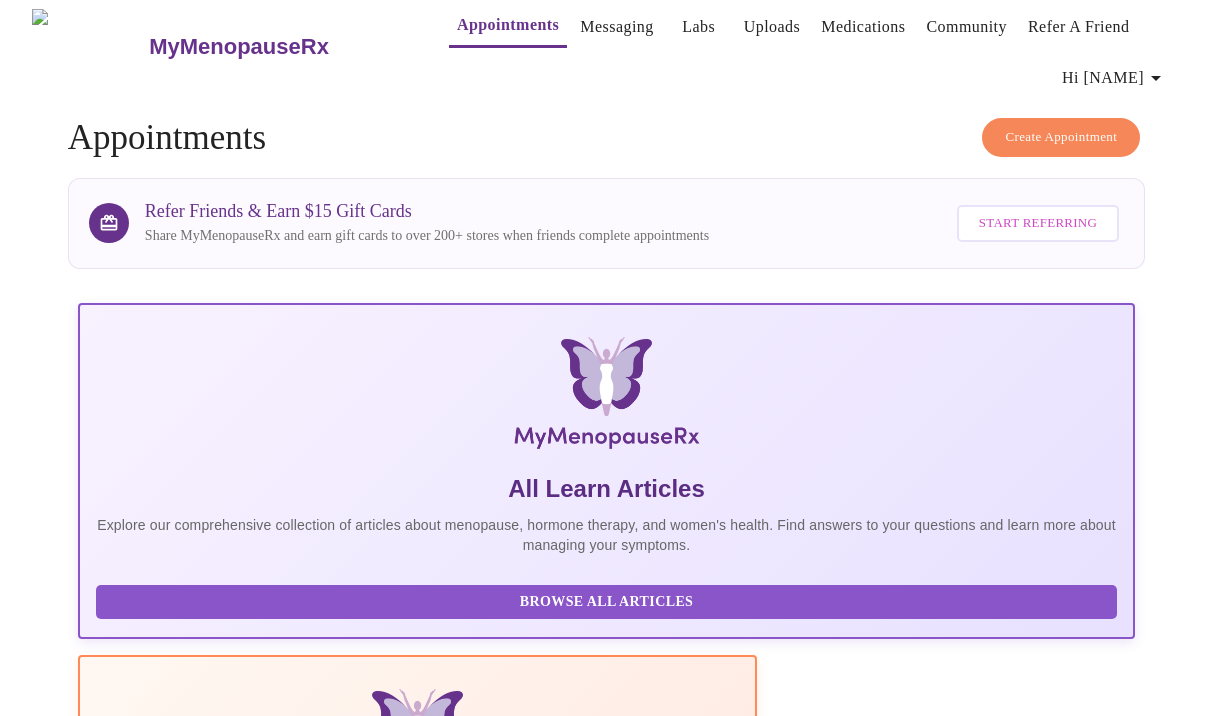scroll, scrollTop: 0, scrollLeft: 0, axis: both 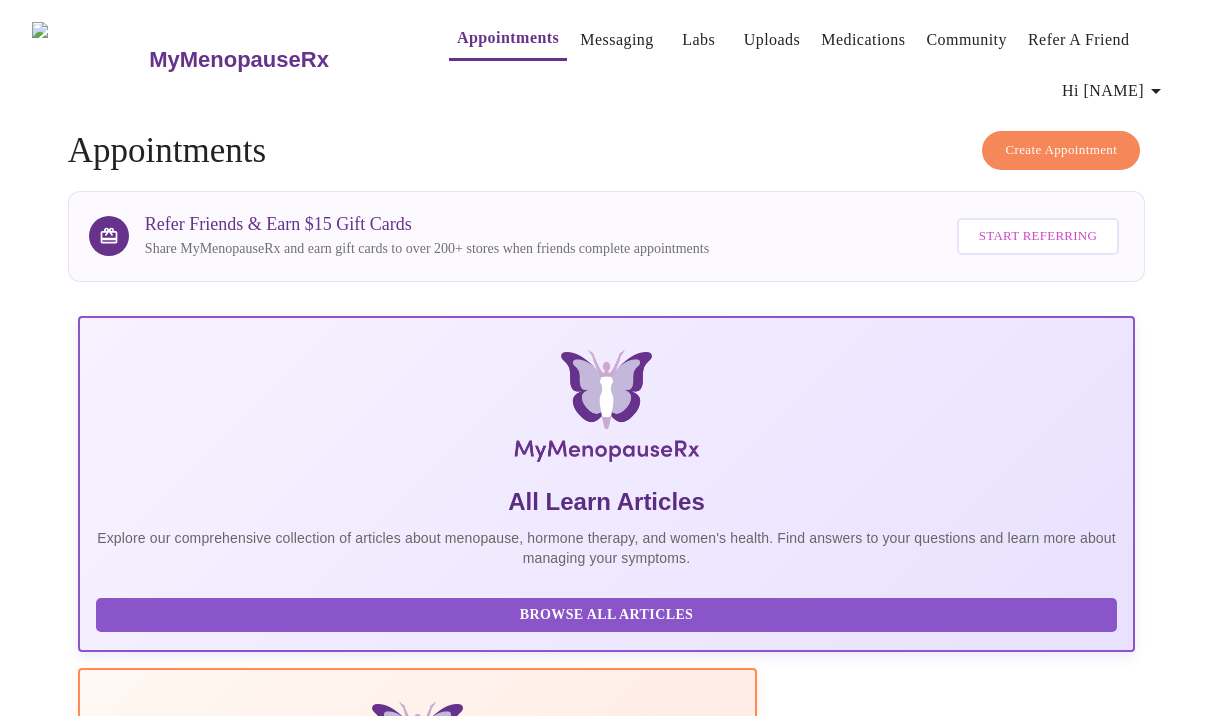 click on "MyMenopauseRx" at bounding box center [239, 60] 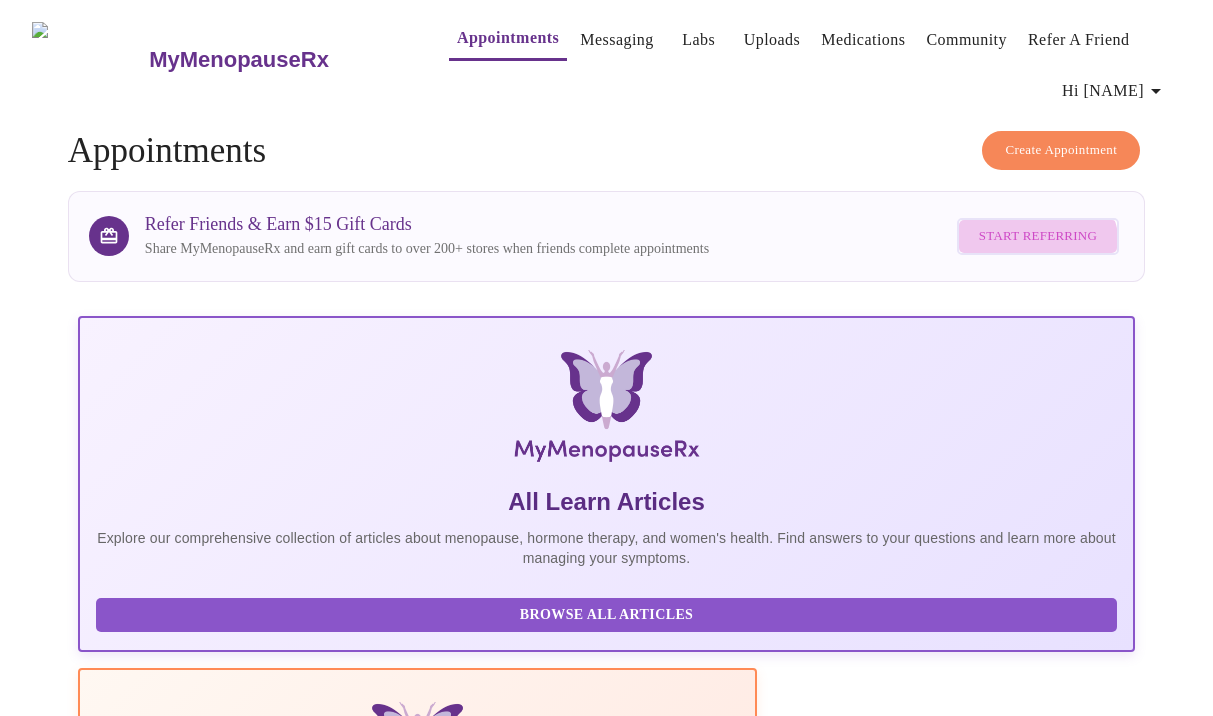 click on "Start Referring" at bounding box center [1038, 236] 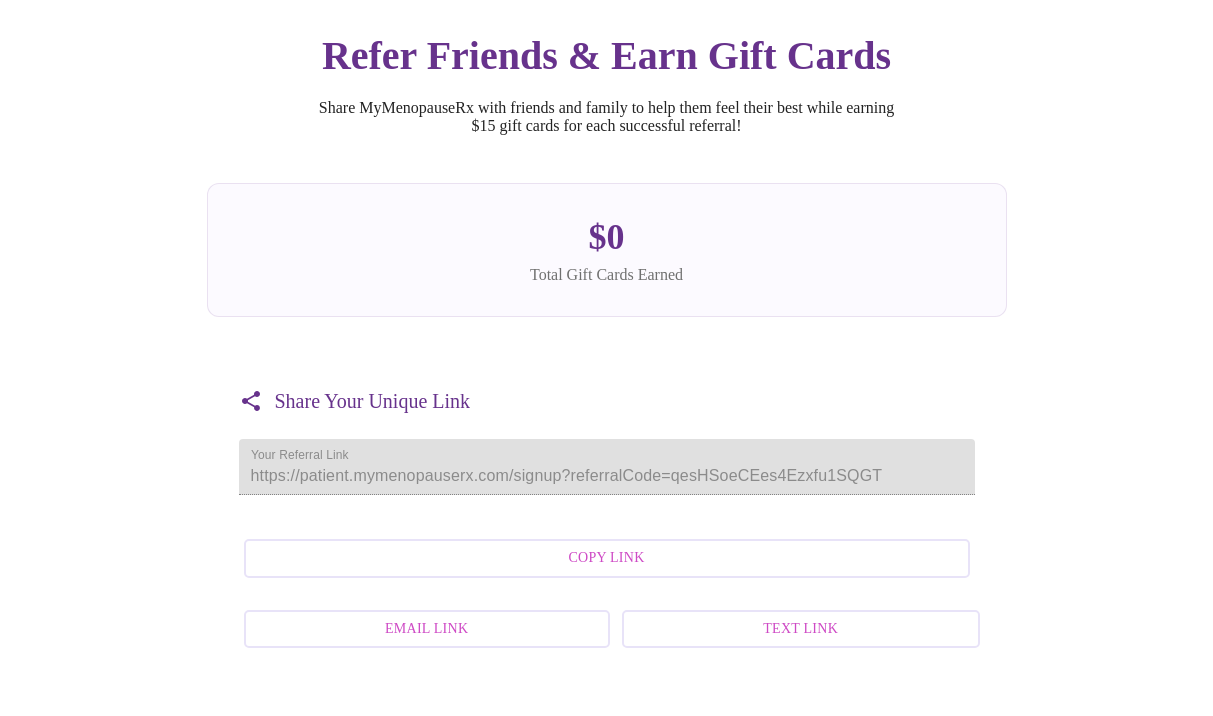 scroll, scrollTop: 0, scrollLeft: 0, axis: both 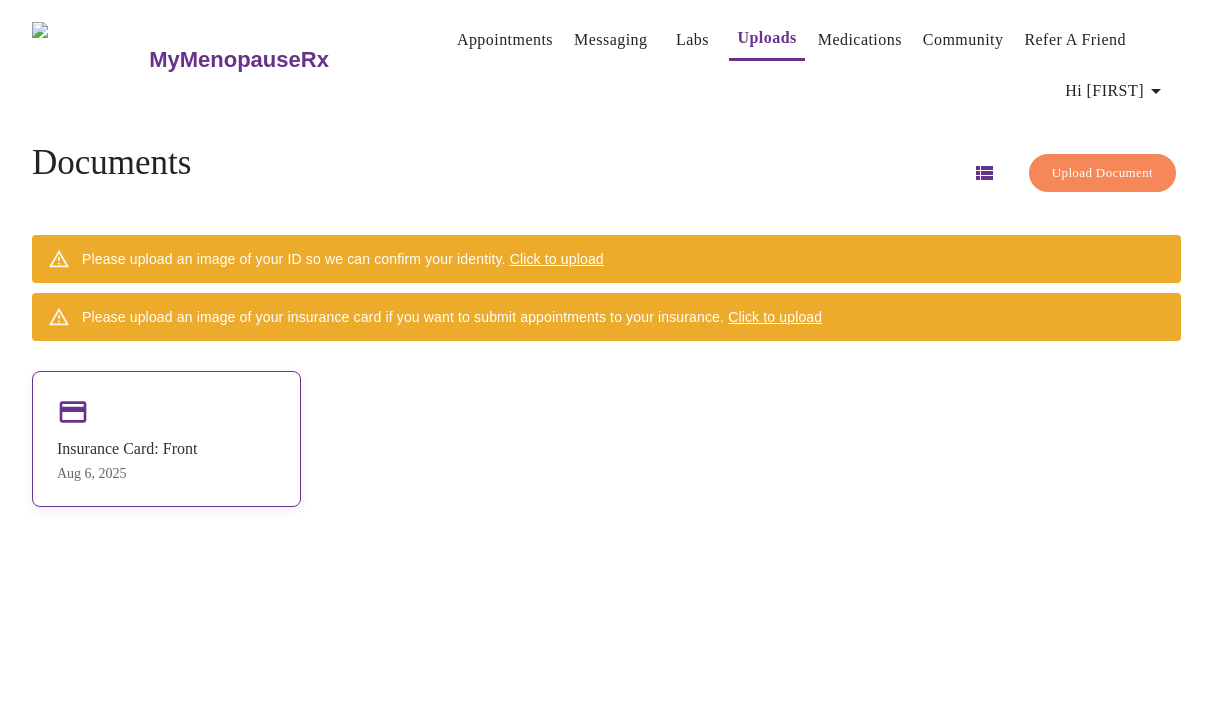 click on "Insurance Card: Front Aug 6, 2025" at bounding box center [166, 439] 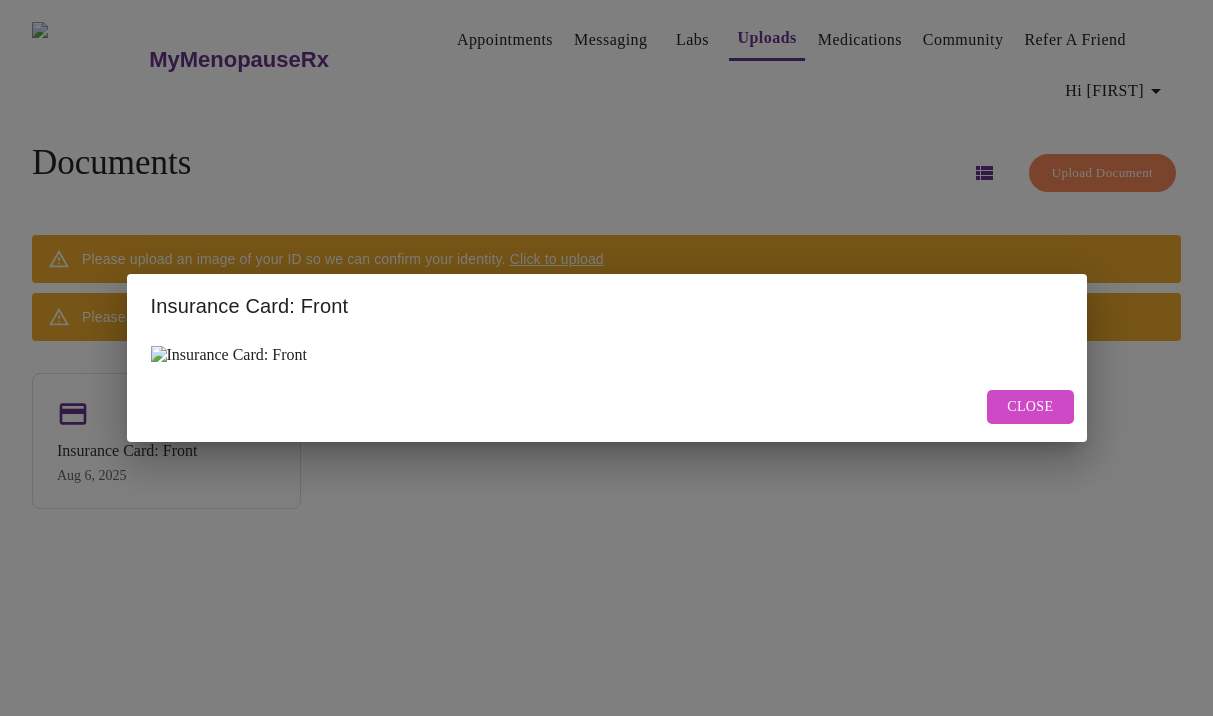 click at bounding box center [229, 355] 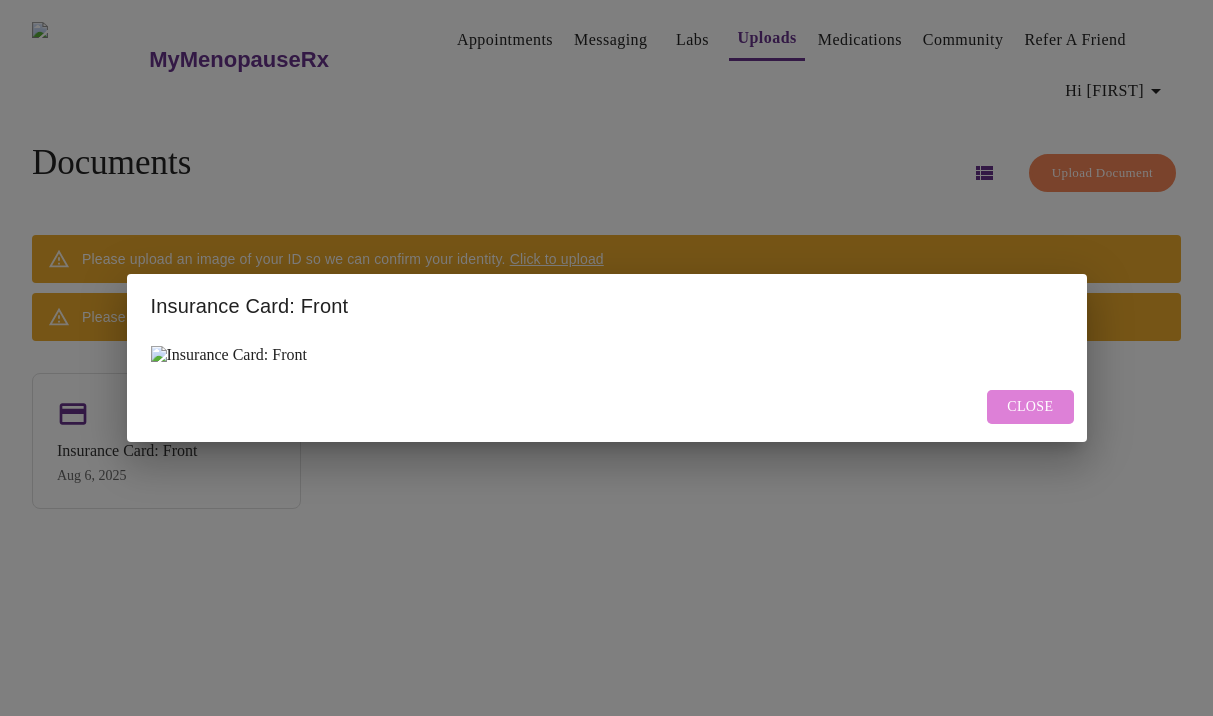 click on "Close" at bounding box center (1030, 407) 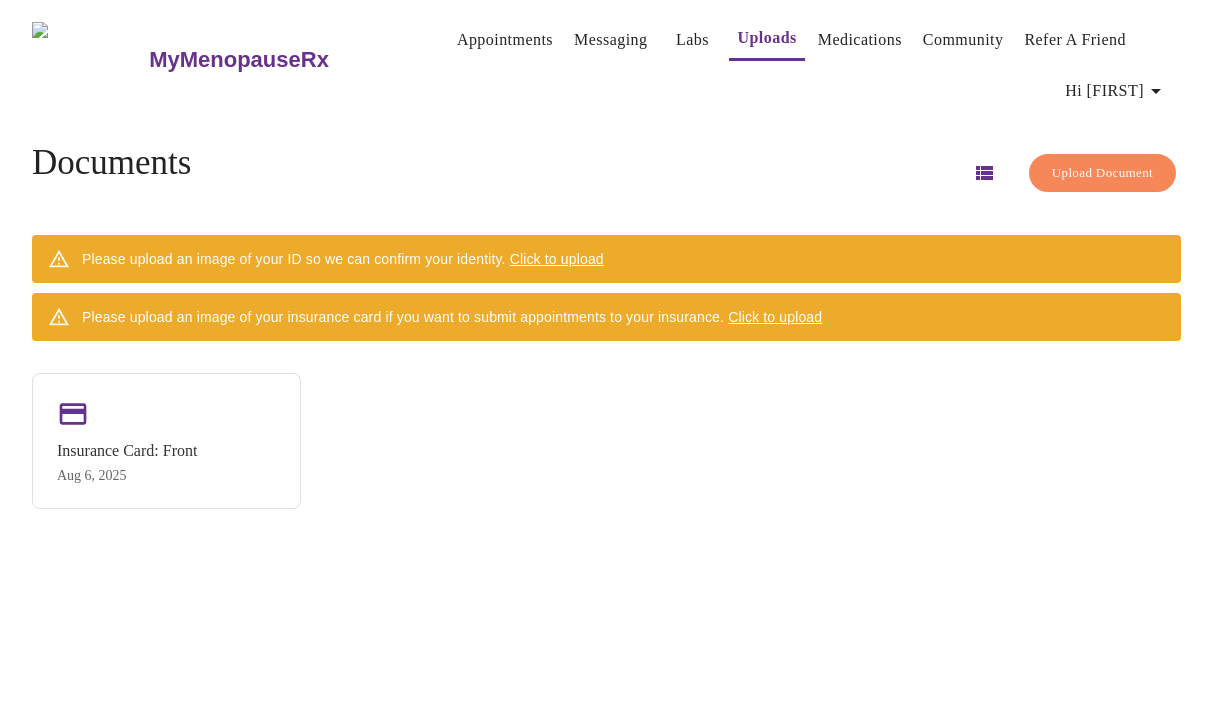 click on "Click to upload" at bounding box center (775, 317) 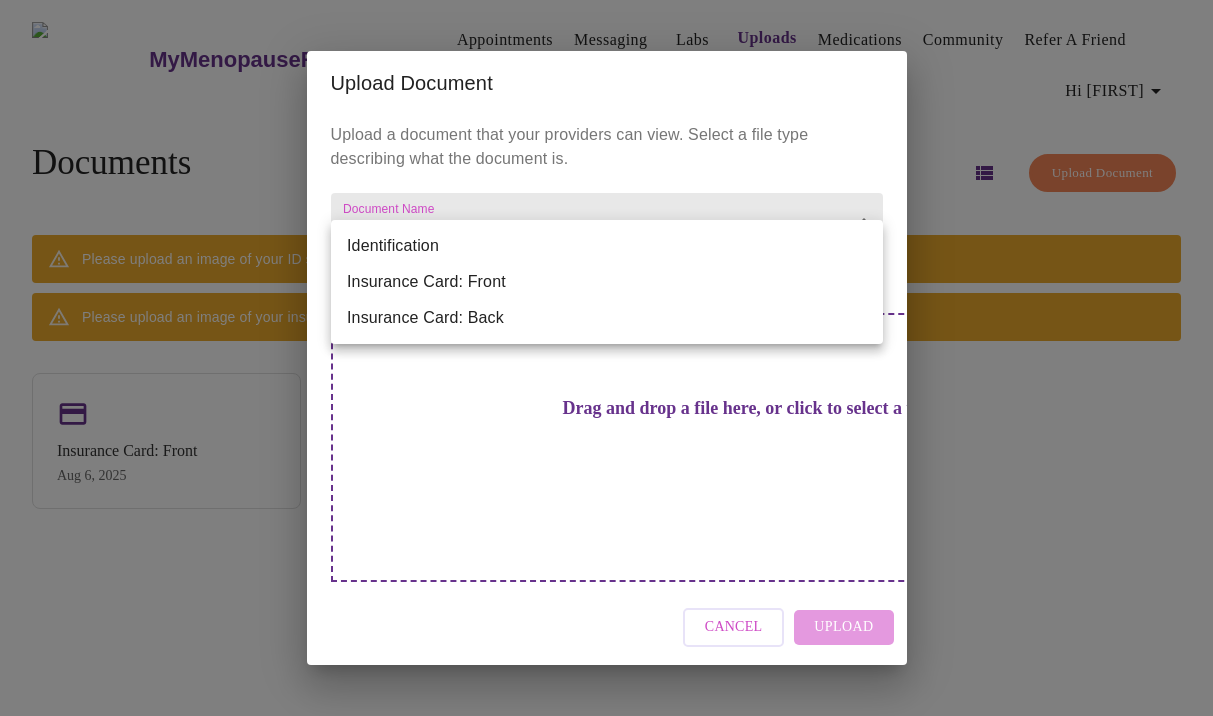 click on "MyMenopauseRx Appointments Messaging Labs Uploads Medications Community Refer a Friend Hi Danielle   Documents Upload Document Please upload an image of your ID so we can confirm your identity.   Click to upload Please upload an image of your insurance card if you want to submit appointments to your insurance.   Click to upload Insurance Card: Front Aug 6, 2025 Settings Billing Invoices Log out Upload Document Upload a document that your providers can view. Select a file type describing what the document is. Document Name ​ File to upload:  IMG_3092.heic   Remove File Drag and drop a file here, or click to select a file Cancel Upload Identification Insurance Card: Front Insurance Card: Back" at bounding box center (606, 366) 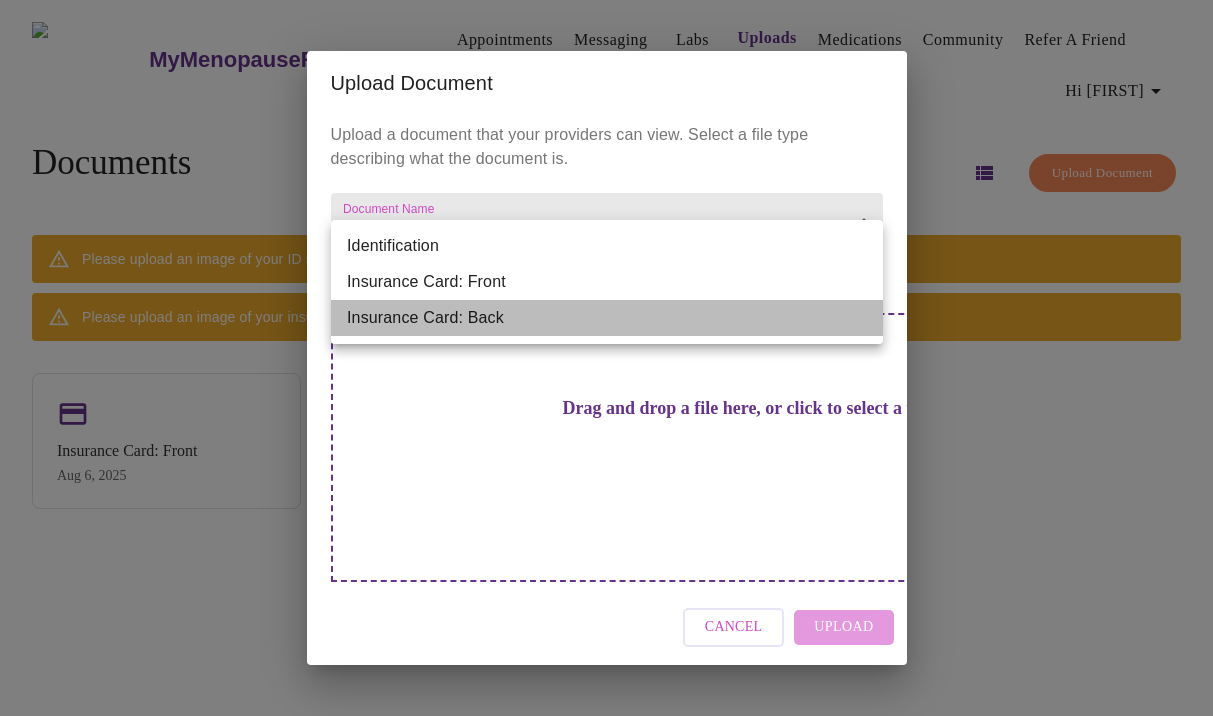 click on "Insurance Card: Back" at bounding box center [607, 318] 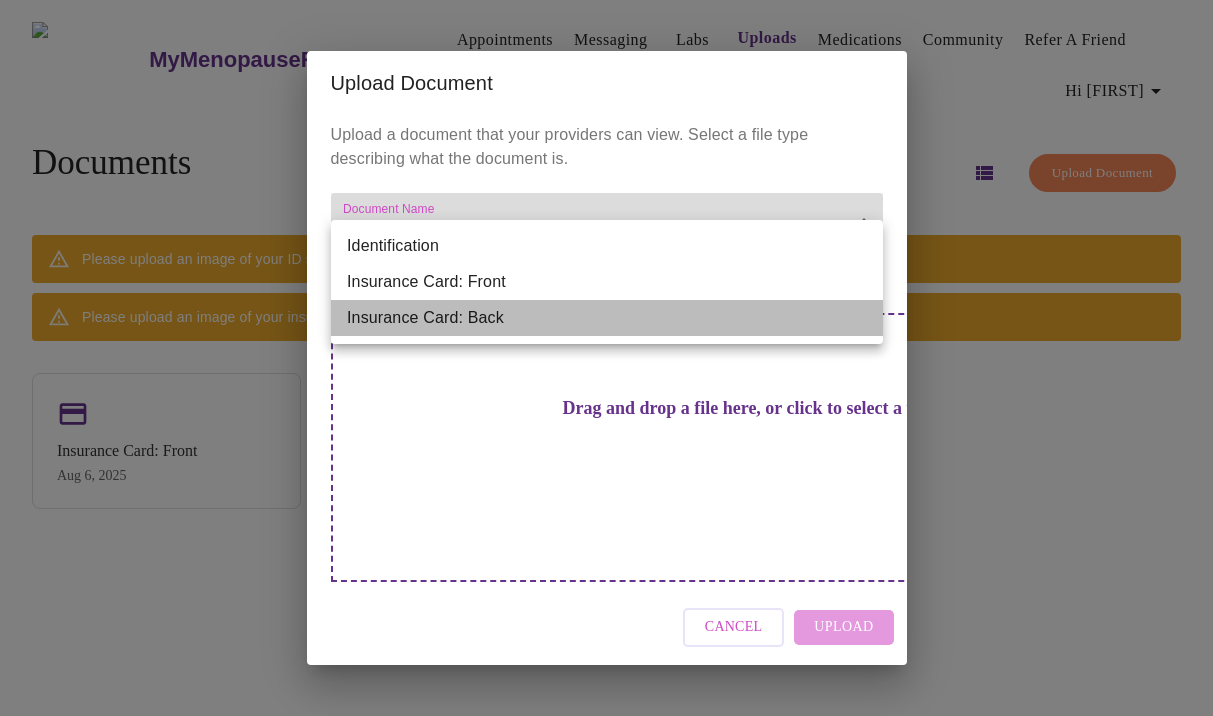 type on "Insurance Card: Back" 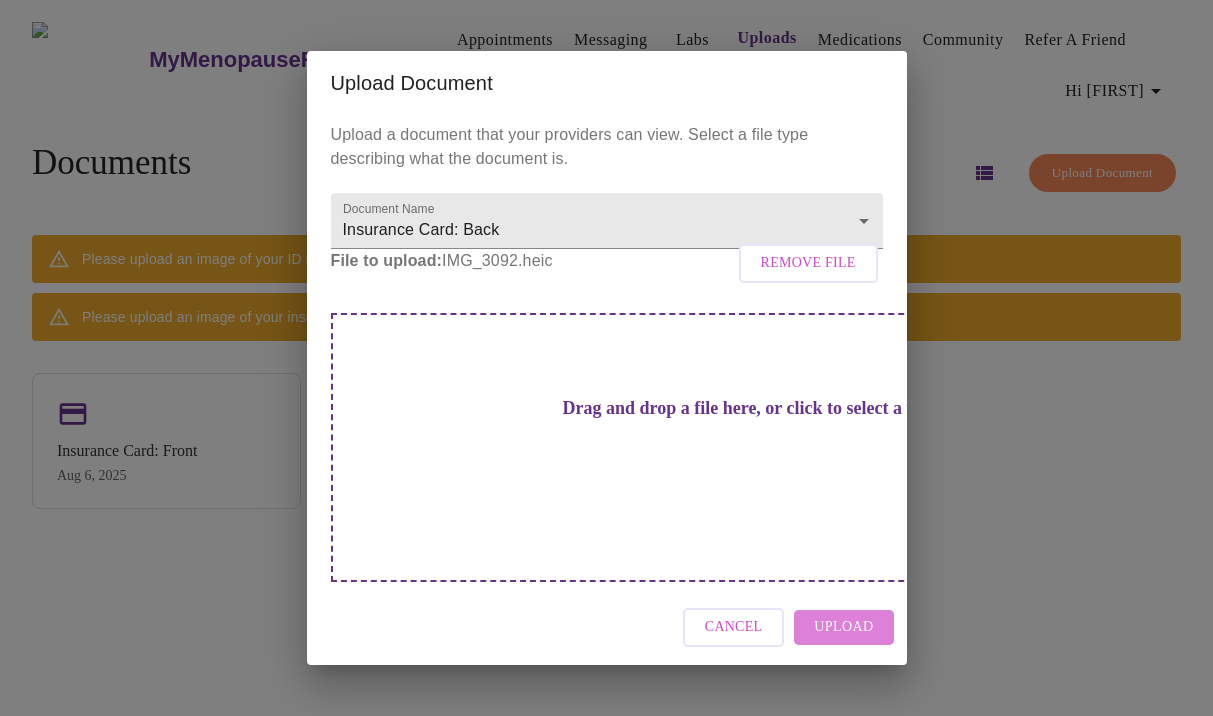 click on "Upload" at bounding box center (843, 627) 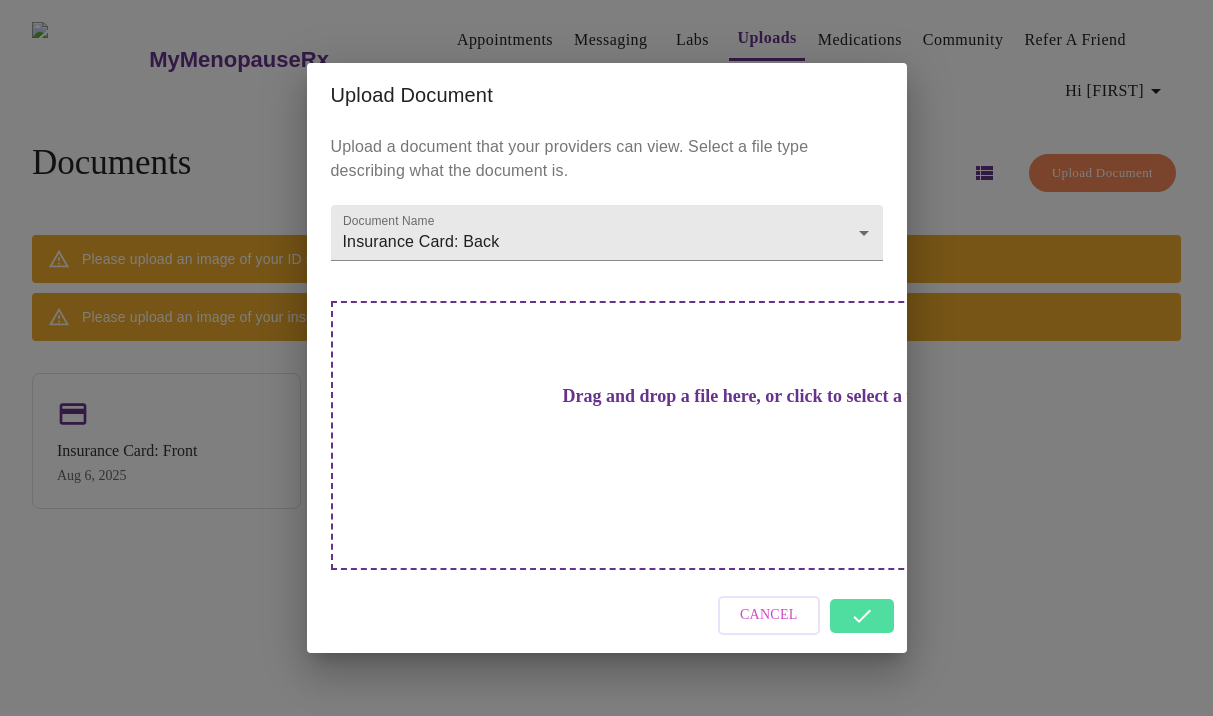 click on "Cancel" at bounding box center (607, 615) 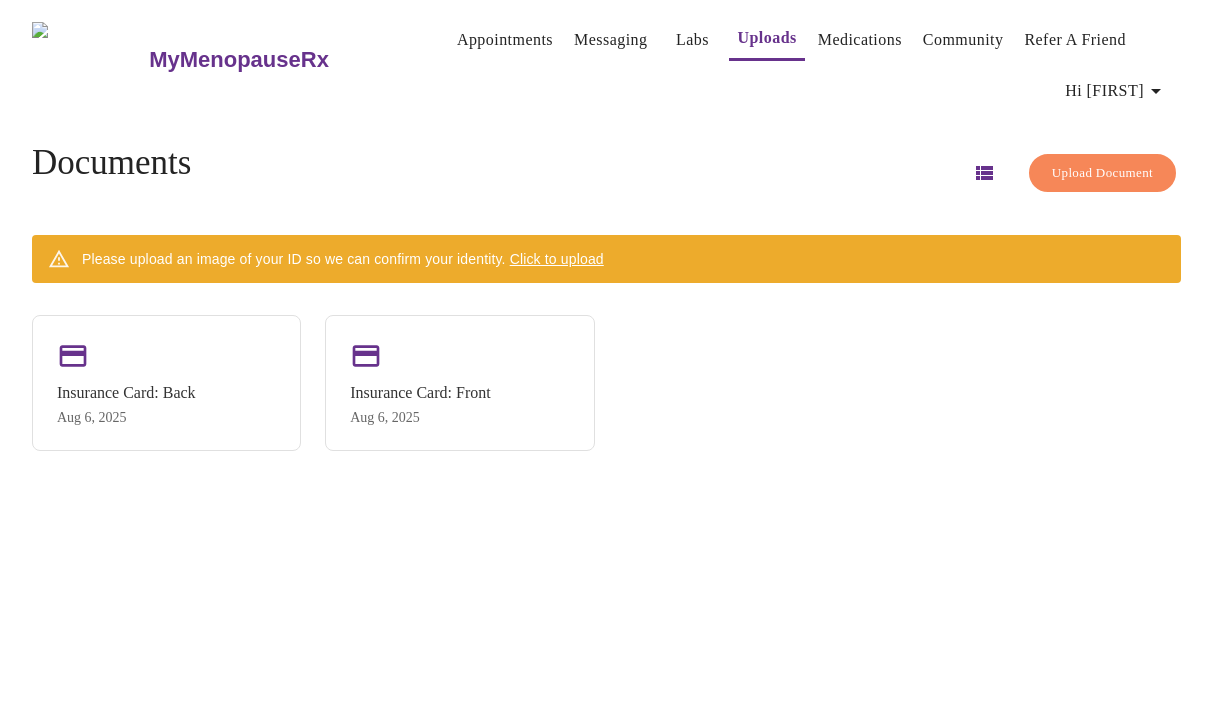 click on "Click to upload" at bounding box center (557, 259) 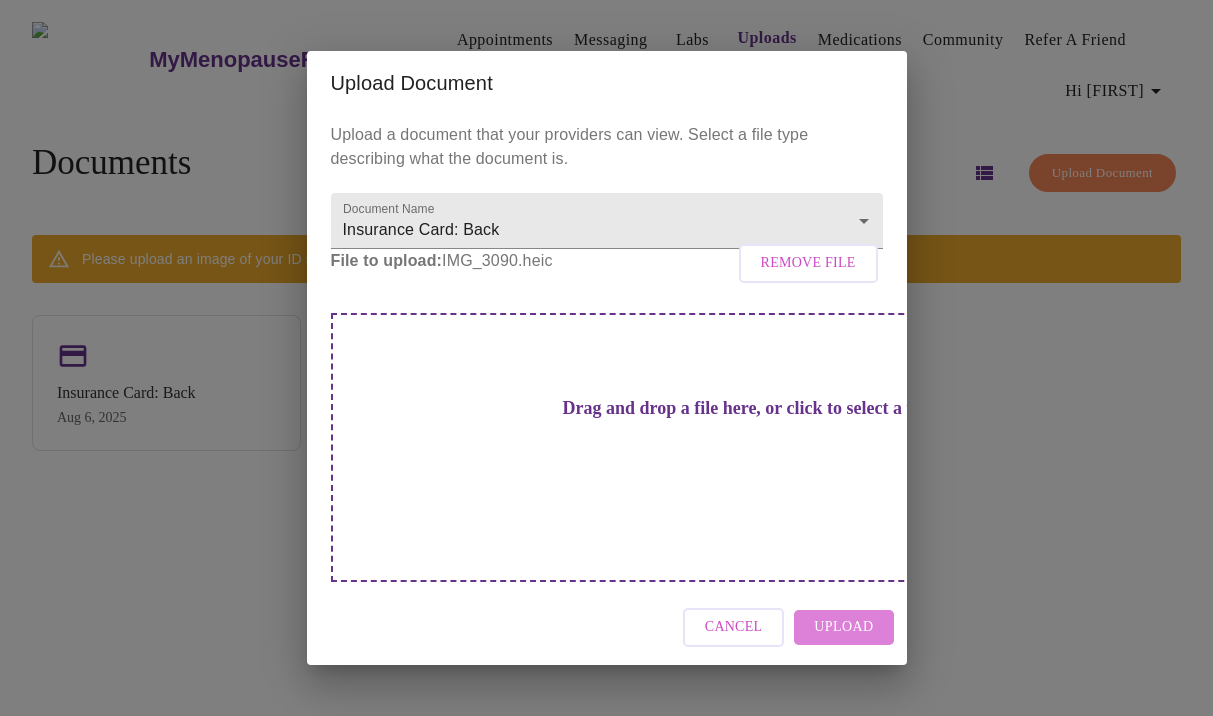 click on "Upload" at bounding box center [843, 627] 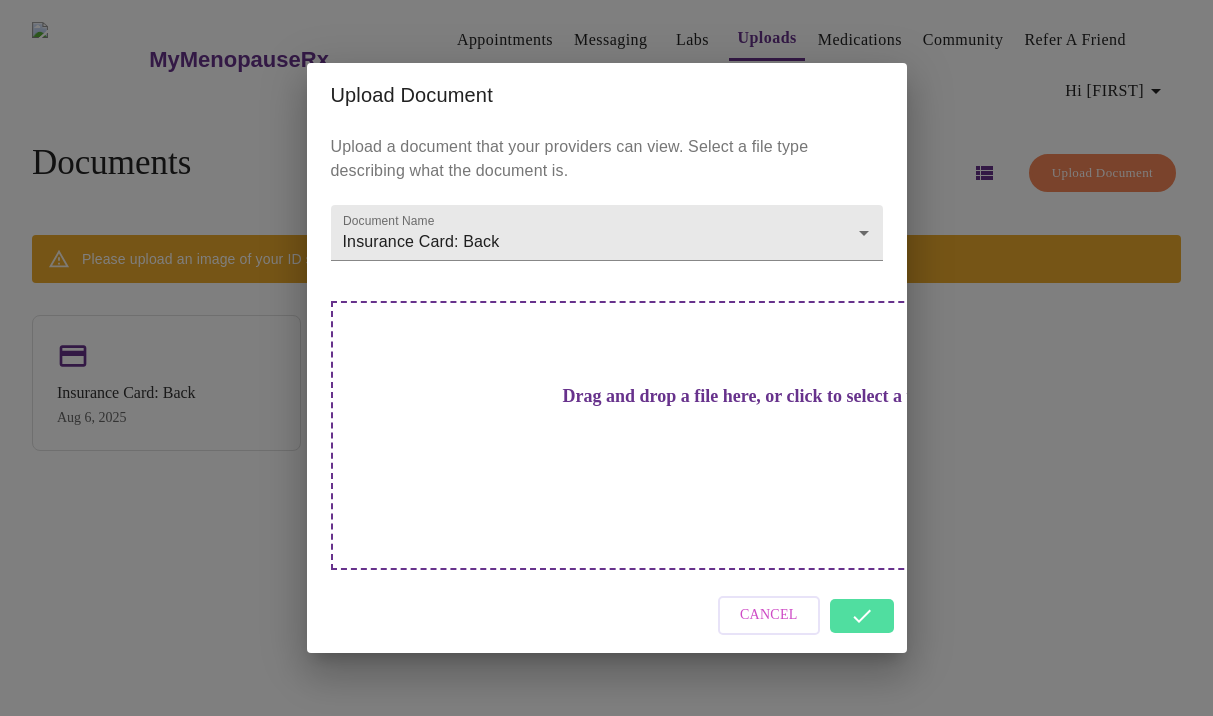 click on "Cancel" at bounding box center (607, 615) 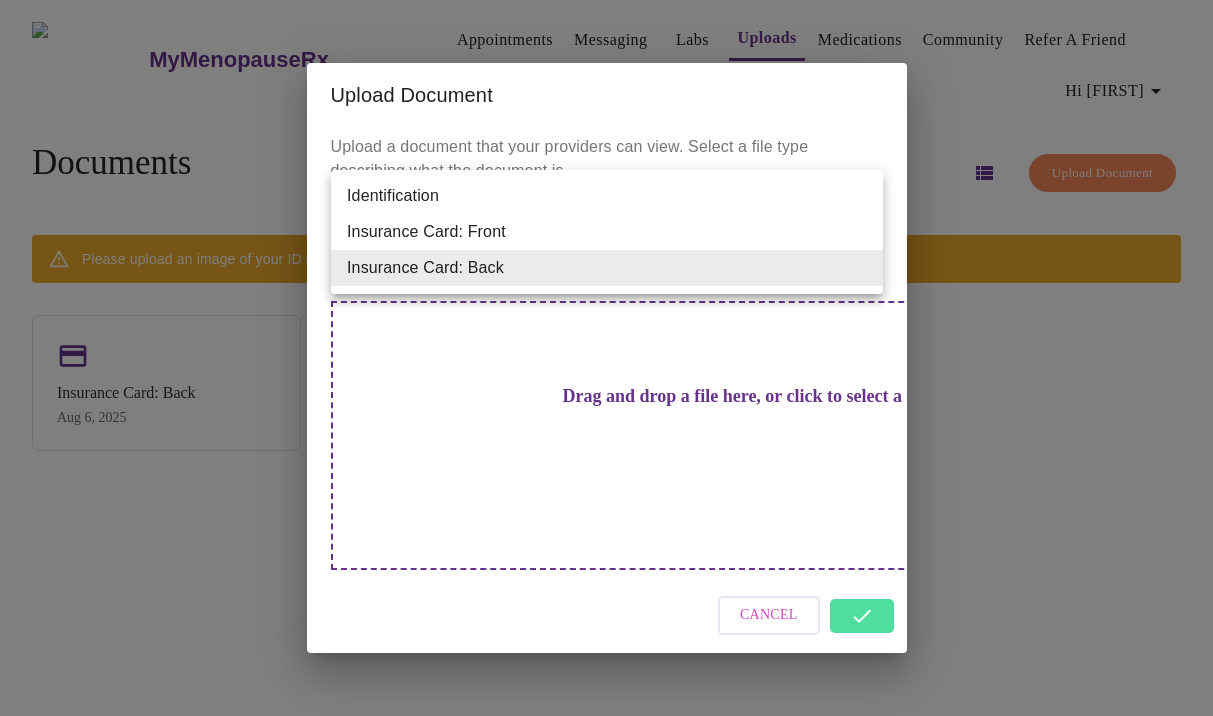 click on "MyMenopauseRx Appointments Messaging Labs Uploads Medications Community Refer a Friend Hi Danielle   Documents Upload Document Please upload an image of your ID so we can confirm your identity.   Click to upload Insurance Card: Back Aug 6, 2025 Insurance Card: Front Aug 6, 2025 Settings Billing Invoices Log out Upload Document Upload a document that your providers can view. Select a file type describing what the document is. Document Name Insurance Card: Back Insurance Card: Back Drag and drop a file here, or click to select a file Cancel Identification Insurance Card: Front Insurance Card: Back" at bounding box center (606, 366) 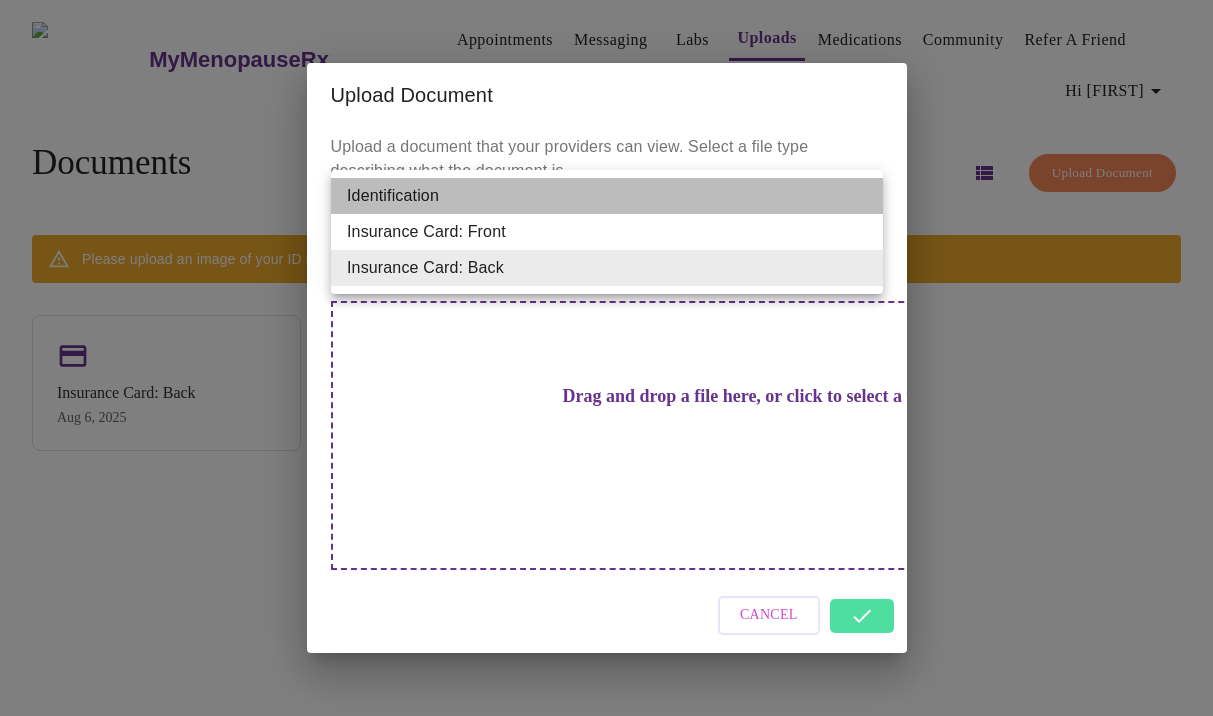 click on "Identification" at bounding box center [607, 196] 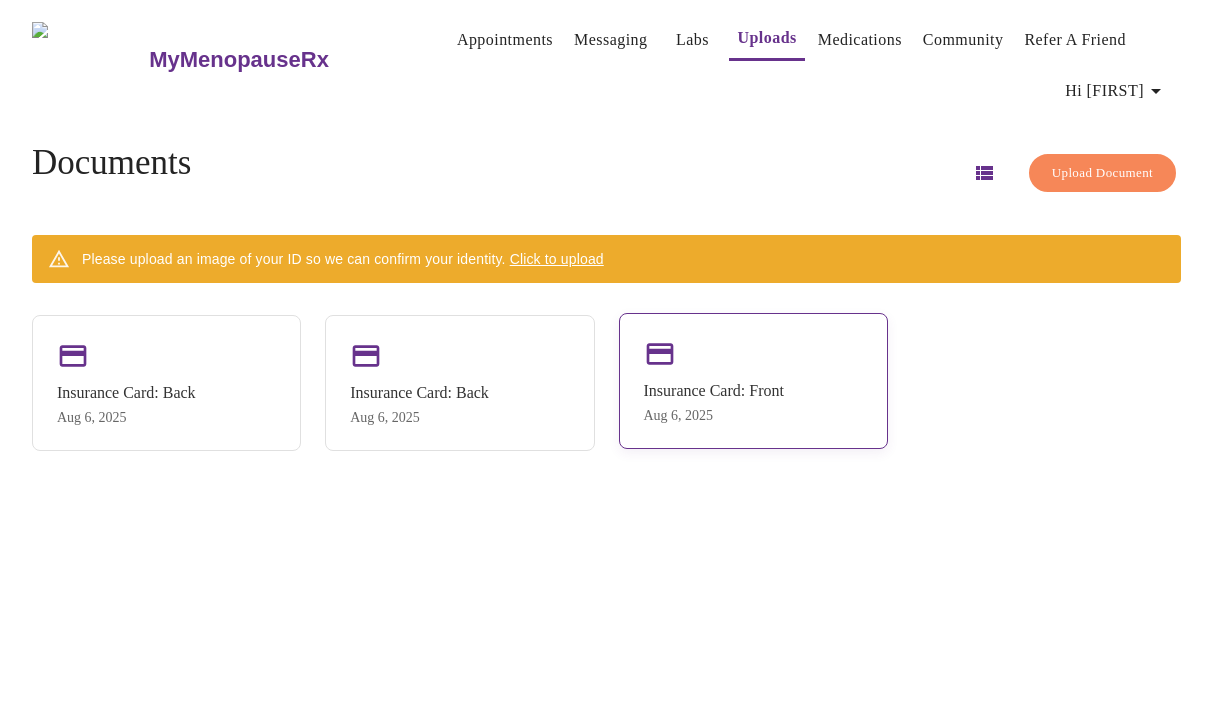 click on "Insurance Card: Front Aug 6, 2025" at bounding box center [753, 381] 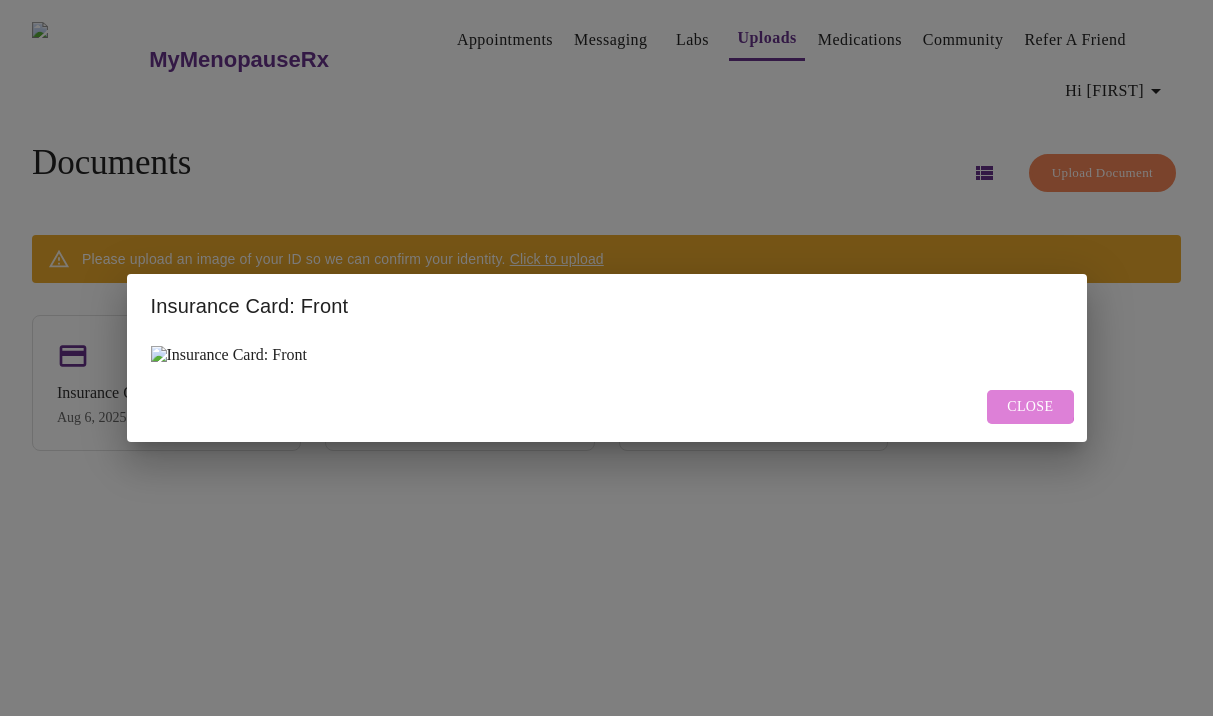 click on "Close" at bounding box center (1030, 407) 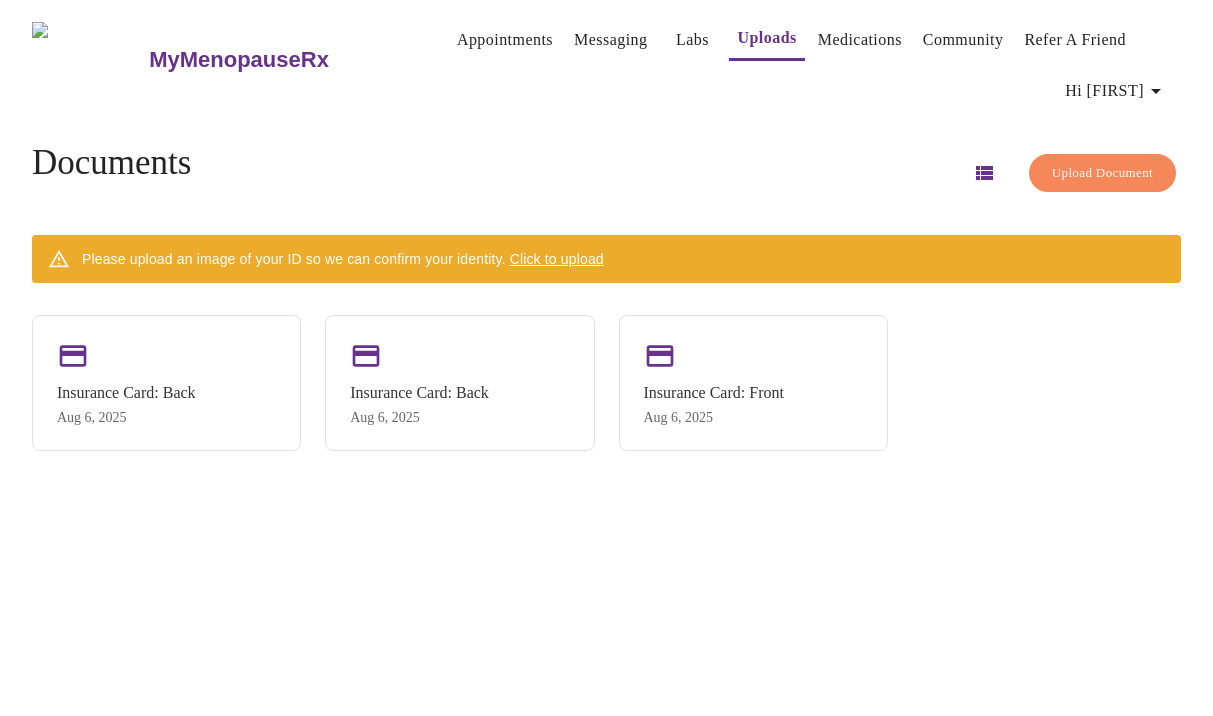 click on "Click to upload" at bounding box center [557, 259] 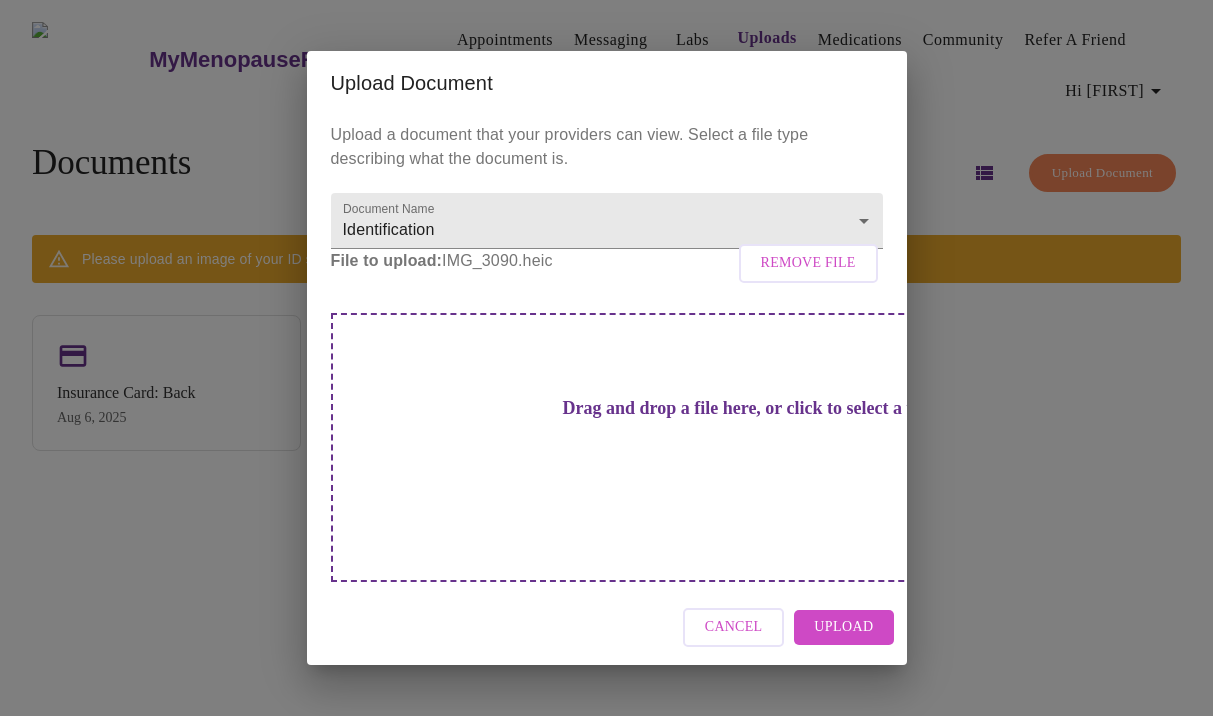 click on "Upload" at bounding box center [843, 627] 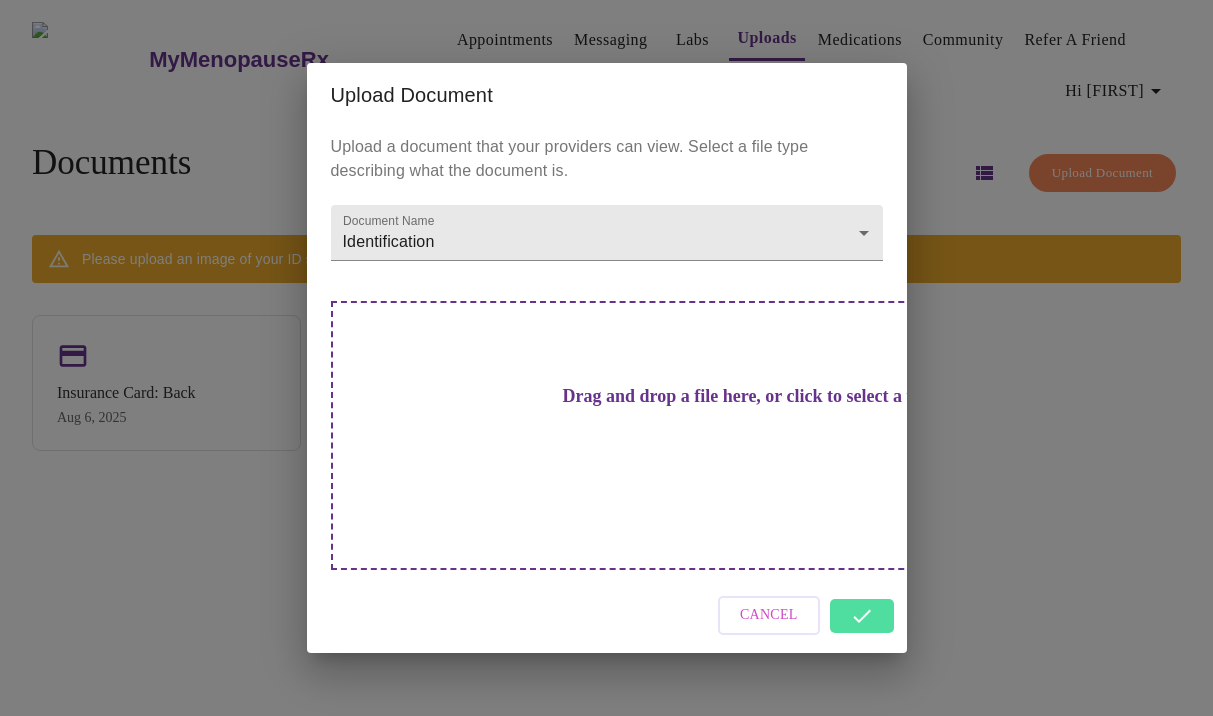 click on "Cancel" at bounding box center (607, 615) 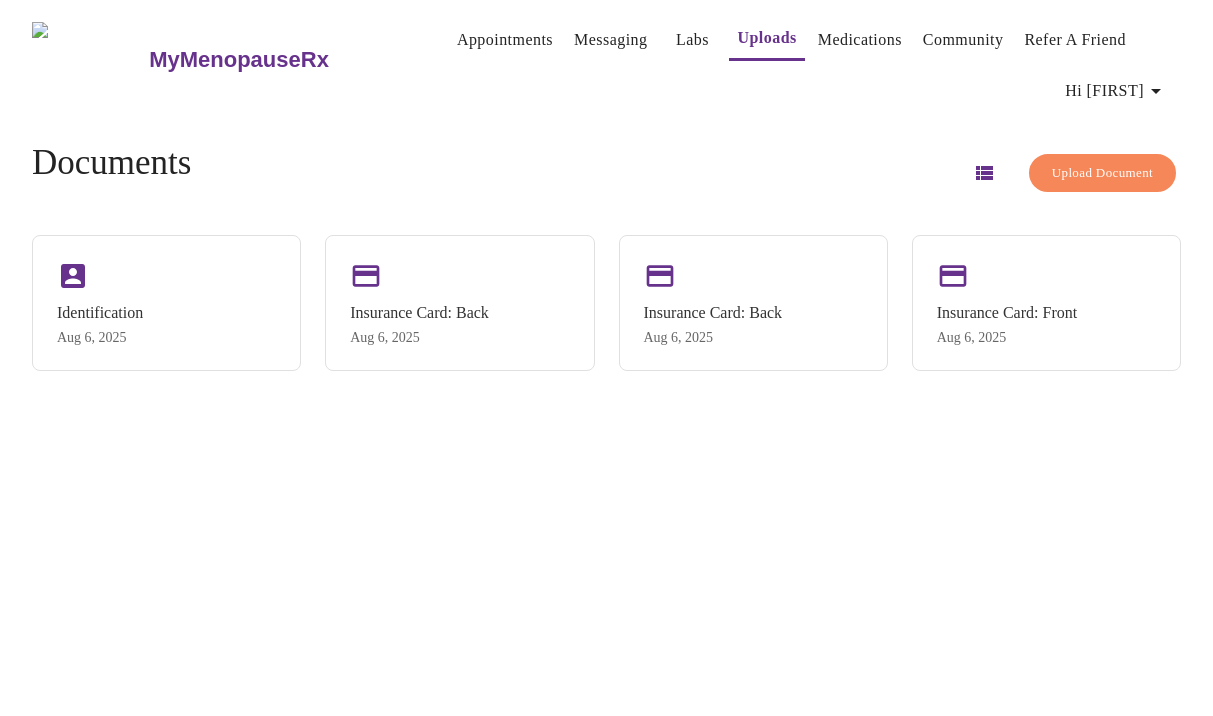 click on "Cancel Upload" at bounding box center [607, 615] 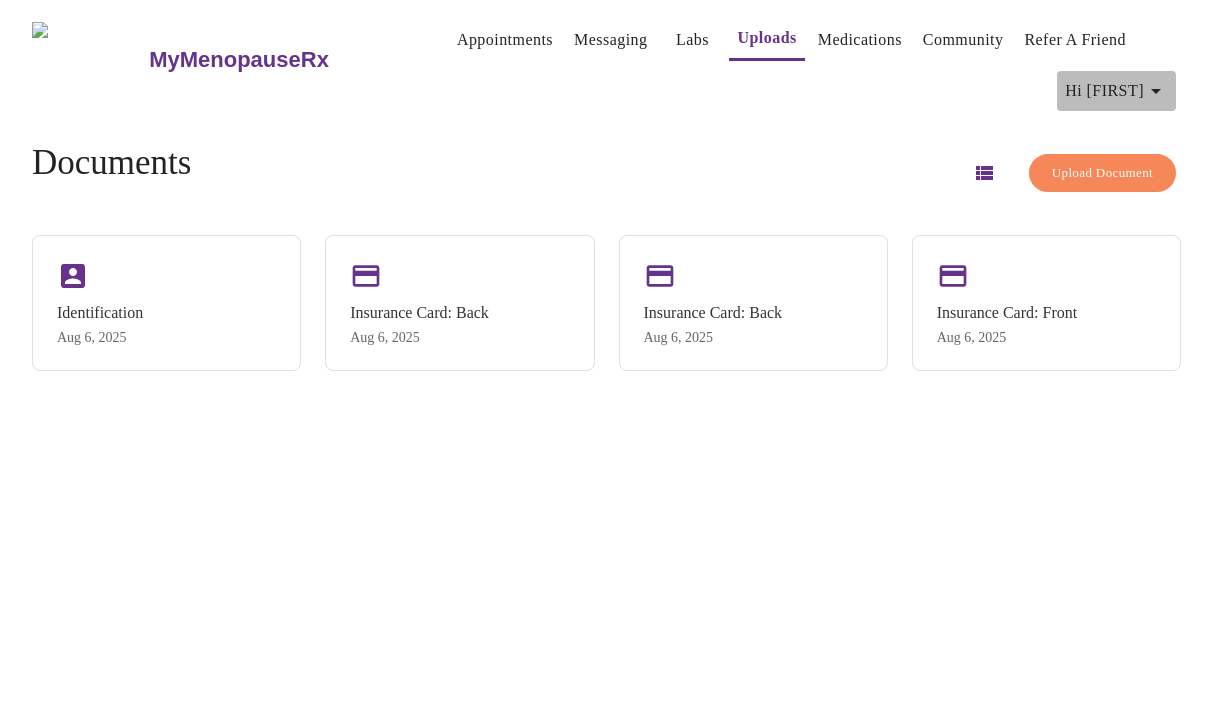 click on "Hi [FIRST]" at bounding box center [1116, 91] 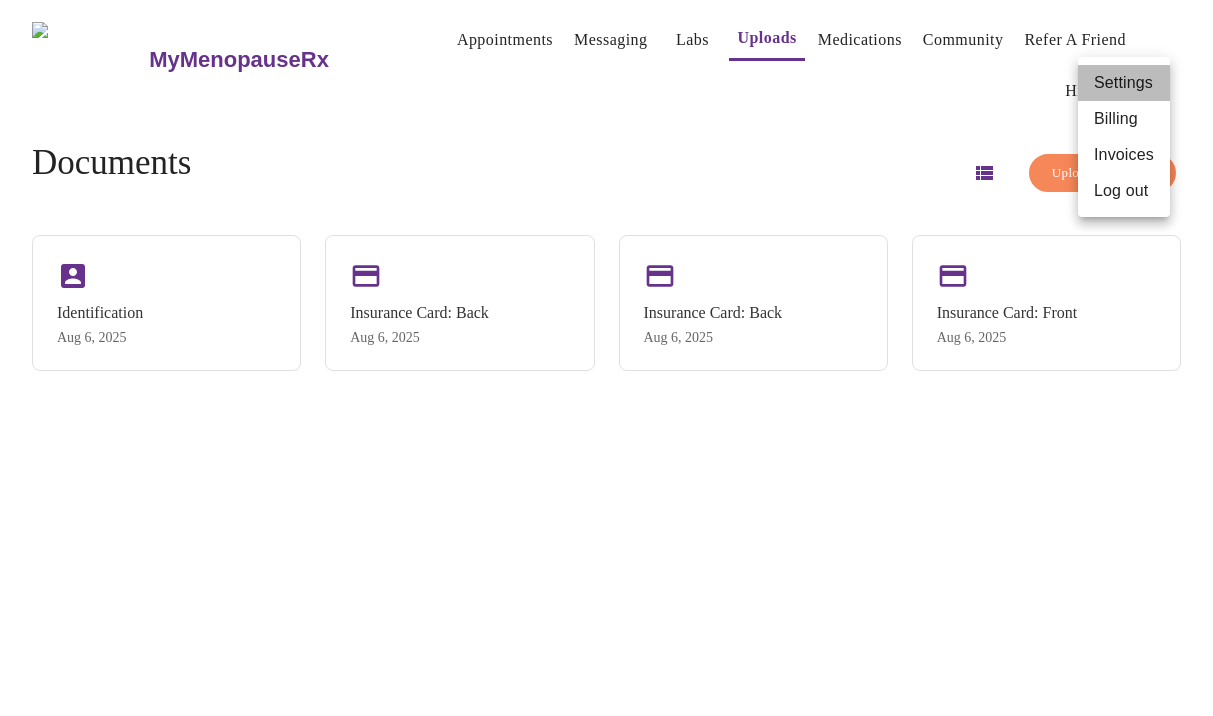 click on "Settings" at bounding box center (1124, 83) 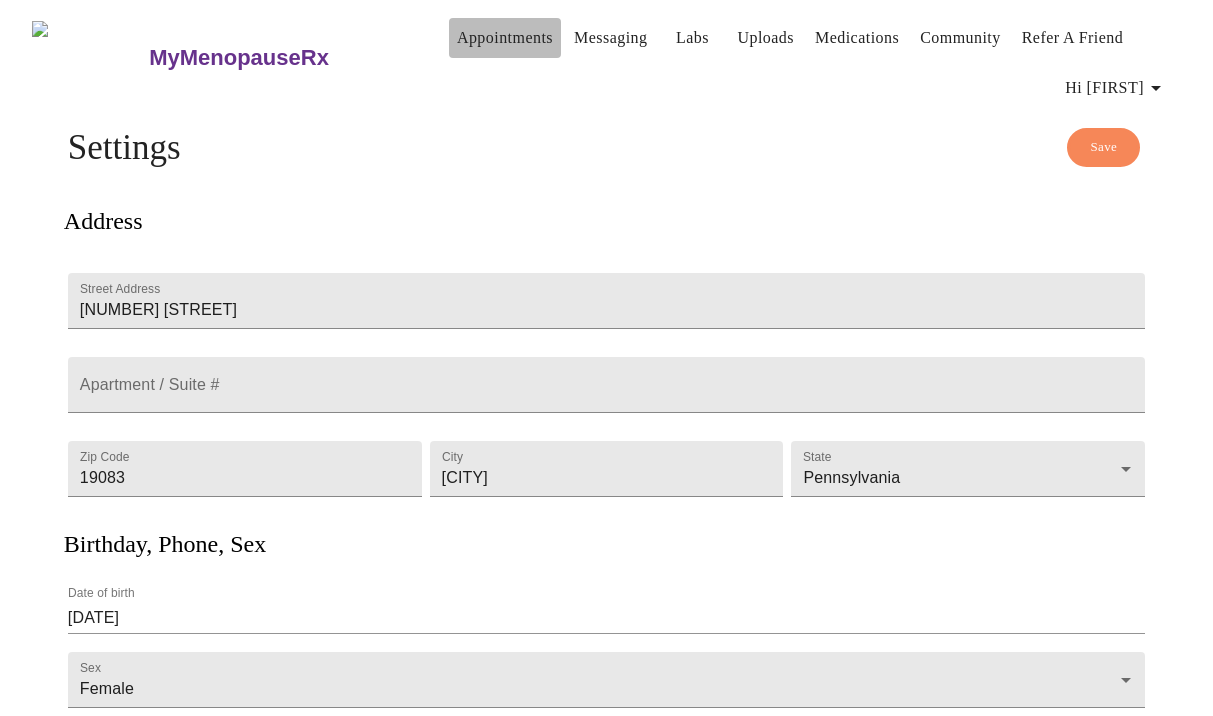click on "Appointments" at bounding box center (505, 38) 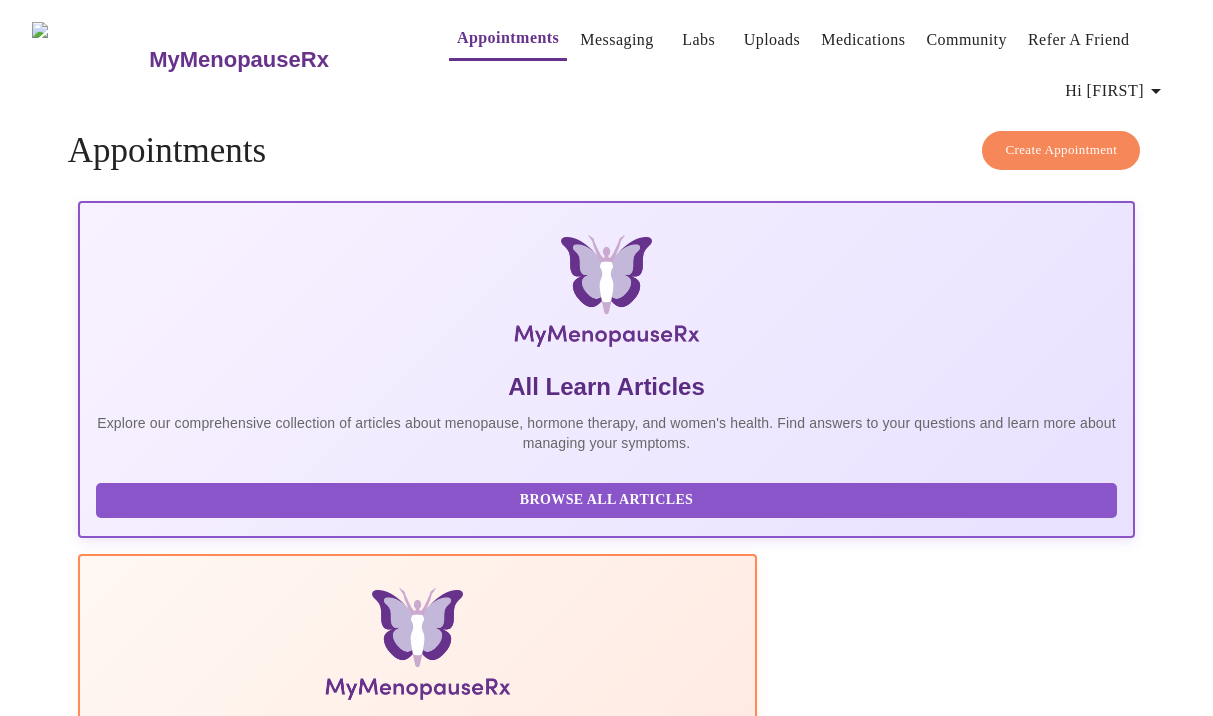 click on "MyMenopauseRx" at bounding box center [239, 60] 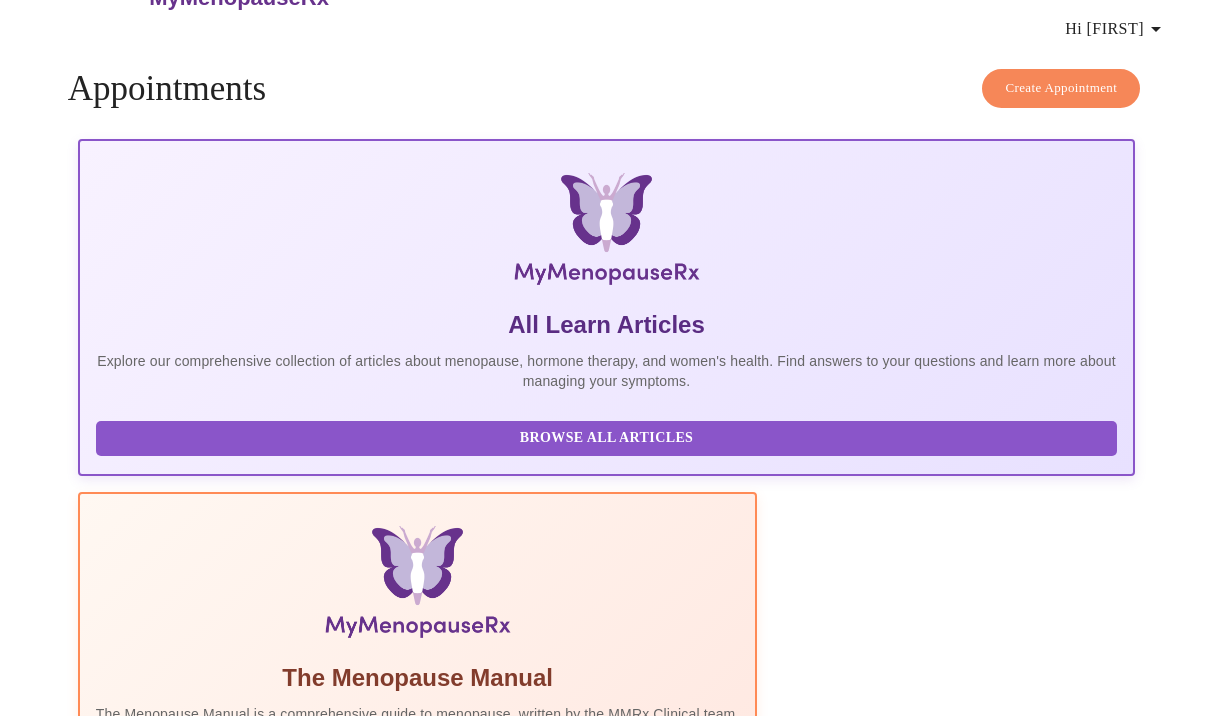 click on "The Top 34 Symptoms of Menopause" at bounding box center [293, 1098] 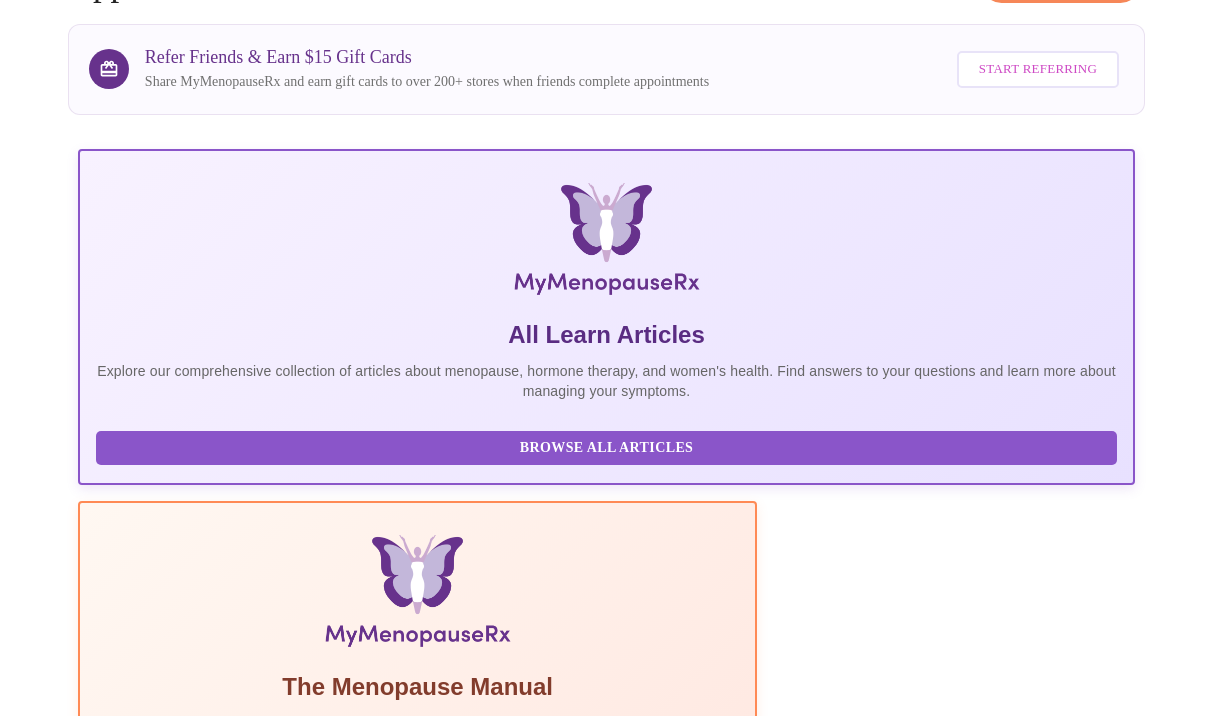 scroll, scrollTop: 0, scrollLeft: 0, axis: both 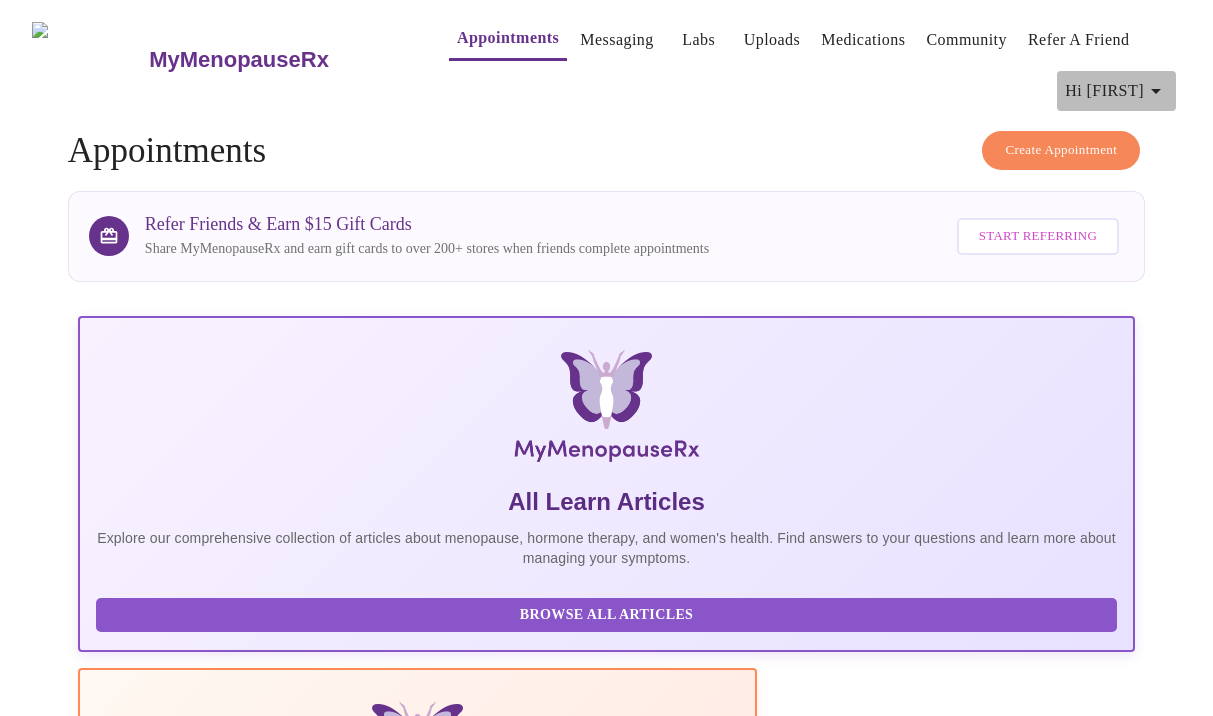 click on "Hi [FIRST]" at bounding box center (1116, 91) 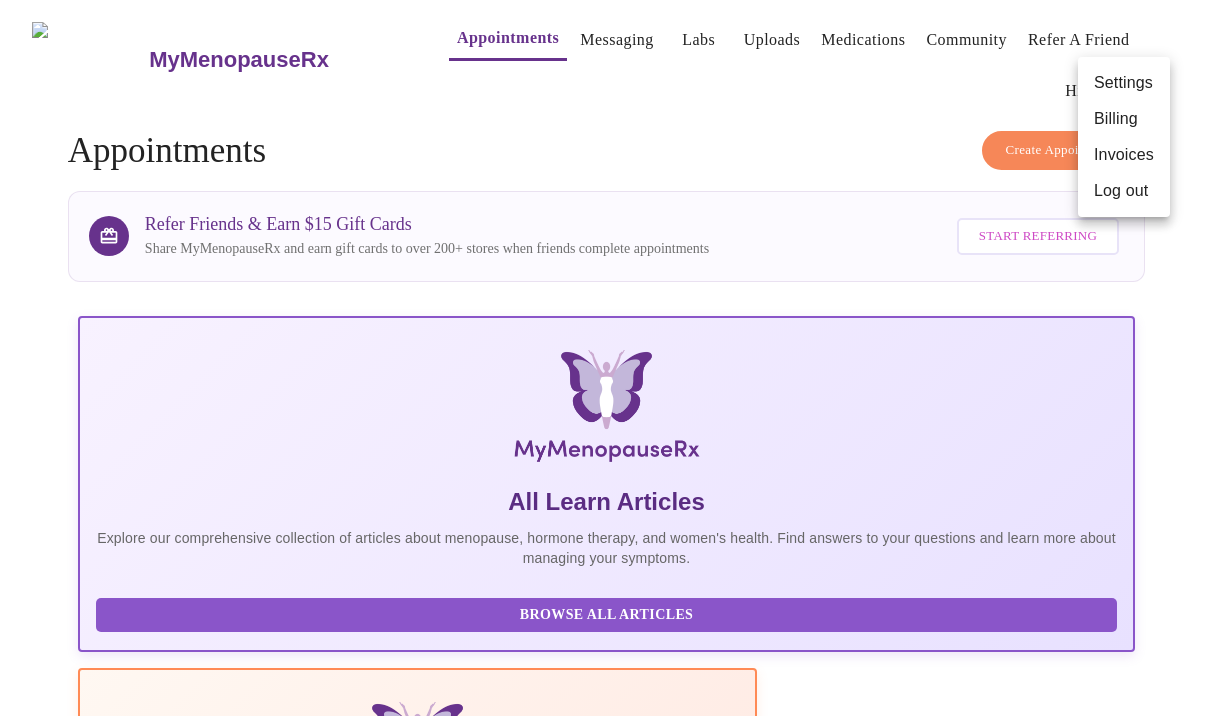 click on "Billing" at bounding box center [1124, 119] 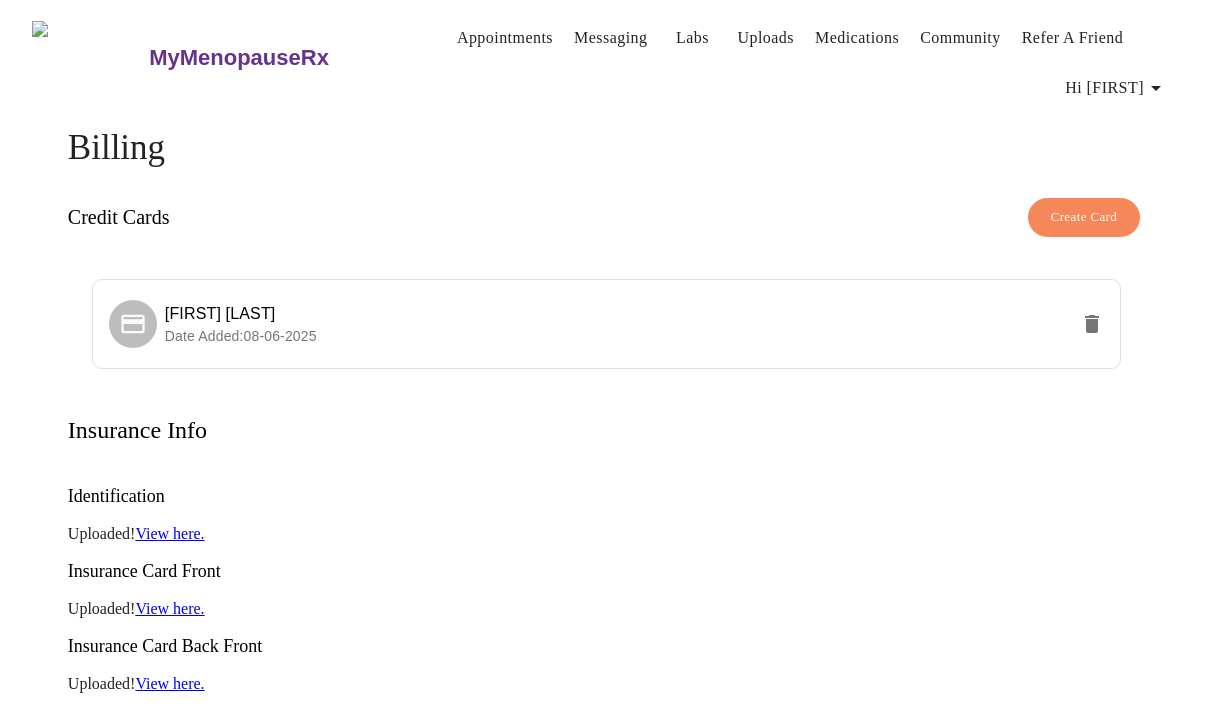click on "View here." at bounding box center [169, 533] 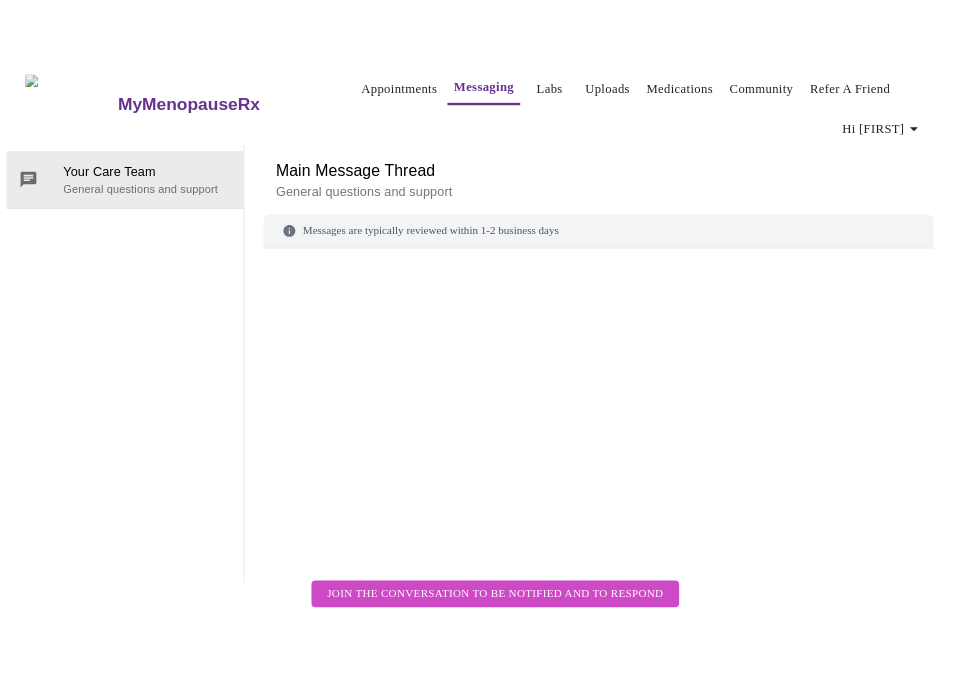 scroll, scrollTop: 100, scrollLeft: 0, axis: vertical 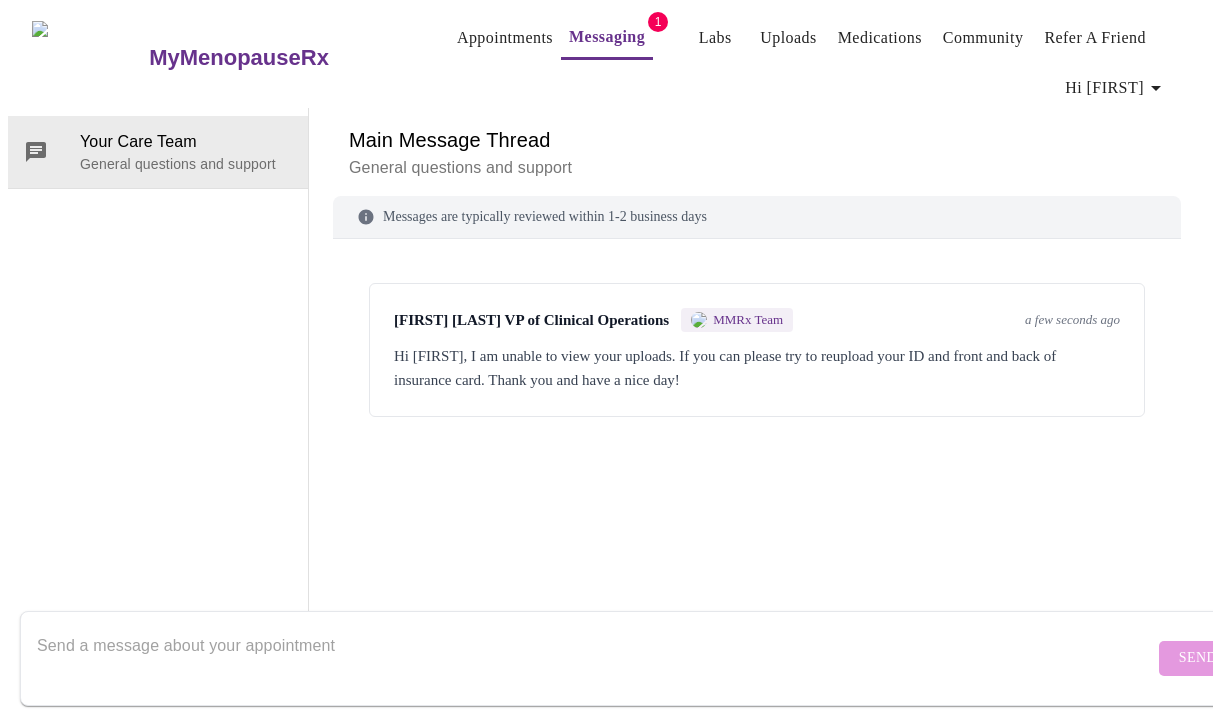 click at bounding box center [595, 658] 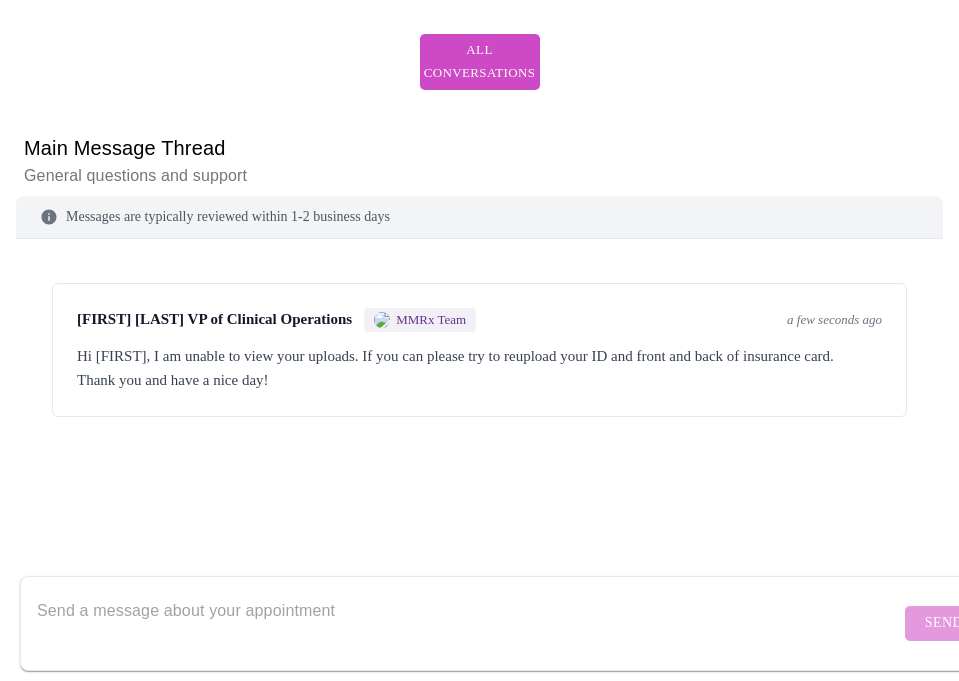click at bounding box center [468, 623] 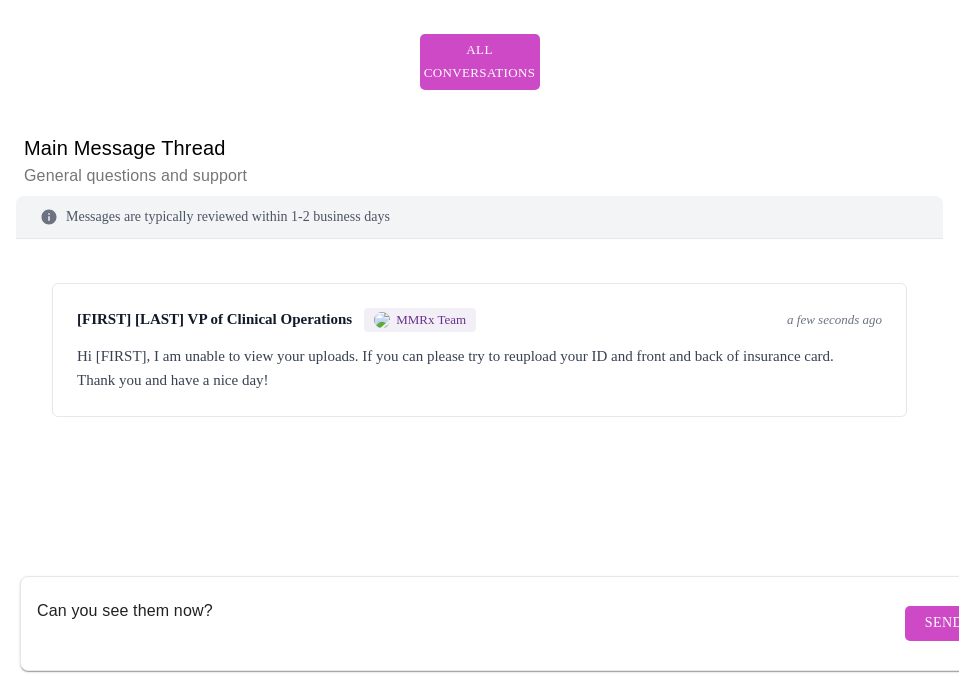 type on "Can you see them now?" 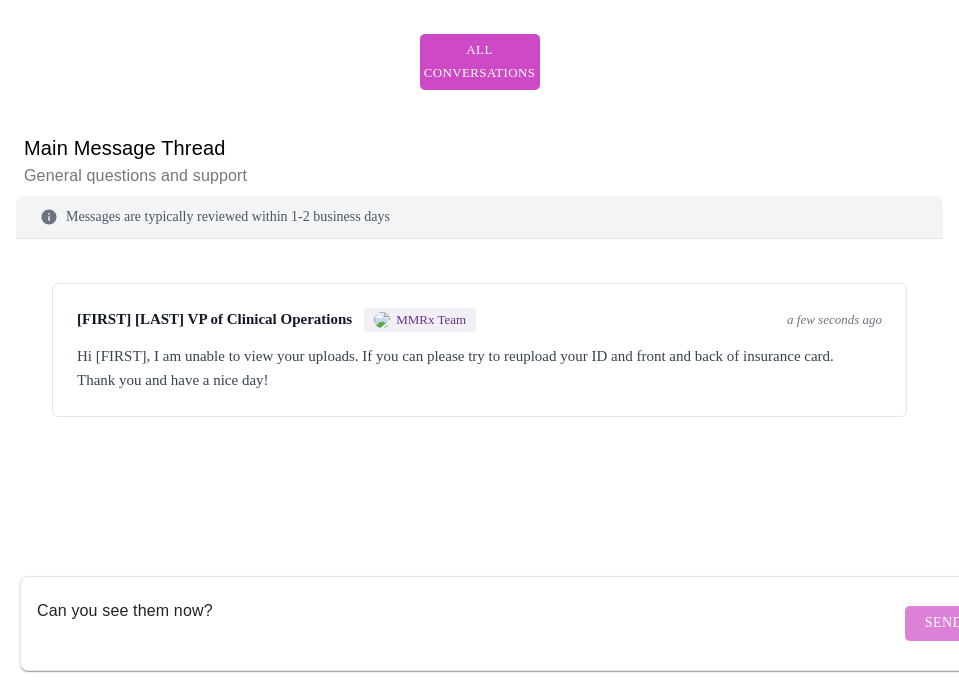 click on "Send" at bounding box center (944, 623) 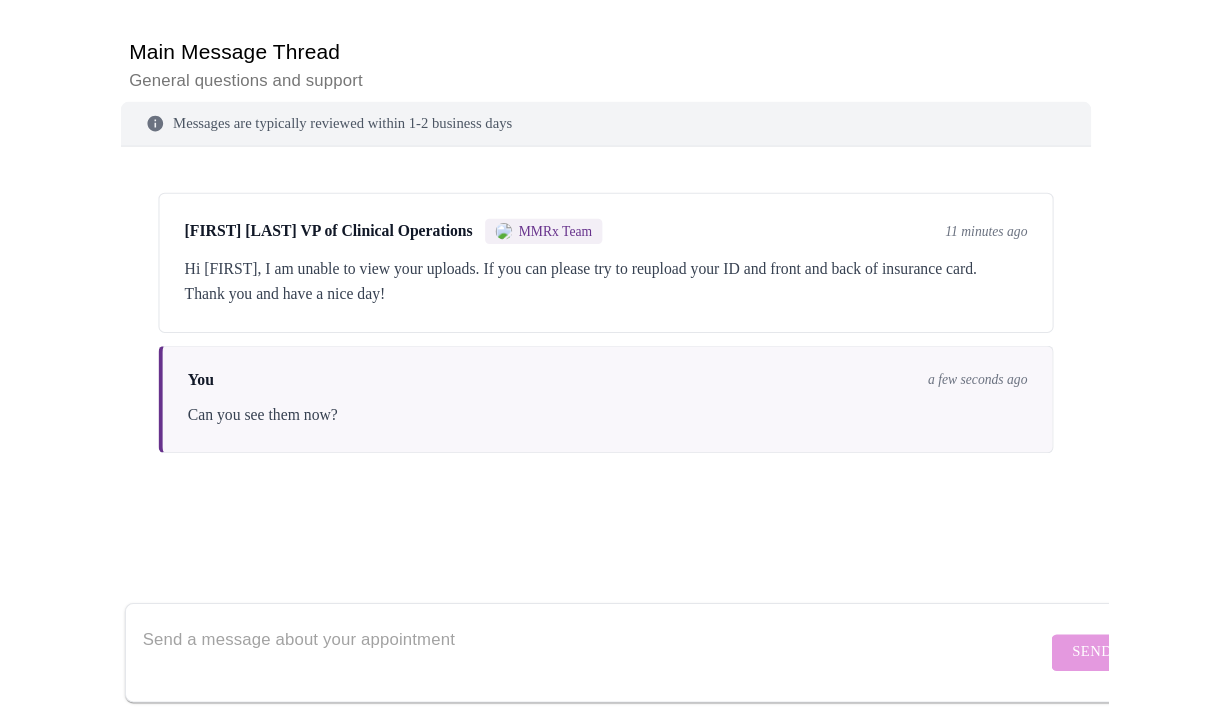scroll, scrollTop: 100, scrollLeft: 0, axis: vertical 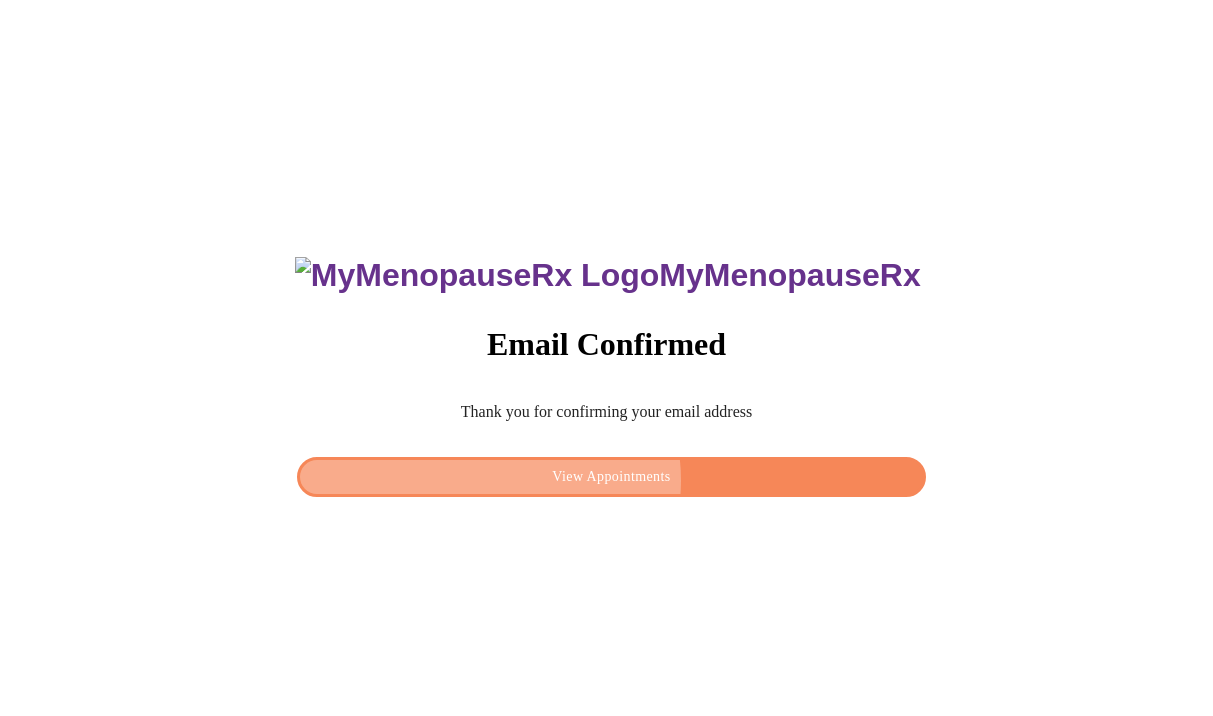 click on "View Appointments" at bounding box center [611, 477] 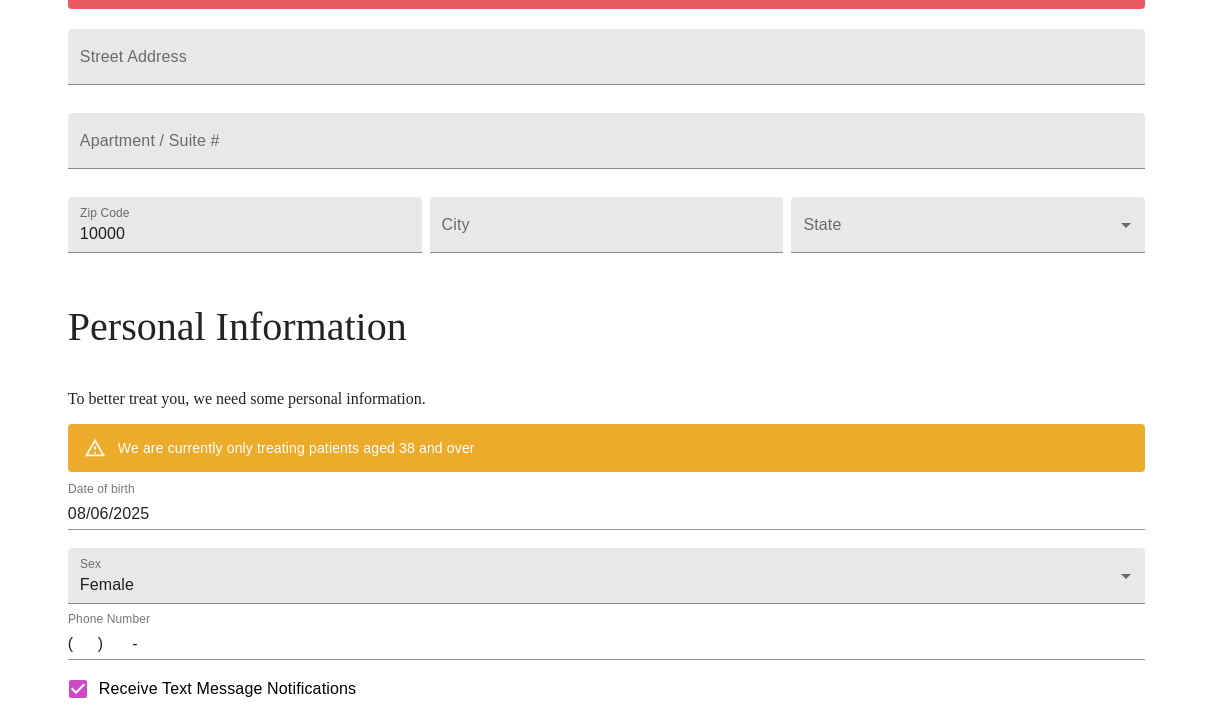 scroll, scrollTop: 528, scrollLeft: 0, axis: vertical 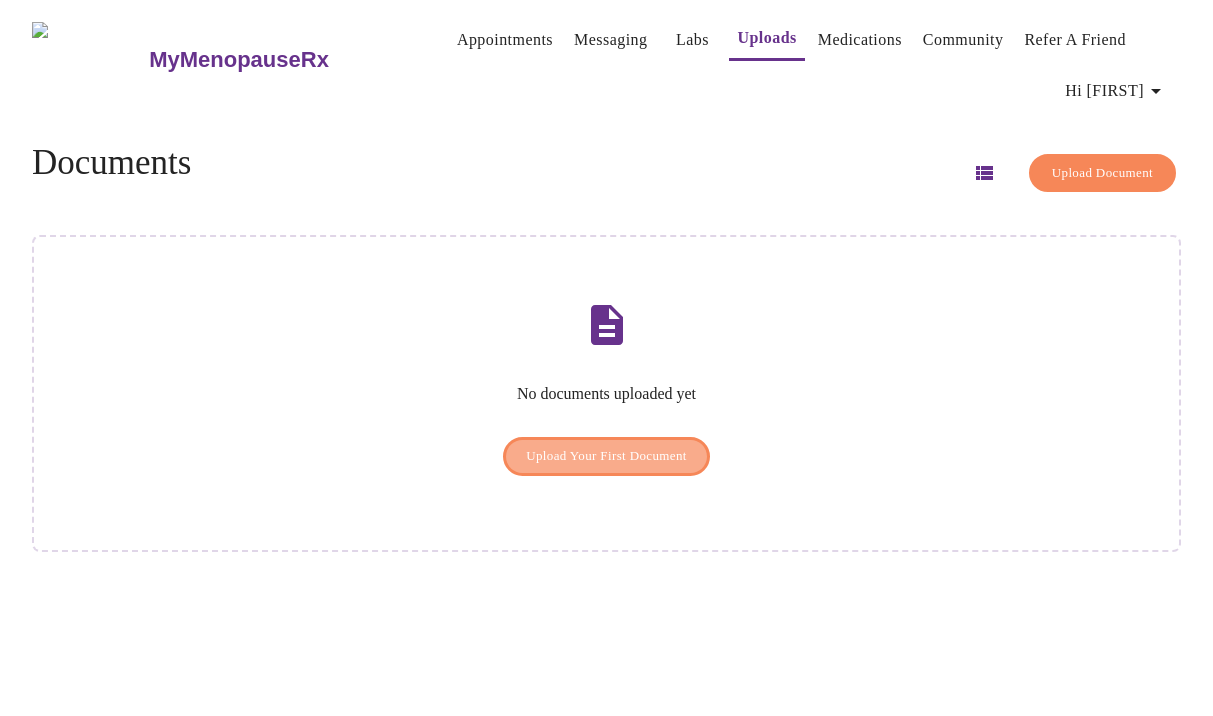 click on "Upload Your First Document" at bounding box center [606, 456] 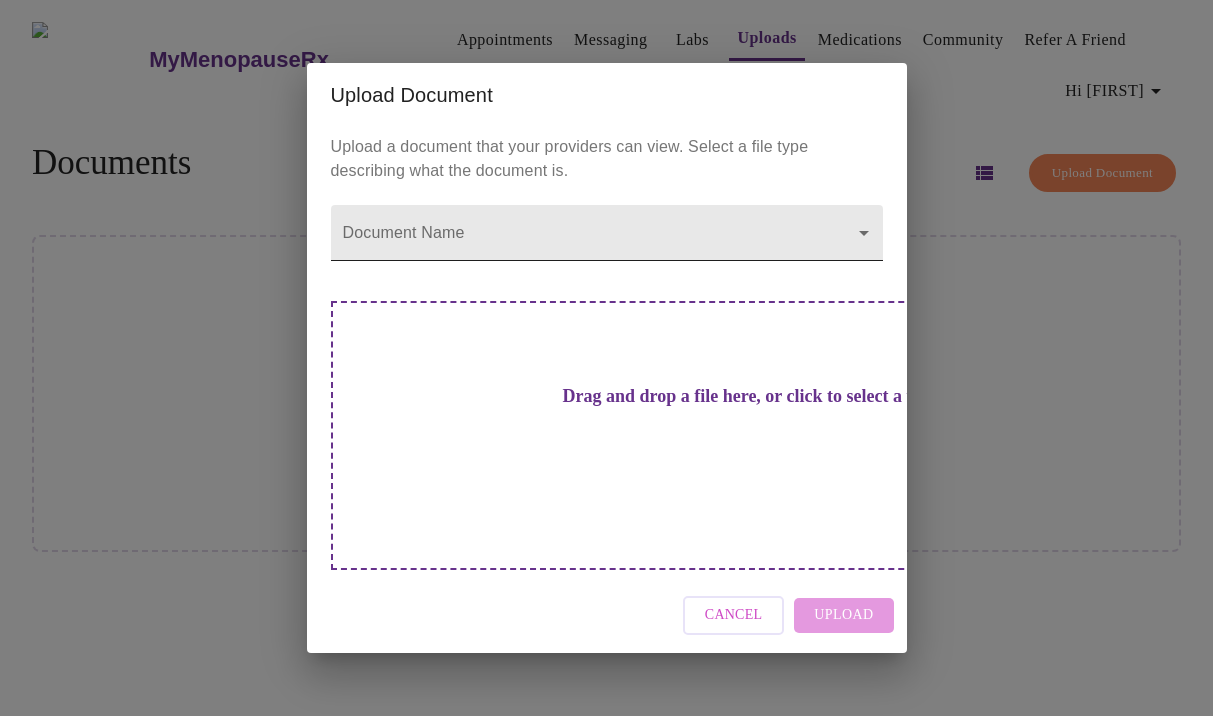 click on "Hi [FIRST]   Documents Upload Document No documents uploaded yet Upload Your First Document Settings Billing Invoices Log out Upload Document Upload a document that your providers can view. Select a file type describing what the document is. Document Name ​ Drag and drop a file here, or click to select a file Cancel Upload" at bounding box center (606, 366) 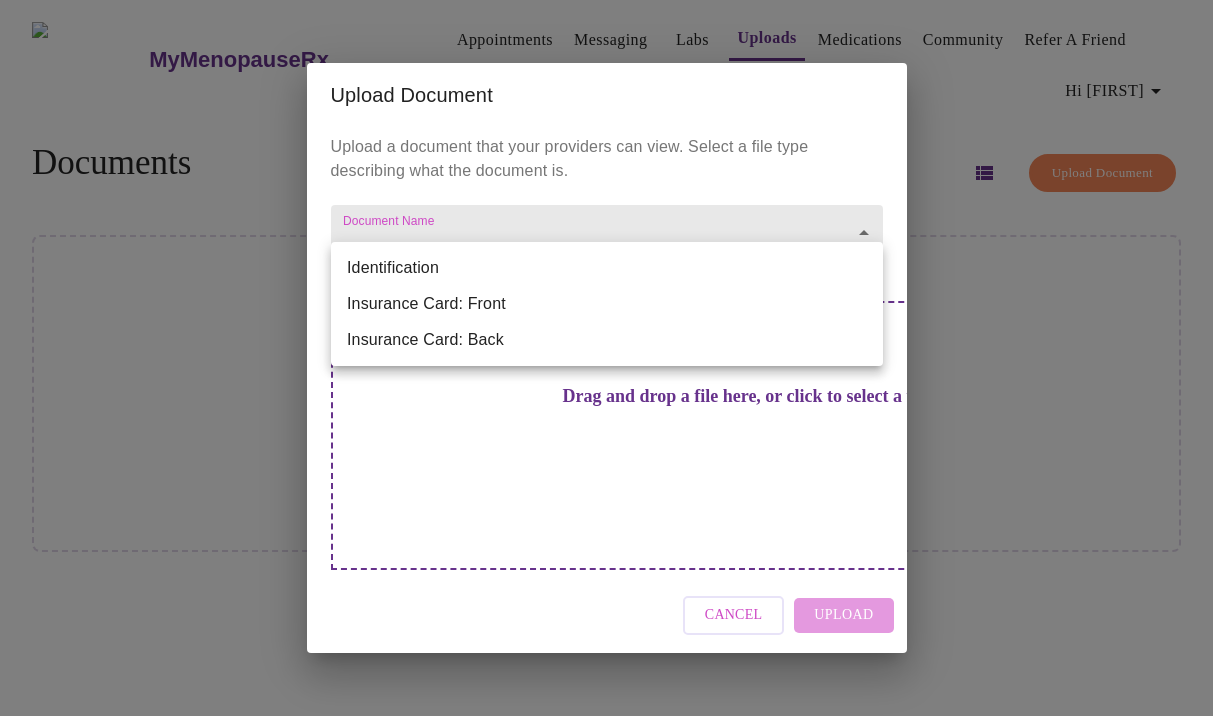 click at bounding box center (606, 358) 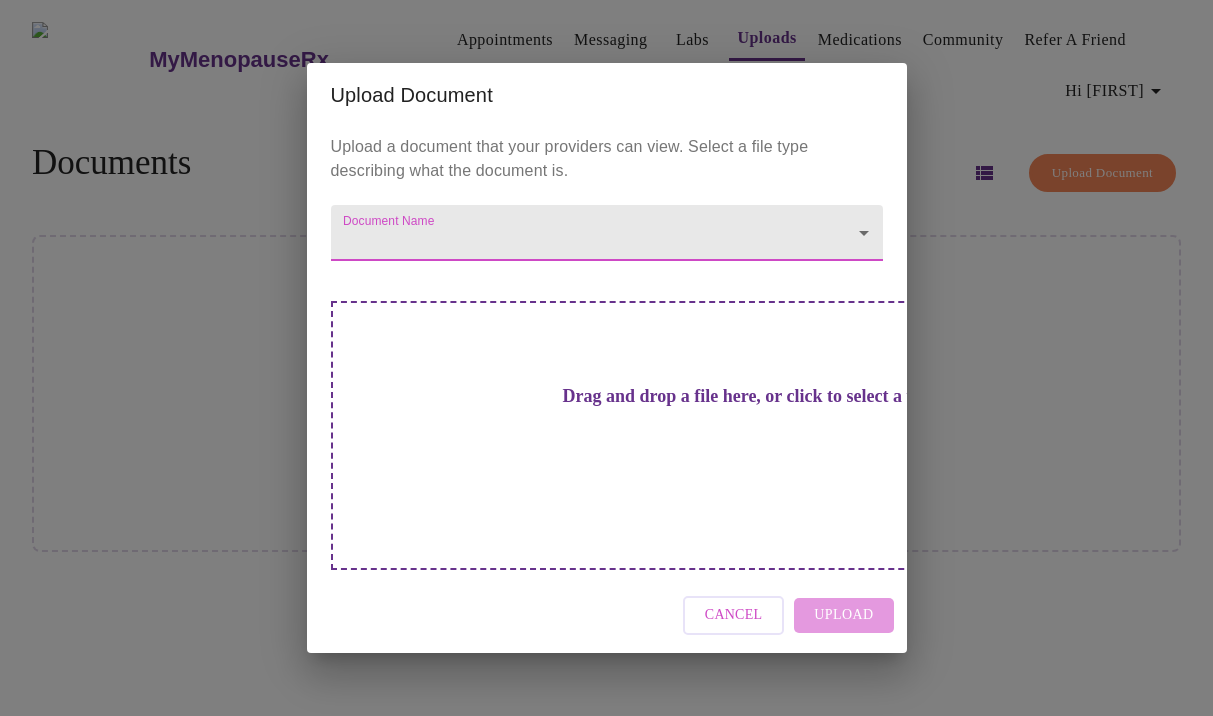 click on "Drag and drop a file here, or click to select a file" at bounding box center (747, 396) 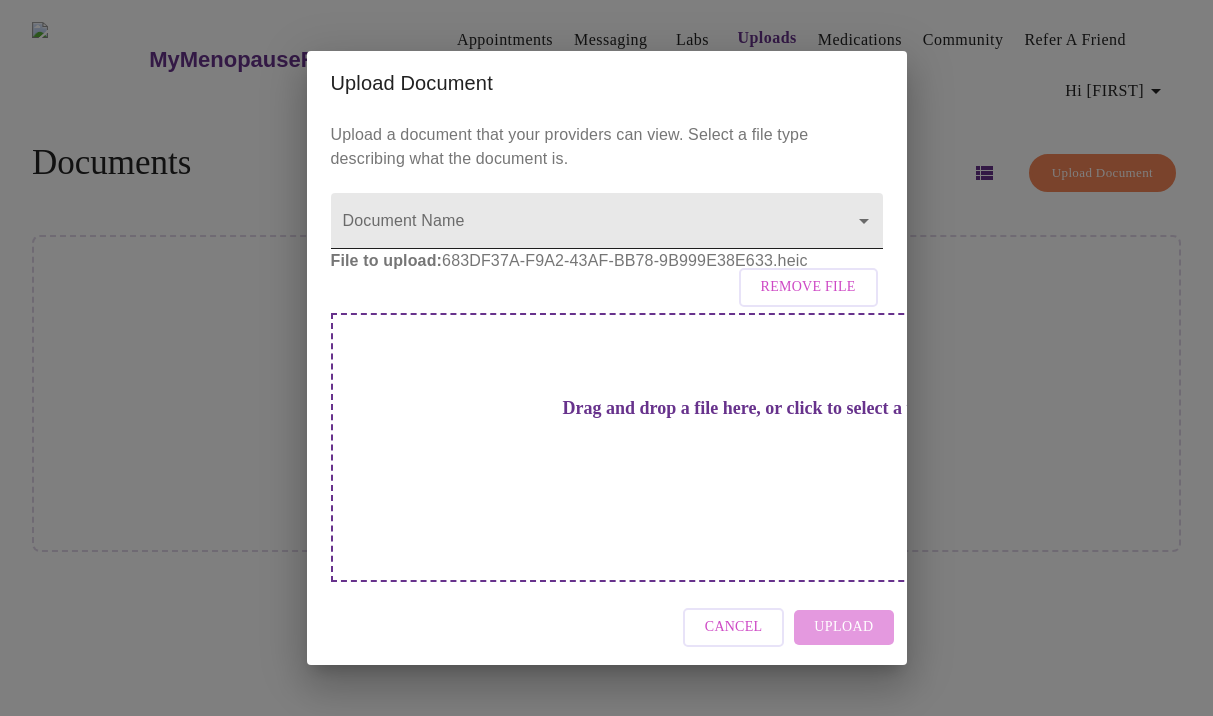 click on "Hi [FIRST]   Documents Upload Document No documents uploaded yet Upload Your First Document Settings Billing Invoices Log out Upload Document Upload a document that your providers can view. Select a file type describing what the document is. Document Name ​ File to upload:  683DF37A-F9A2-43AF-BB78-9B999E38E633.heic   Remove File Drag and drop a file here, or click to select a file Cancel Upload" at bounding box center [606, 366] 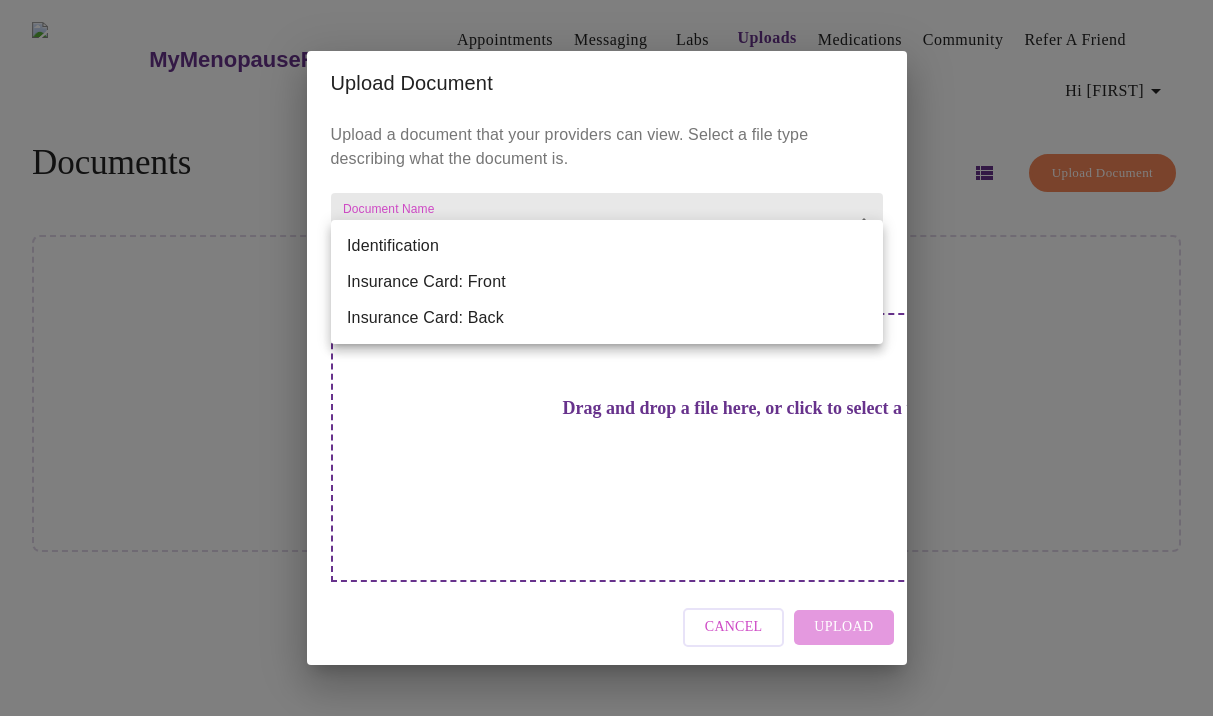 click on "Insurance Card: Back" at bounding box center [607, 318] 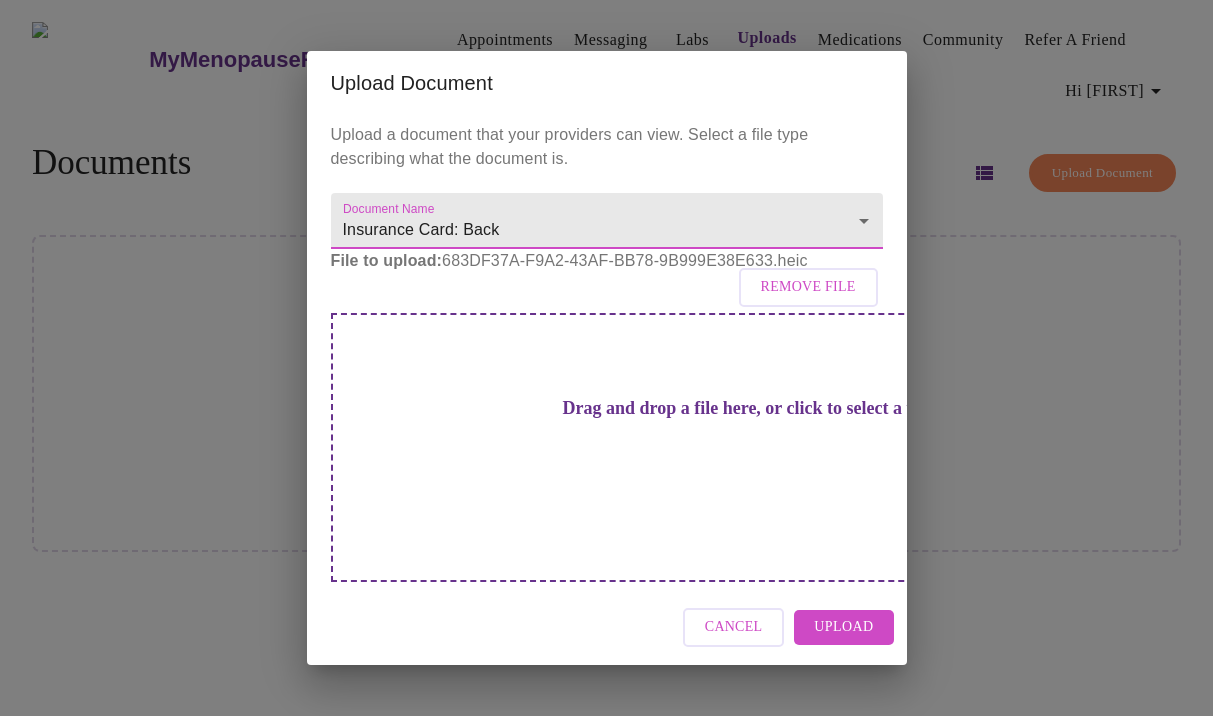 click on "Upload" at bounding box center (843, 627) 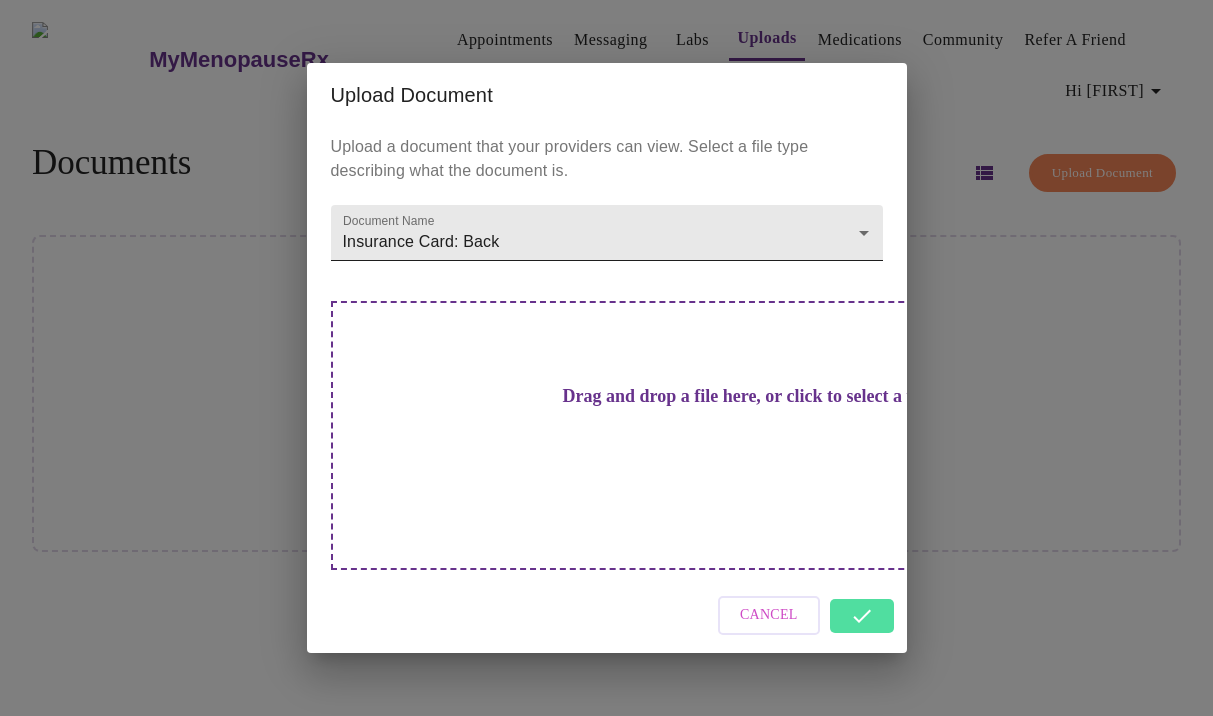 click on "MyMenopauseRx Appointments Messaging Labs Uploads Medications Community Refer a Friend Hi Danielle   Documents Upload Document No documents uploaded yet Upload Your First Document Settings Billing Invoices Log out Upload Document Upload a document that your providers can view. Select a file type describing what the document is. Document Name Insurance Card: Back Insurance Card: Back Drag and drop a file here, or click to select a file Cancel" at bounding box center [606, 366] 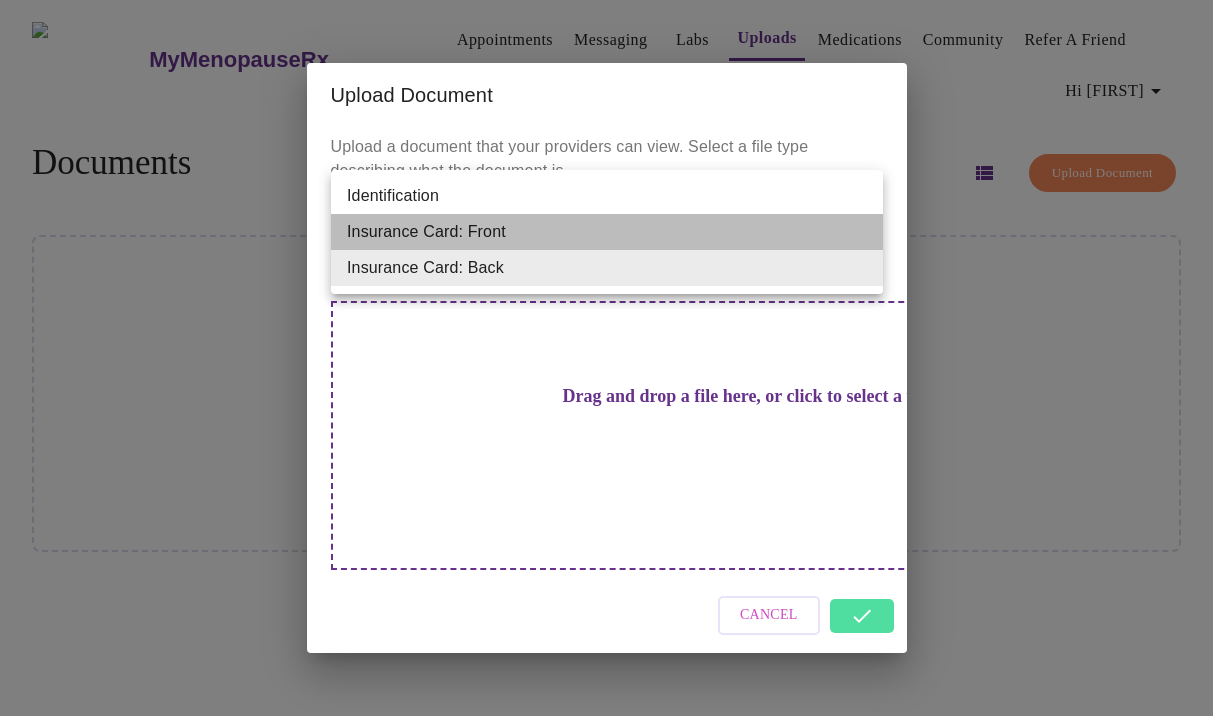 click on "Insurance Card: Front" at bounding box center (607, 232) 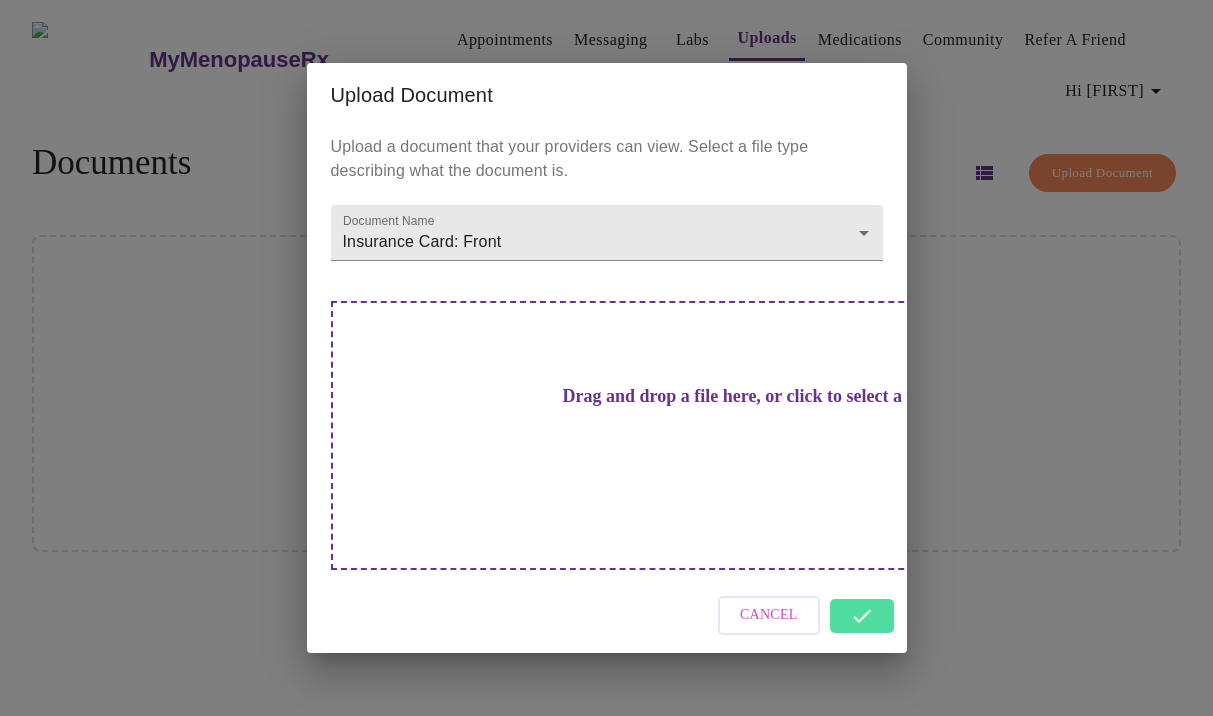 click on "Drag and drop a file here, or click to select a file" at bounding box center (747, 435) 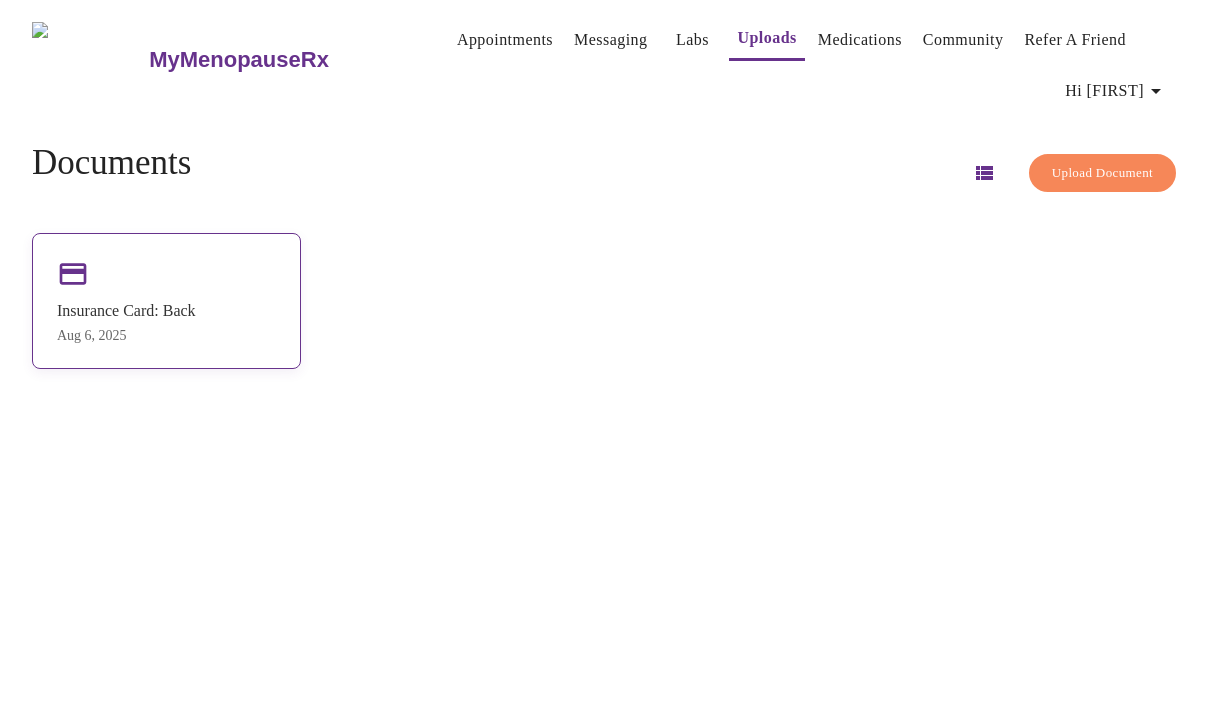 click 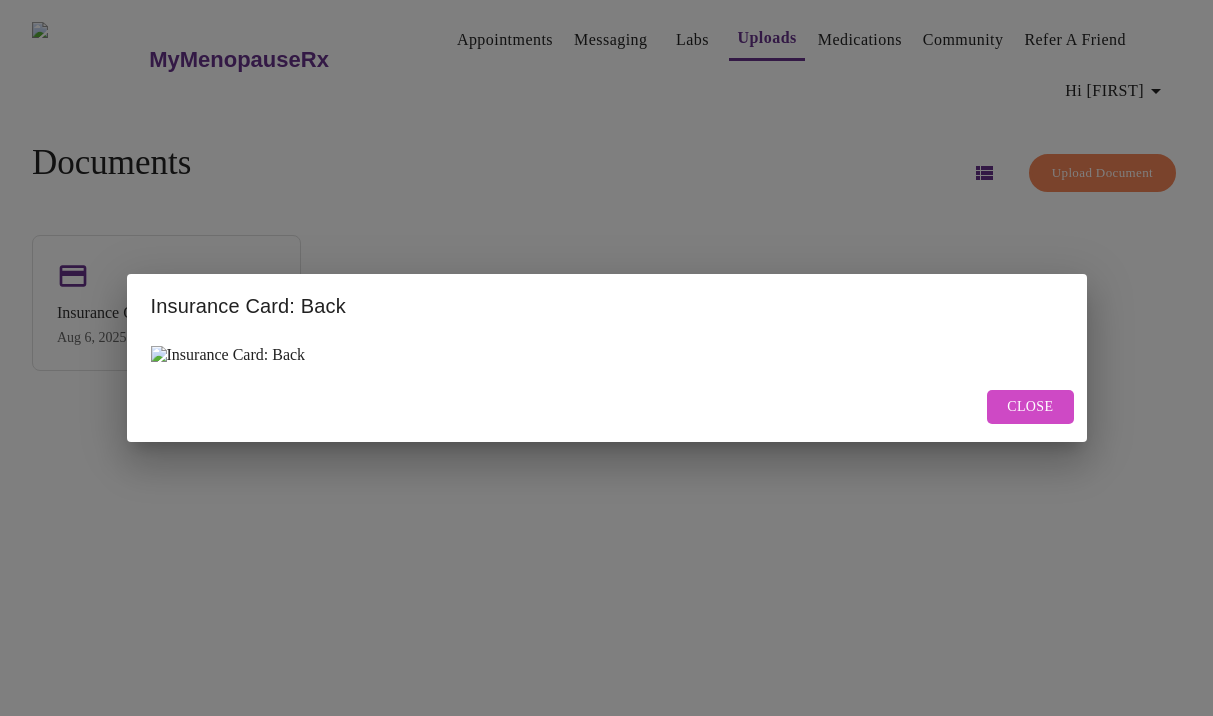 click at bounding box center (228, 355) 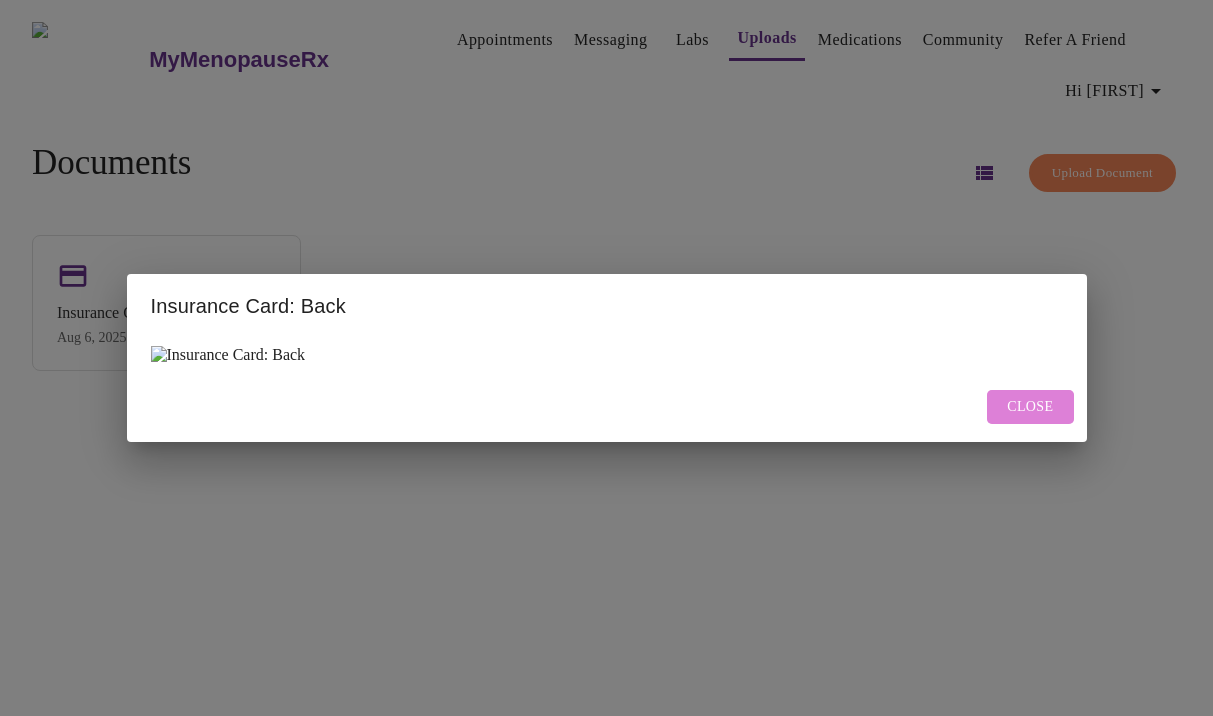 click on "Close" at bounding box center (1030, 407) 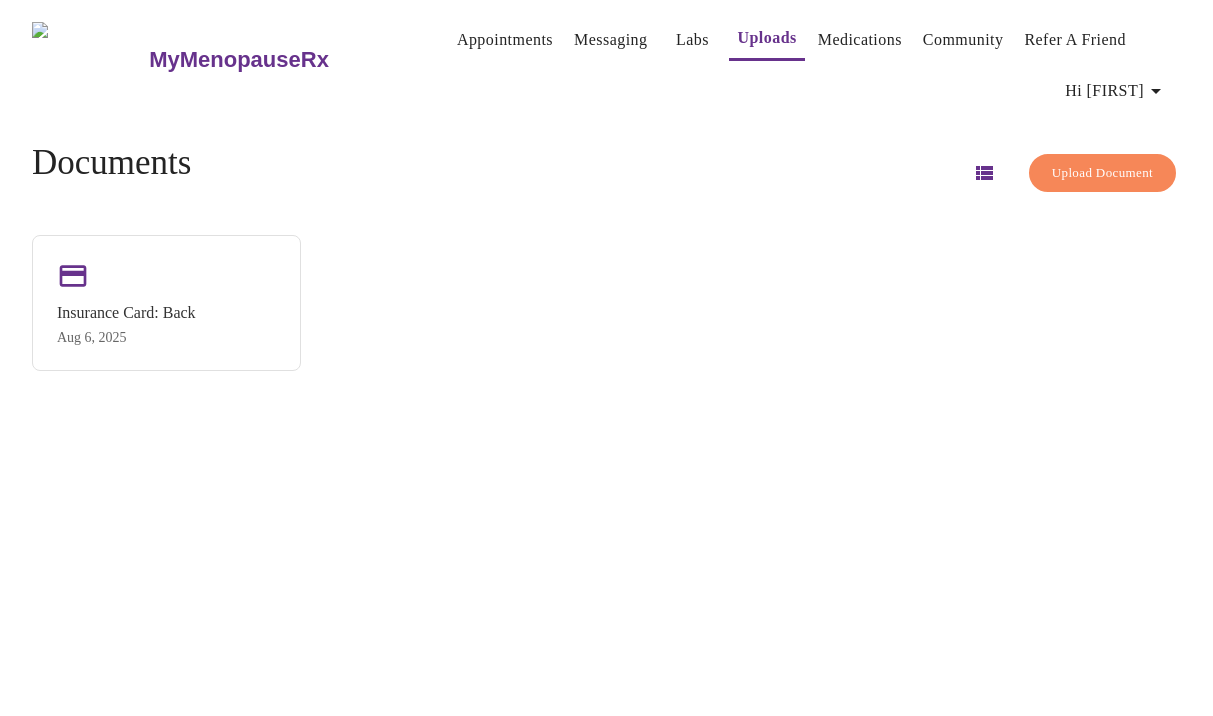 click on "Upload Document" at bounding box center (1102, 173) 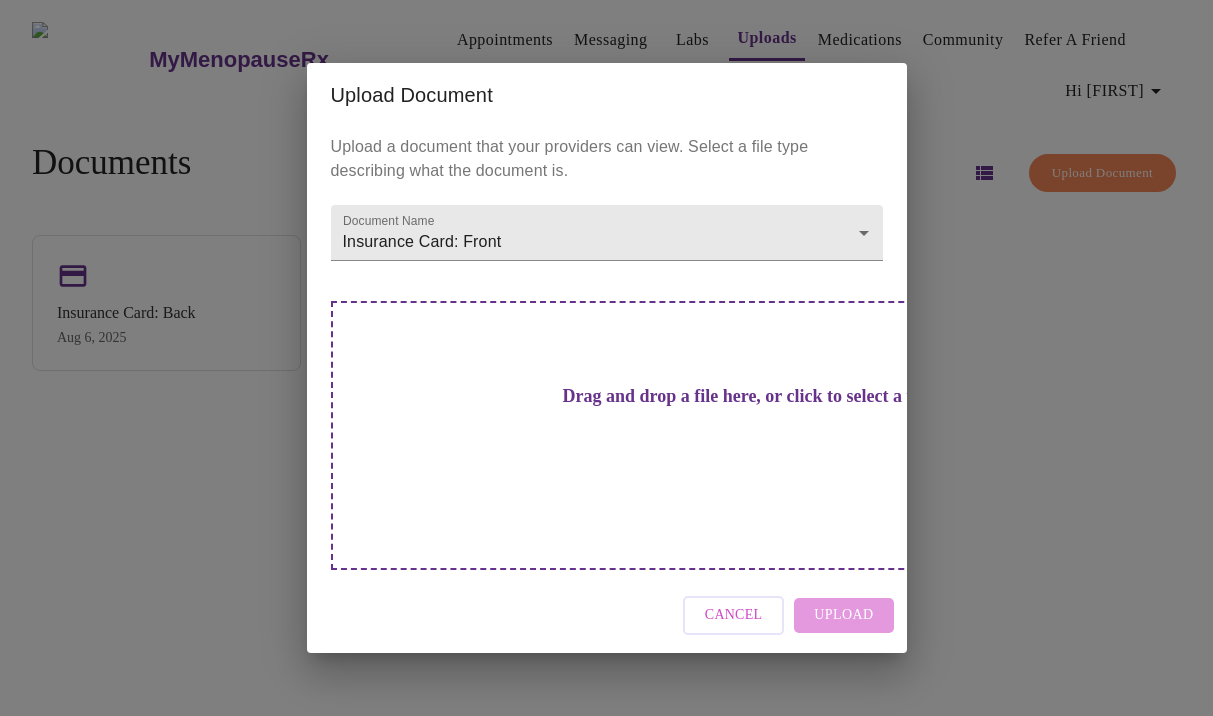 click on "Drag and drop a file here, or click to select a file" at bounding box center [747, 396] 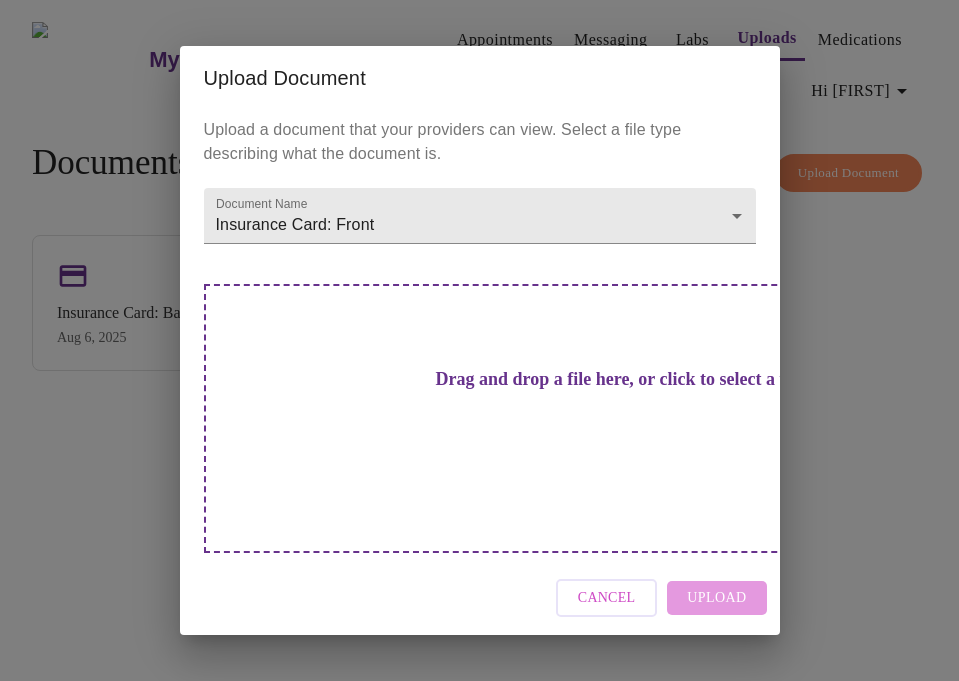 click on "Drag and drop a file here, or click to select a file" at bounding box center (620, 379) 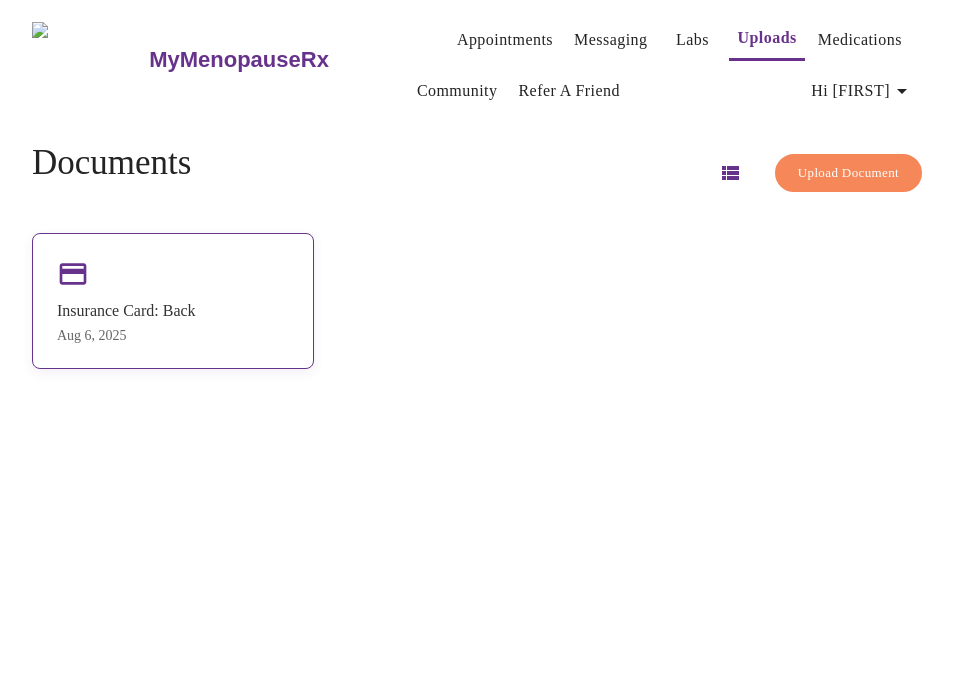 click on "Insurance Card: Back Aug 6, 2025" at bounding box center (173, 301) 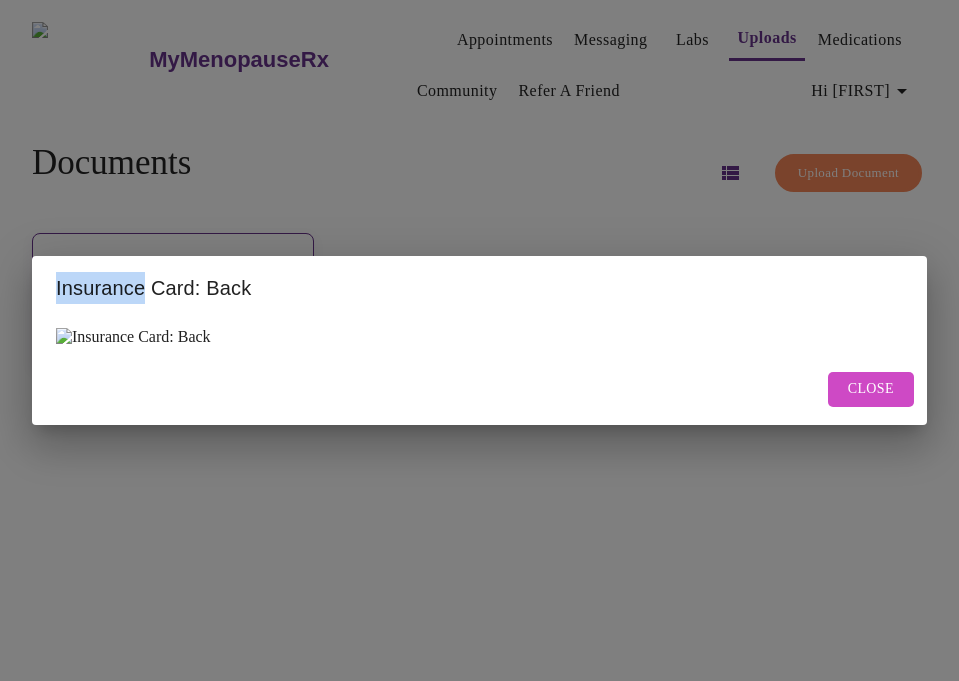 click on "Insurance Card: Back" at bounding box center [479, 288] 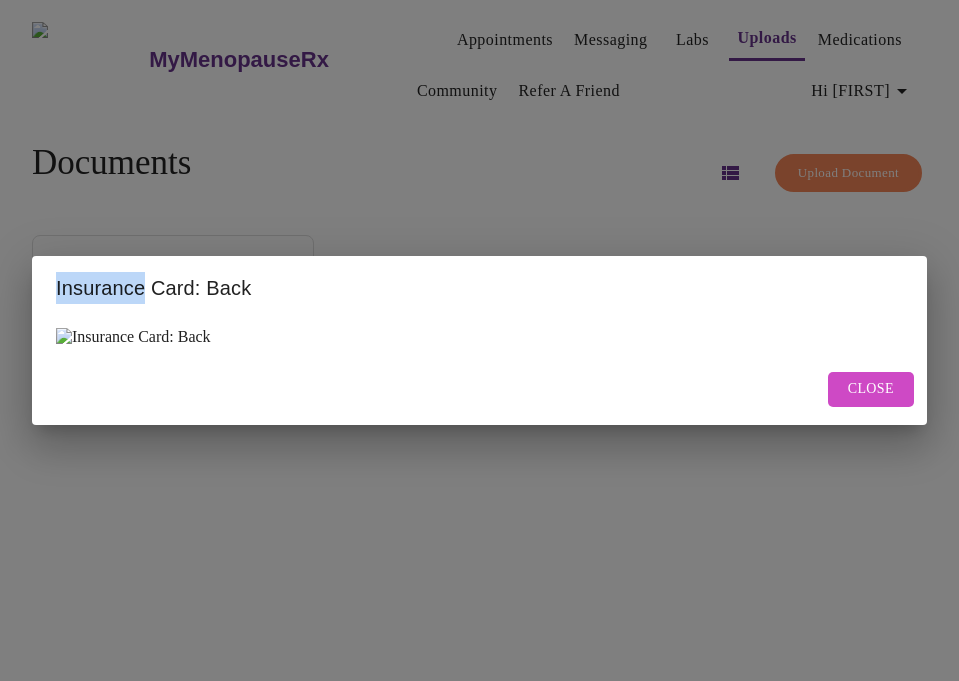 click at bounding box center (133, 337) 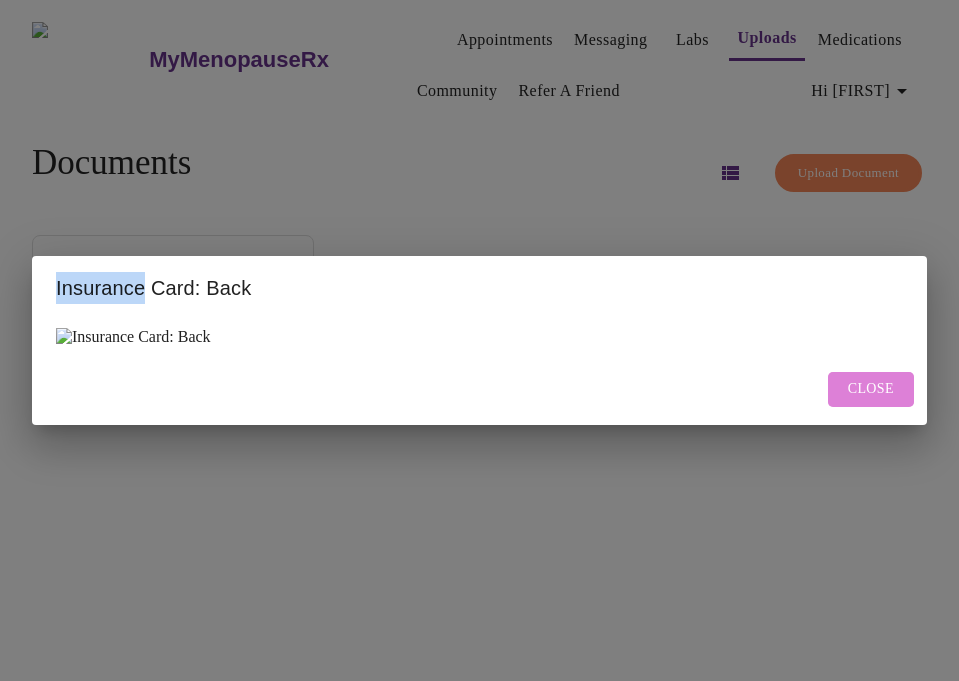click on "Close" at bounding box center [871, 389] 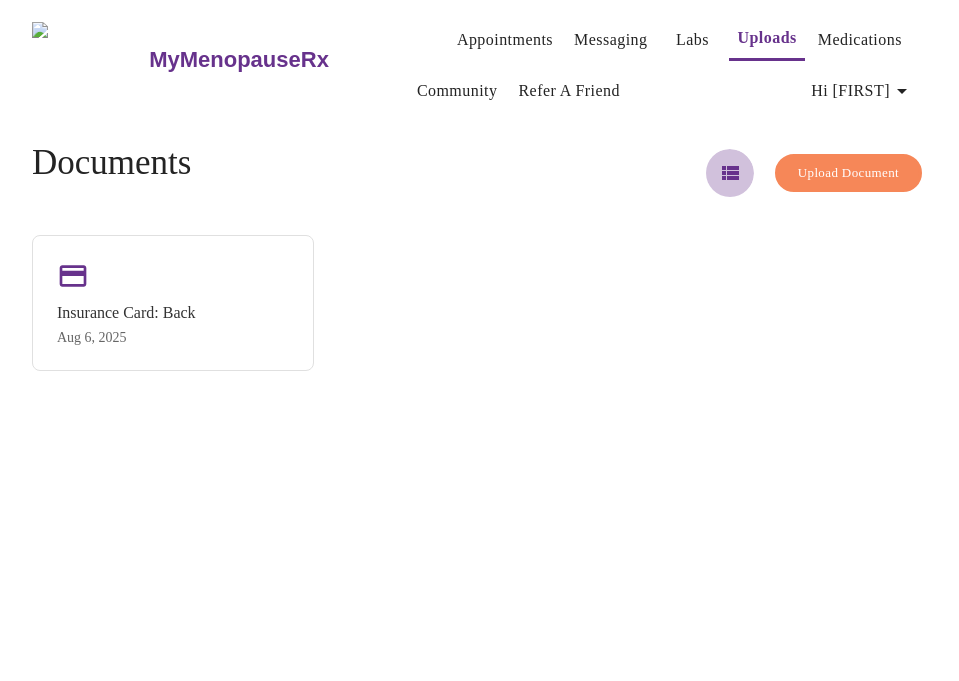 click 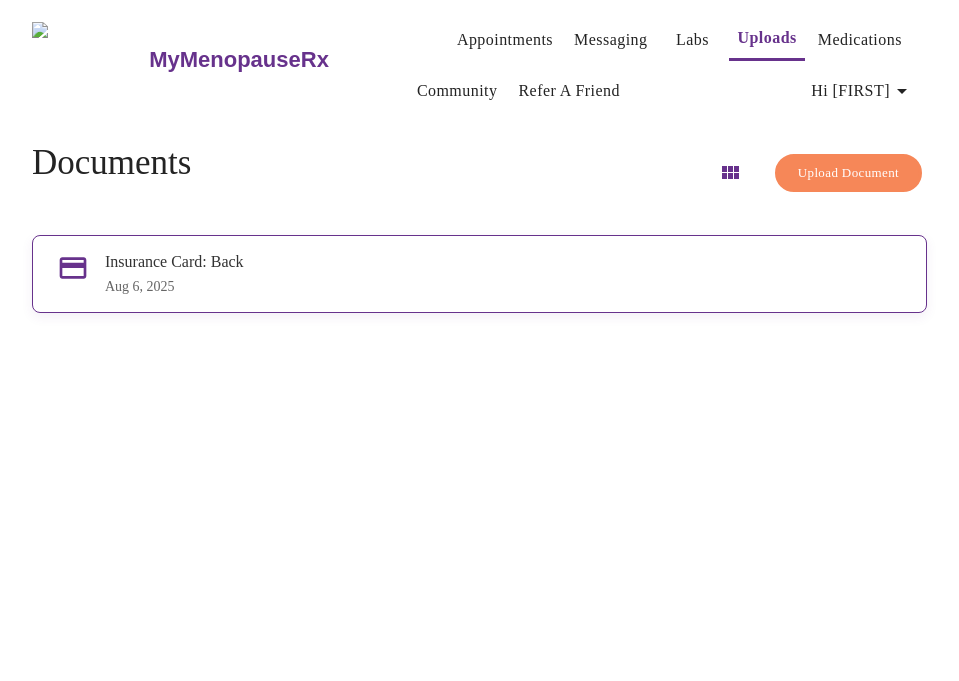 click on "Insurance Card: Back Aug 6, 2025" at bounding box center (503, 274) 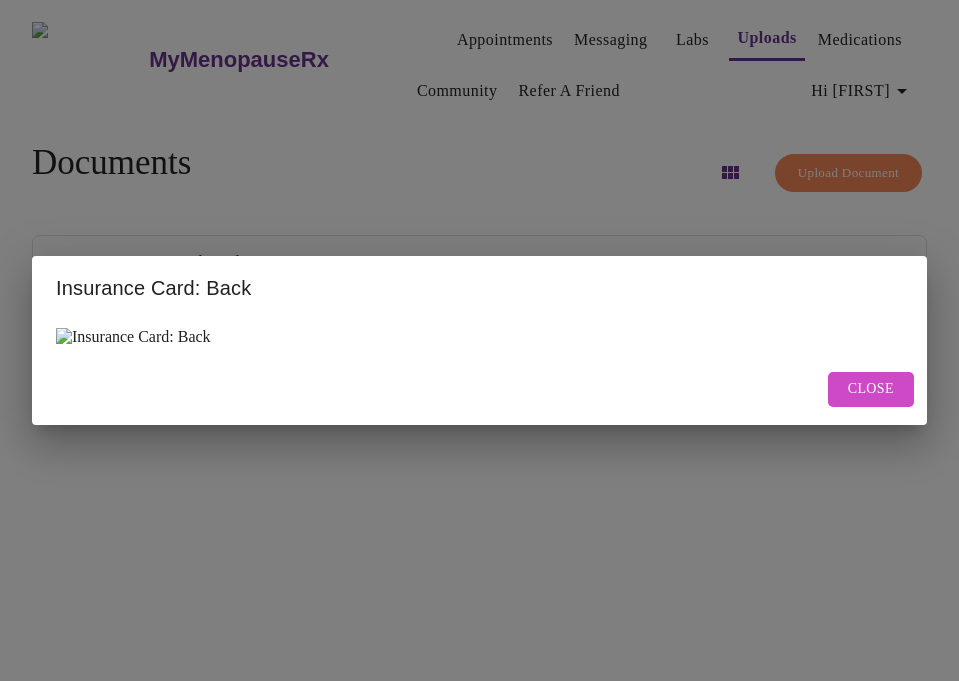 click at bounding box center (133, 337) 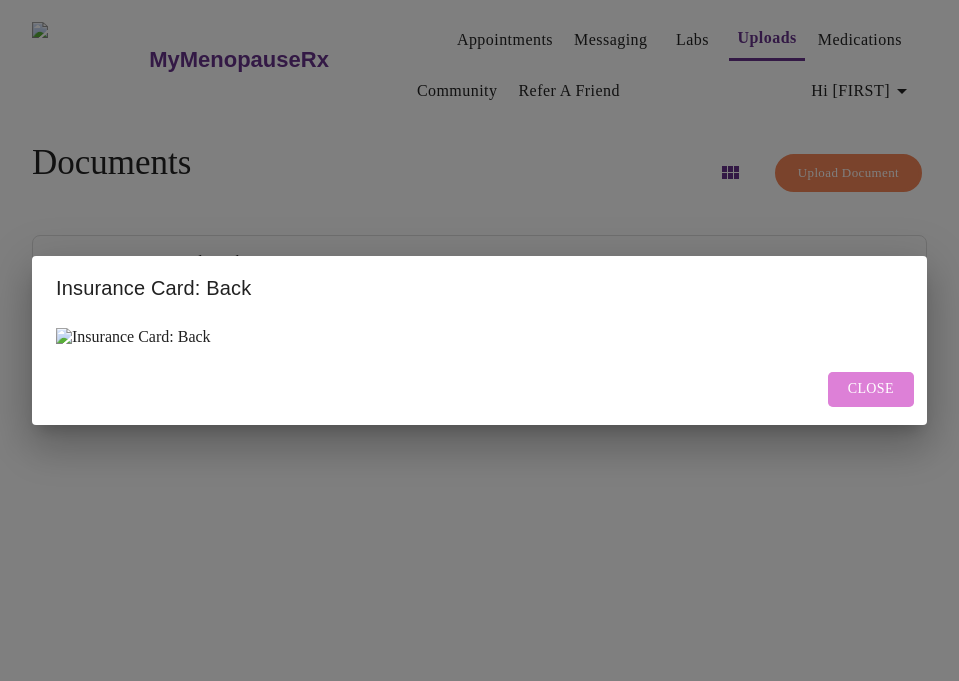 click on "Close" at bounding box center (871, 389) 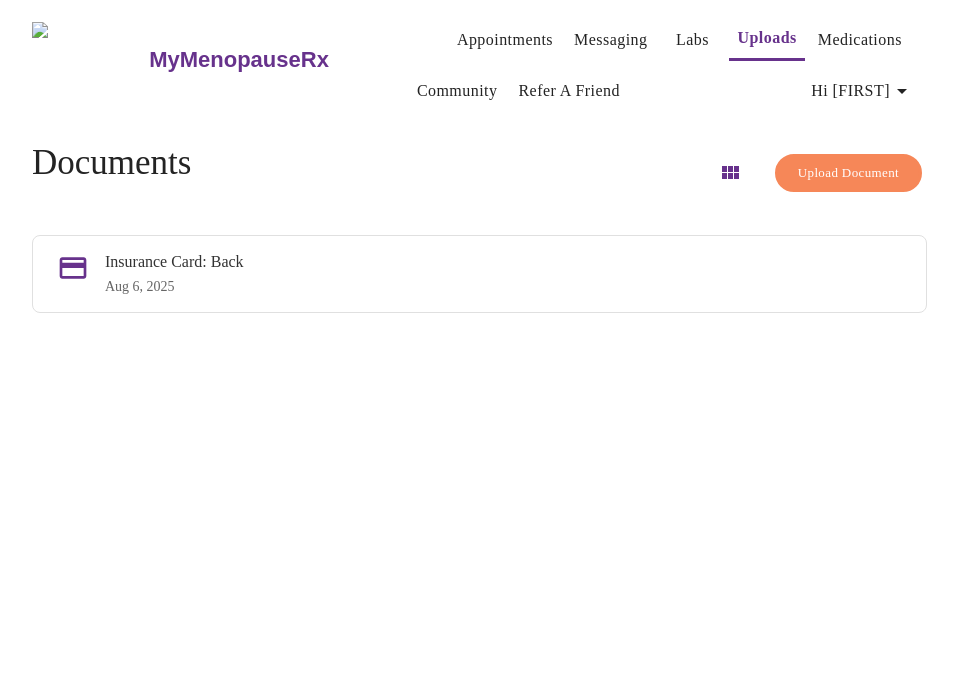 click on "Upload Document" at bounding box center [848, 173] 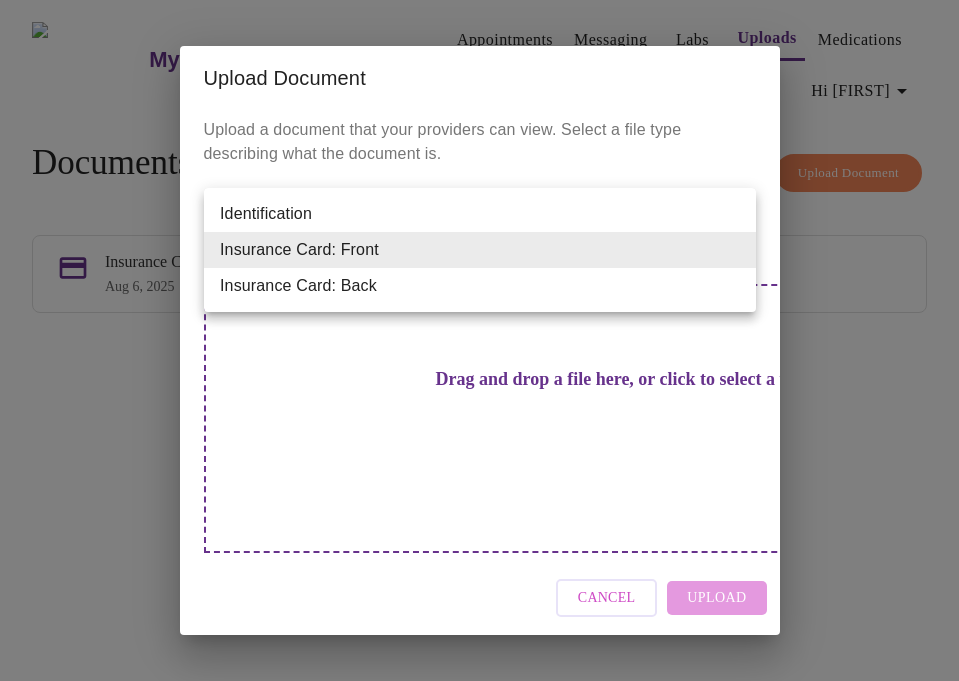 click on "MyMenopauseRx Appointments Messaging Labs Uploads Medications Community Refer a Friend Hi Danielle   Documents Upload Document Insurance Card: Back Aug 6, 2025 Settings Billing Invoices Log out Upload Document Upload a document that your providers can view. Select a file type describing what the document is. Document Name Insurance Card: Front Insurance Card: Front Drag and drop a file here, or click to select a file Cancel Upload Identification Insurance Card: Front Insurance Card: Back" at bounding box center (479, 348) 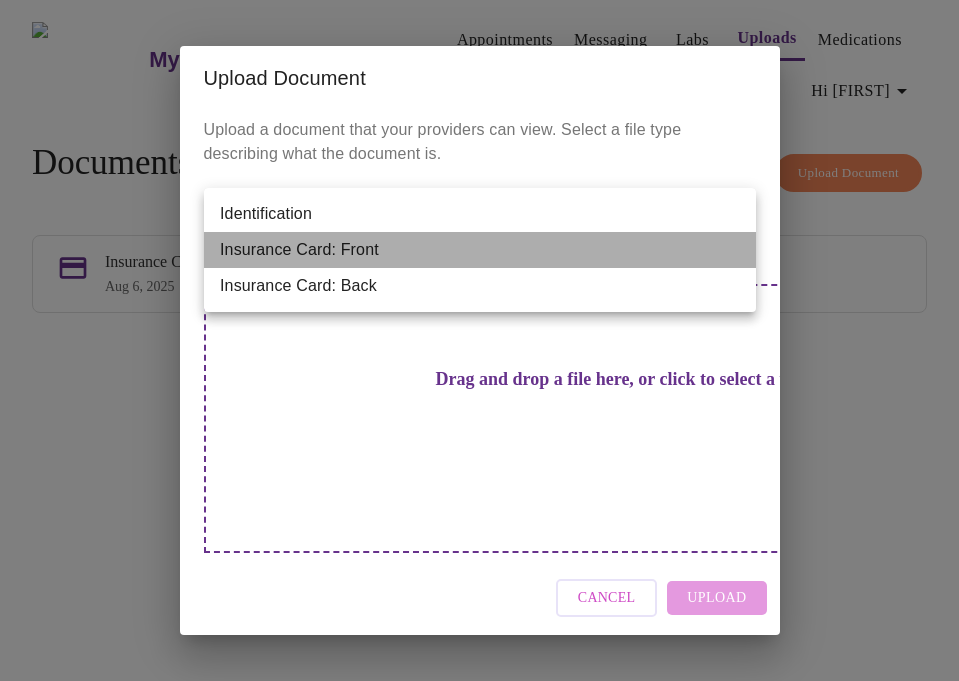 click on "Insurance Card: Front" at bounding box center (480, 250) 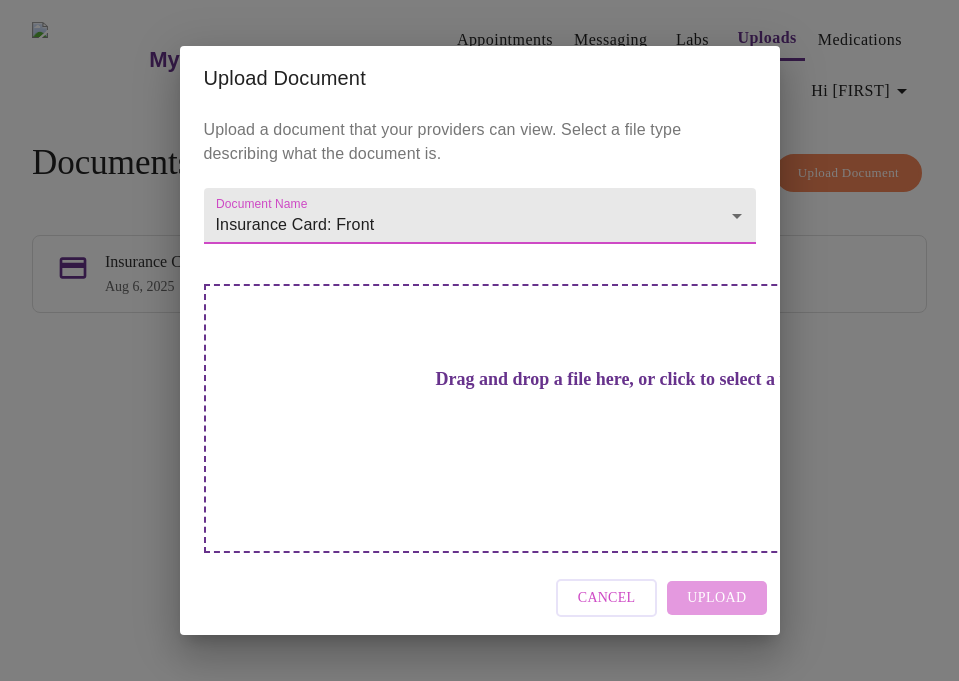 click on "Cancel Upload" at bounding box center (480, 598) 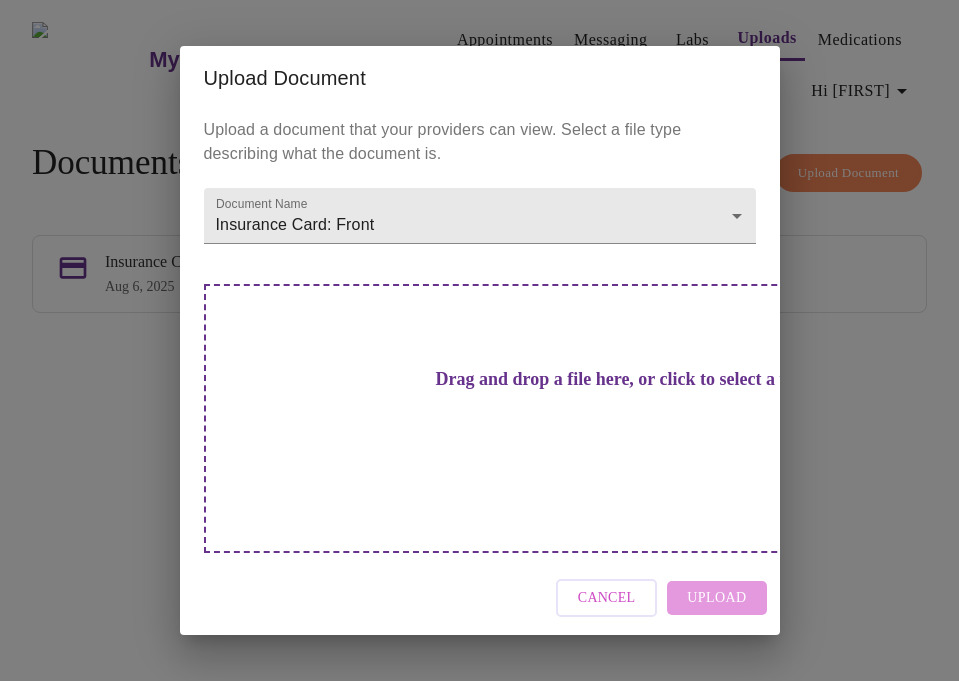 click on "Drag and drop a file here, or click to select a file" at bounding box center [620, 379] 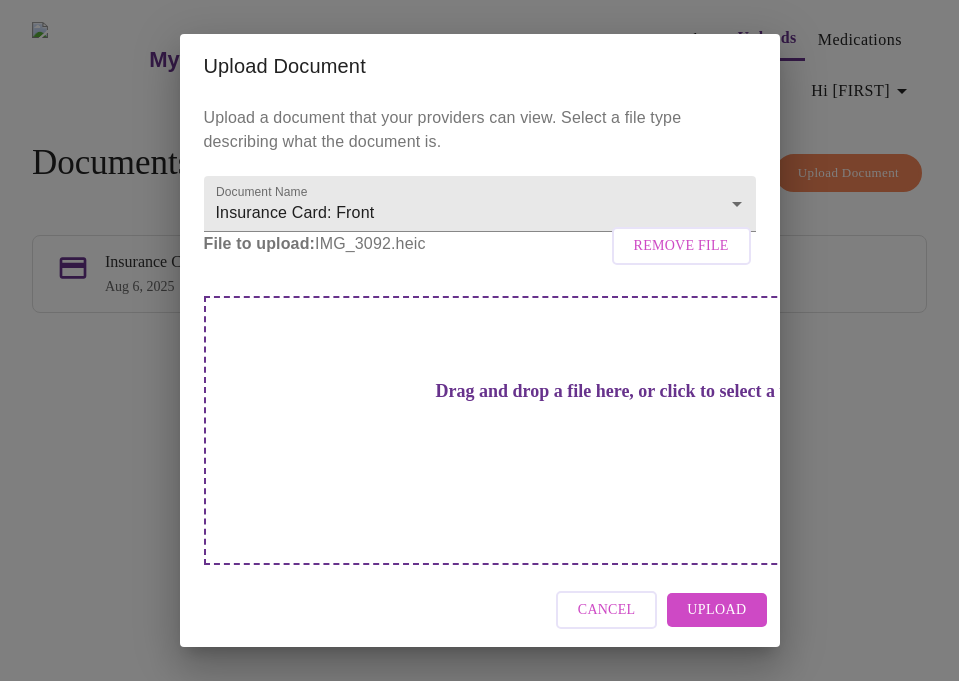 click on "Cancel" at bounding box center [607, 610] 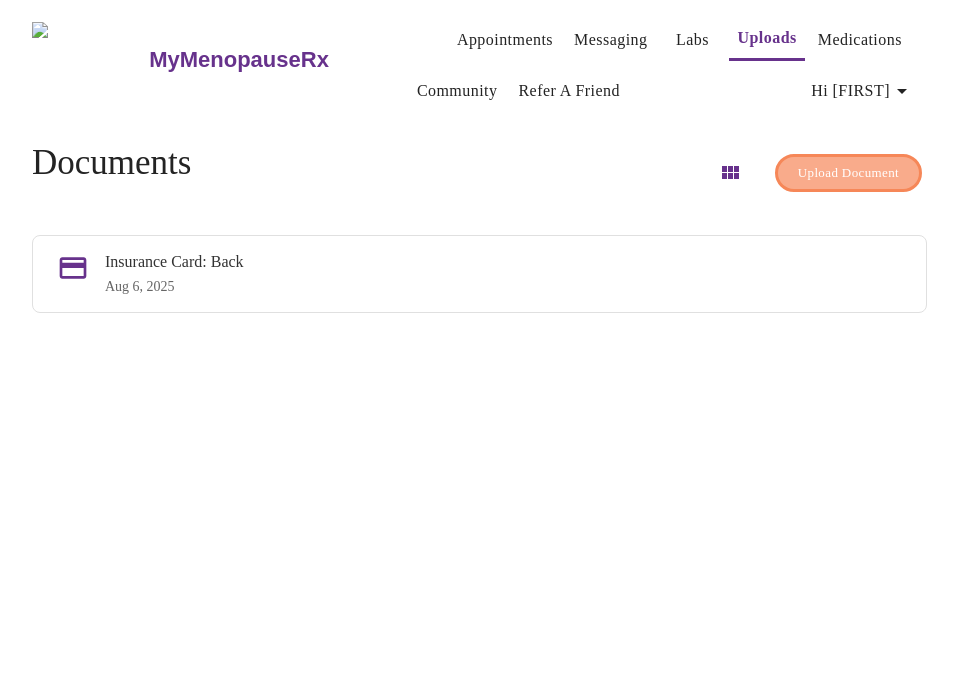 click on "Upload Document" at bounding box center (848, 173) 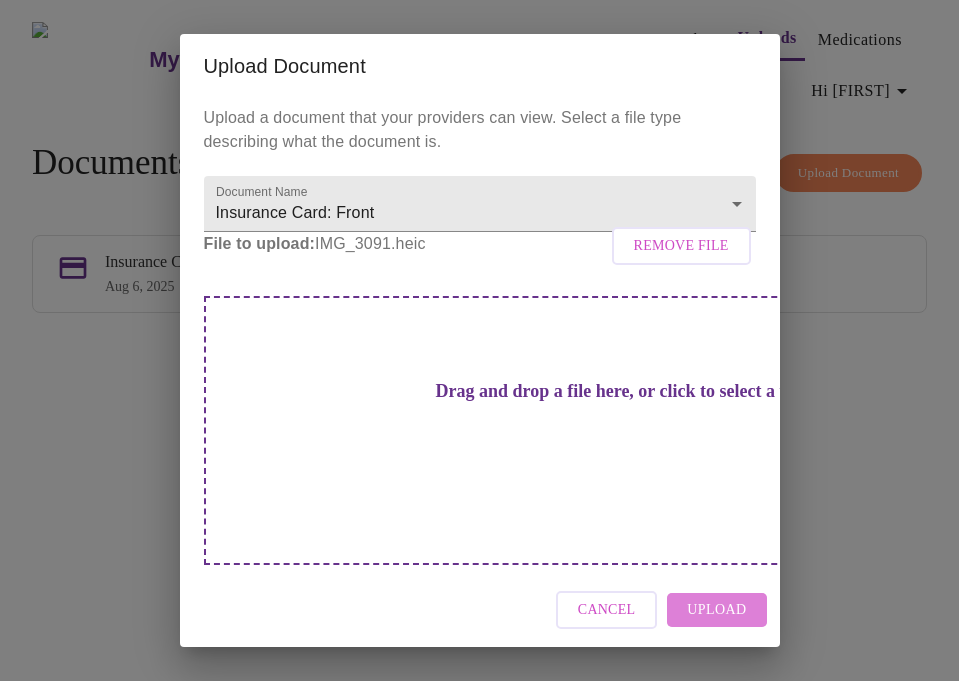 click on "Upload" at bounding box center (716, 610) 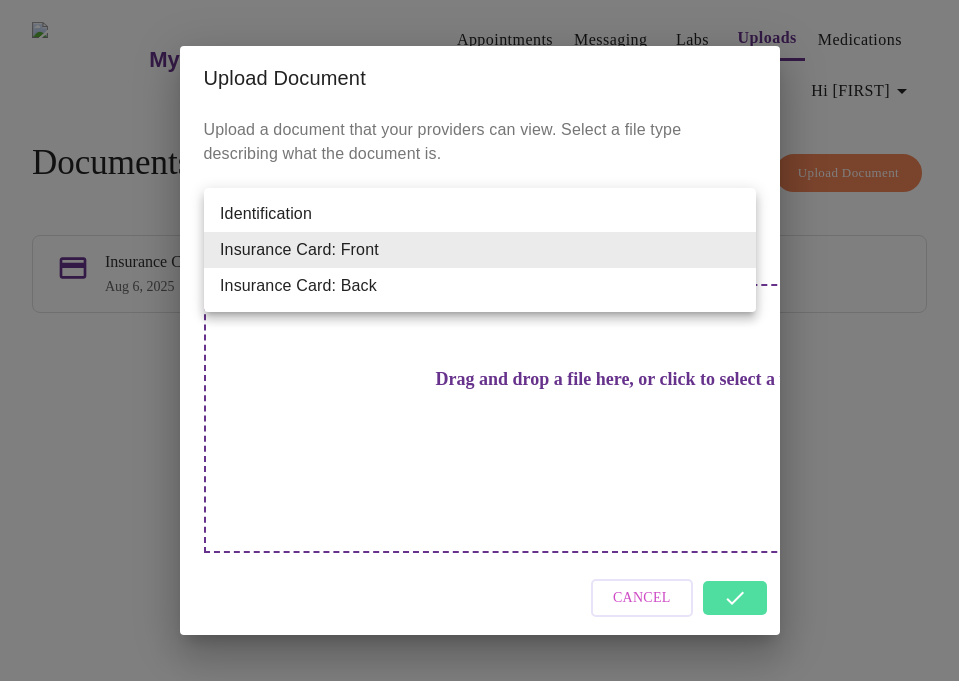 click on "MyMenopauseRx Appointments Messaging Labs Uploads Medications Community Refer a Friend Hi Danielle   Documents Upload Document Insurance Card: Back Aug 6, 2025 Settings Billing Invoices Log out Upload Document Upload a document that your providers can view. Select a file type describing what the document is. Document Name Insurance Card: Front Insurance Card: Front Drag and drop a file here, or click to select a file Cancel Identification Insurance Card: Front Insurance Card: Back" at bounding box center [479, 348] 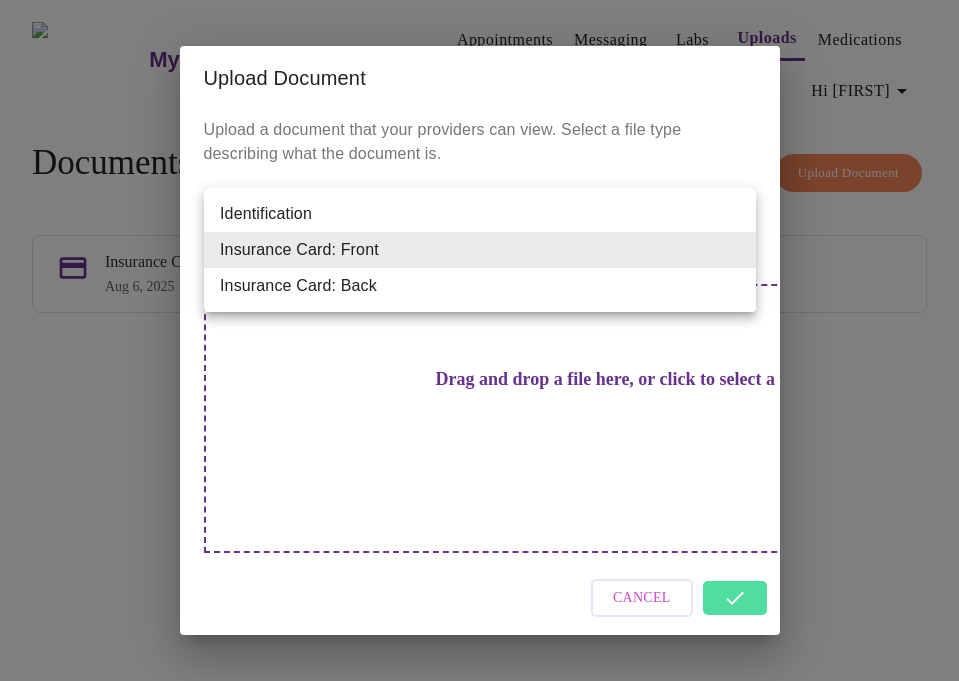 type on "Identification" 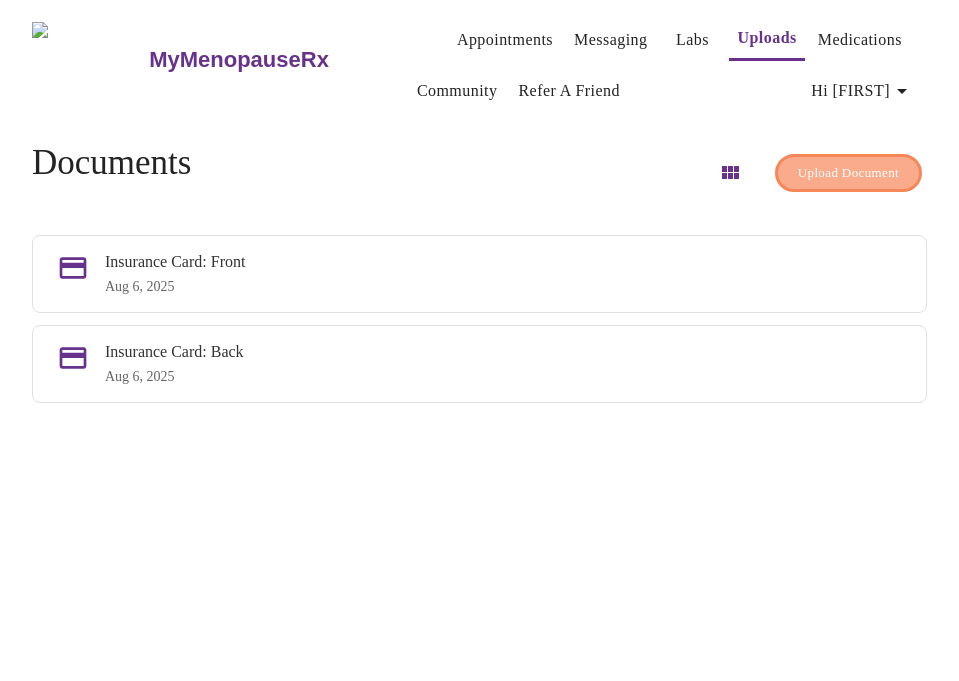 click on "Upload Document" at bounding box center [848, 173] 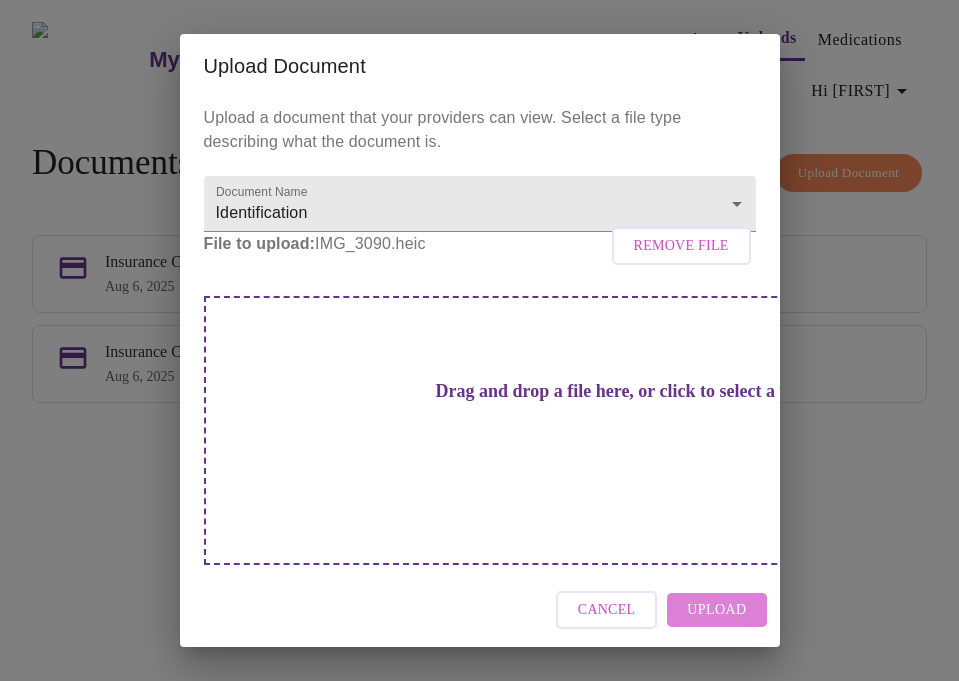 click on "Upload" at bounding box center [716, 610] 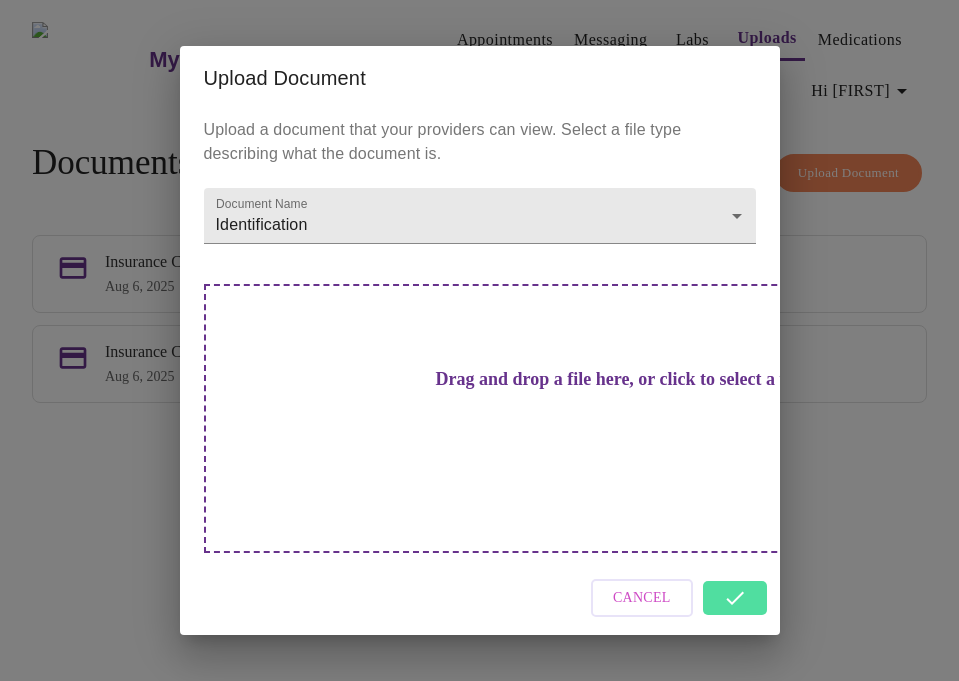 click on "Cancel" at bounding box center [480, 598] 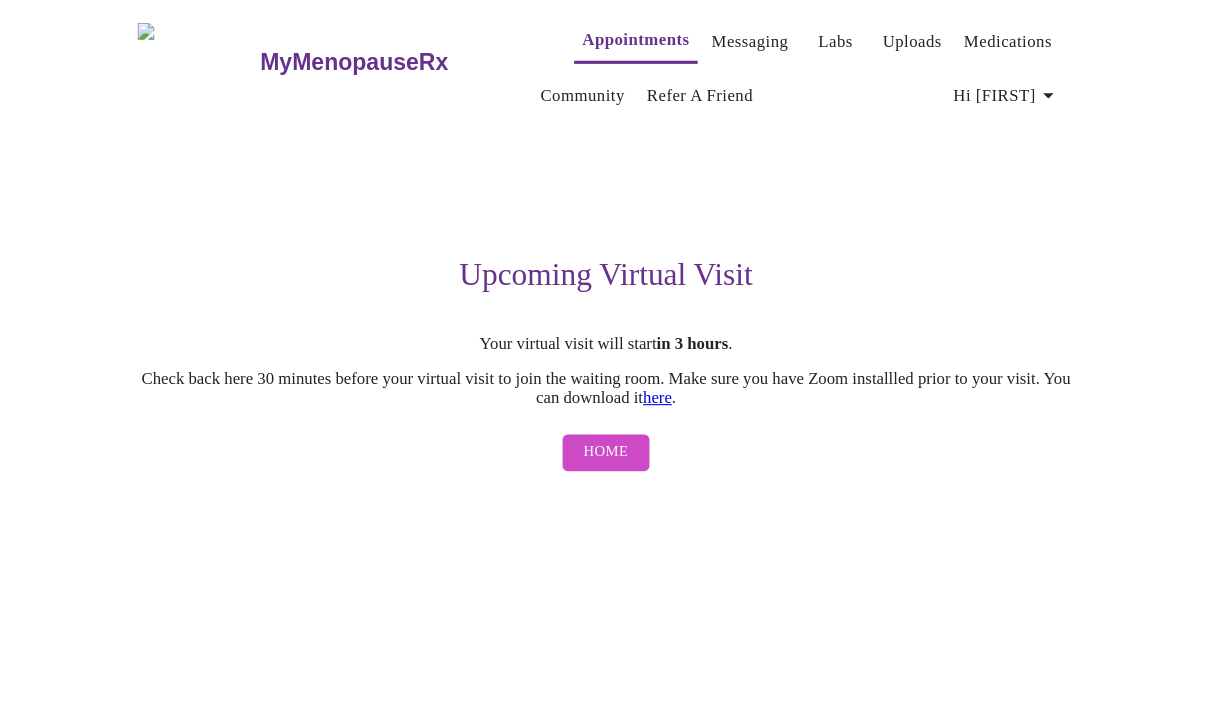 scroll, scrollTop: 0, scrollLeft: 0, axis: both 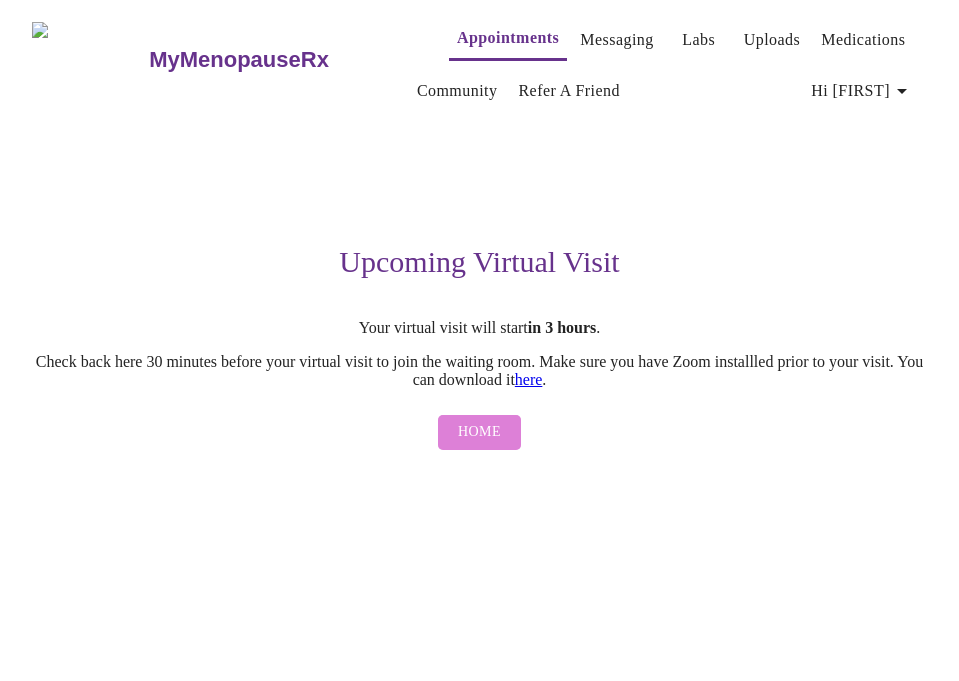 click on "Home" at bounding box center (479, 432) 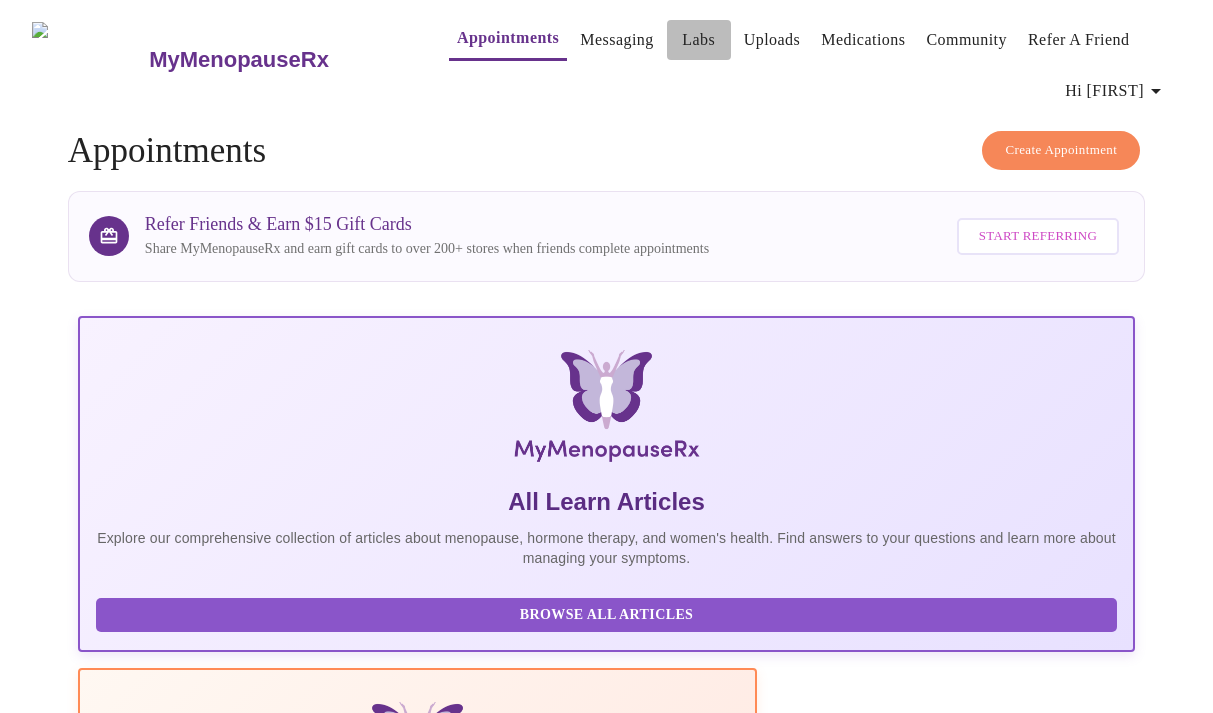 click on "Labs" at bounding box center (698, 40) 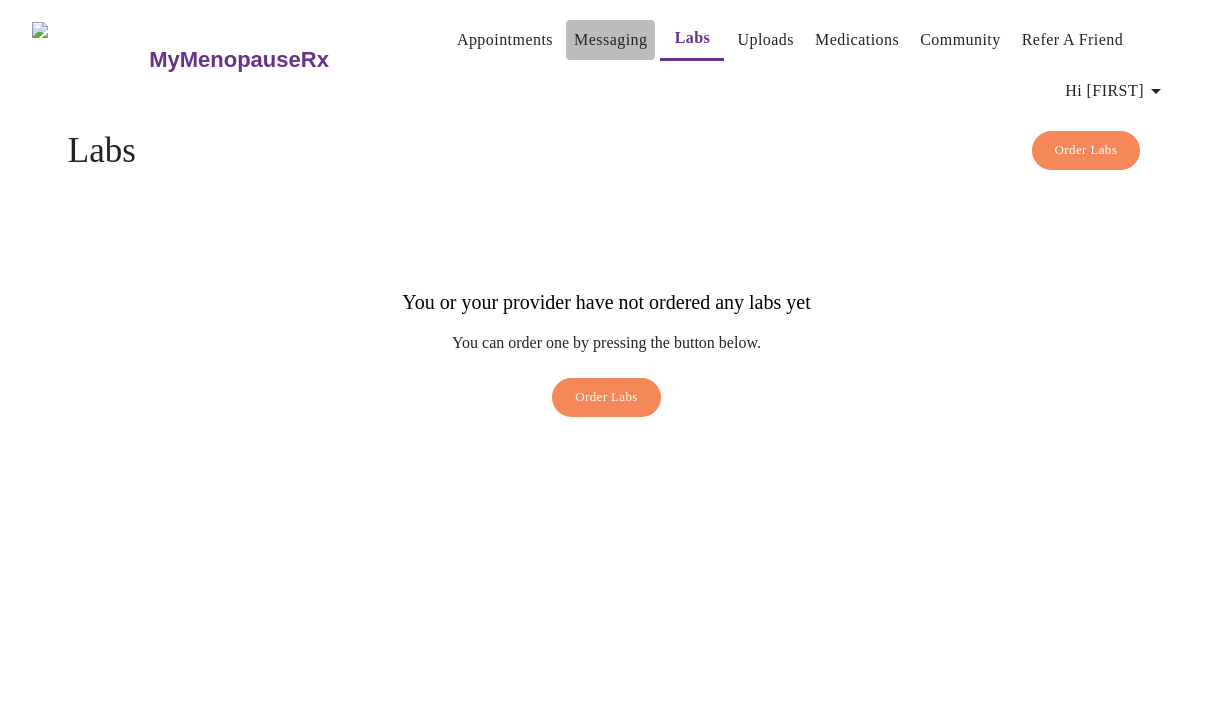 click on "Messaging" at bounding box center (610, 40) 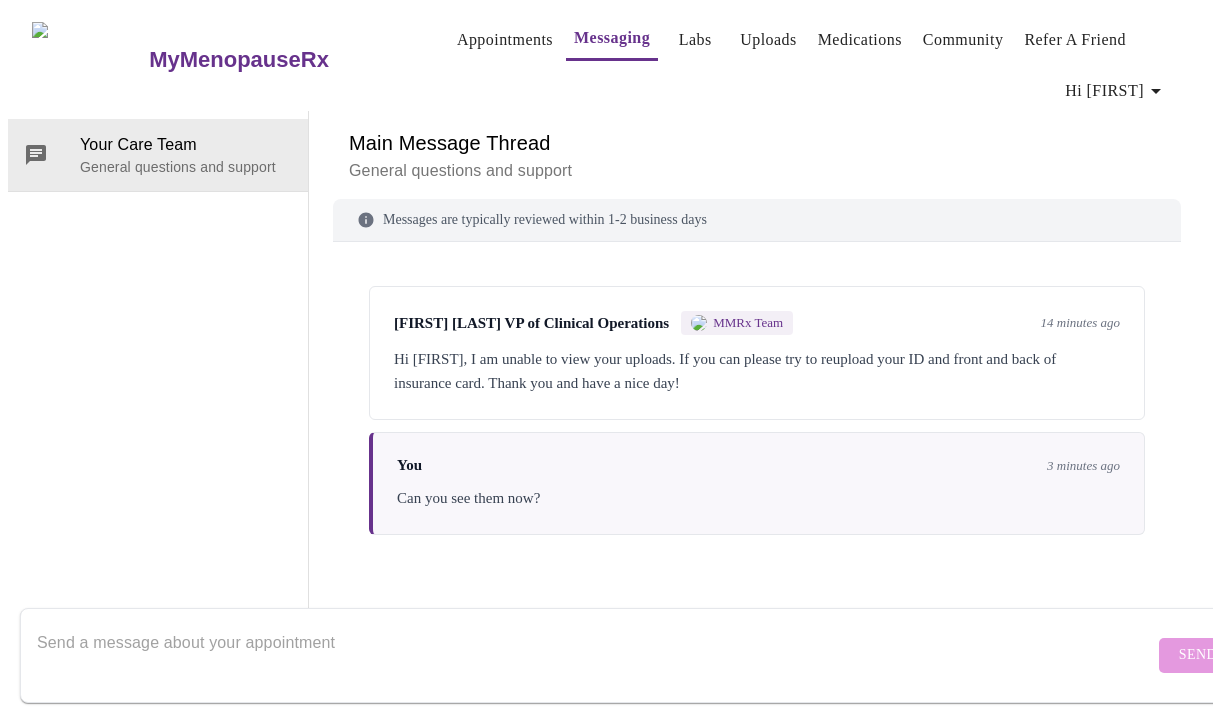 scroll, scrollTop: 0, scrollLeft: 0, axis: both 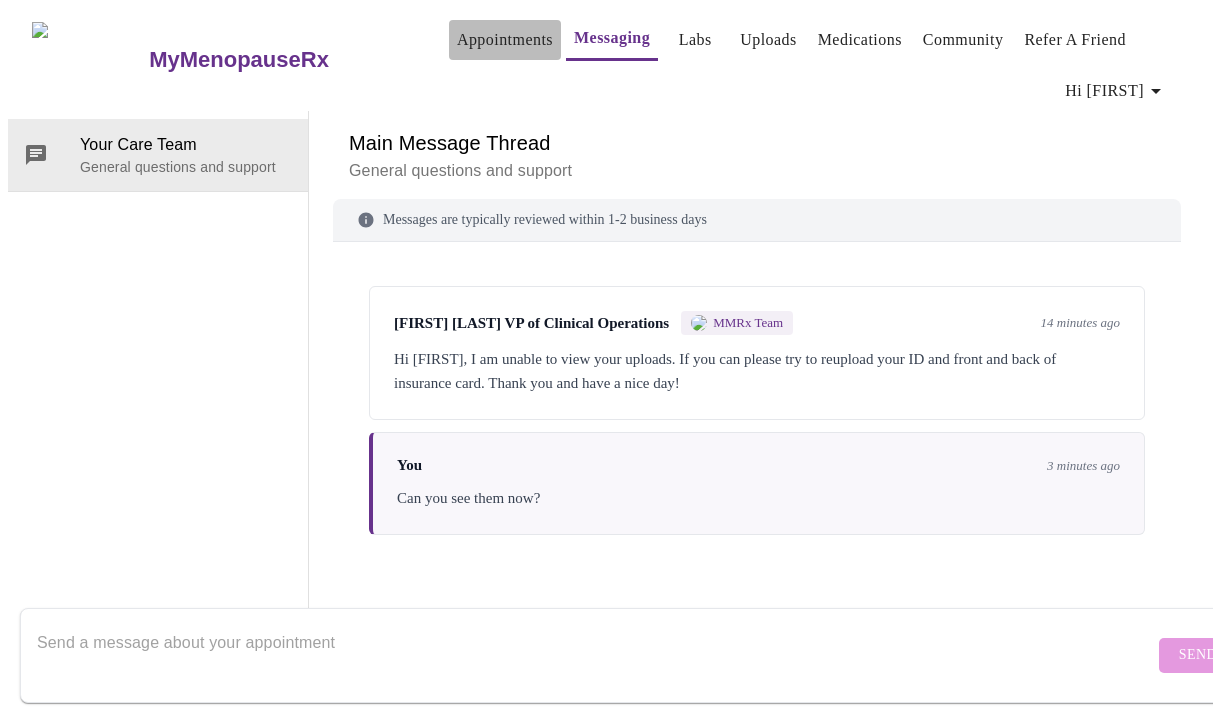 click on "Appointments" at bounding box center [505, 40] 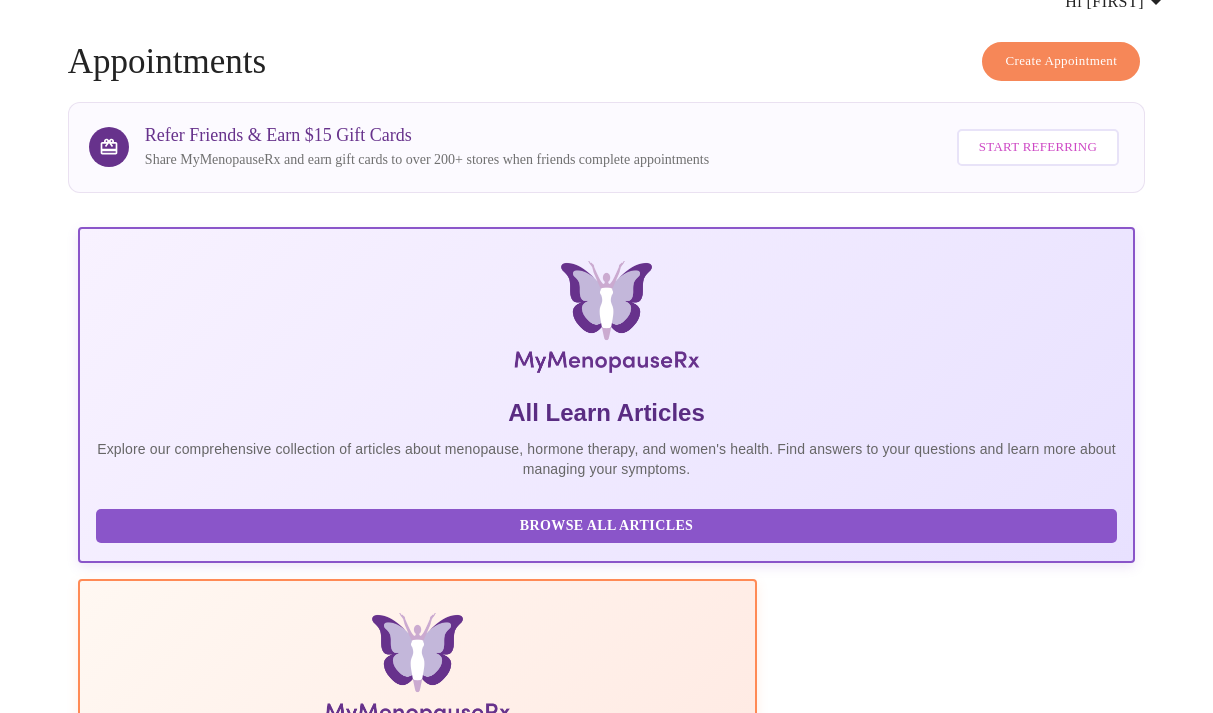 scroll, scrollTop: 0, scrollLeft: 0, axis: both 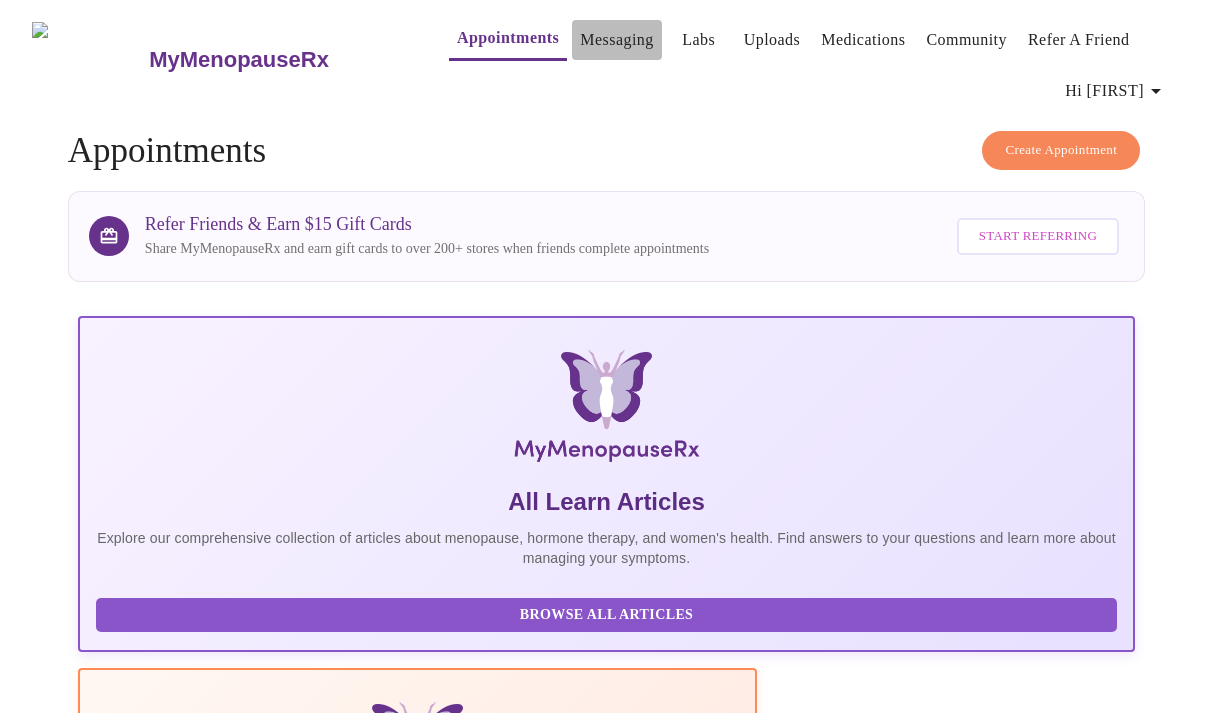 click on "Messaging" at bounding box center (616, 40) 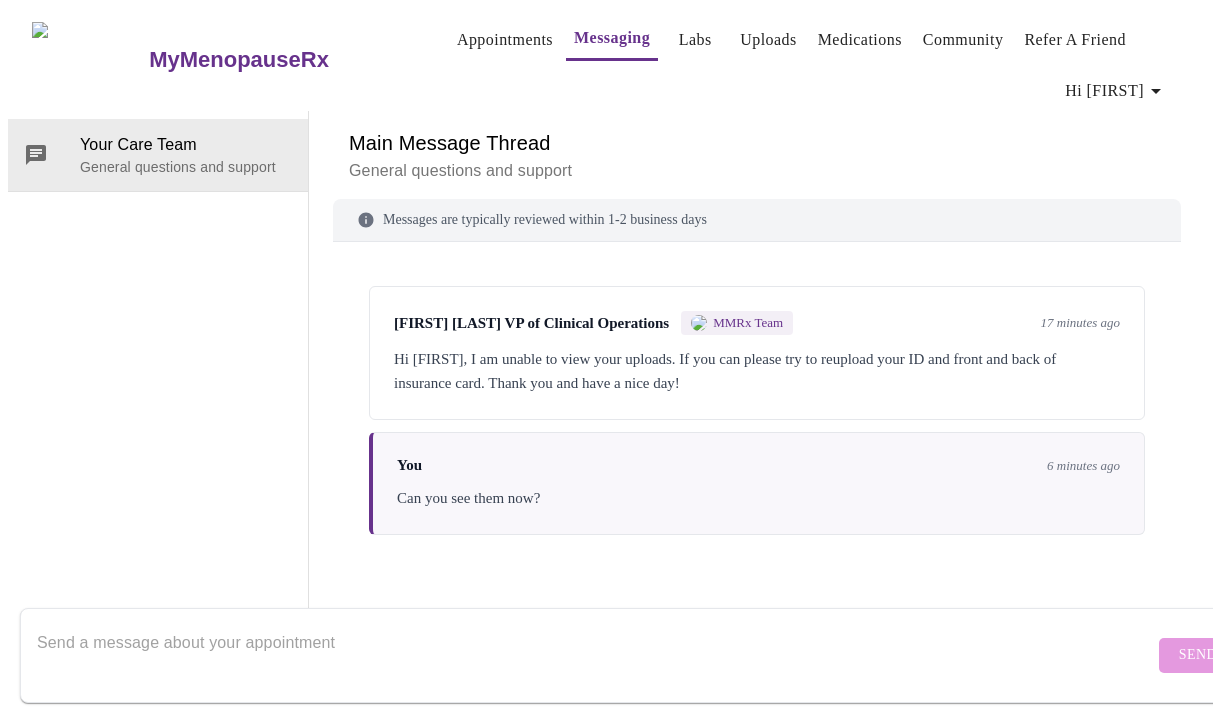 scroll, scrollTop: 0, scrollLeft: 0, axis: both 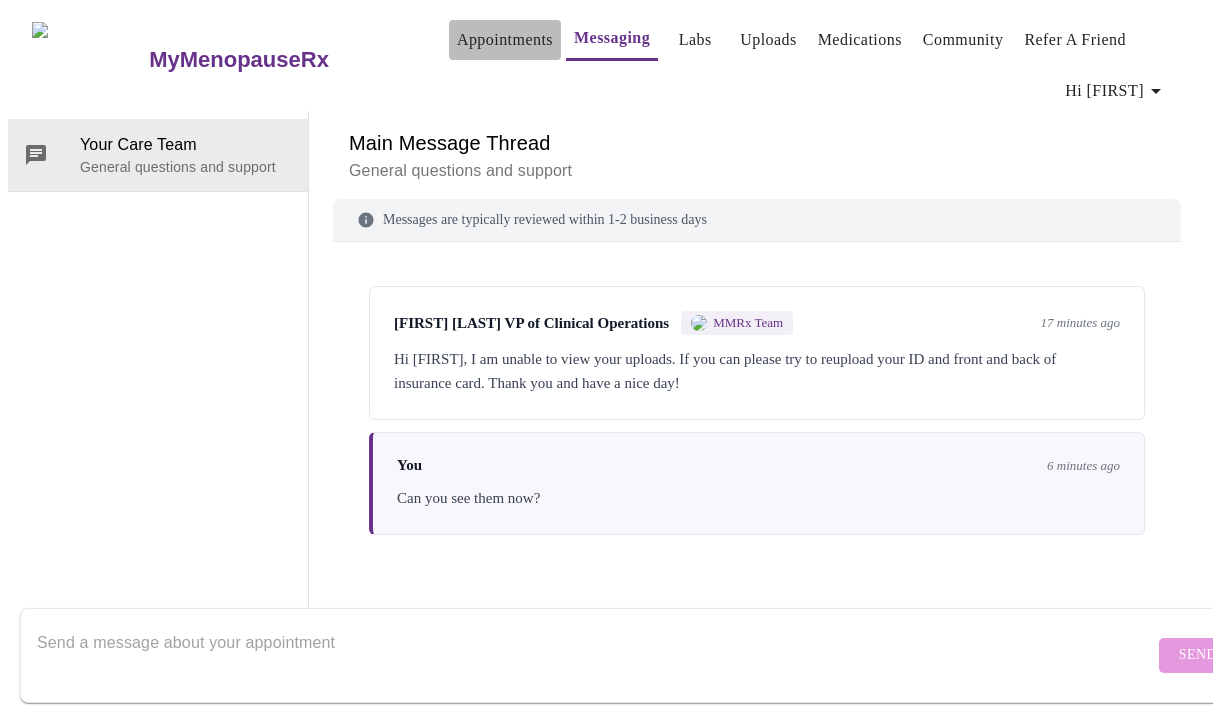 click on "Appointments" at bounding box center [505, 40] 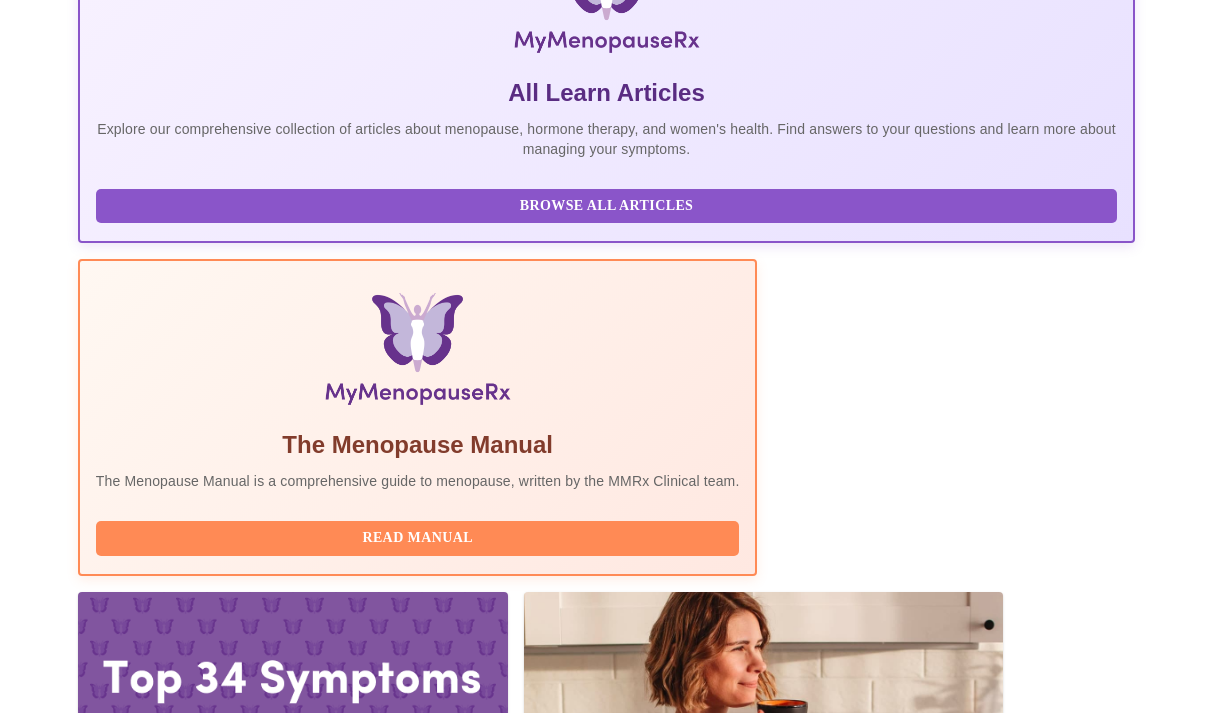 scroll, scrollTop: 0, scrollLeft: 0, axis: both 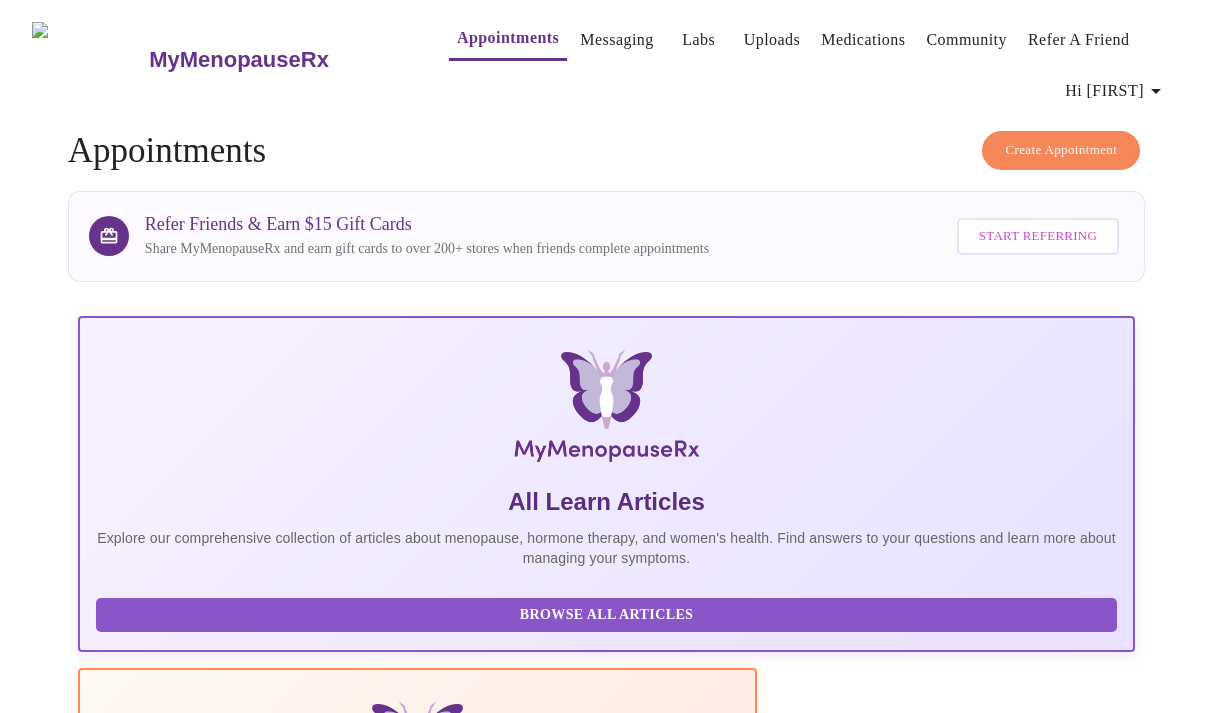 click on "Messaging" at bounding box center [616, 40] 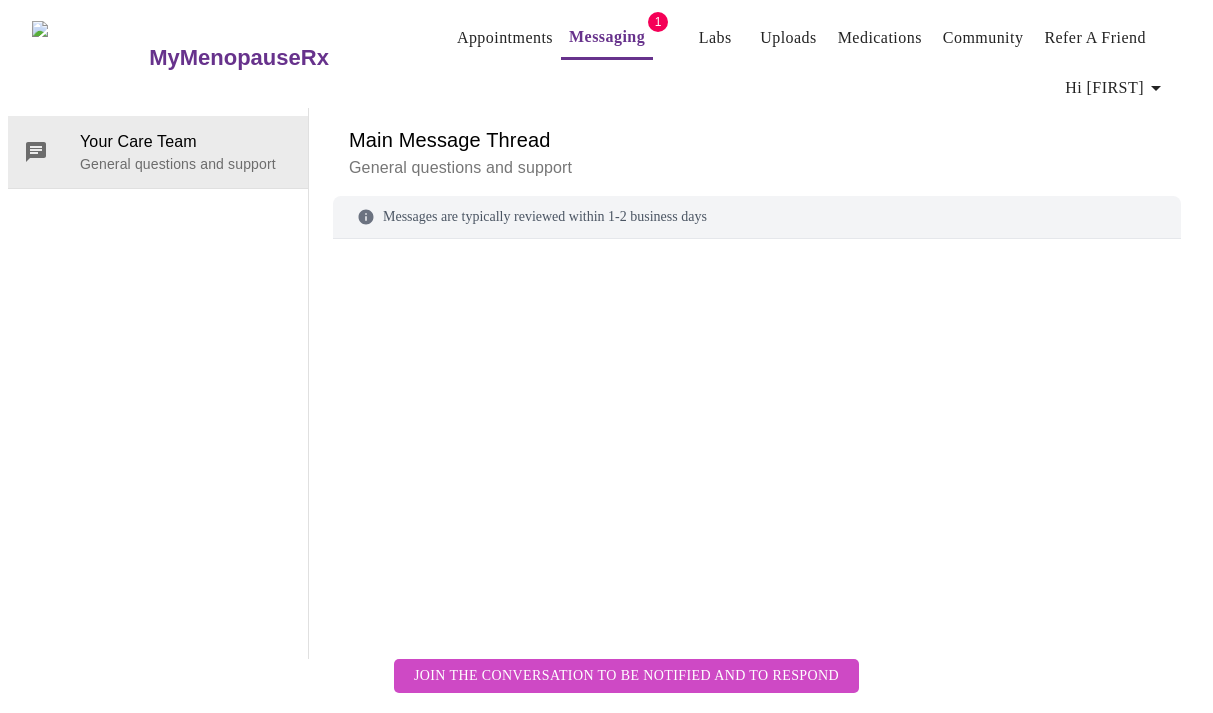 scroll, scrollTop: 95, scrollLeft: 0, axis: vertical 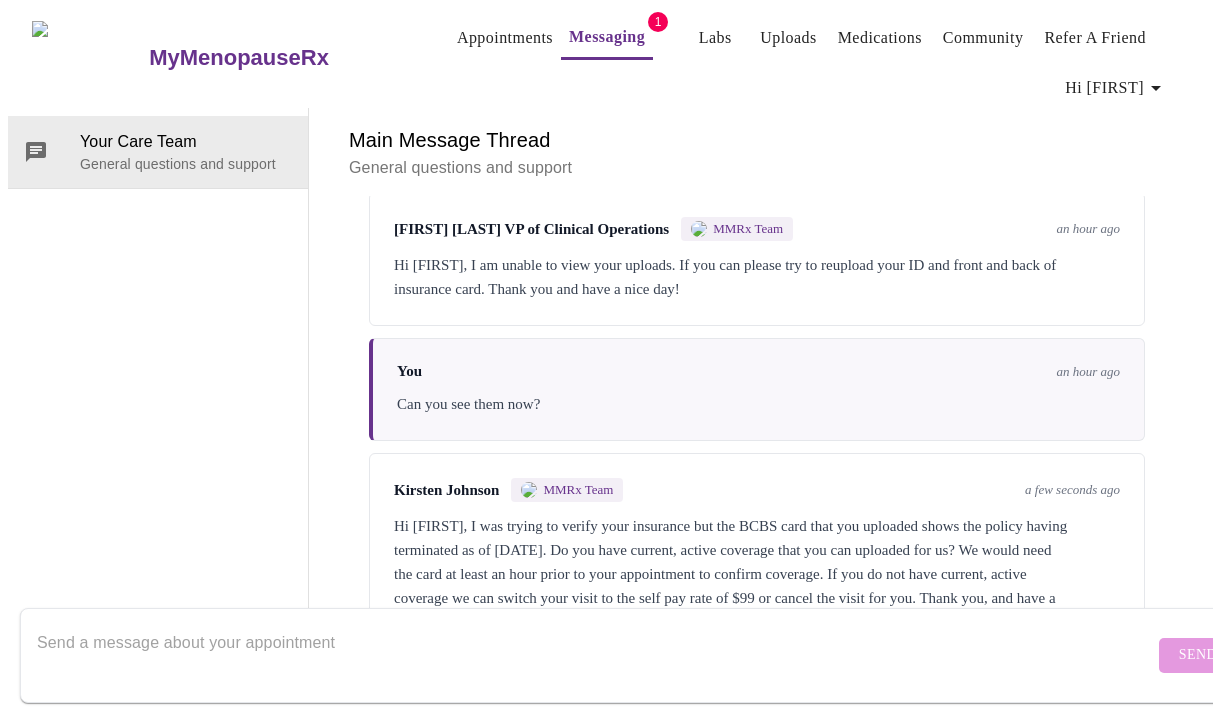 click at bounding box center [595, 655] 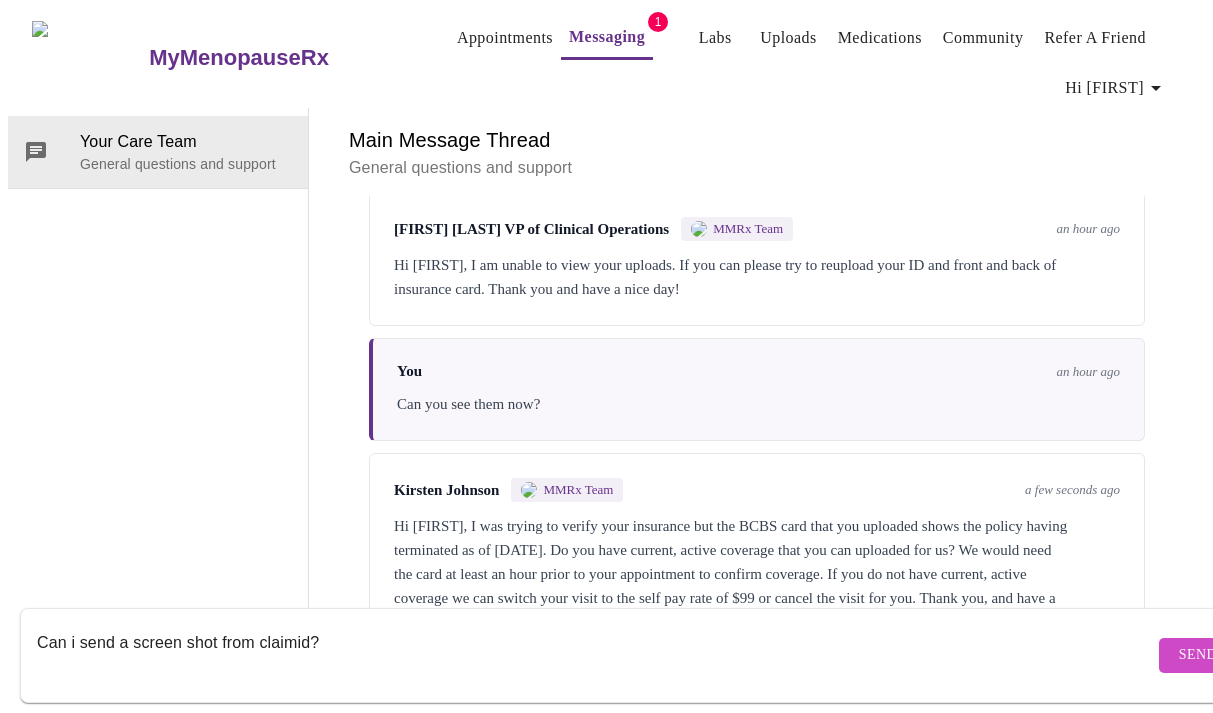type on "Can i send a screen shot from claimid?" 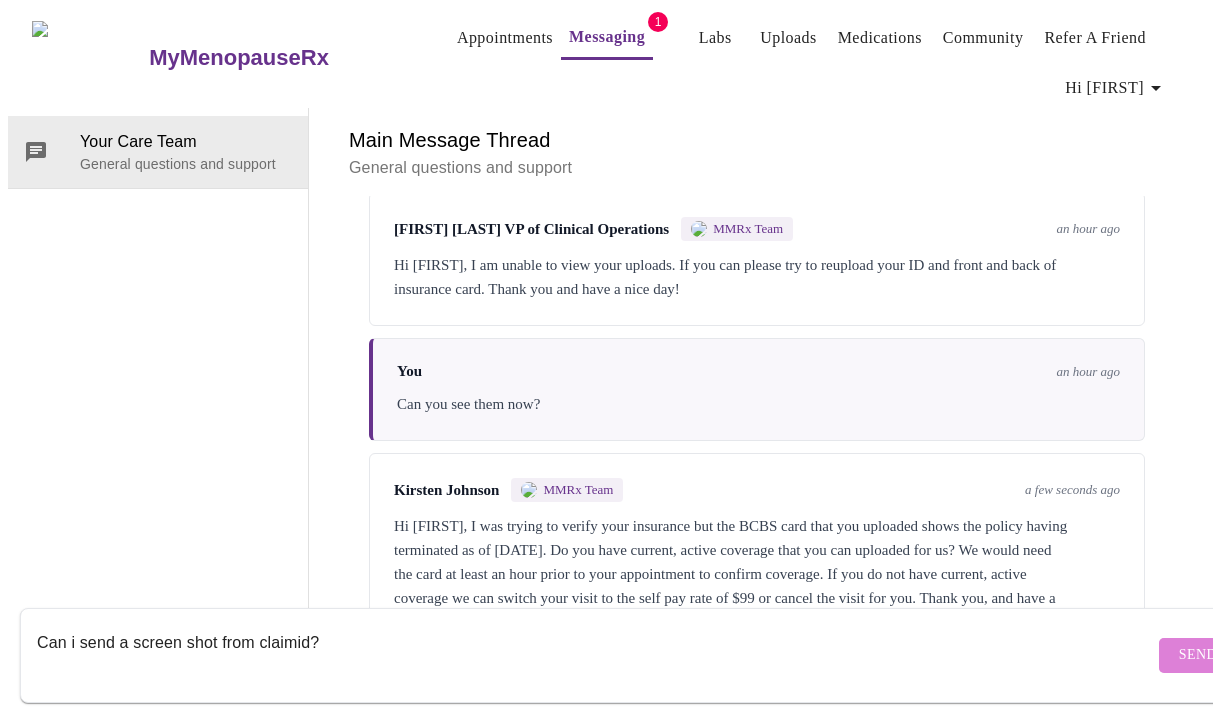 click on "Send" at bounding box center [1198, 655] 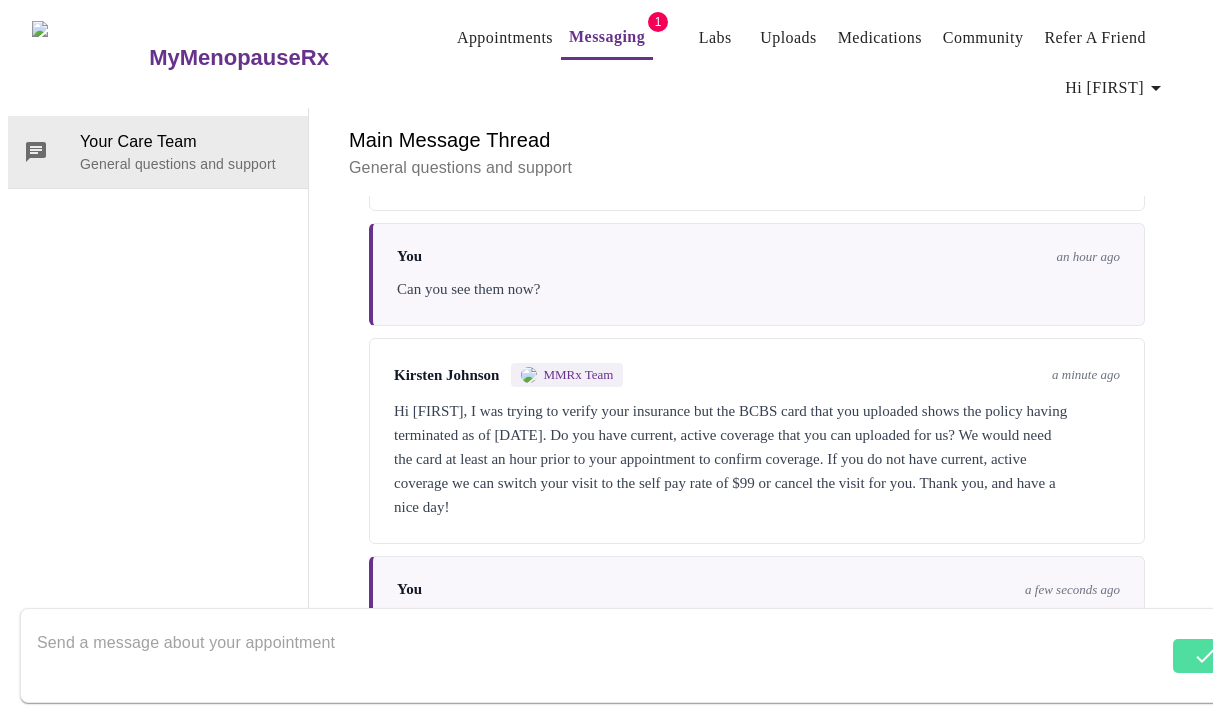scroll, scrollTop: 227, scrollLeft: 0, axis: vertical 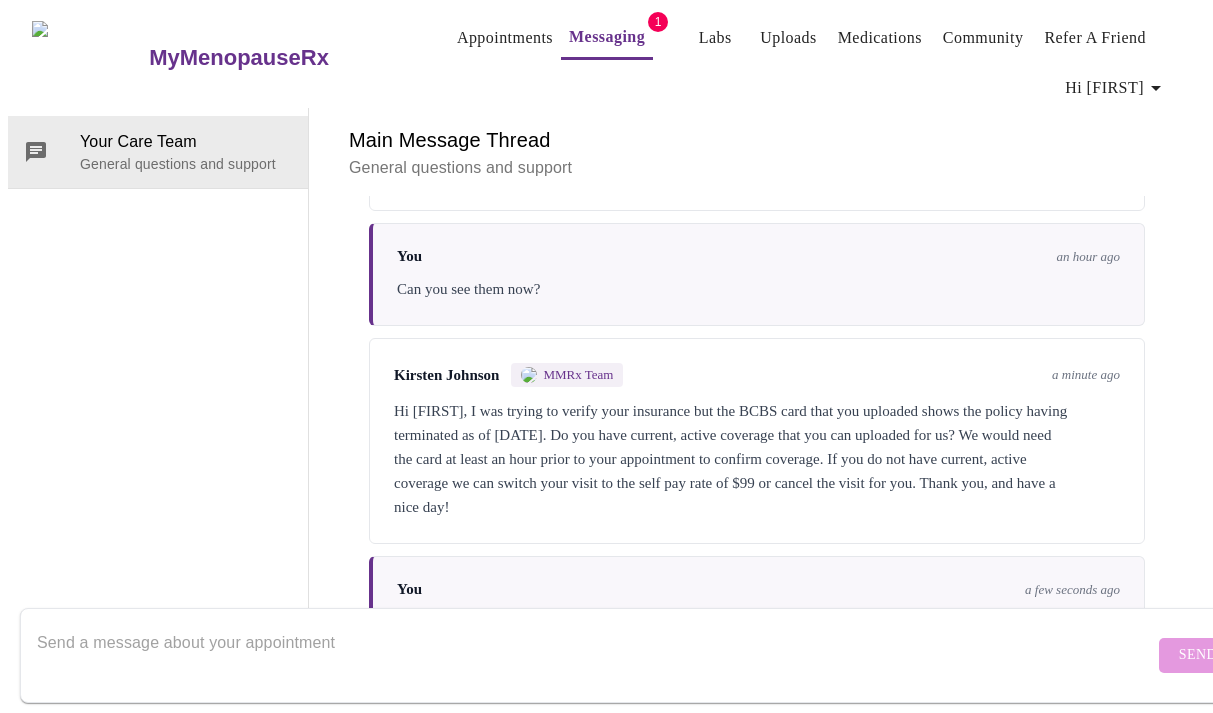 click at bounding box center (595, 655) 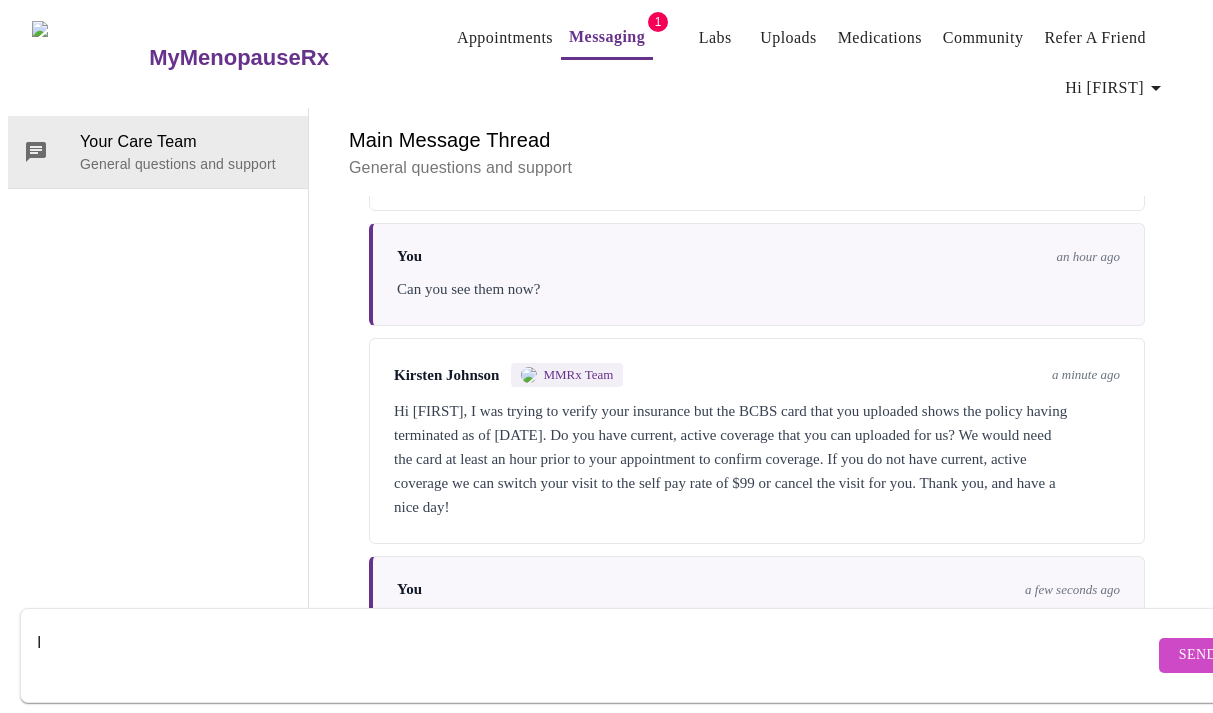 type on "I" 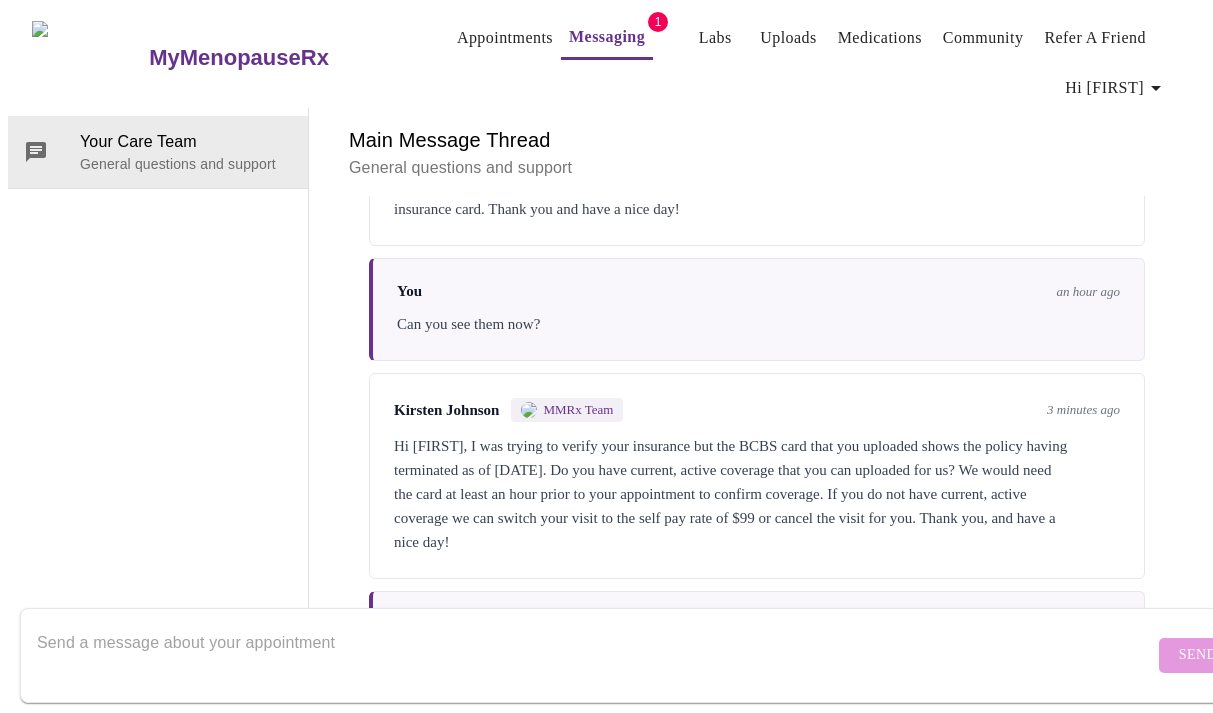 scroll, scrollTop: 227, scrollLeft: 0, axis: vertical 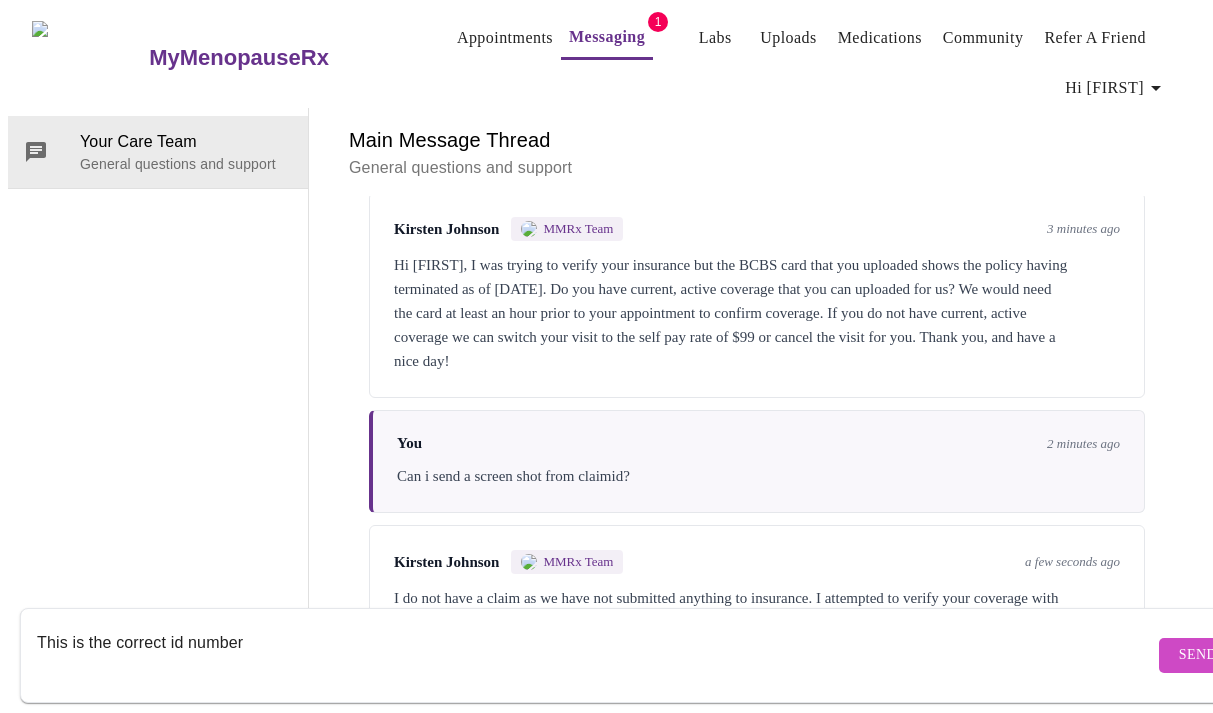 paste on "XZJ6012546600" 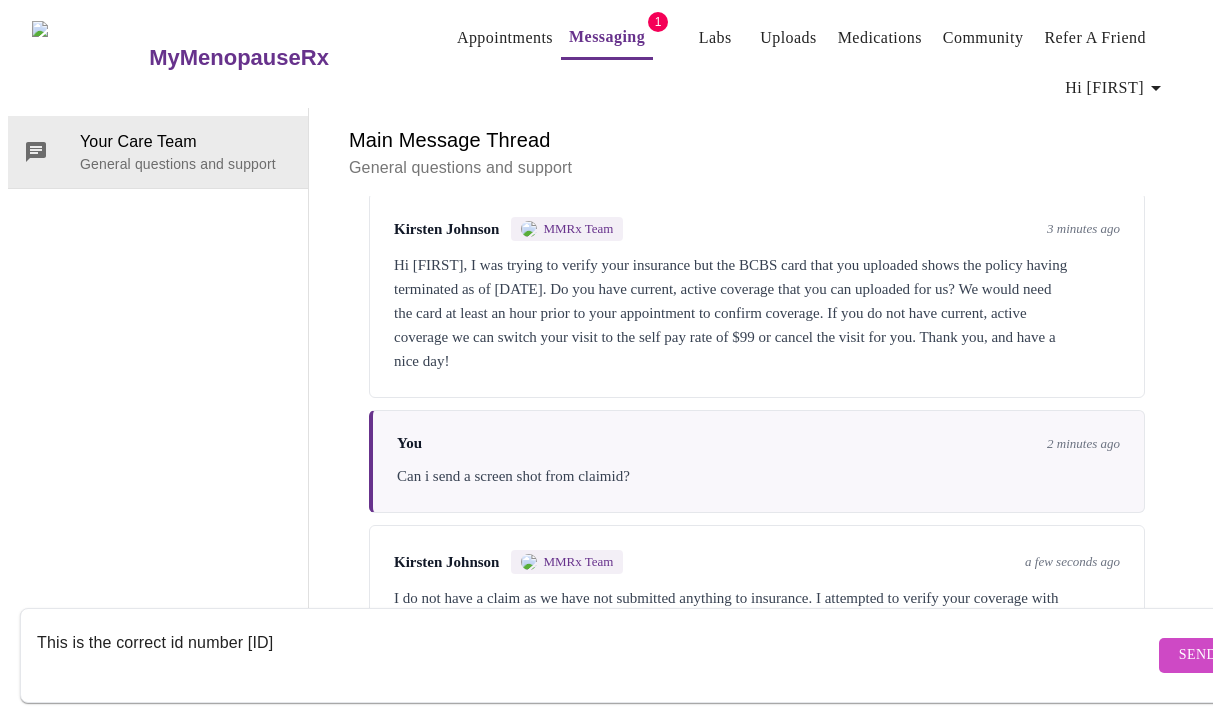 type on "This is the correct id number [ID]" 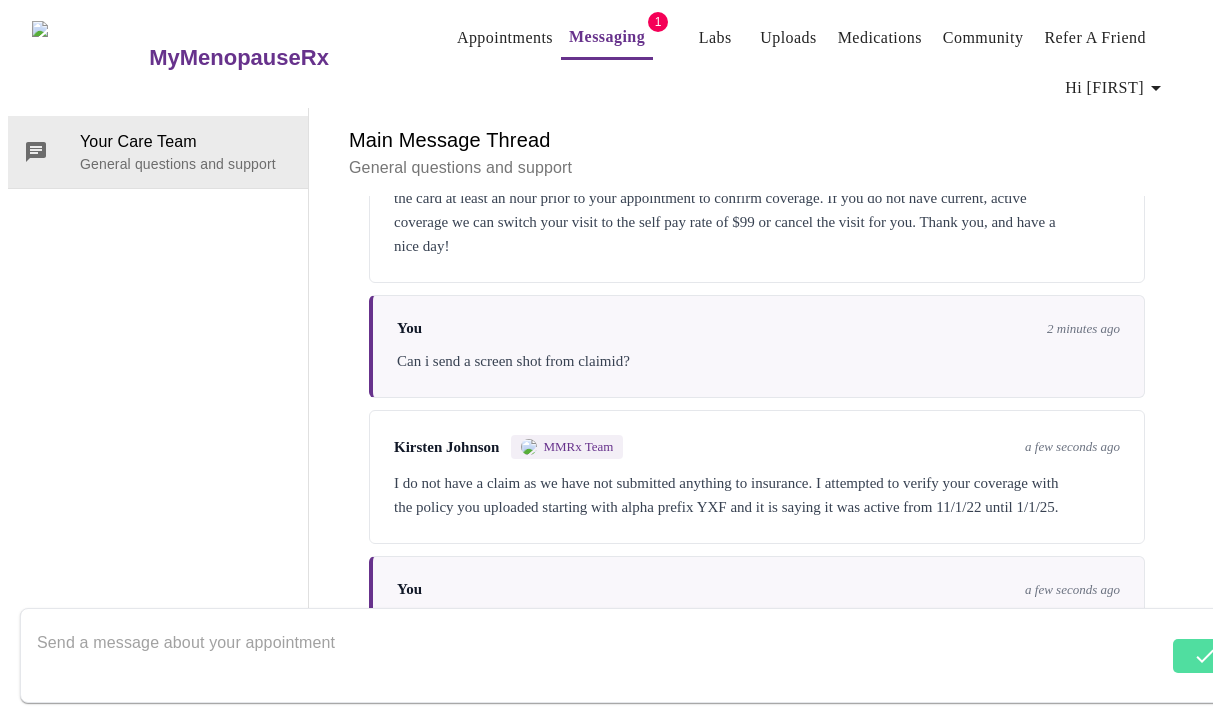 scroll, scrollTop: 521, scrollLeft: 0, axis: vertical 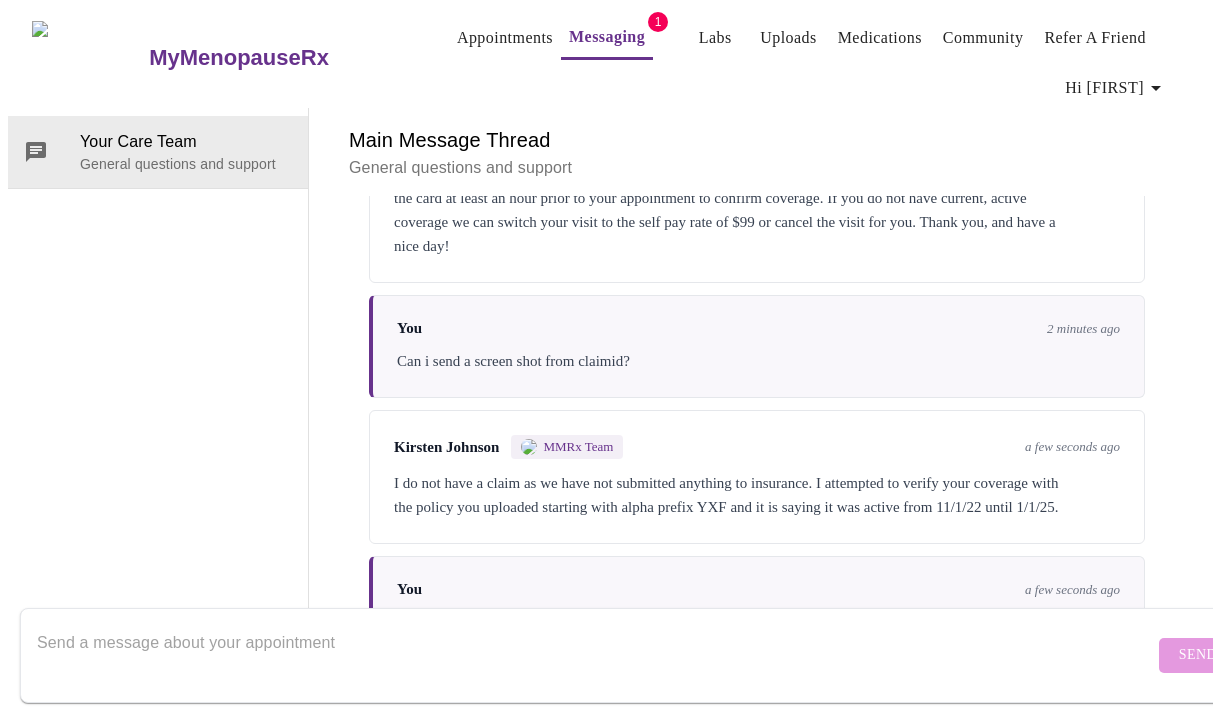 click at bounding box center [595, 655] 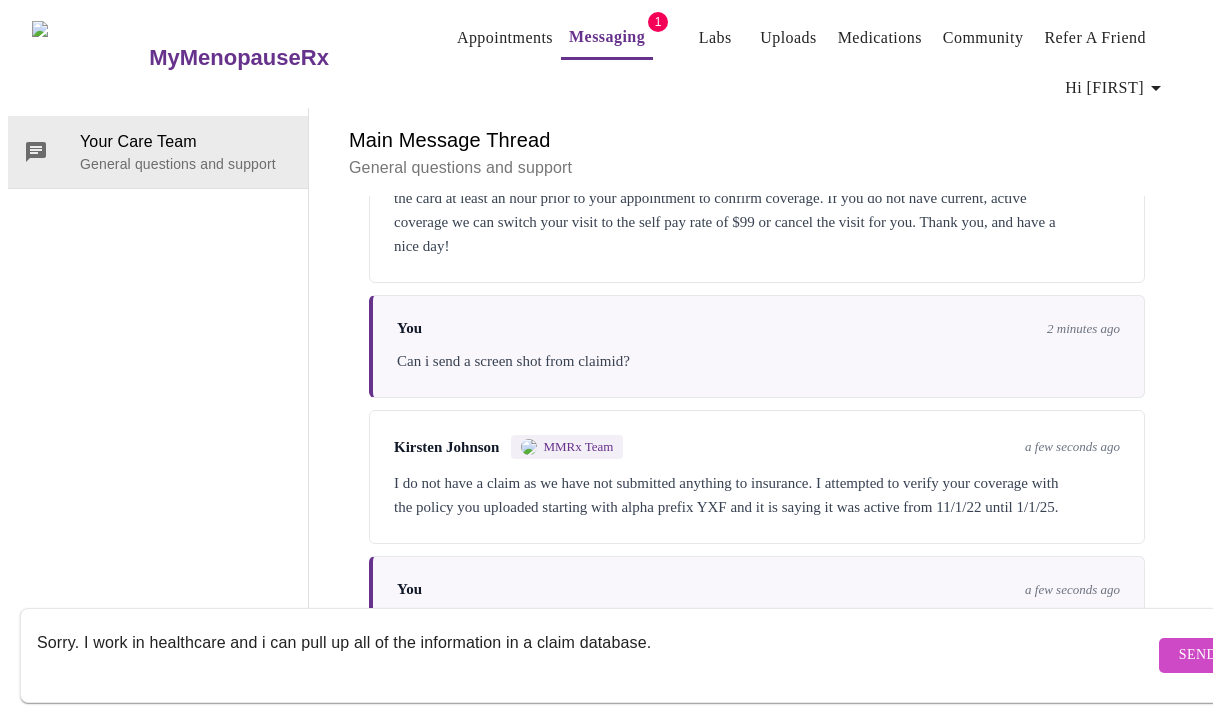 type on "Sorry. I work in healthcare and i can pull up all of the information in a claim database." 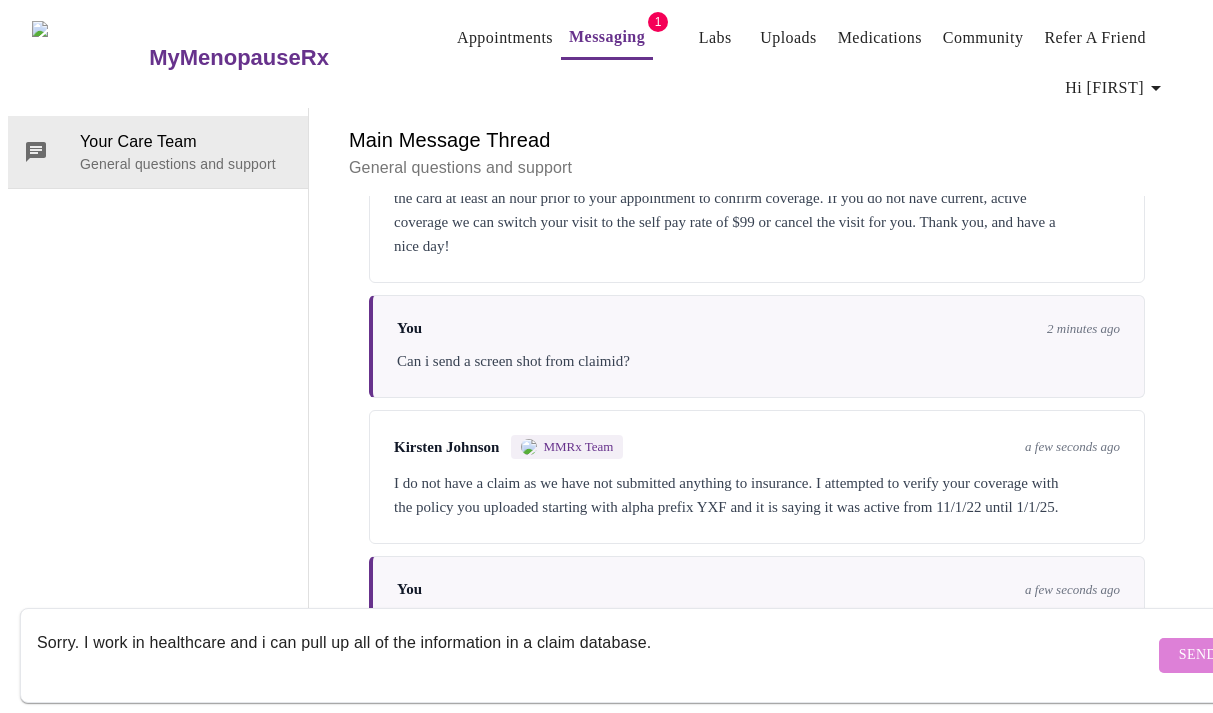 click on "Send" at bounding box center (1198, 655) 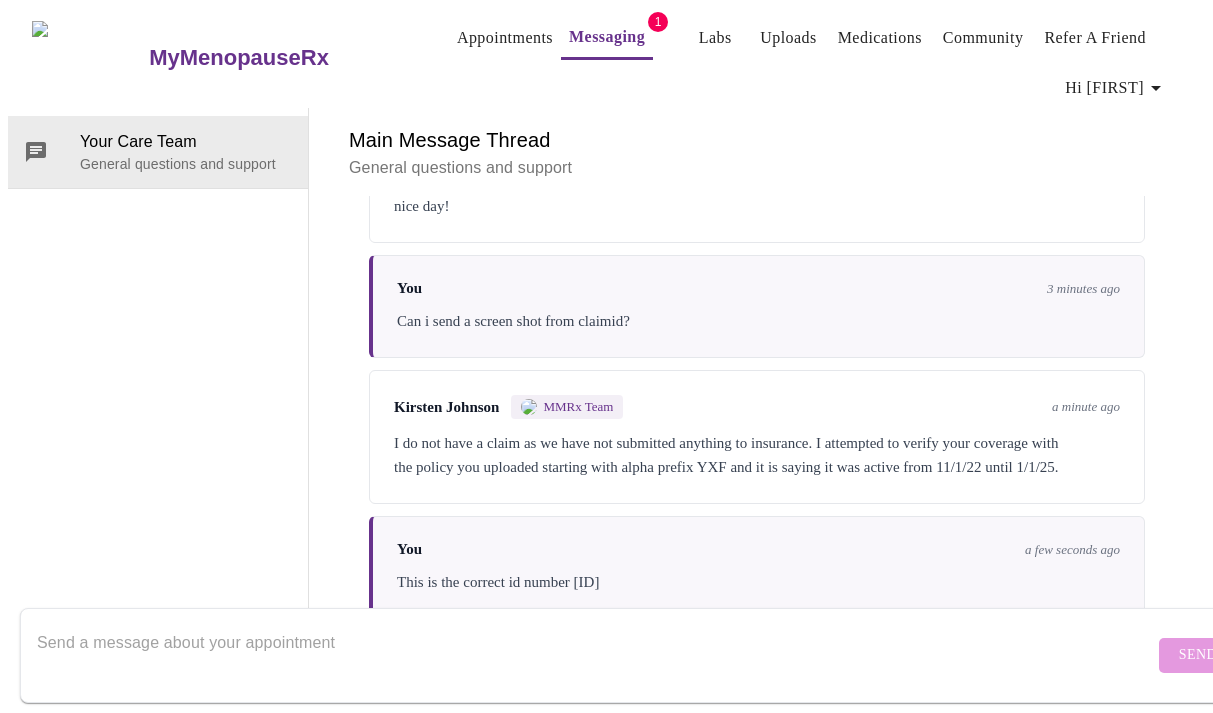 scroll, scrollTop: 641, scrollLeft: 0, axis: vertical 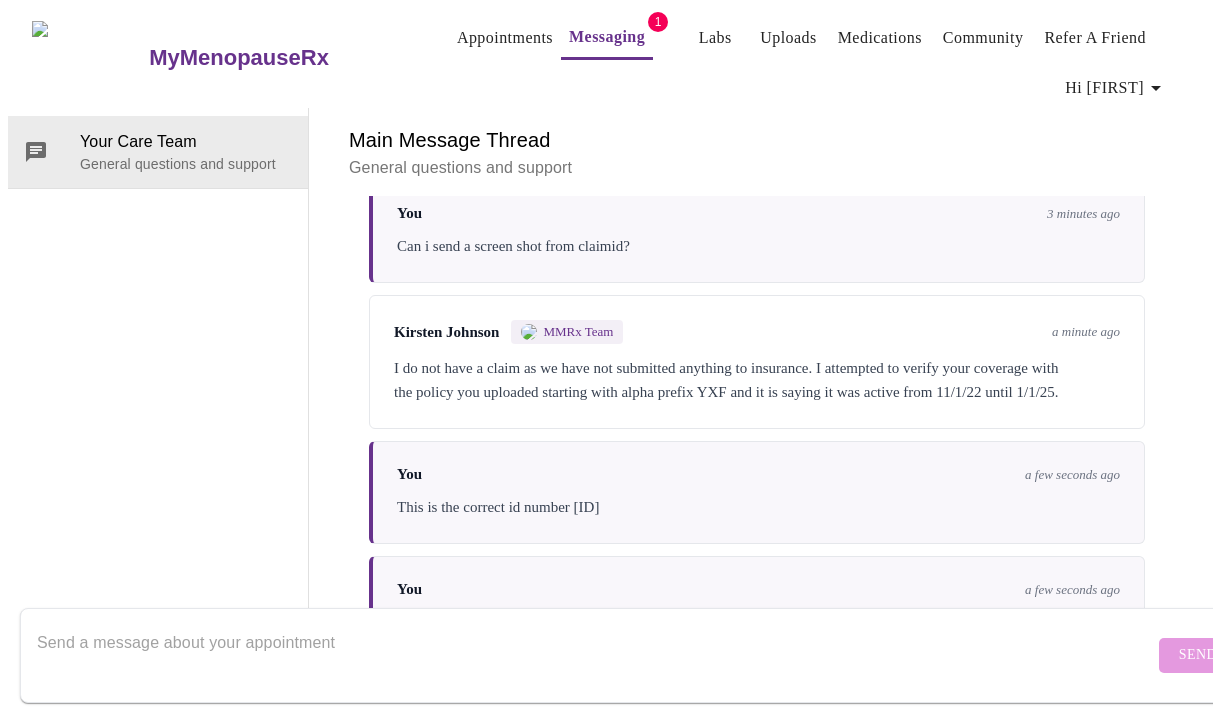 click at bounding box center (595, 655) 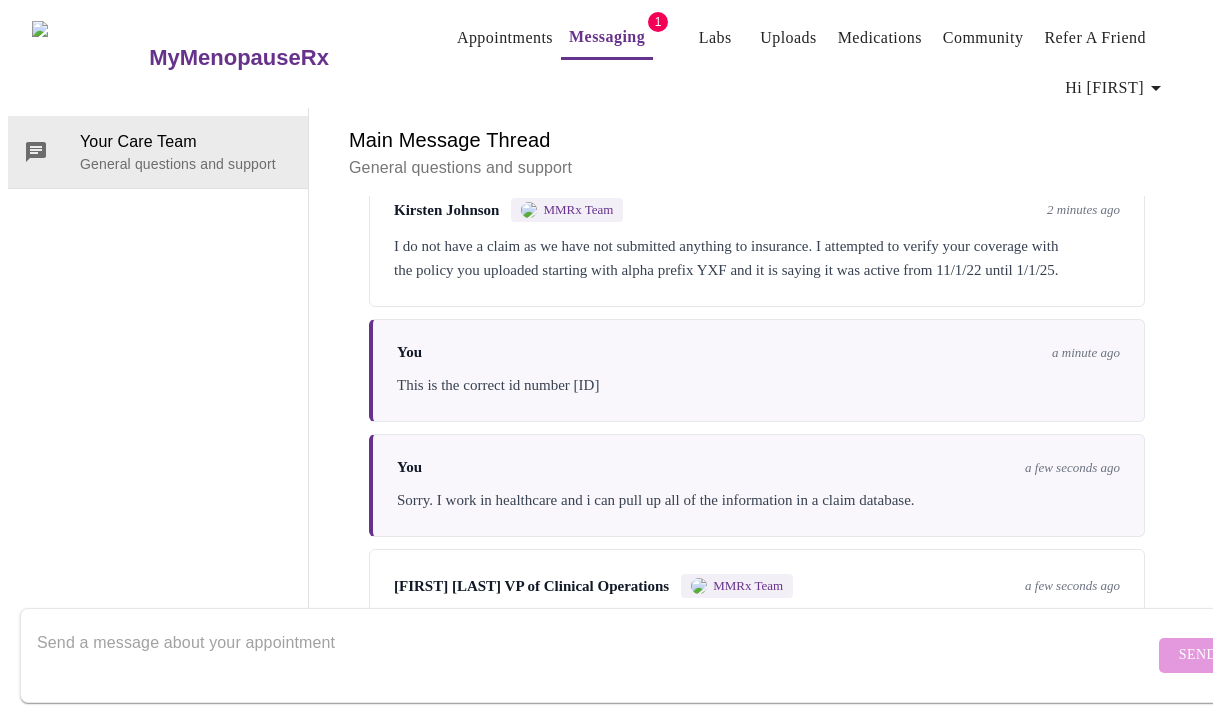 scroll, scrollTop: 767, scrollLeft: 0, axis: vertical 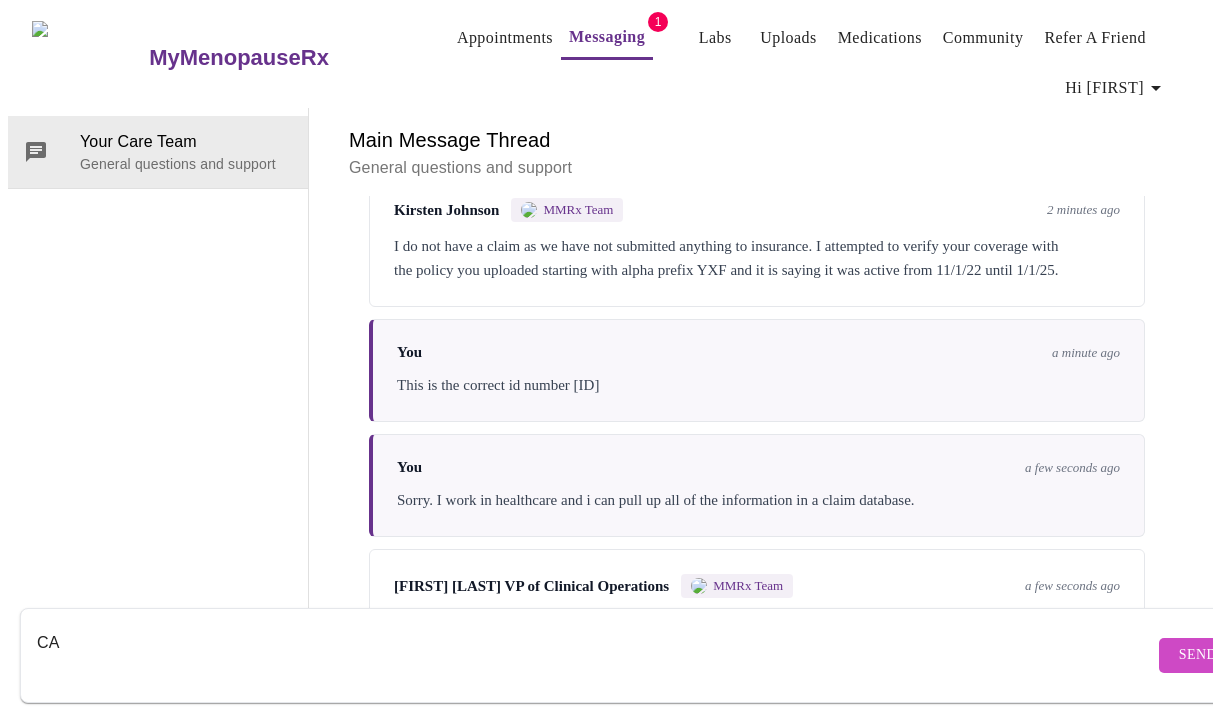 type on "C" 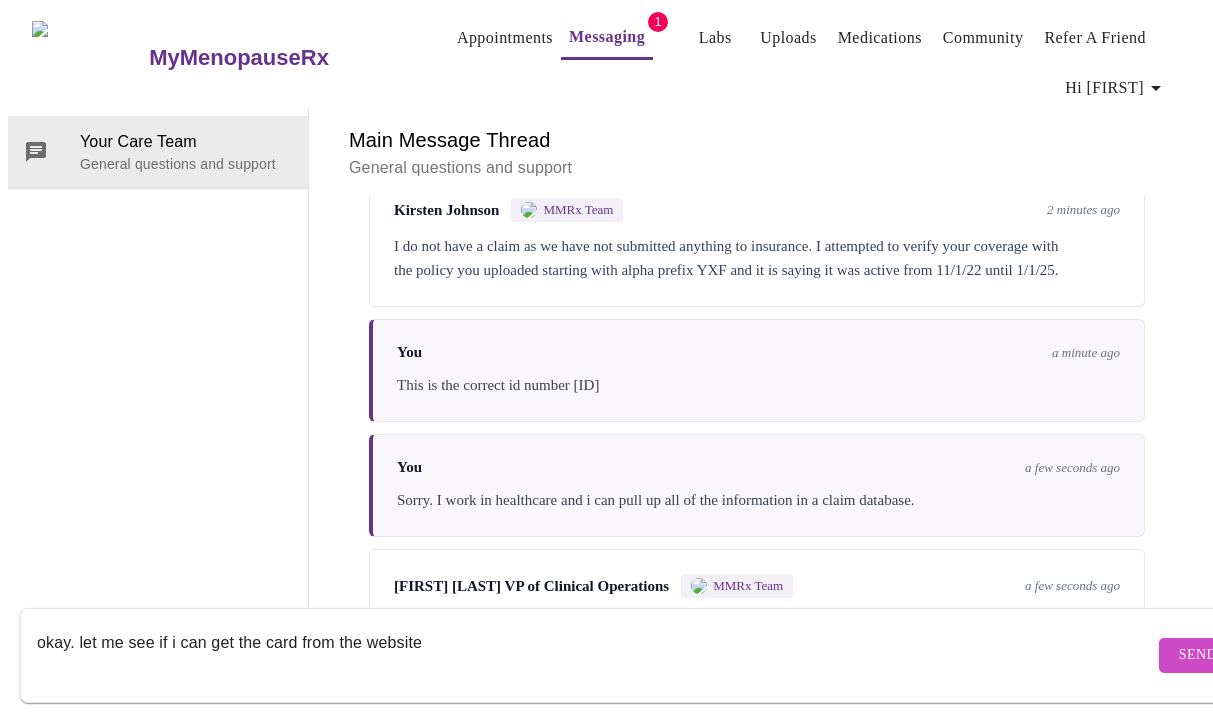 scroll, scrollTop: 13, scrollLeft: 0, axis: vertical 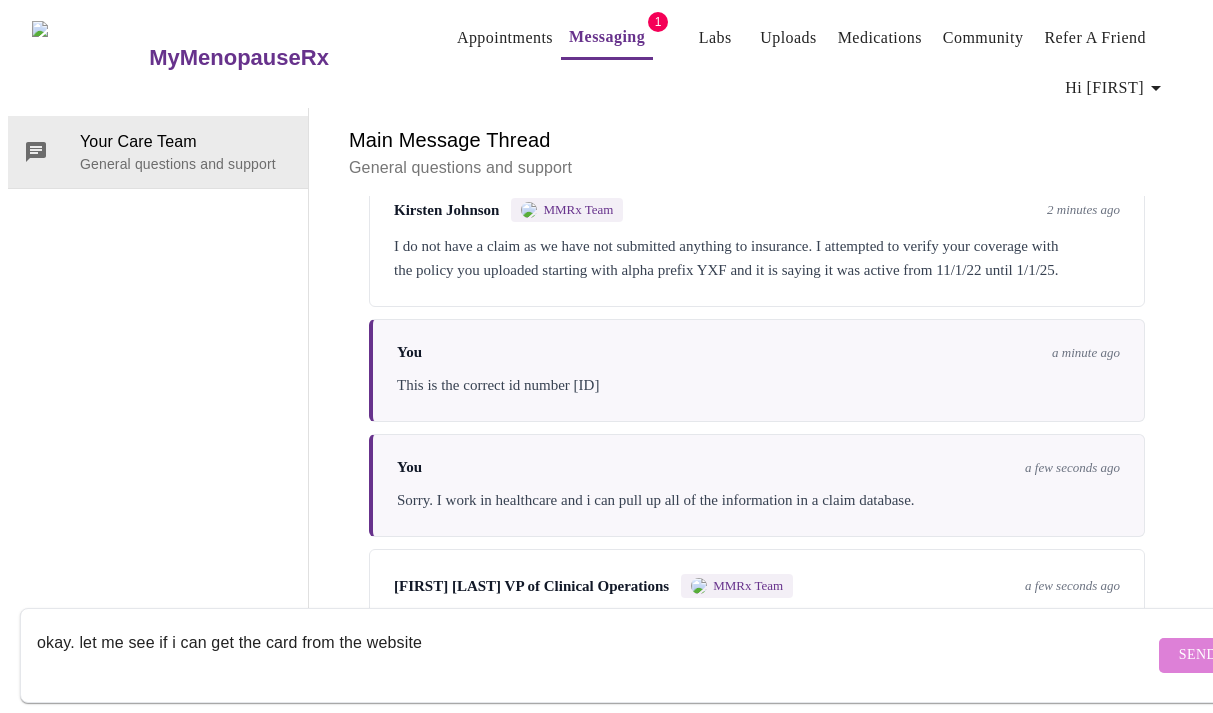 click on "Send" at bounding box center [1198, 655] 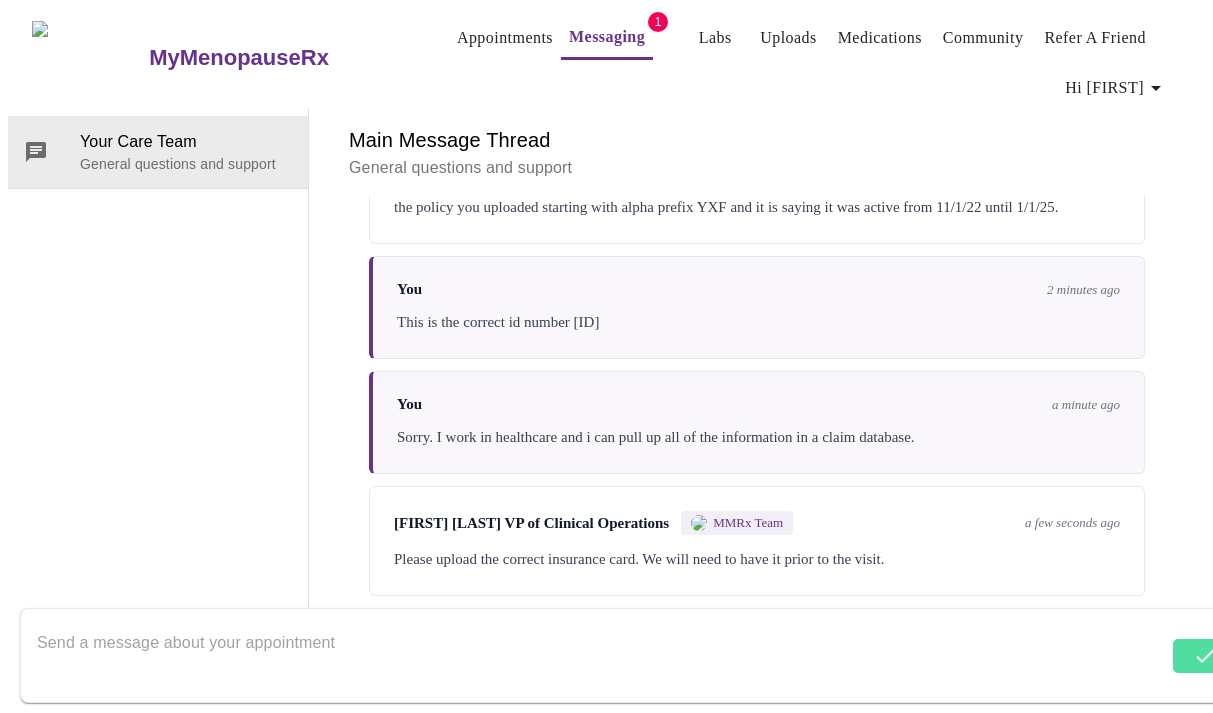 scroll, scrollTop: 0, scrollLeft: 0, axis: both 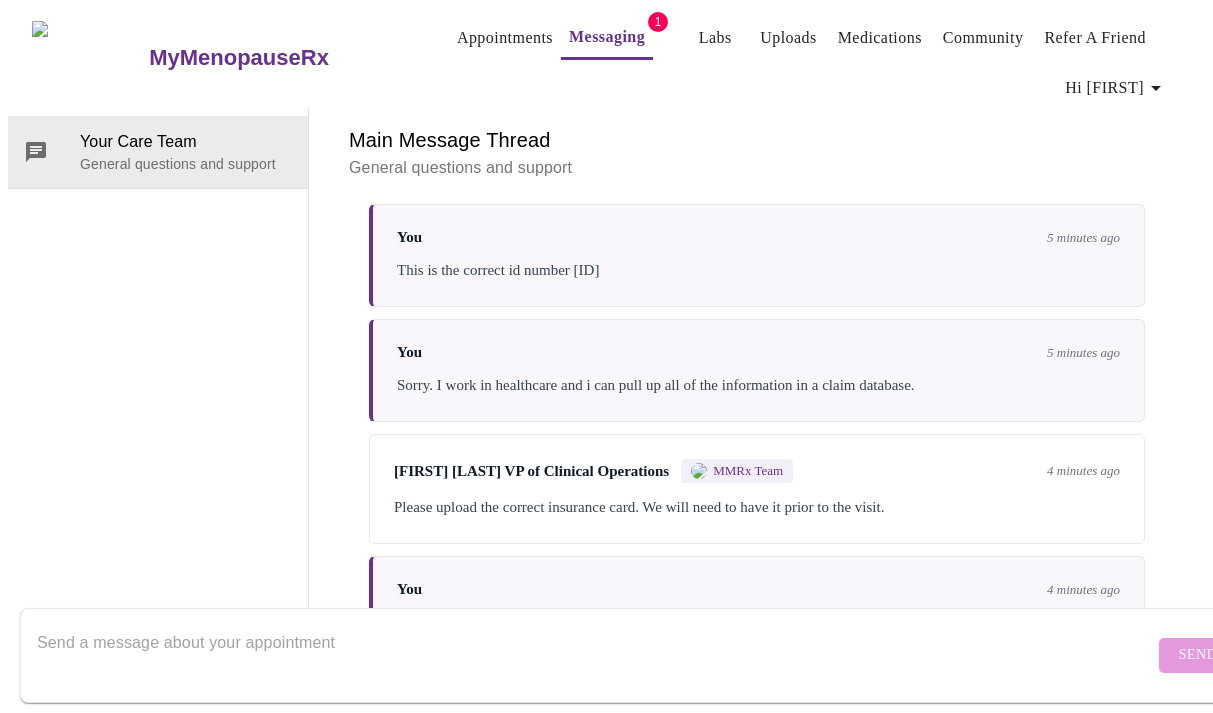 click on "Appointments" at bounding box center (505, 38) 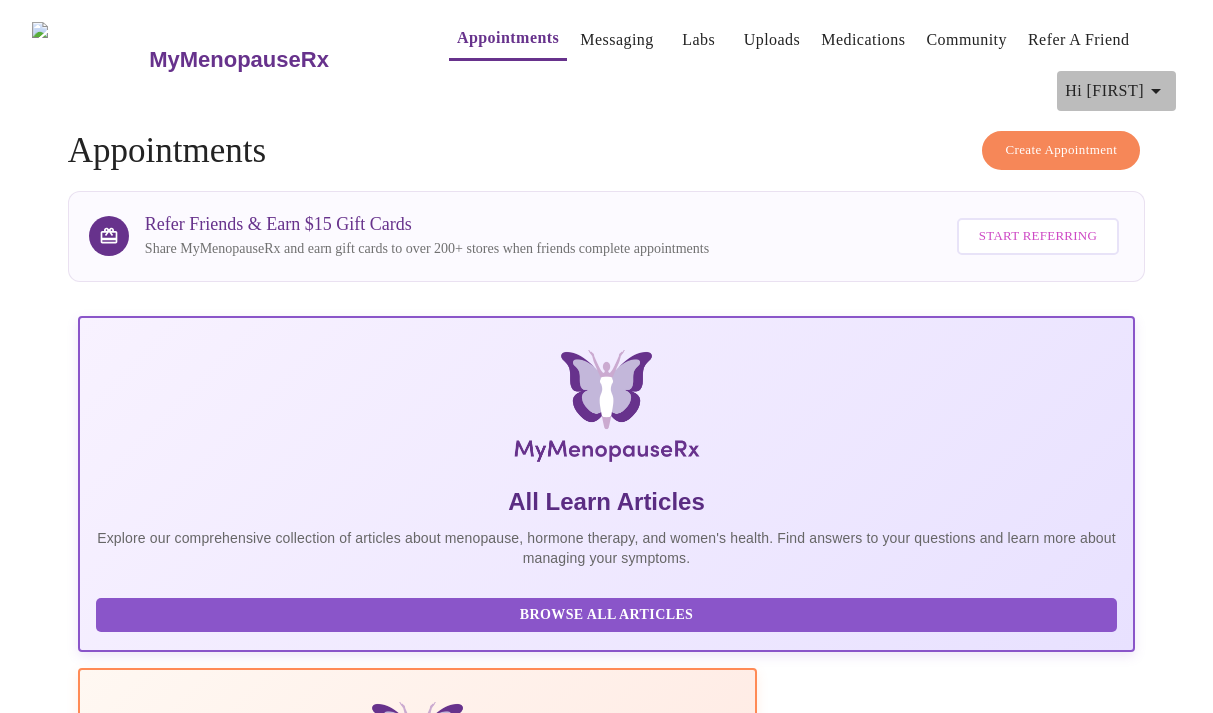 click on "Hi [FIRST]" at bounding box center [1116, 91] 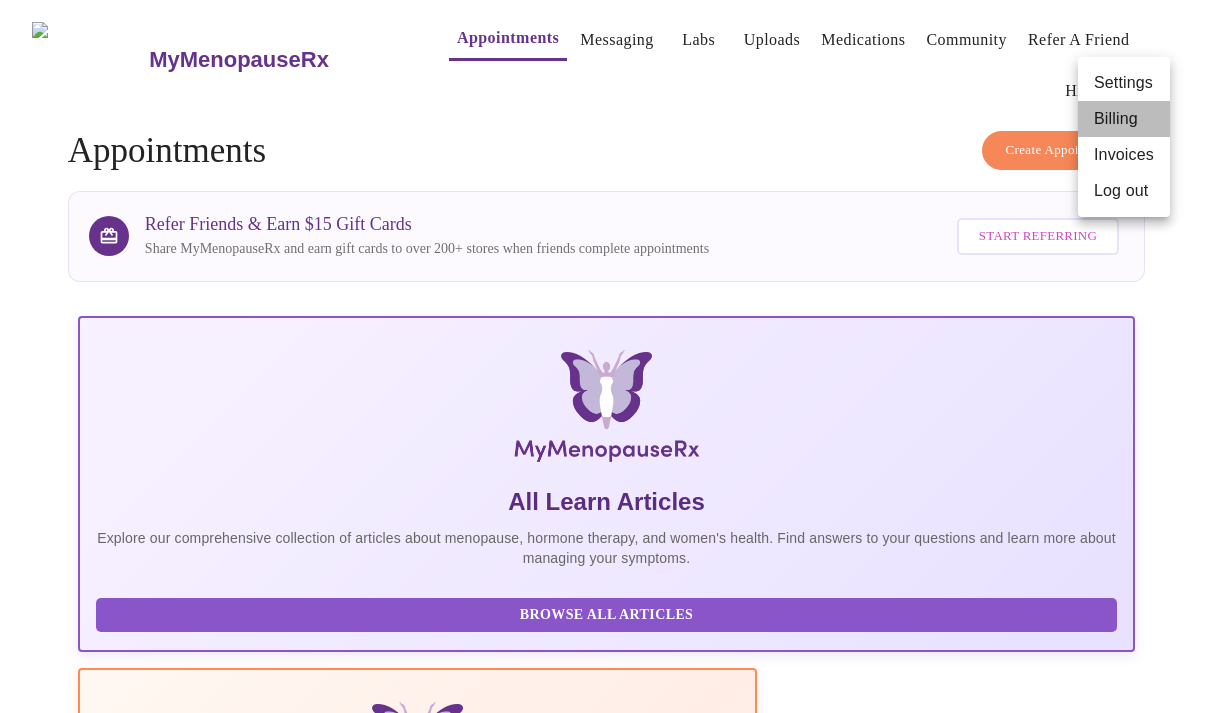 click on "Billing" at bounding box center (1124, 119) 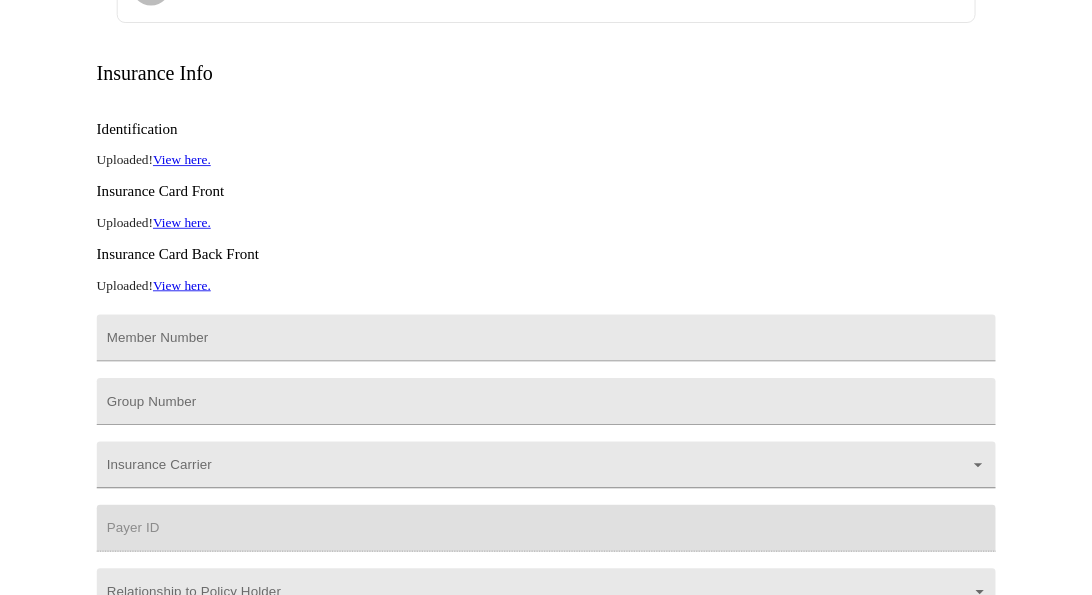 scroll, scrollTop: 133, scrollLeft: 0, axis: vertical 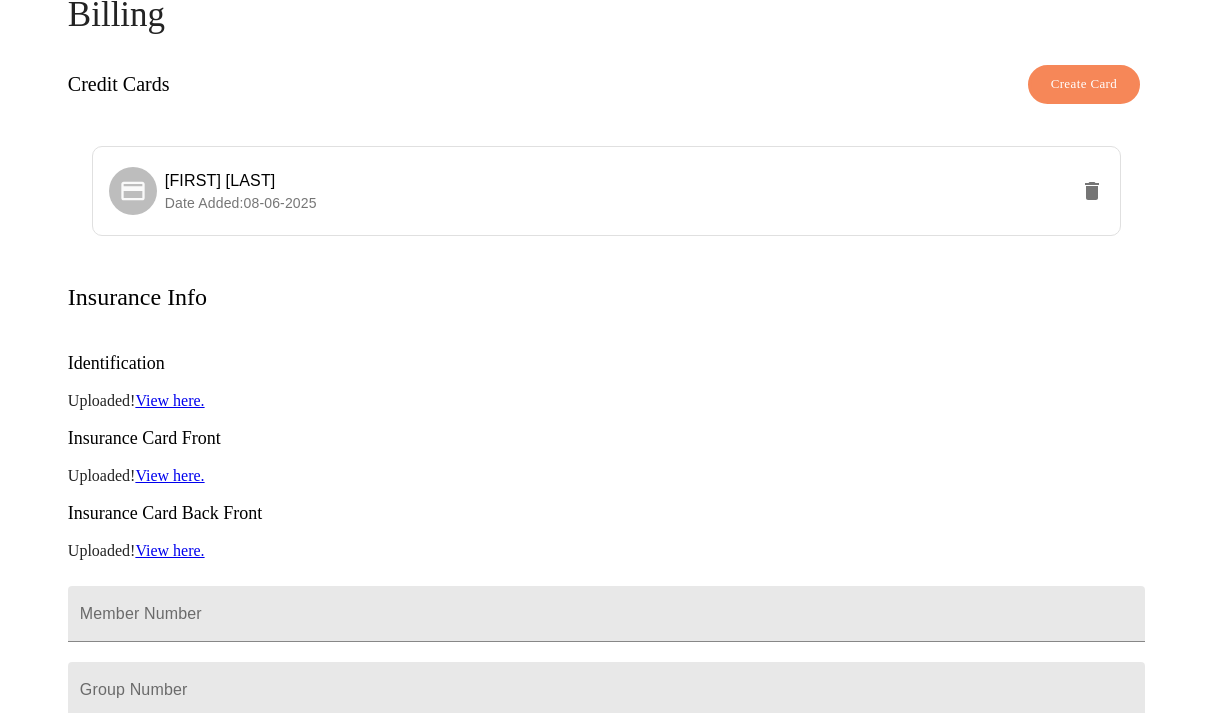 click on "View here." at bounding box center (169, 400) 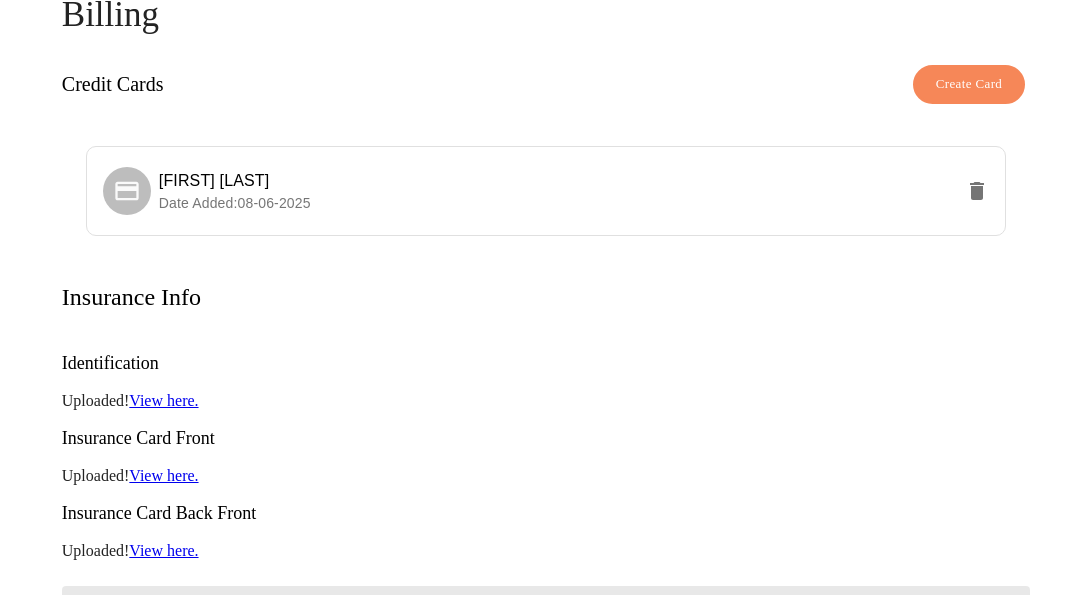 scroll, scrollTop: 0, scrollLeft: 0, axis: both 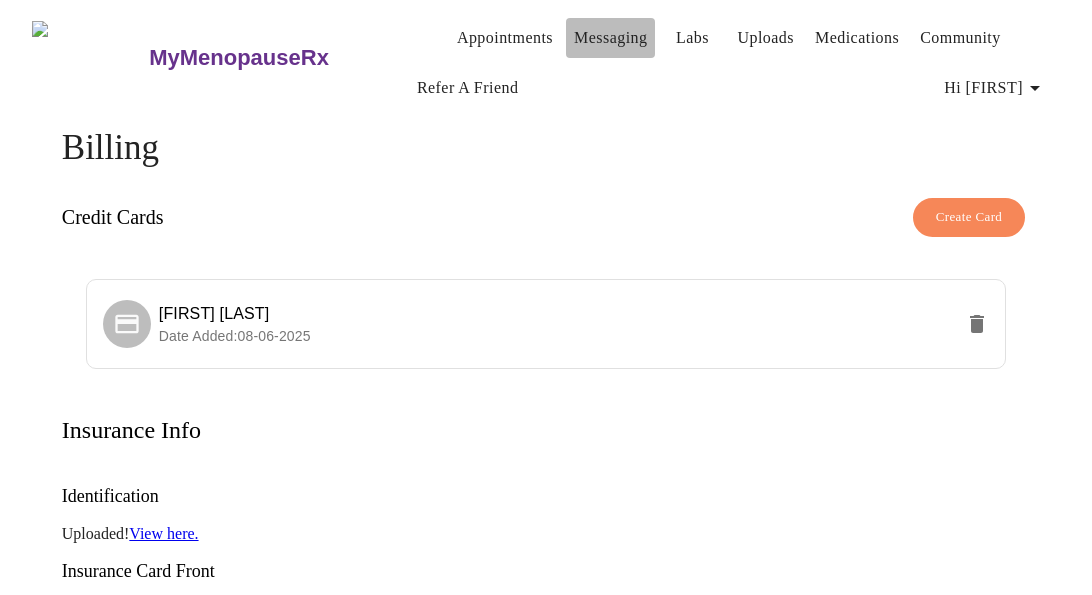 click on "Messaging" at bounding box center (610, 38) 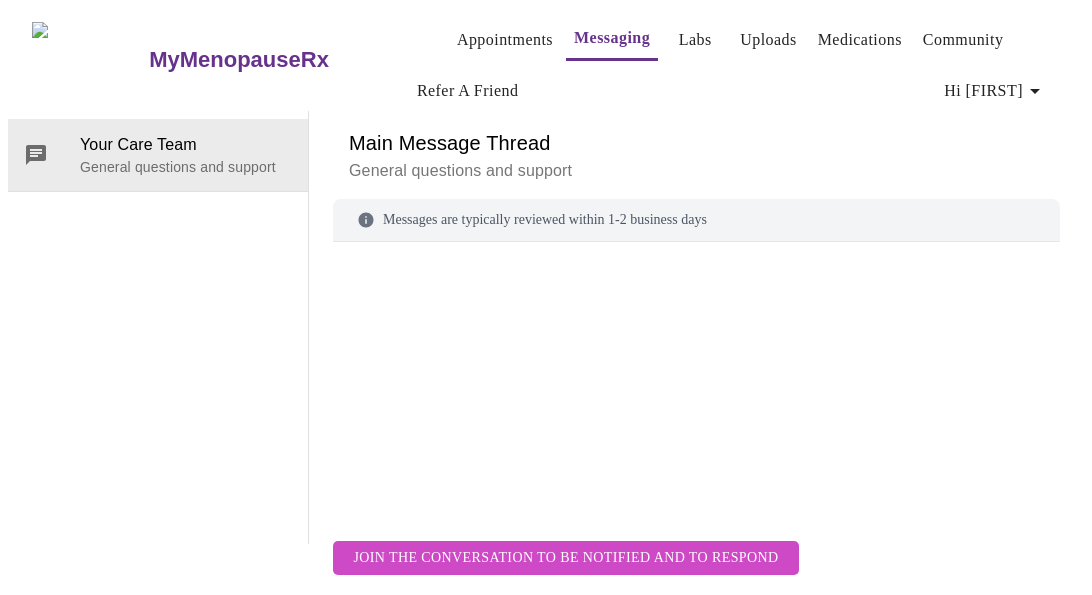 scroll, scrollTop: 103, scrollLeft: 0, axis: vertical 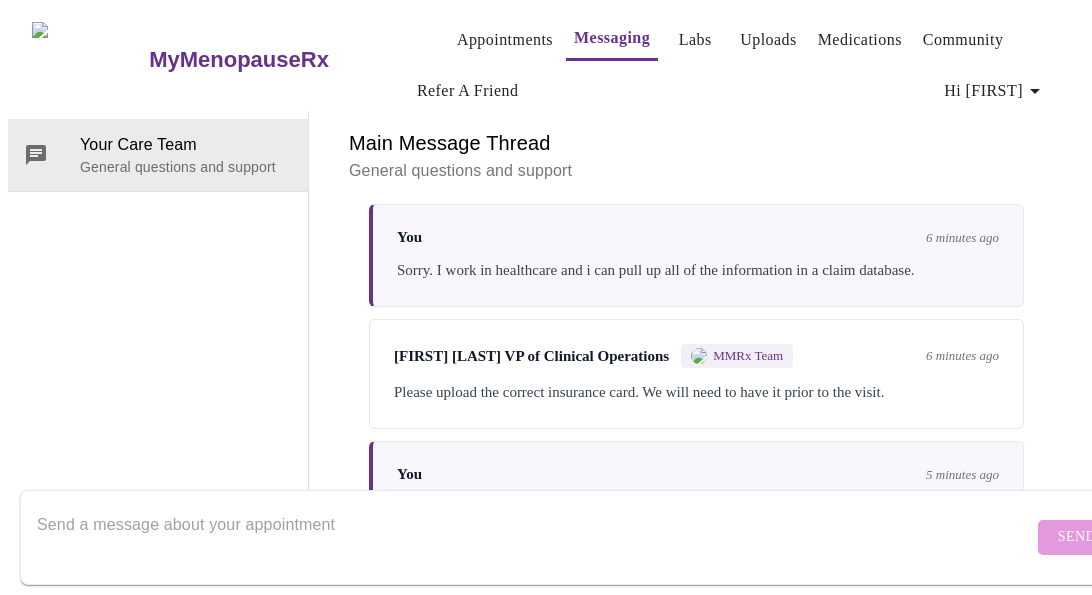 click at bounding box center (535, 537) 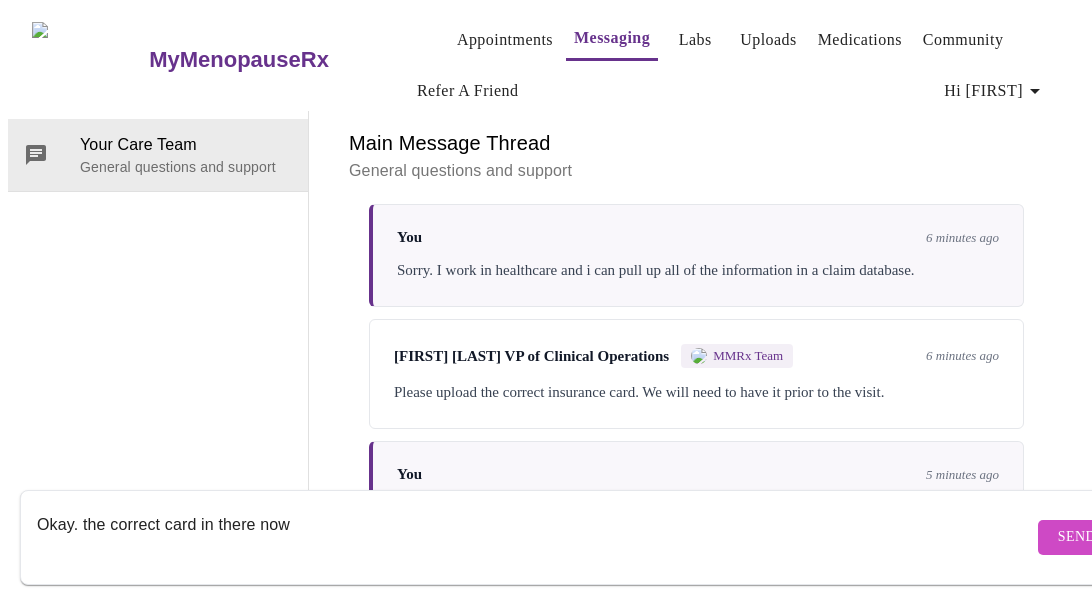 type on "Okay. the correct card in there now" 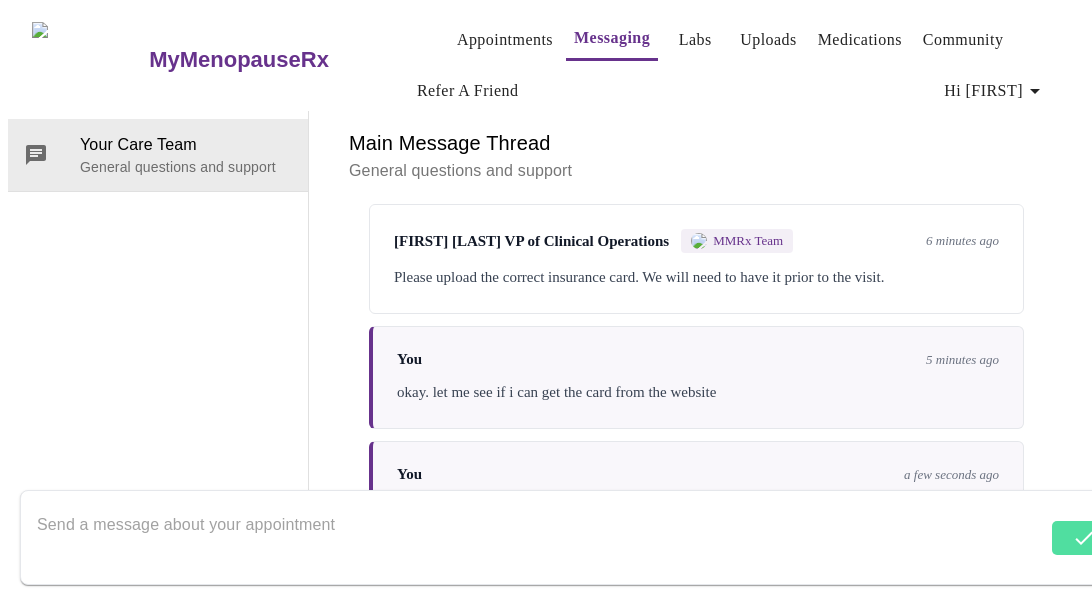 scroll, scrollTop: 1174, scrollLeft: 0, axis: vertical 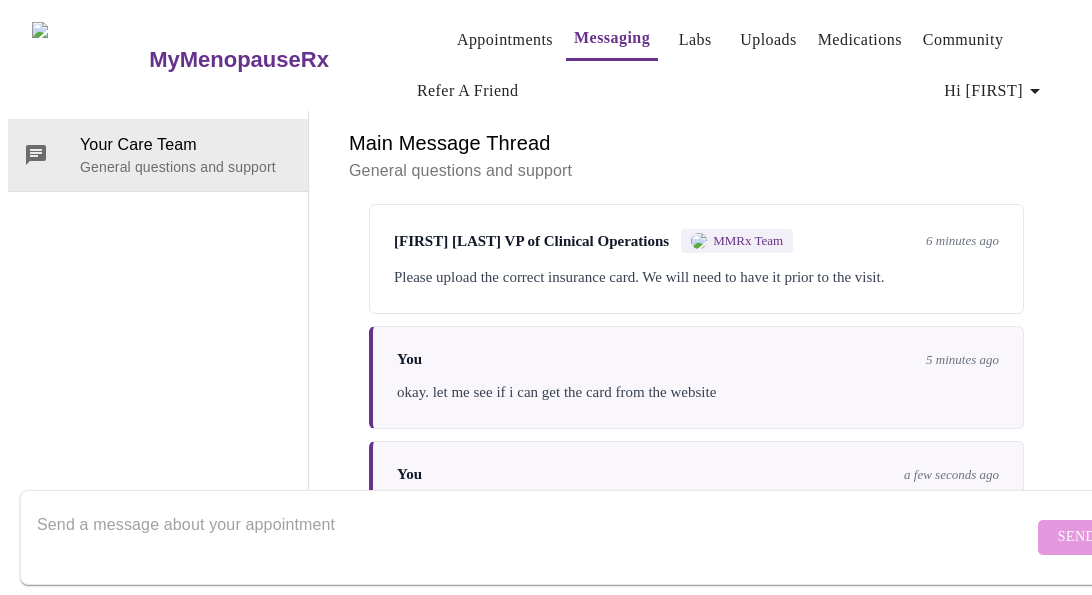 click at bounding box center [535, 537] 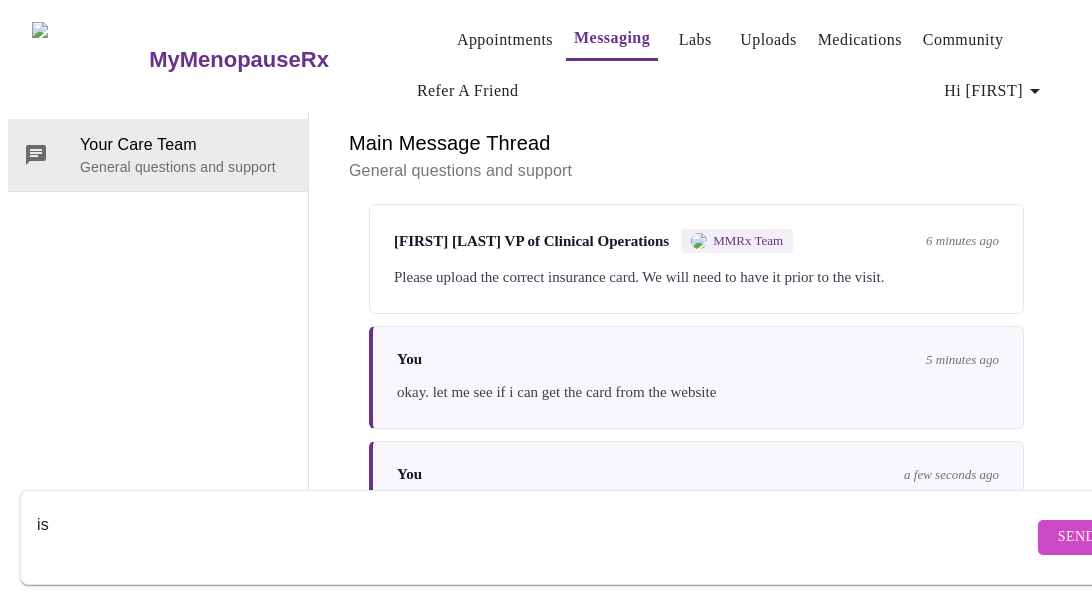 type on "is" 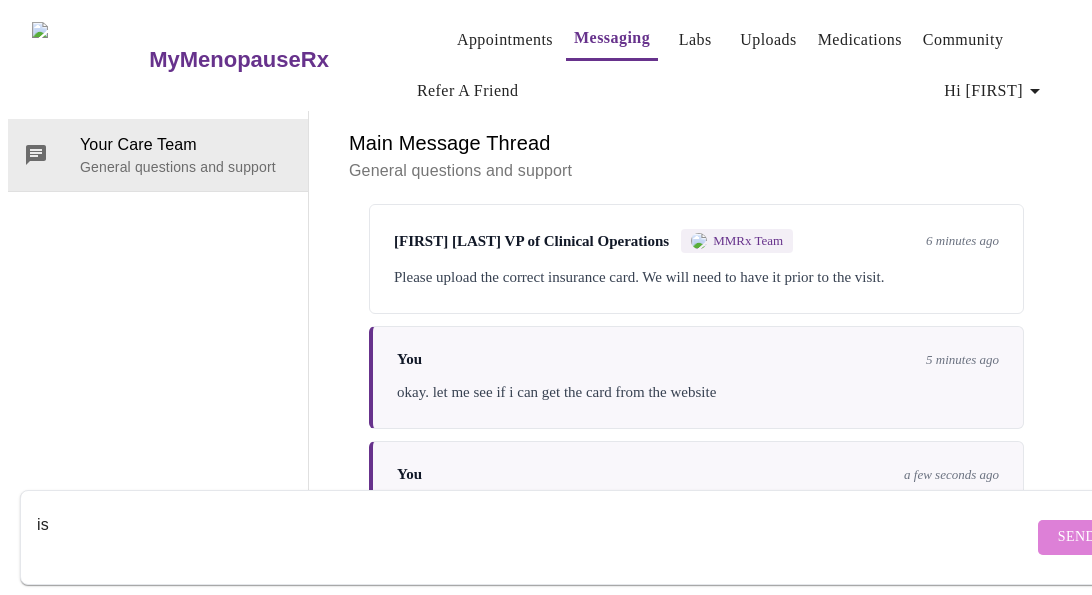 click on "Send" at bounding box center (1077, 537) 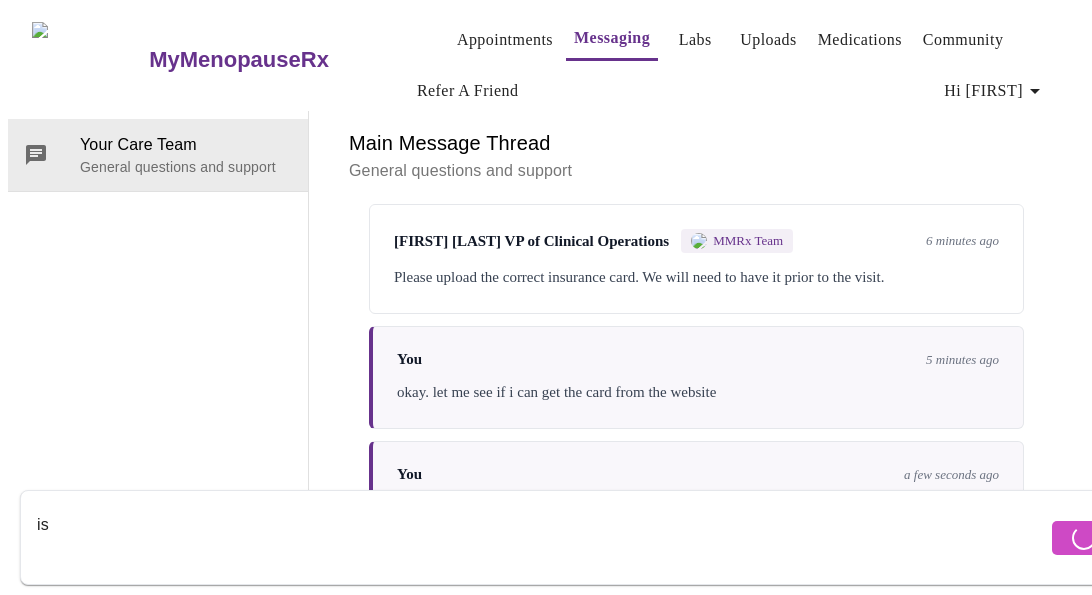 type 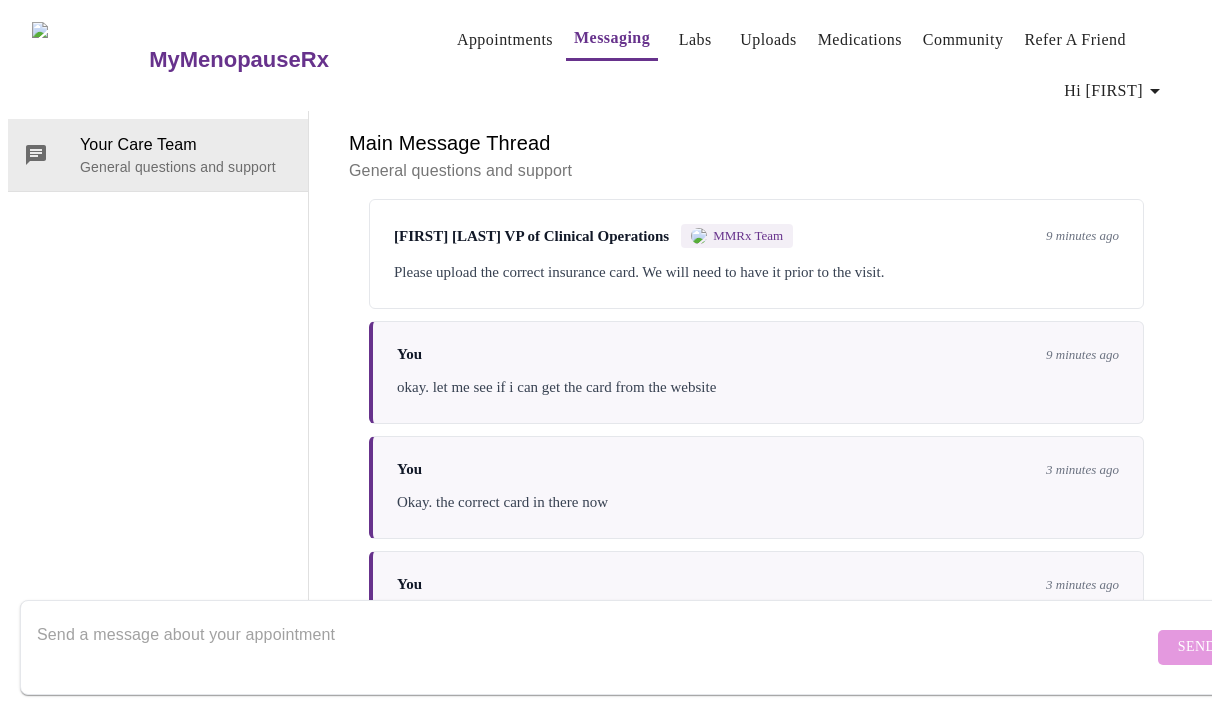 scroll, scrollTop: 676, scrollLeft: 0, axis: vertical 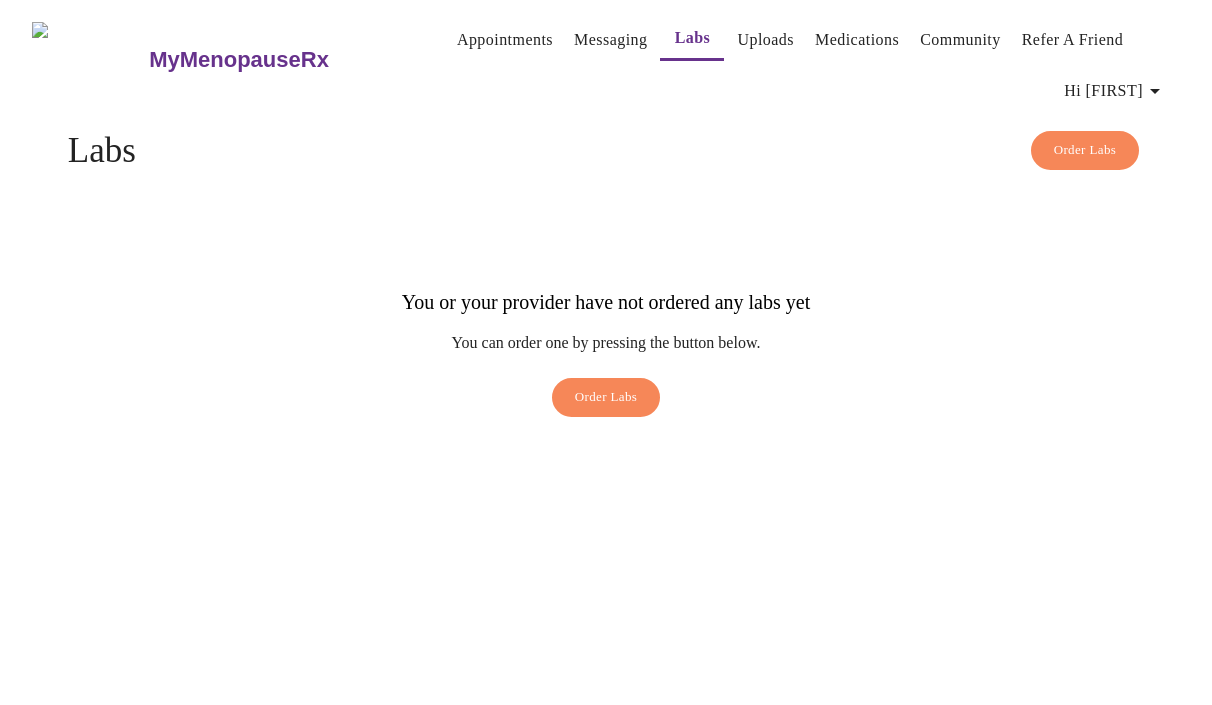 click on "Uploads" at bounding box center (765, 40) 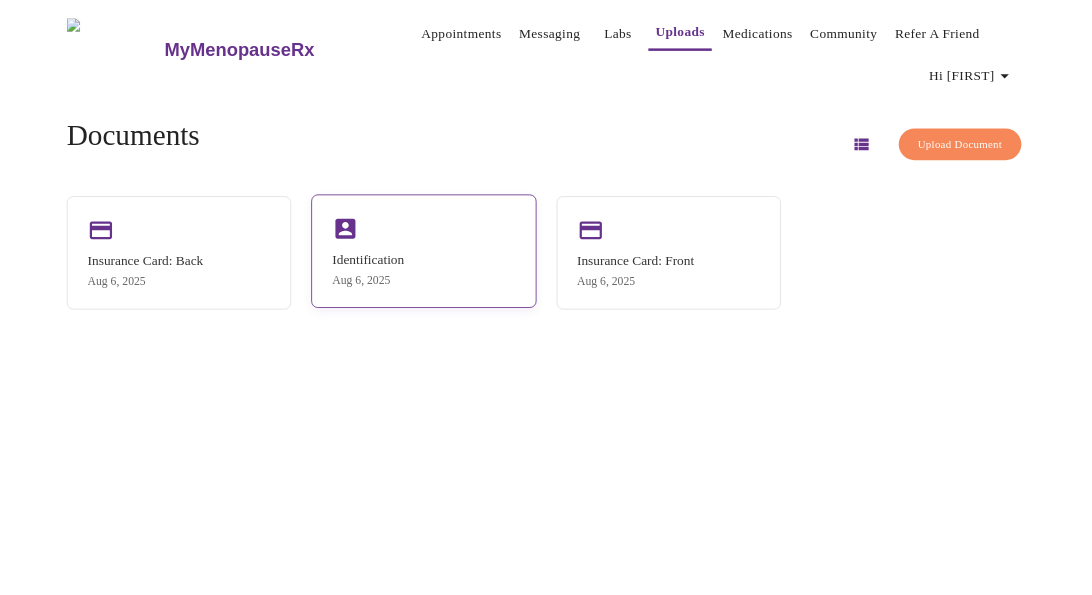 scroll, scrollTop: 0, scrollLeft: 0, axis: both 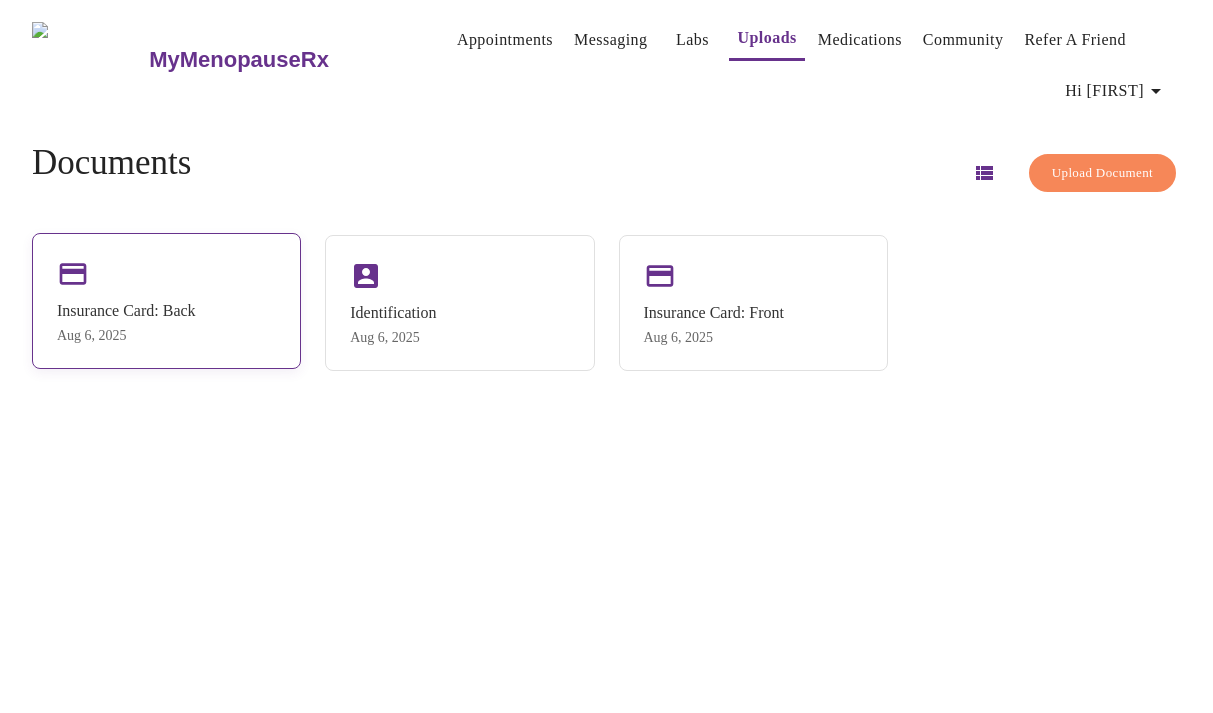 click on "Insurance Card: Back Aug 6, 2025" at bounding box center (166, 301) 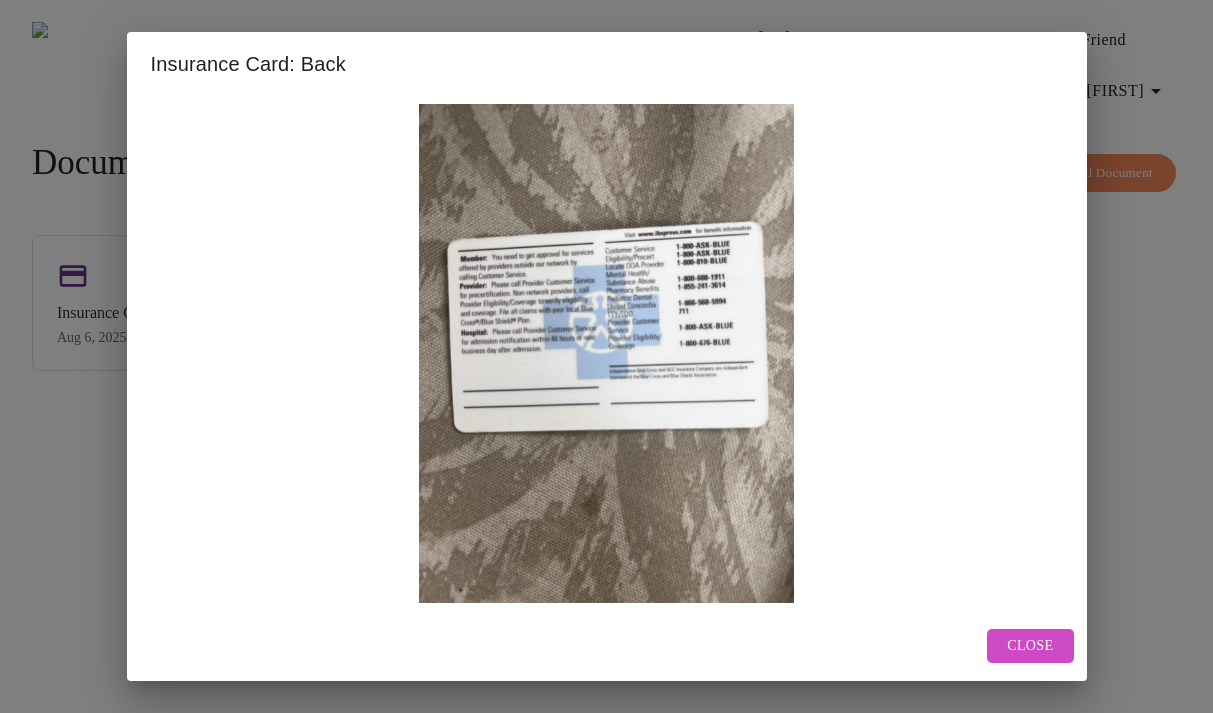 click on "Close" at bounding box center (1030, 646) 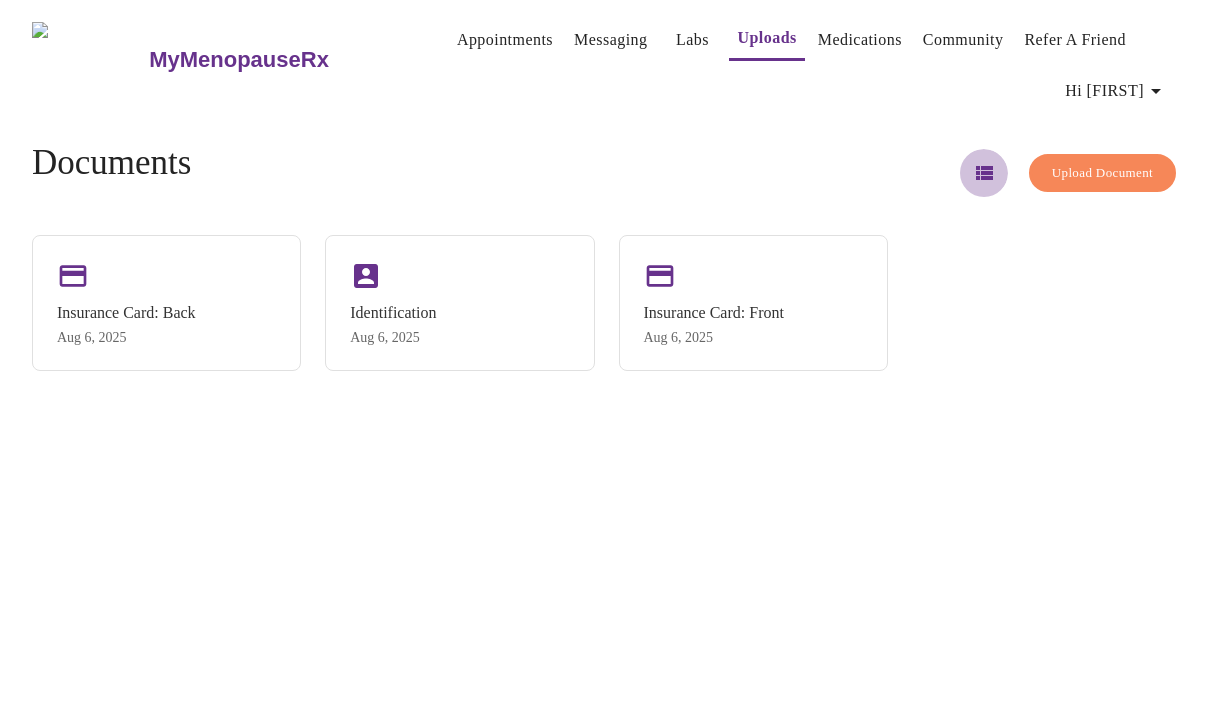 click 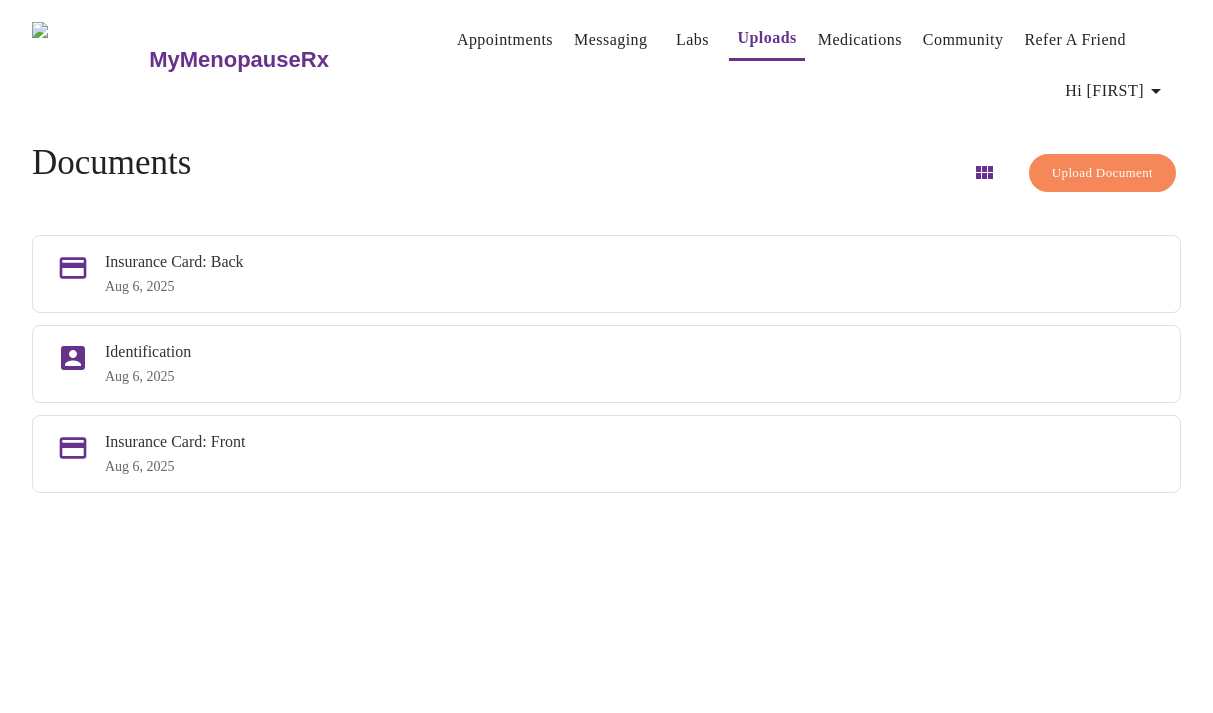 click on "Upload Document" at bounding box center [1102, 173] 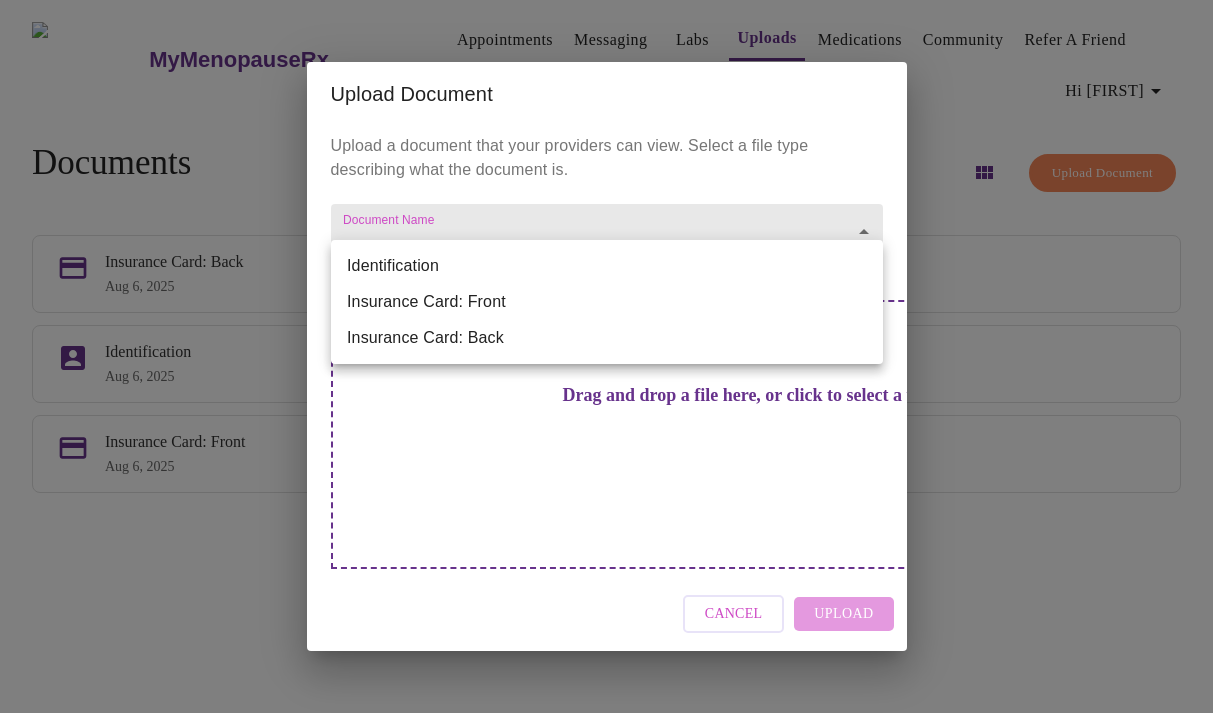 click on "MyMenopauseRx Appointments Messaging Labs Uploads Medications Community Refer a Friend Hi Danielle   Documents Upload Document Insurance Card: Back Aug 6, 2025 Identification Aug 6, 2025 Insurance Card: Front Aug 6, 2025 Settings Billing Invoices Log out Upload Document Upload a document that your providers can view. Select a file type describing what the document is. Document Name ​ Drag and drop a file here, or click to select a file Cancel Upload Identification Insurance Card: Front Insurance Card: Back" at bounding box center (606, 364) 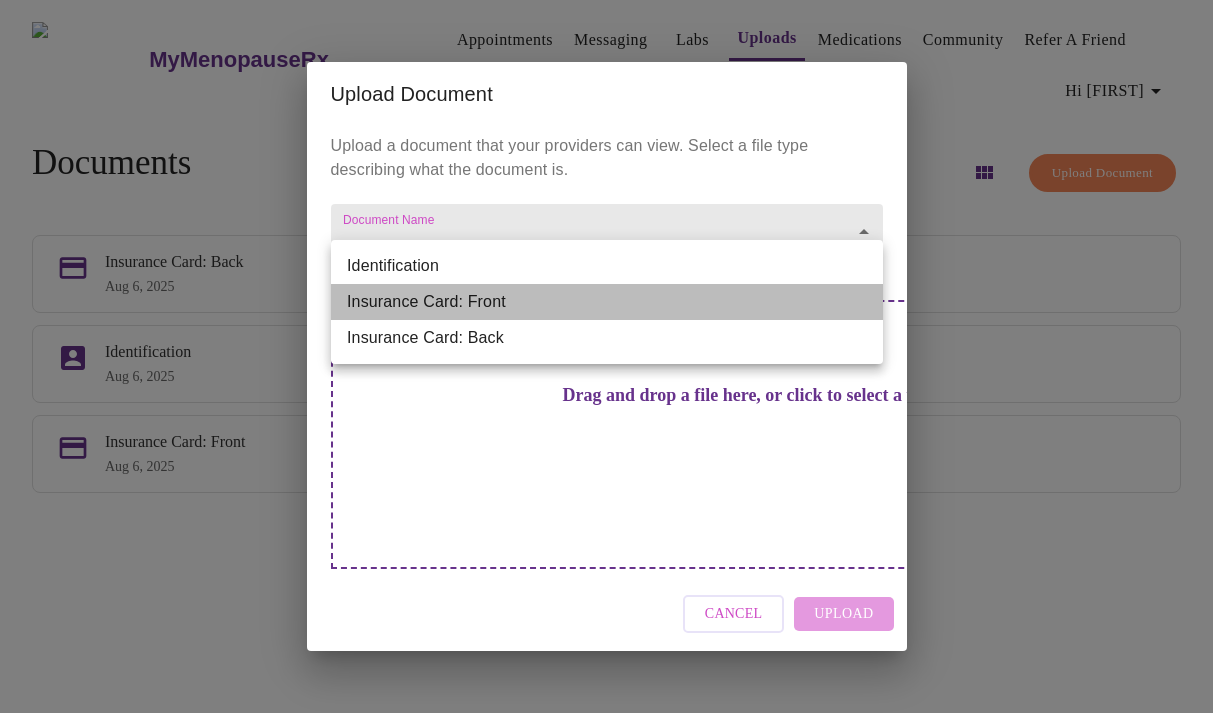 click on "Insurance Card: Front" at bounding box center [607, 302] 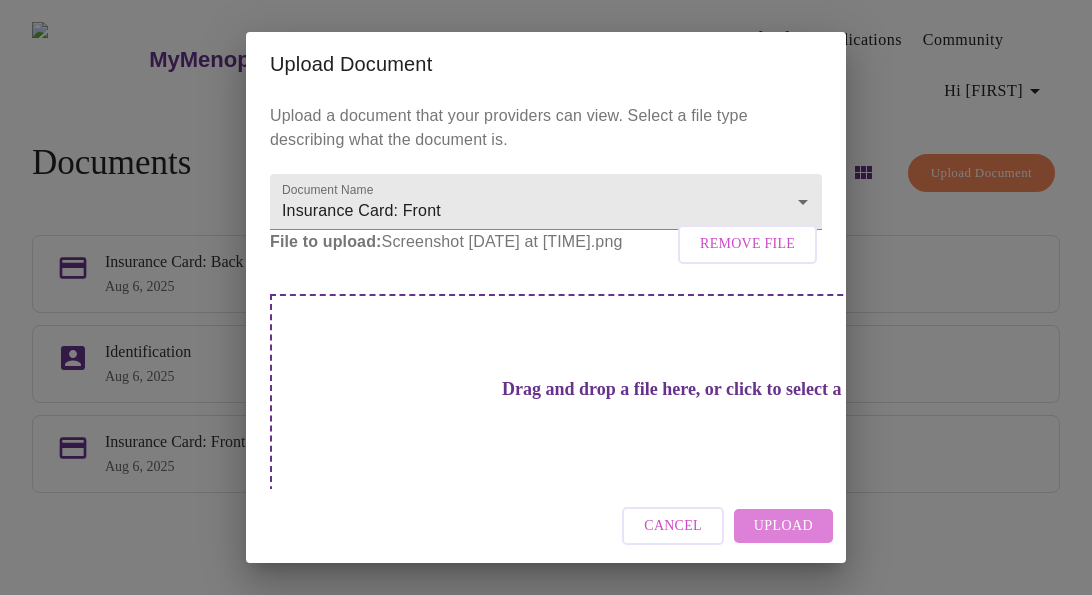 click on "Upload" at bounding box center [783, 526] 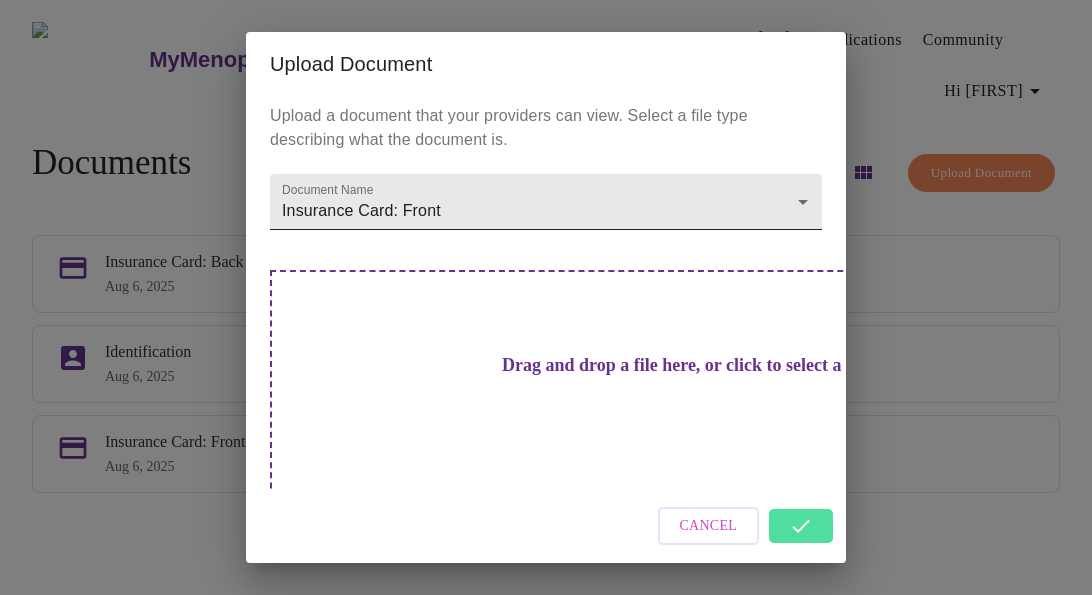 click on "MyMenopauseRx Appointments Messaging Labs Uploads Medications Community Refer a Friend Hi Danielle   Documents Upload Document Insurance Card: Back Aug 6, 2025 Identification Aug 6, 2025 Insurance Card: Front Aug 6, 2025 Settings Billing Invoices Log out Upload Document Upload a document that your providers can view. Select a file type describing what the document is. Document Name Insurance Card: Front Insurance Card: Front Drag and drop a file here, or click to select a file Cancel" at bounding box center [546, 305] 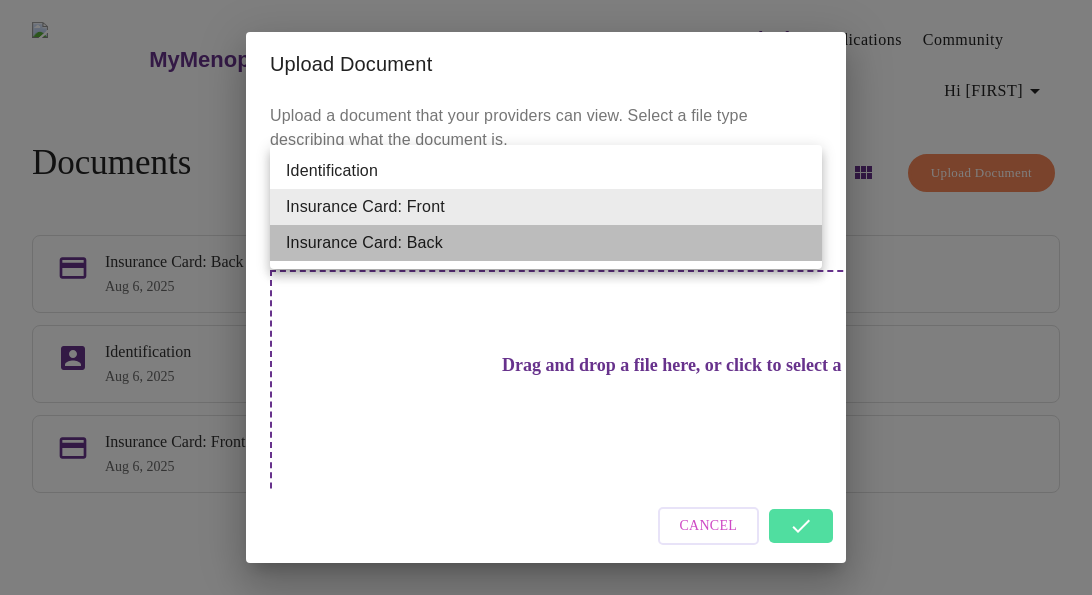 click on "Insurance Card: Back" at bounding box center [546, 243] 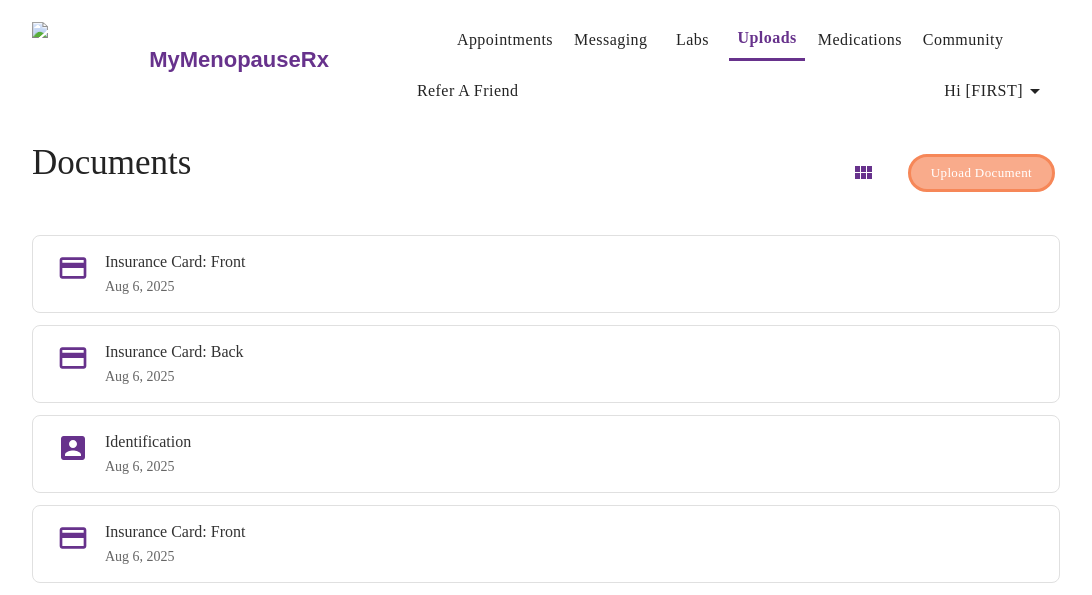 click on "Upload Document" at bounding box center (981, 173) 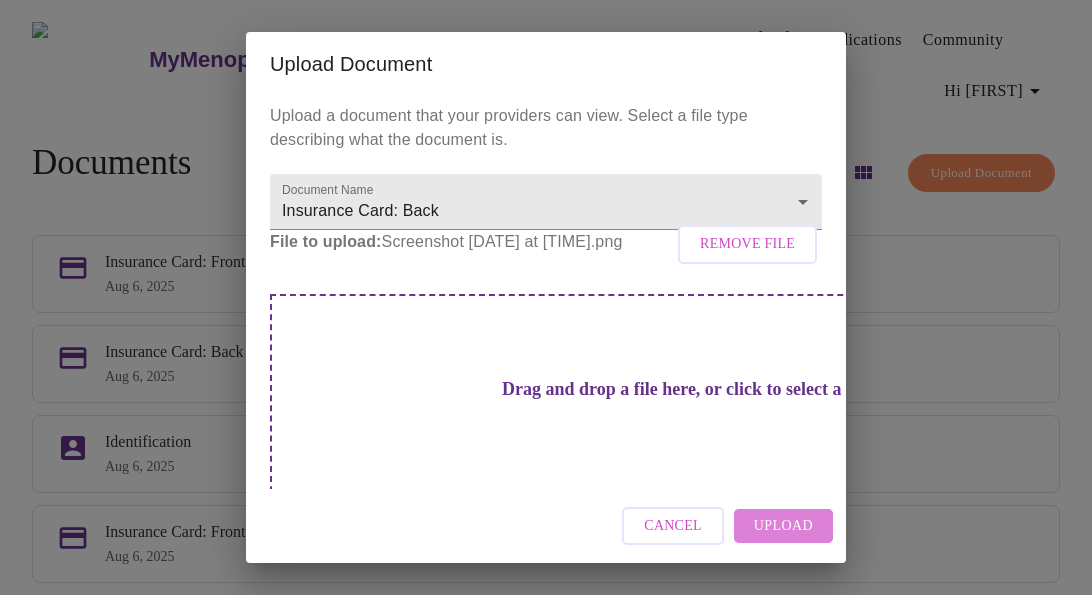click on "Upload" at bounding box center (783, 526) 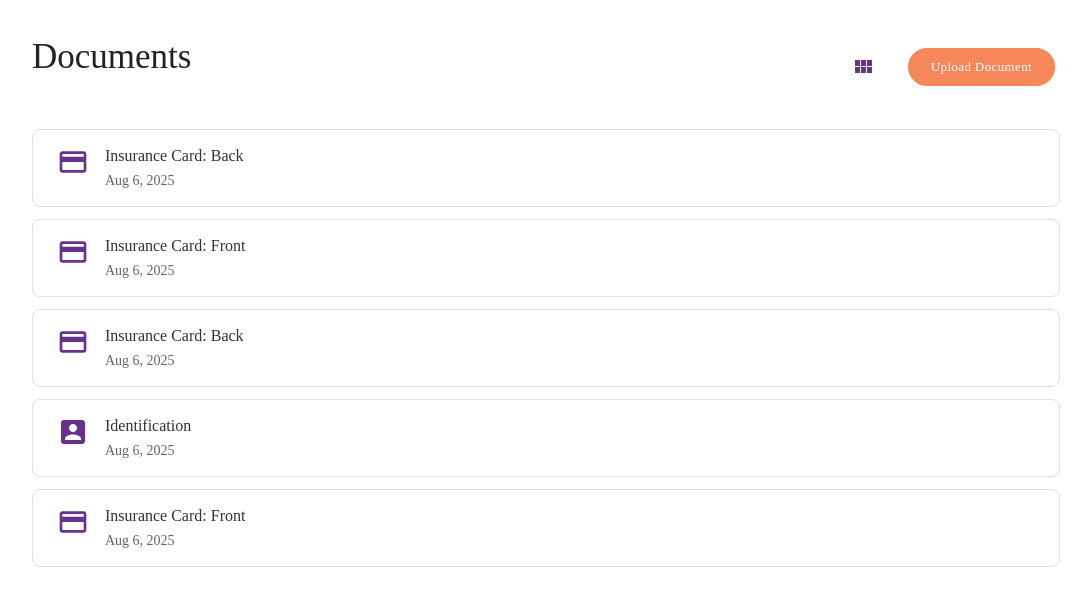 scroll, scrollTop: 149, scrollLeft: 0, axis: vertical 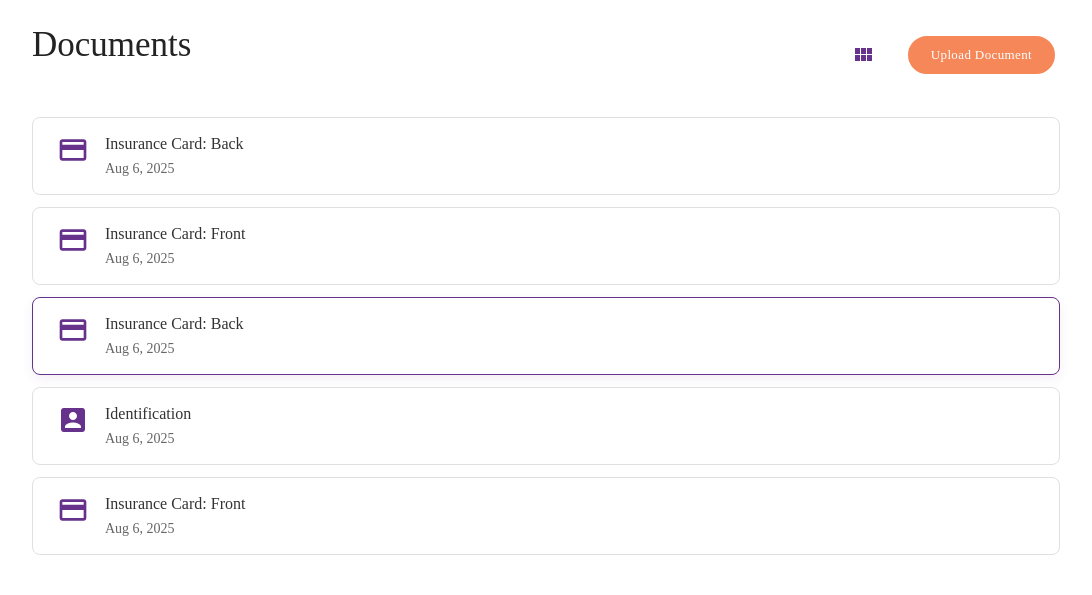 click on "Insurance Card: Back Aug 6, 2025" at bounding box center (570, 336) 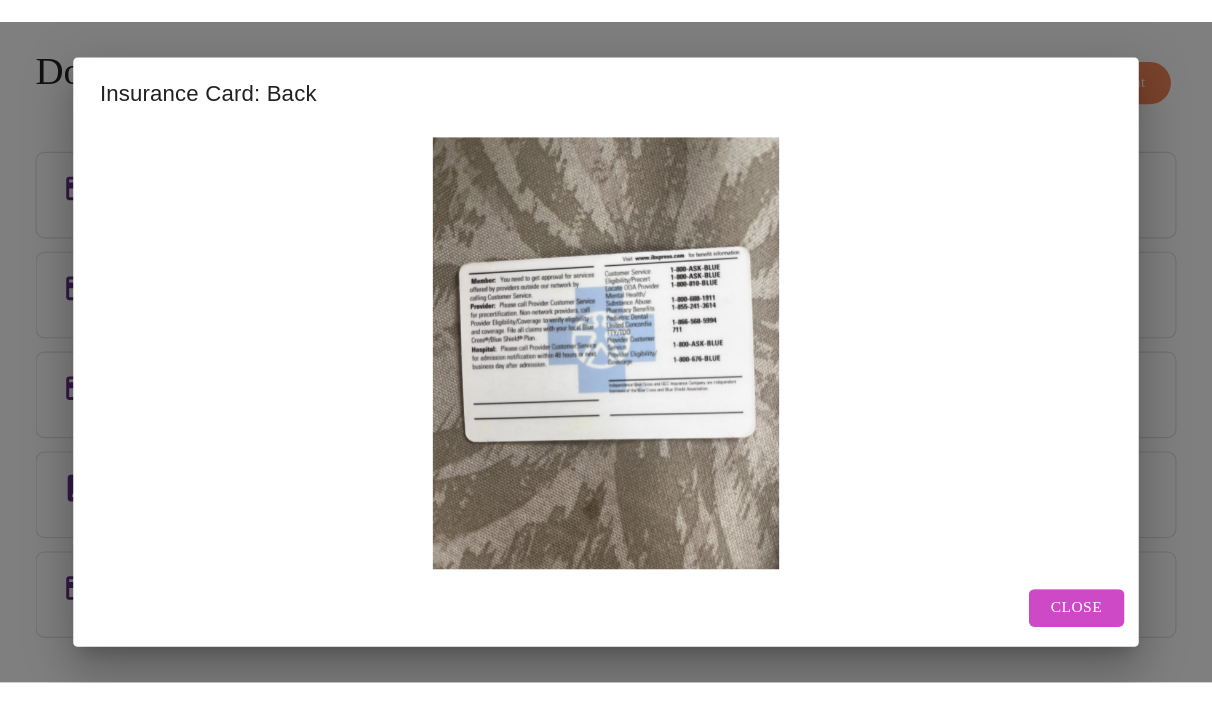 scroll, scrollTop: 39, scrollLeft: 0, axis: vertical 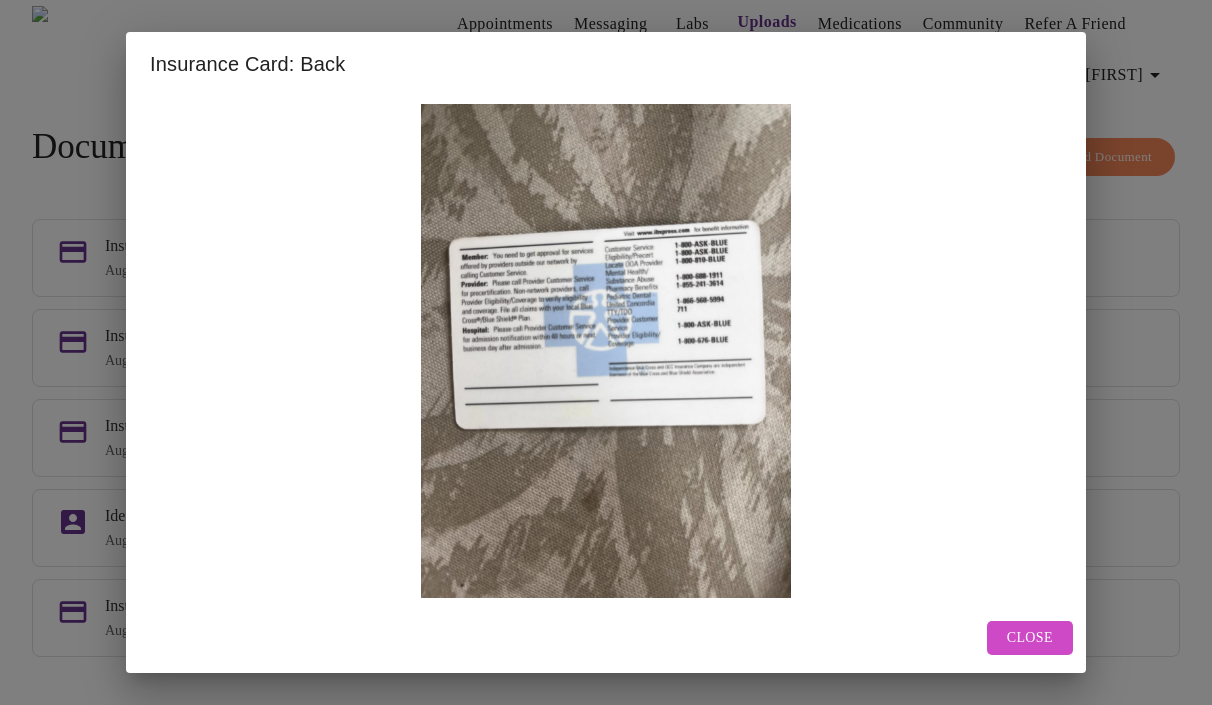 click on "Close" at bounding box center (1030, 638) 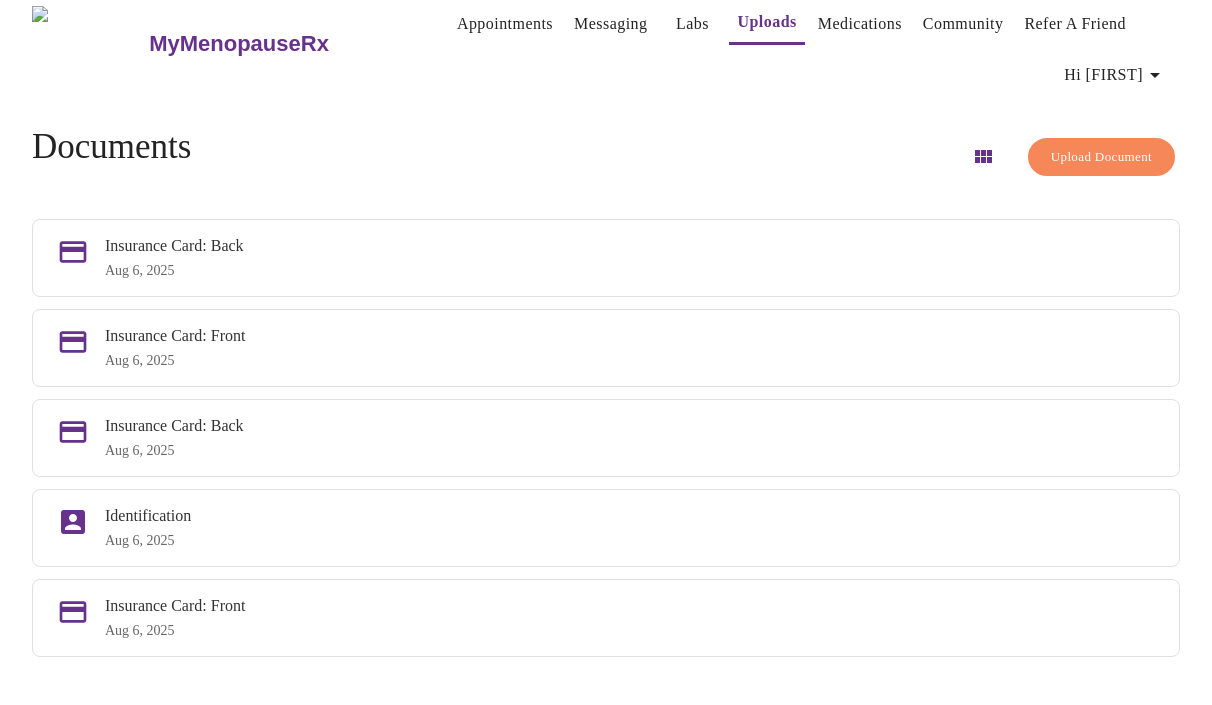 scroll, scrollTop: 0, scrollLeft: 0, axis: both 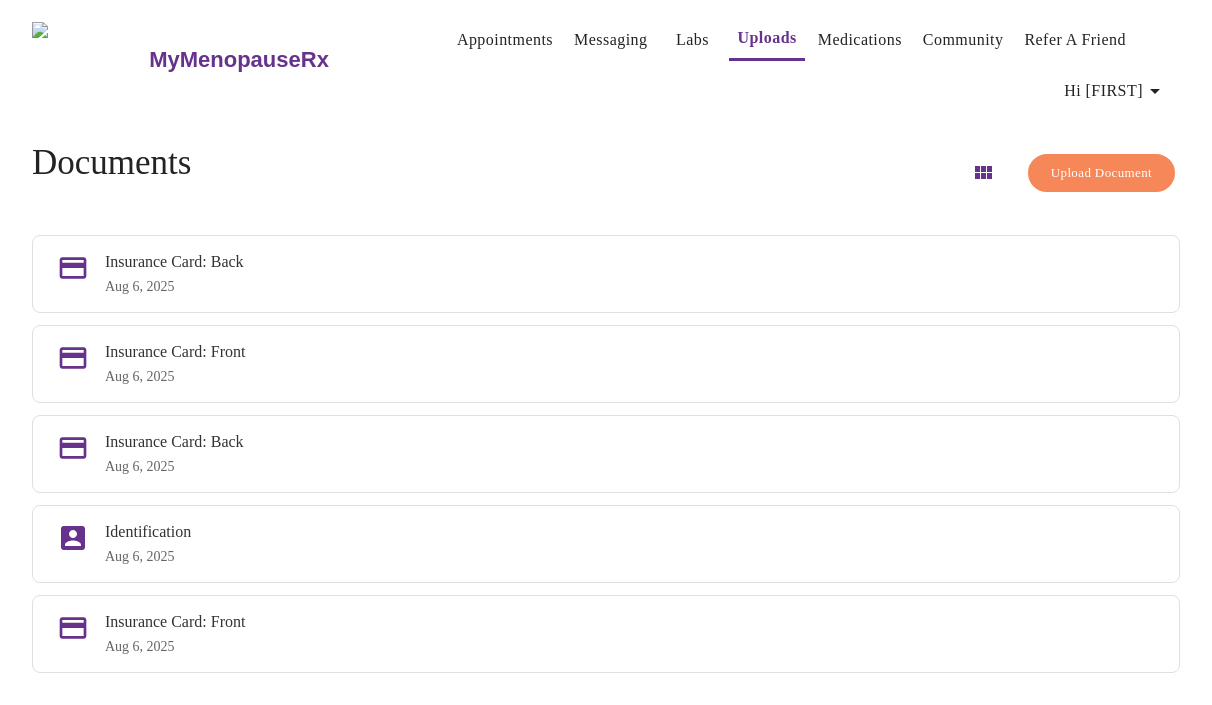 click on "MyMenopauseRx" at bounding box center (239, 60) 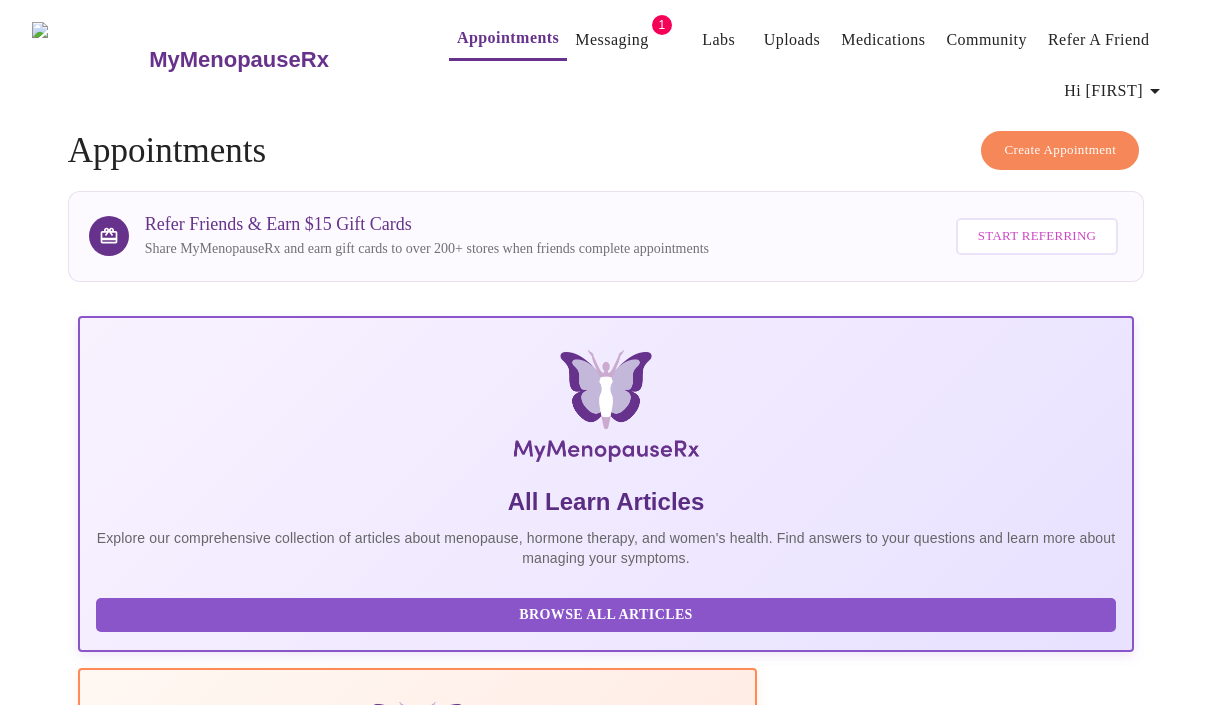 click on "MyMenopauseRx" at bounding box center (239, 60) 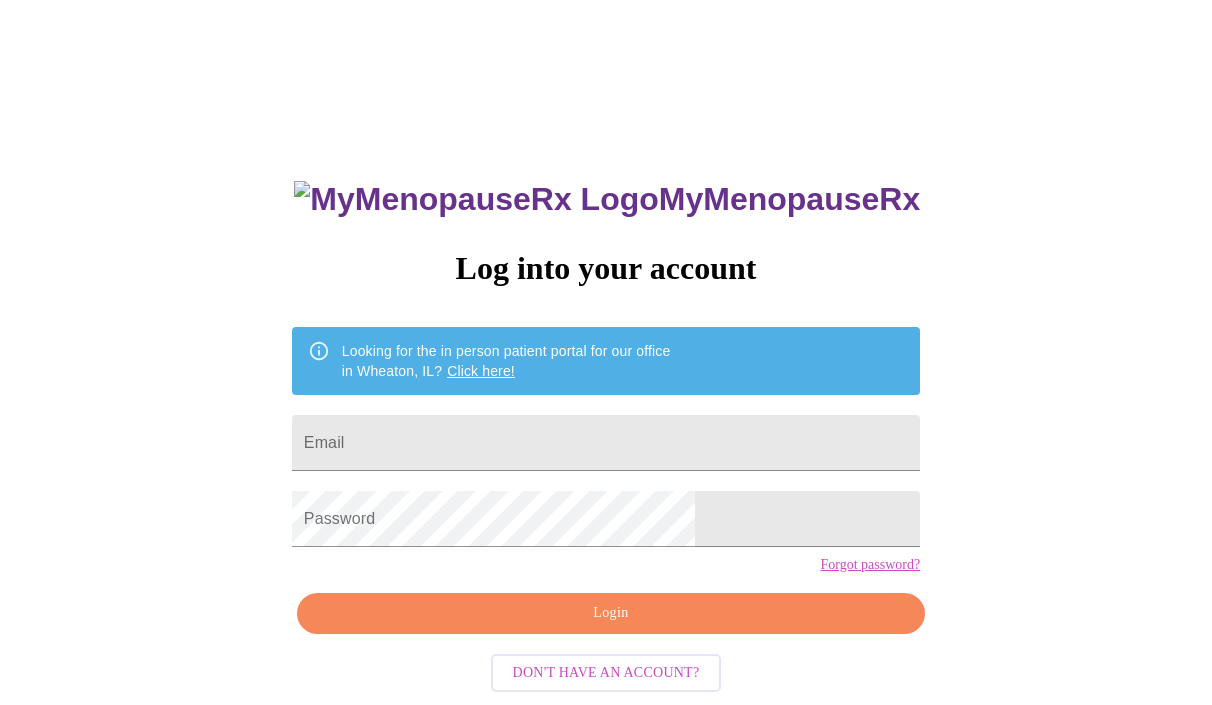 scroll, scrollTop: 0, scrollLeft: 0, axis: both 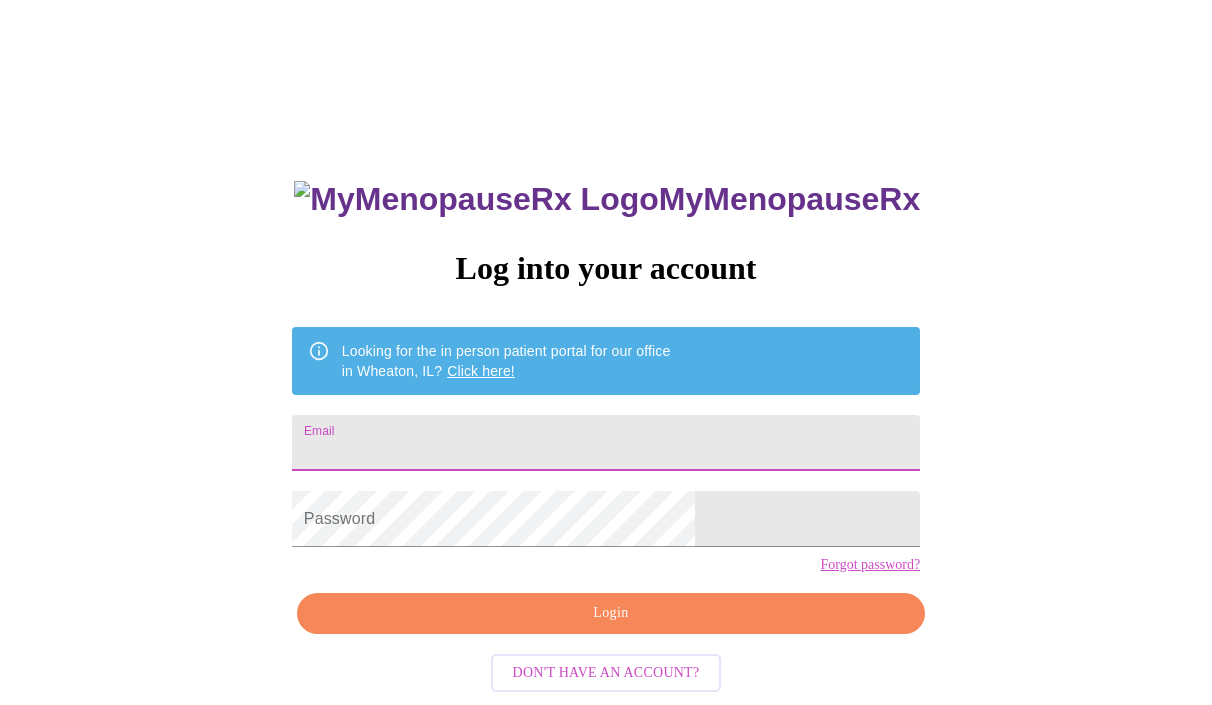 click on "Email" at bounding box center (606, 443) 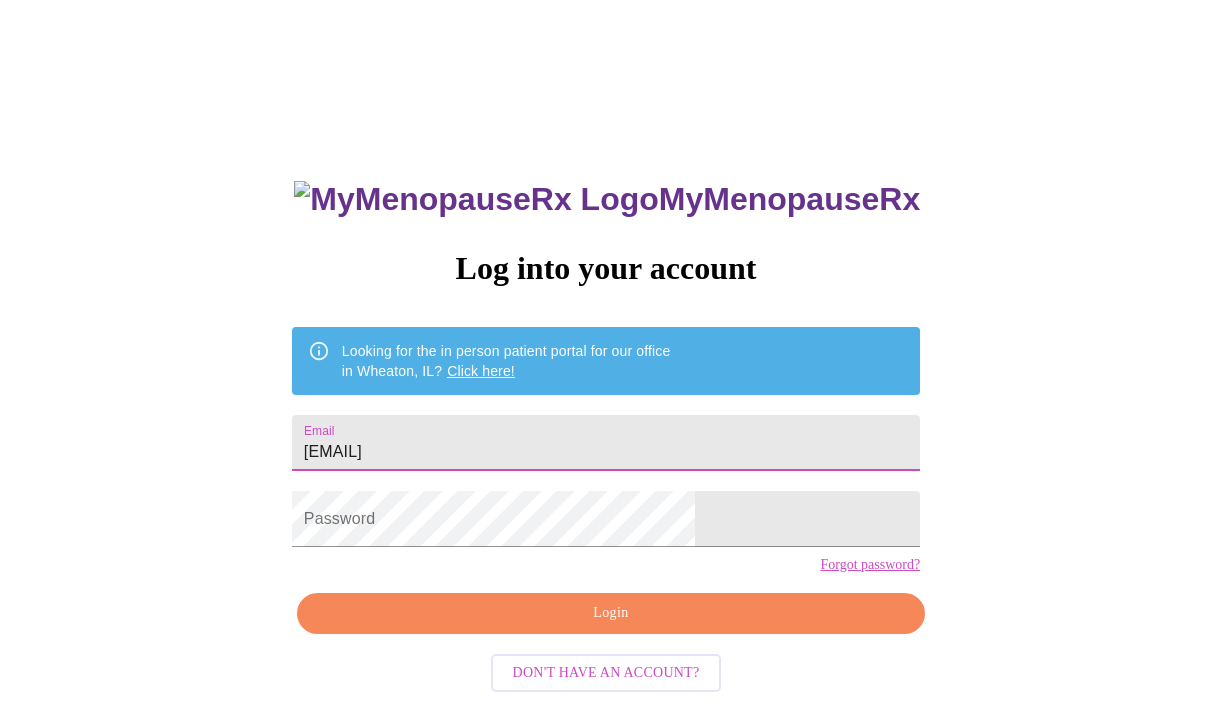 type on "[EMAIL]" 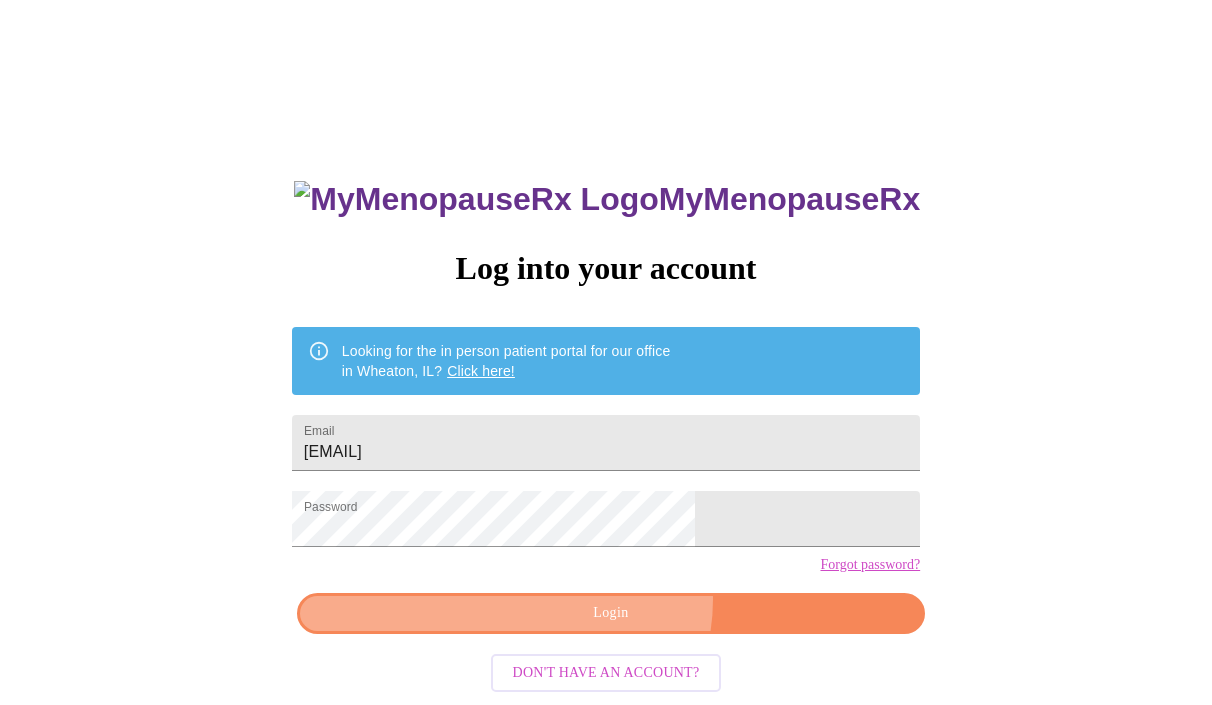 click on "Login" at bounding box center [611, 613] 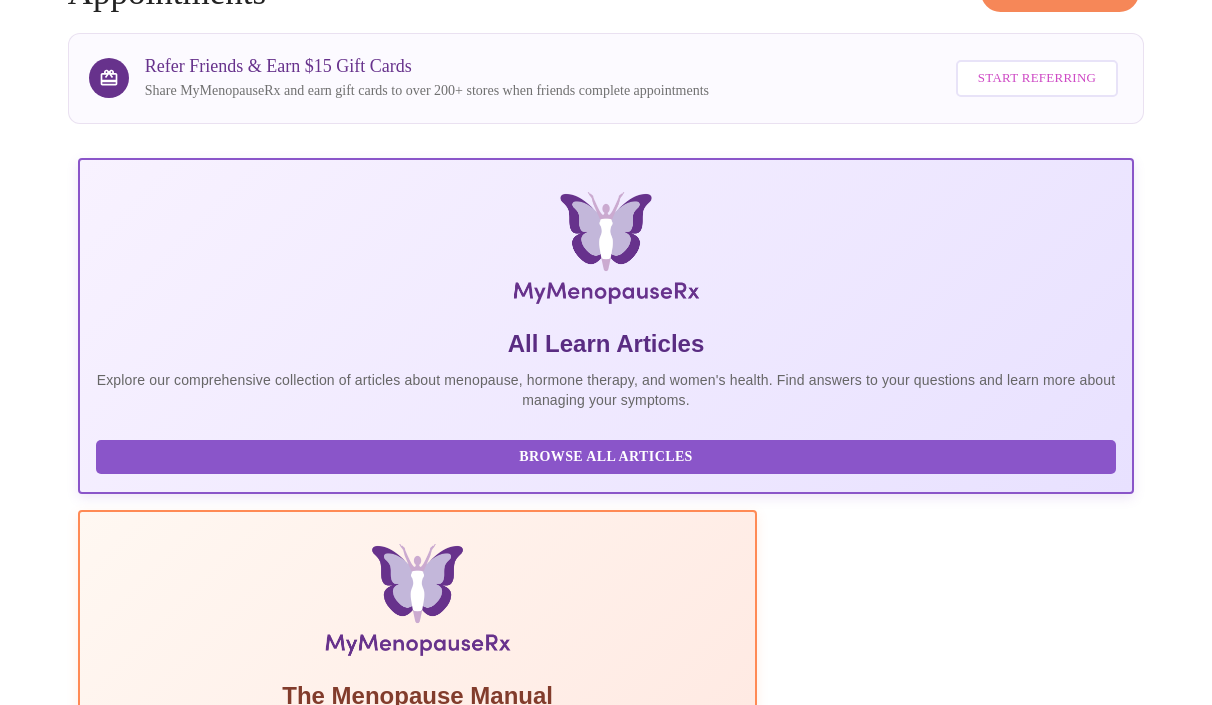 scroll, scrollTop: 0, scrollLeft: 0, axis: both 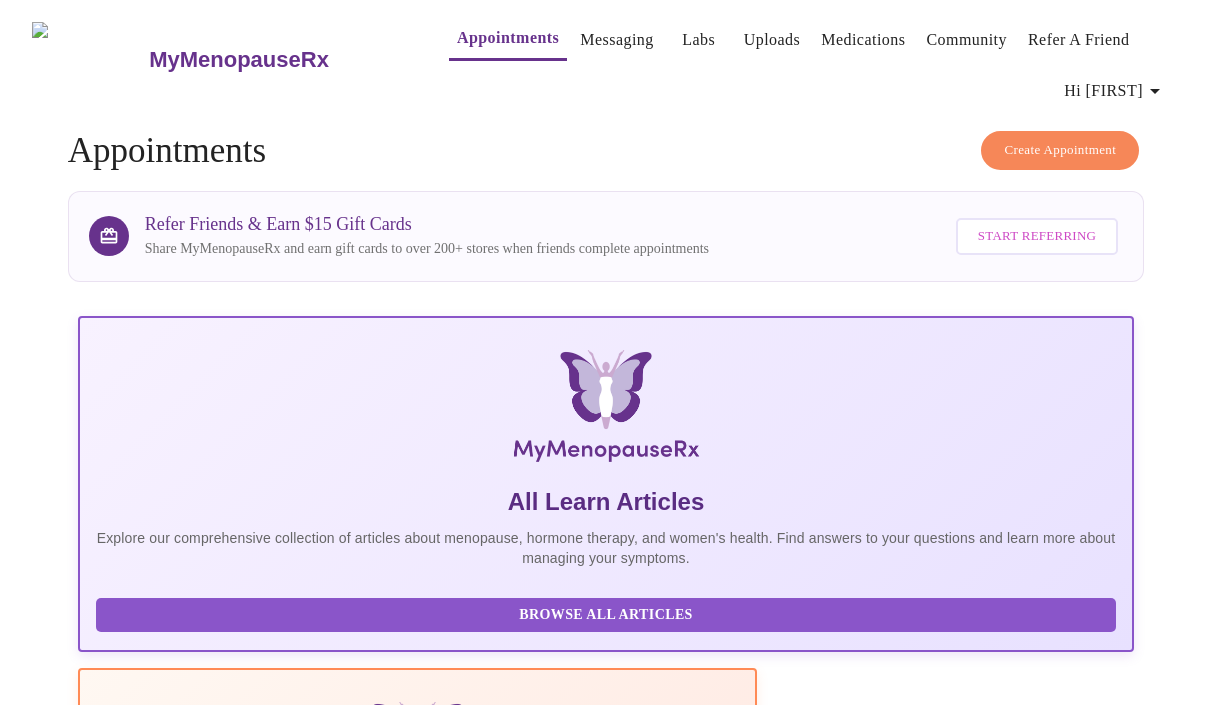 click on "Hi [FIRST]" at bounding box center [1115, 91] 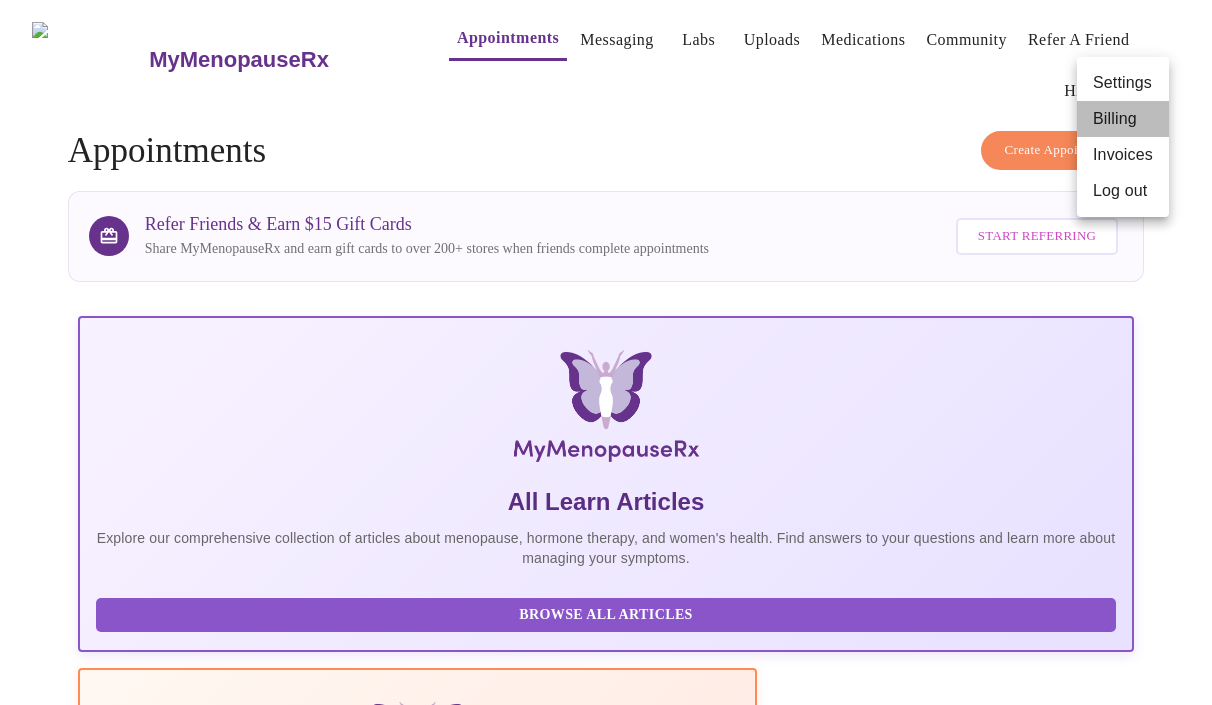 click on "Billing" at bounding box center [1123, 119] 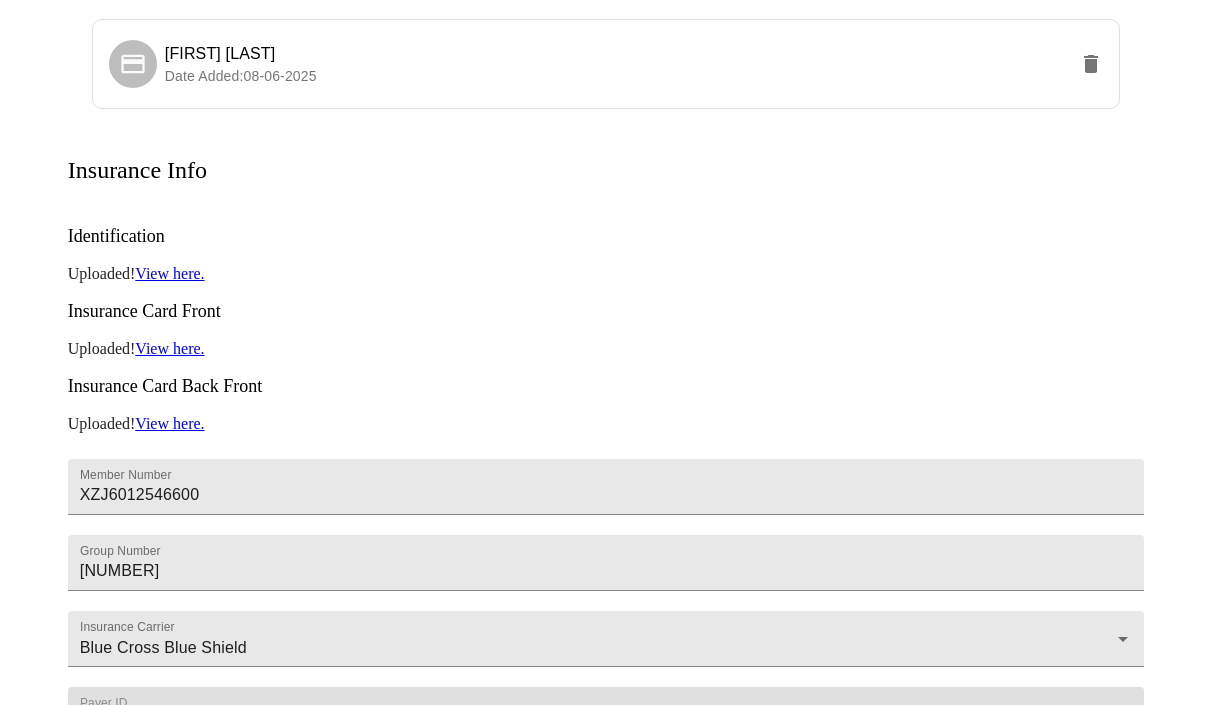 scroll, scrollTop: 469, scrollLeft: 0, axis: vertical 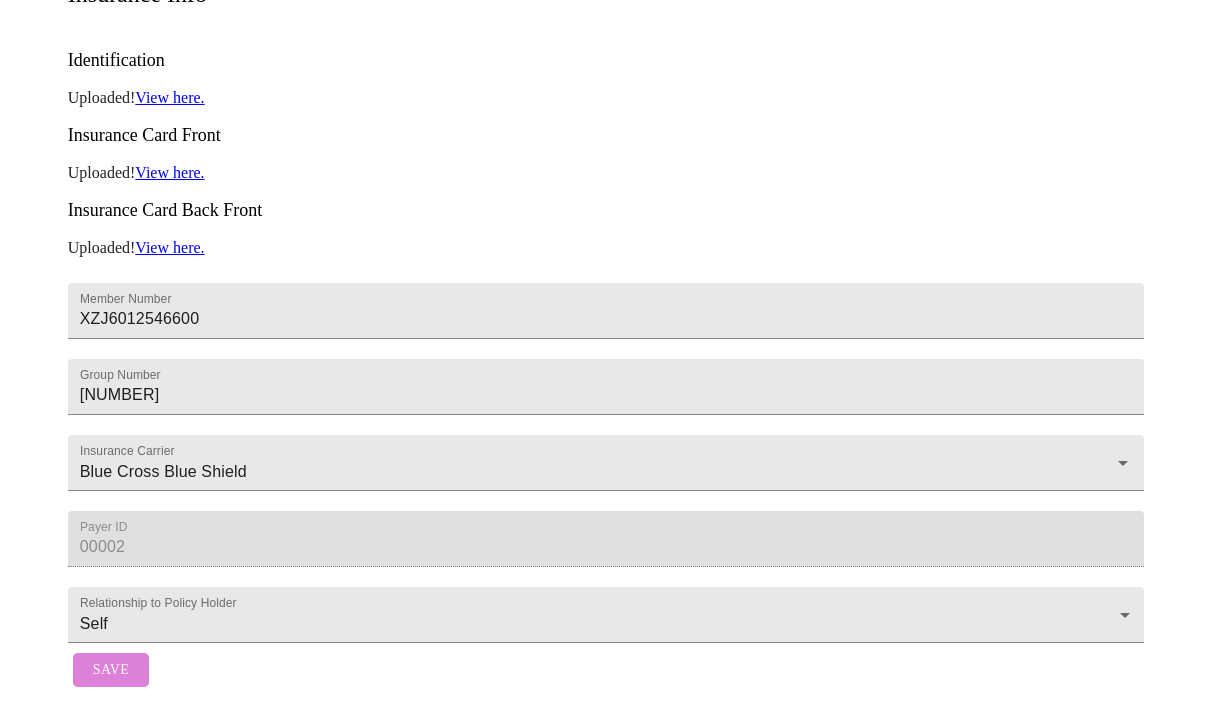 click on "Save" at bounding box center (111, 670) 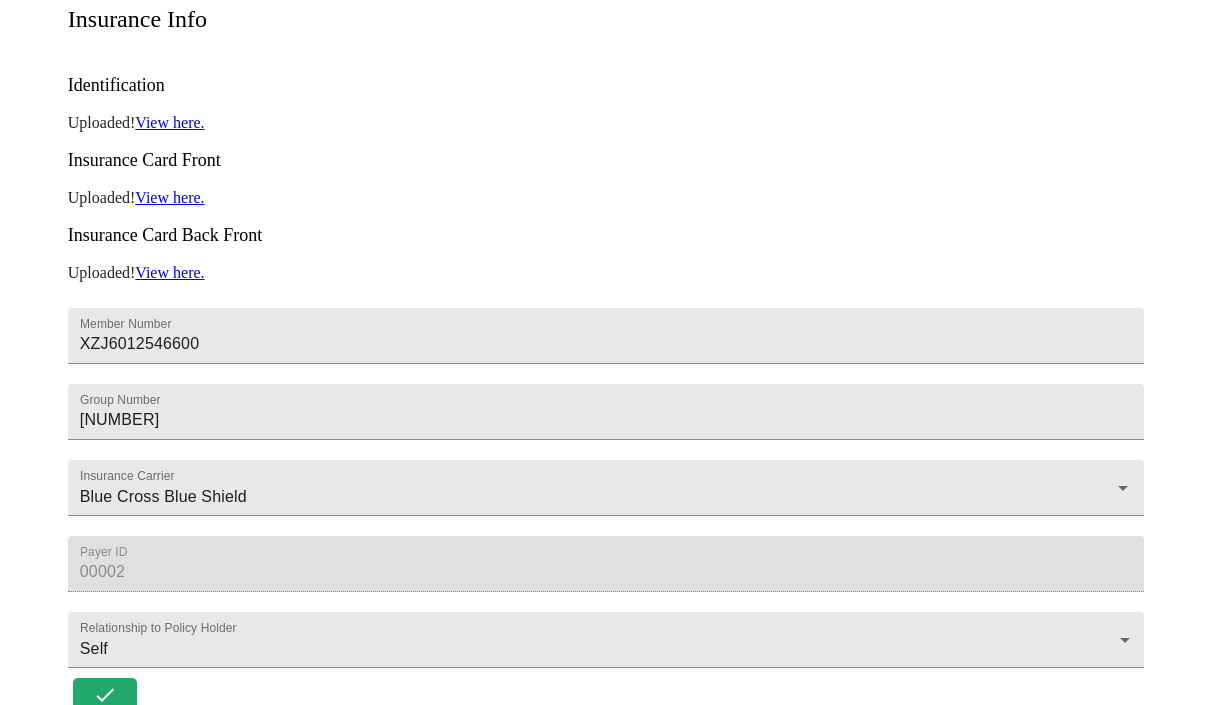 scroll, scrollTop: 463, scrollLeft: 0, axis: vertical 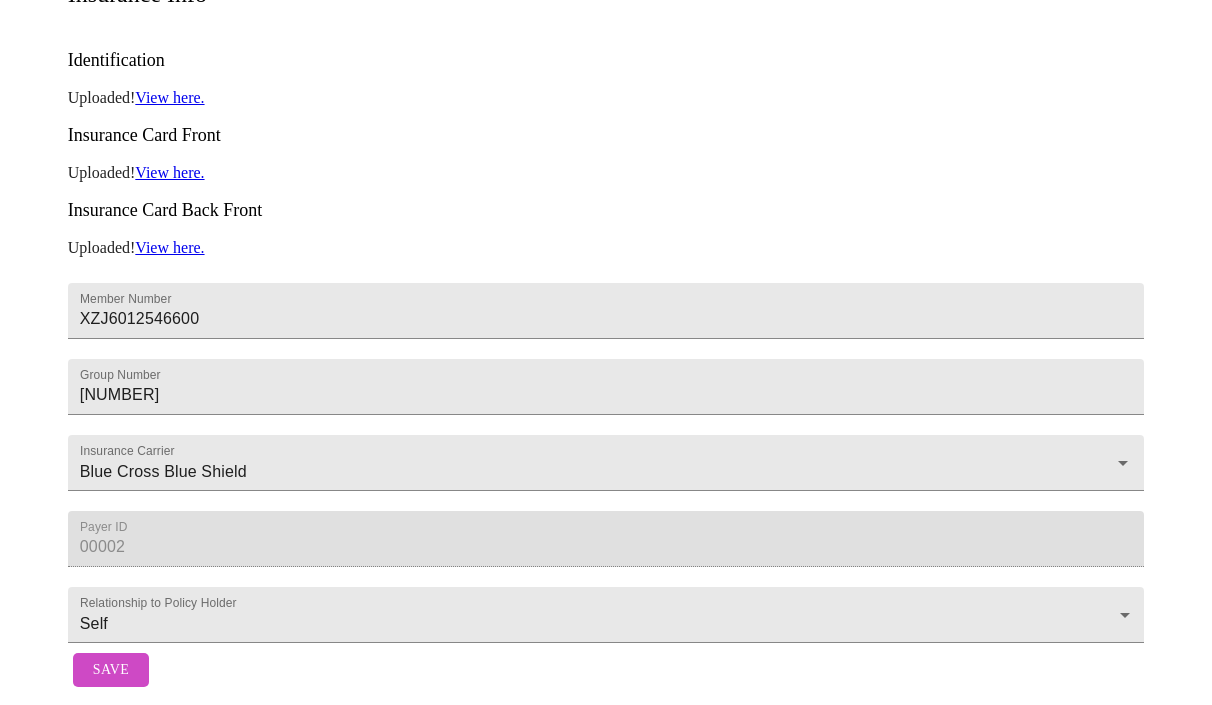 click on "Save" at bounding box center (111, 670) 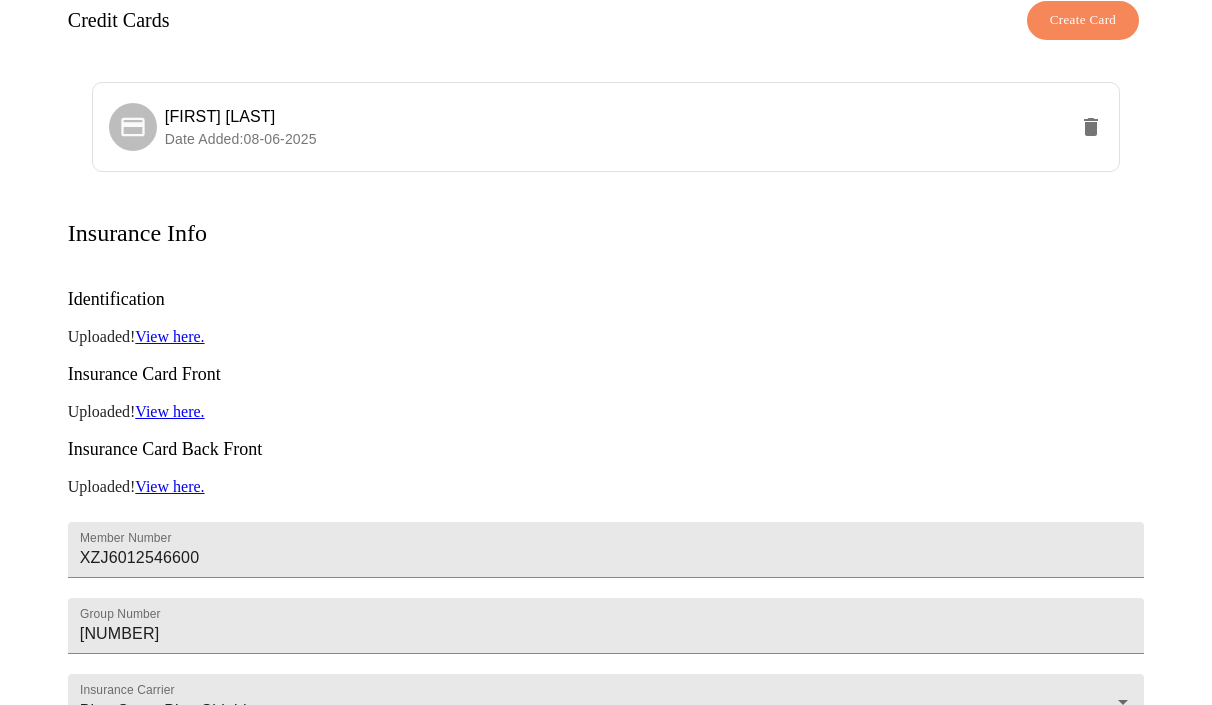 scroll, scrollTop: 0, scrollLeft: 0, axis: both 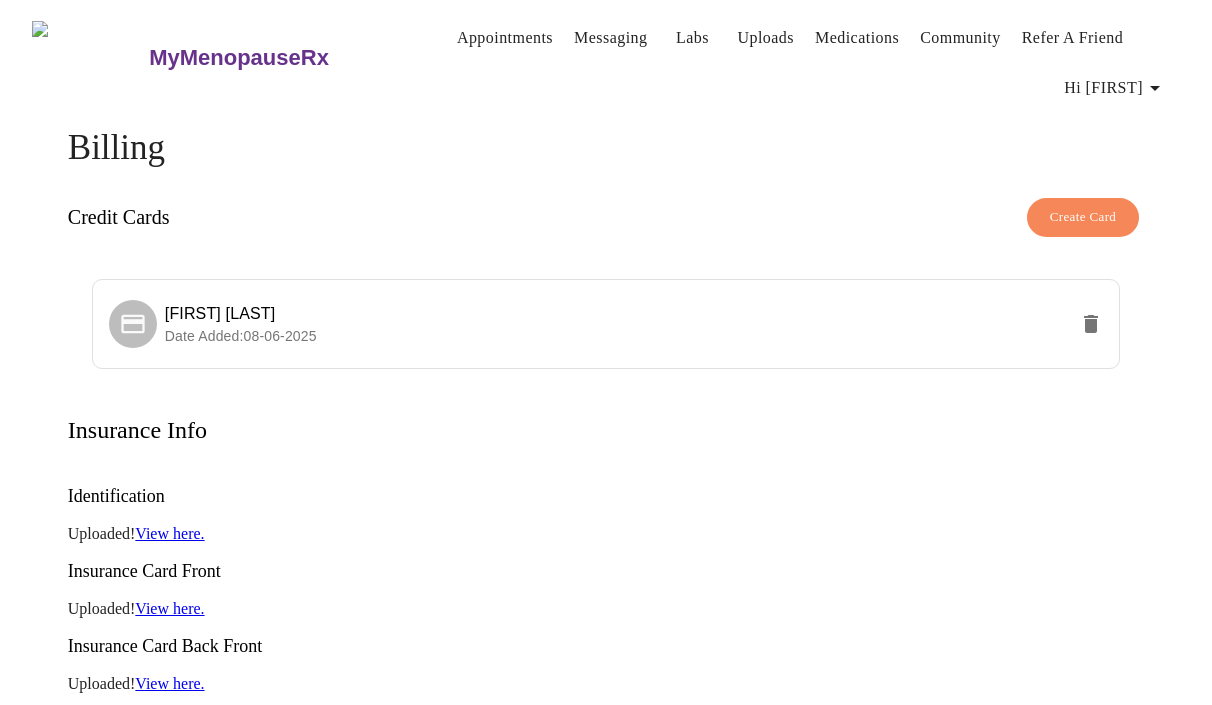 click on "Create Card" at bounding box center (1083, 217) 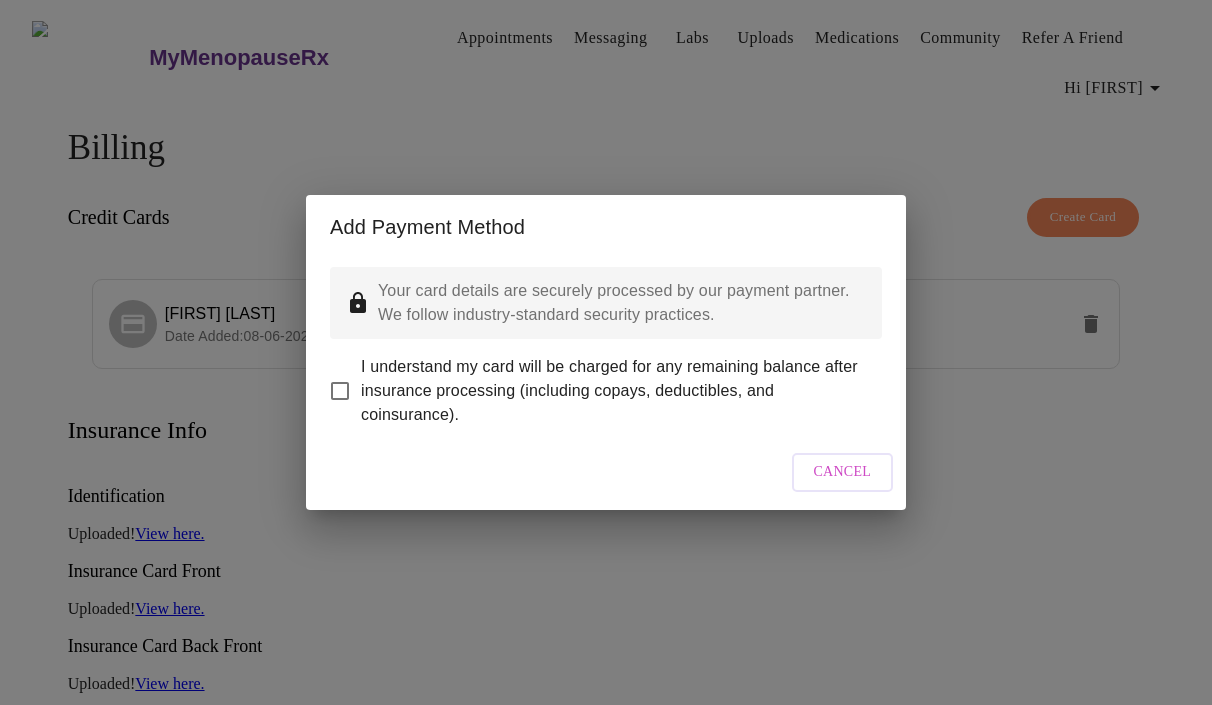 click on "Add Payment Method Your card details are securely processed by our payment partner. We follow industry-standard security practices. I understand my card will be charged for any remaining balance after insurance processing (including copays, deductibles, and coinsurance). Cancel" at bounding box center [606, 352] 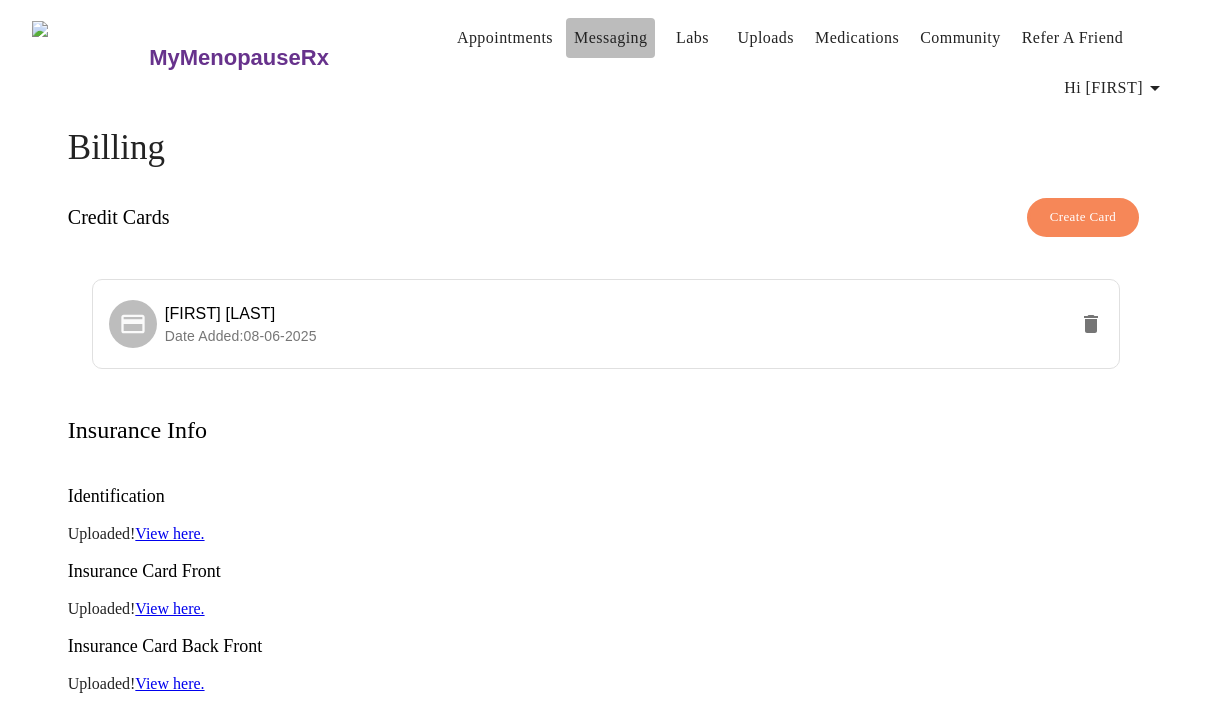 click on "Messaging" at bounding box center [610, 38] 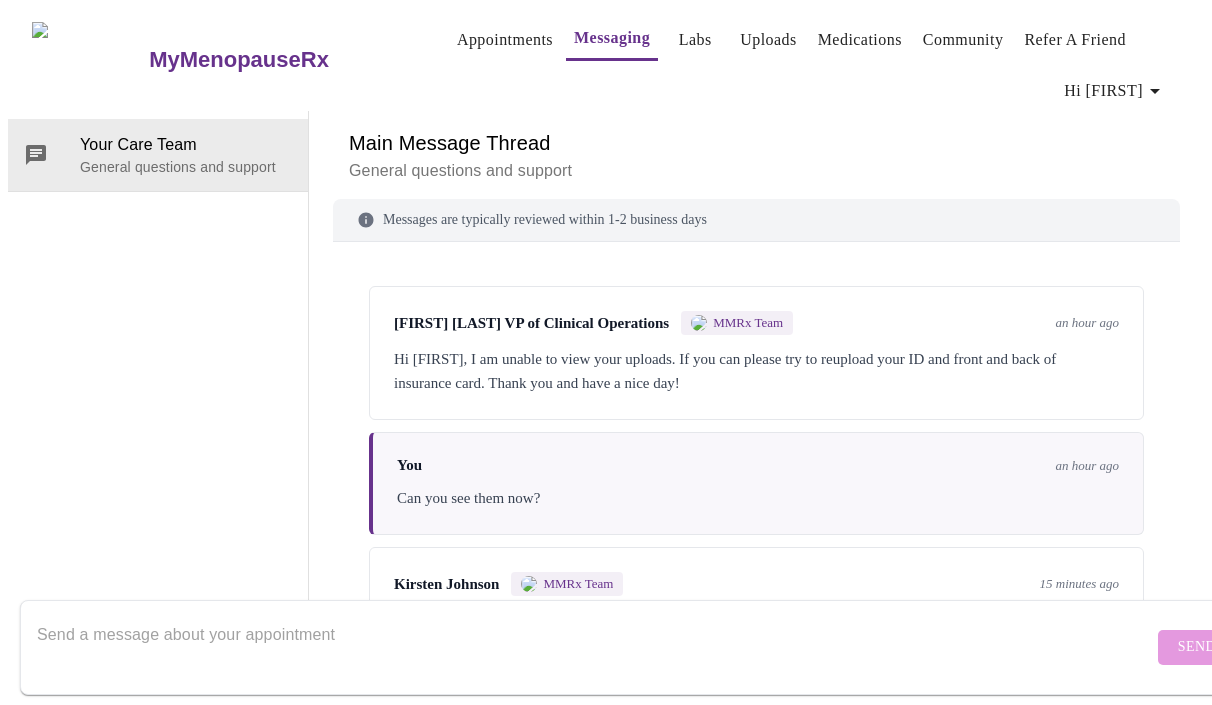 scroll, scrollTop: 103, scrollLeft: 0, axis: vertical 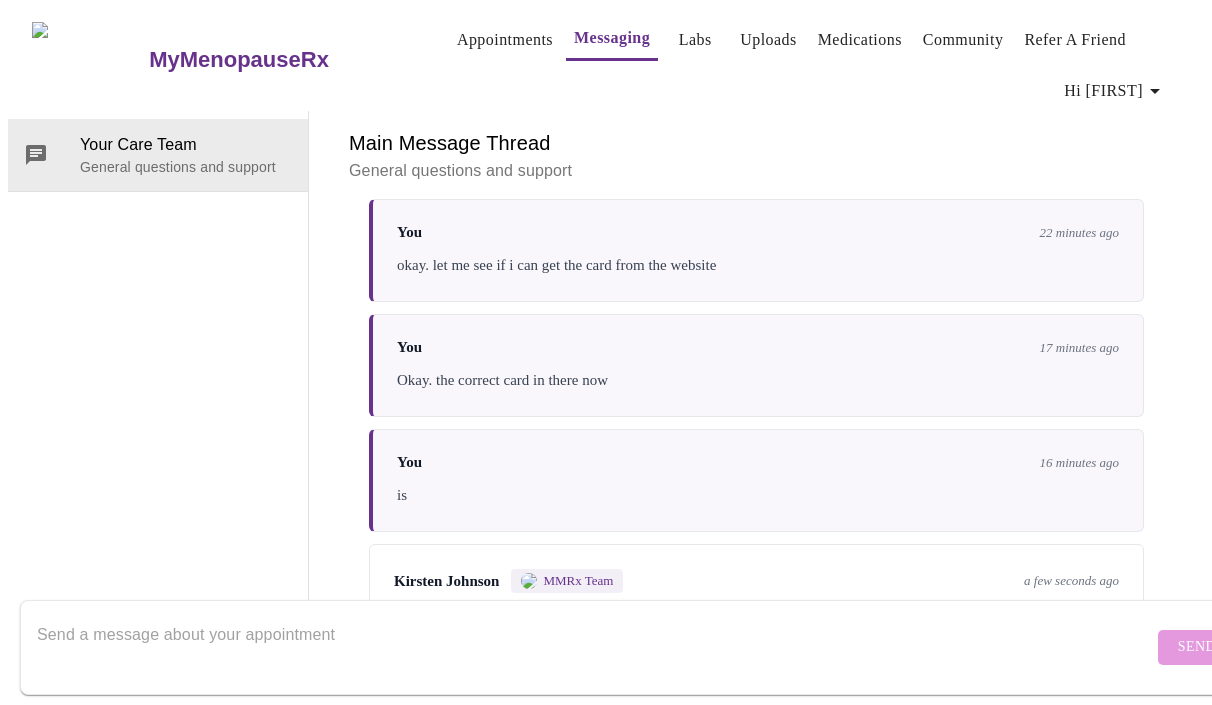 click at bounding box center (595, 647) 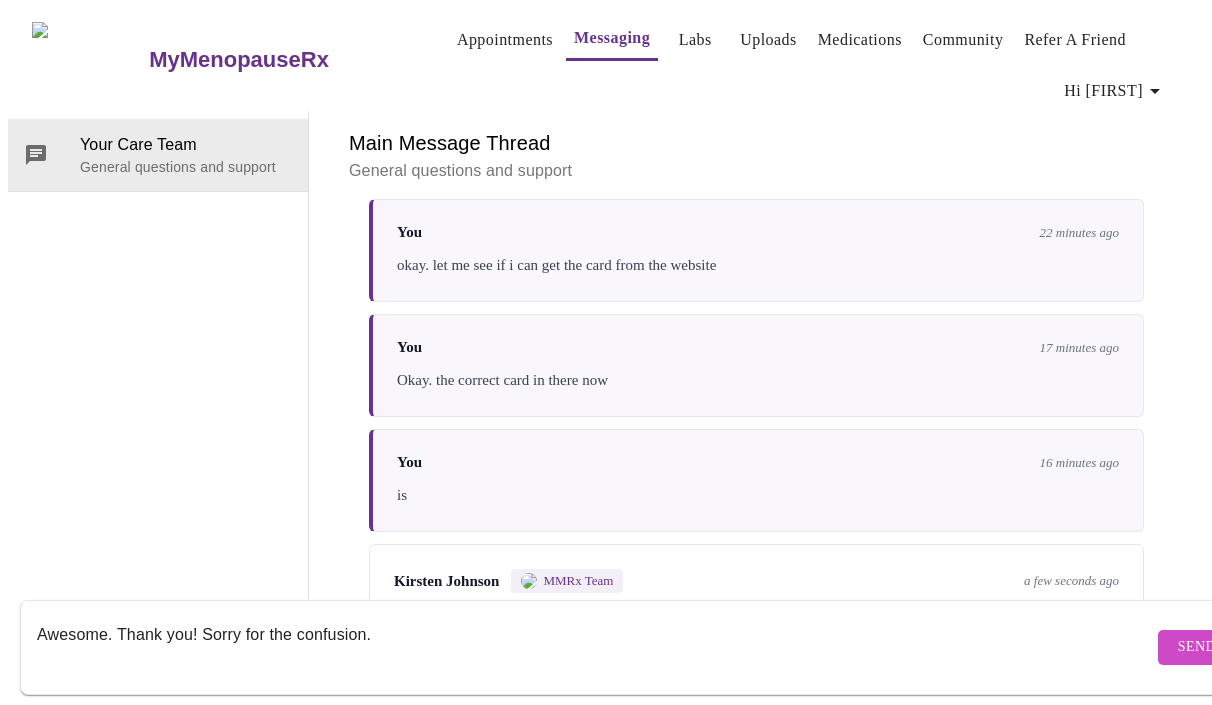 type on "Awesome. Thank you! Sorry for the confusion." 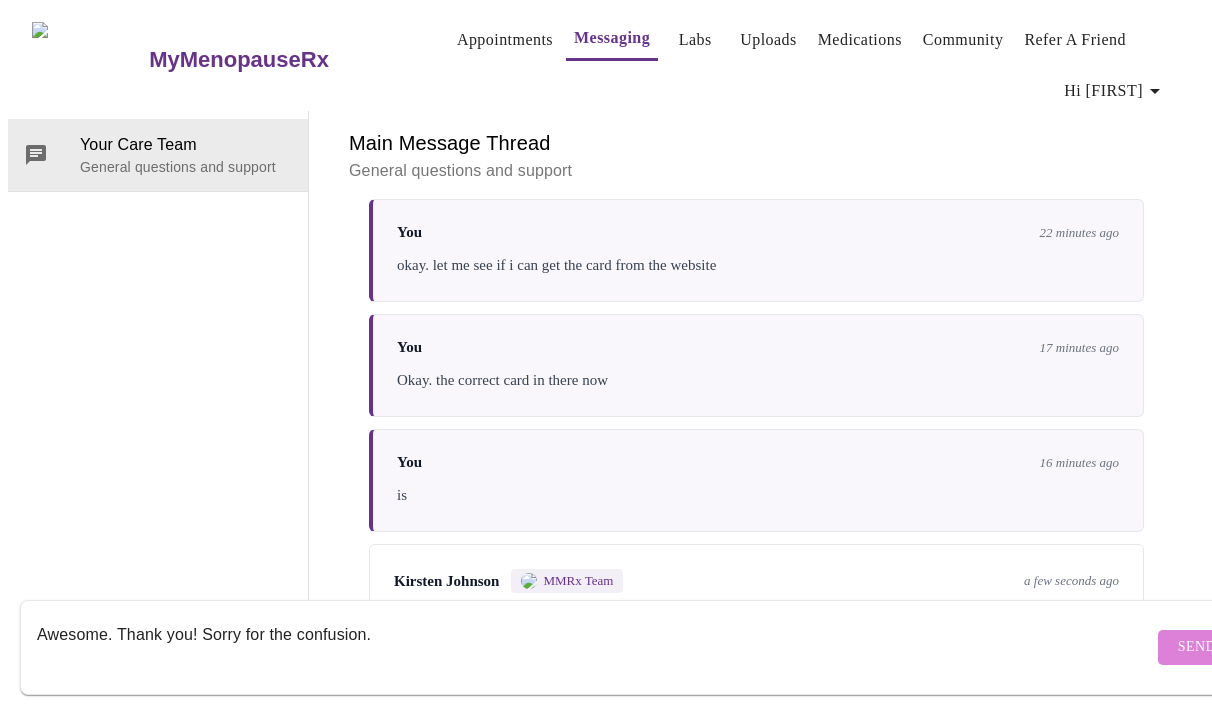 click on "Send" at bounding box center (1197, 647) 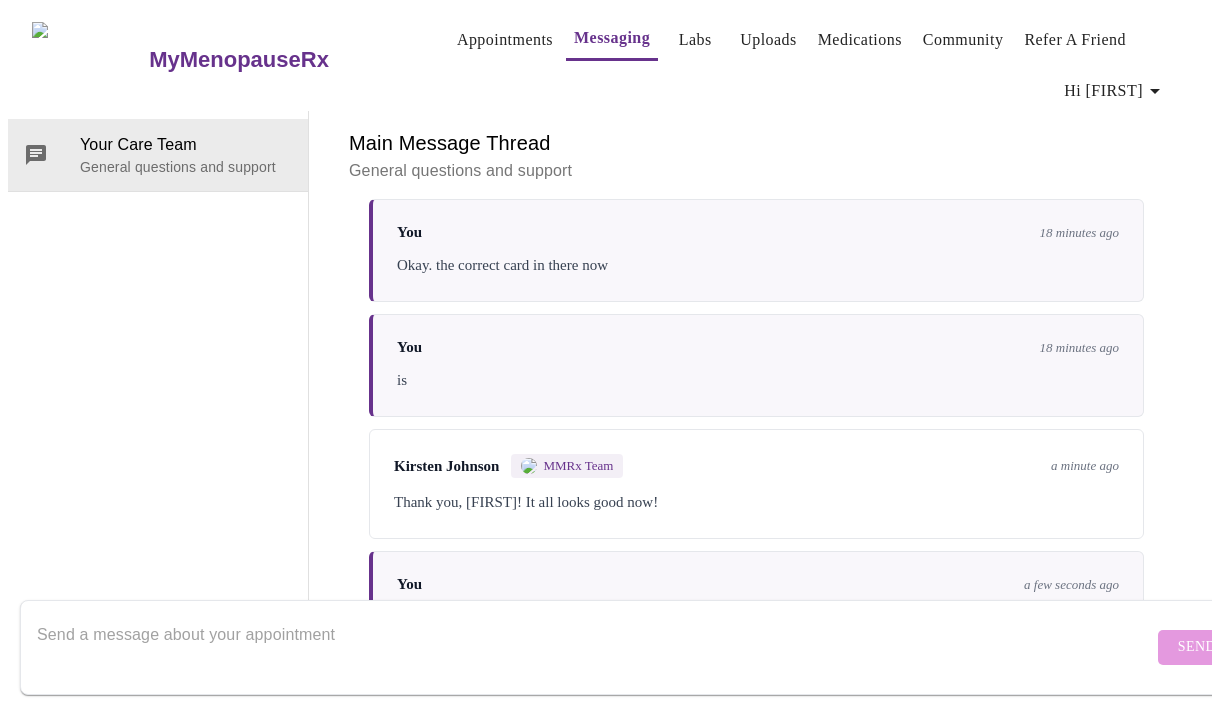 scroll, scrollTop: 1360, scrollLeft: 0, axis: vertical 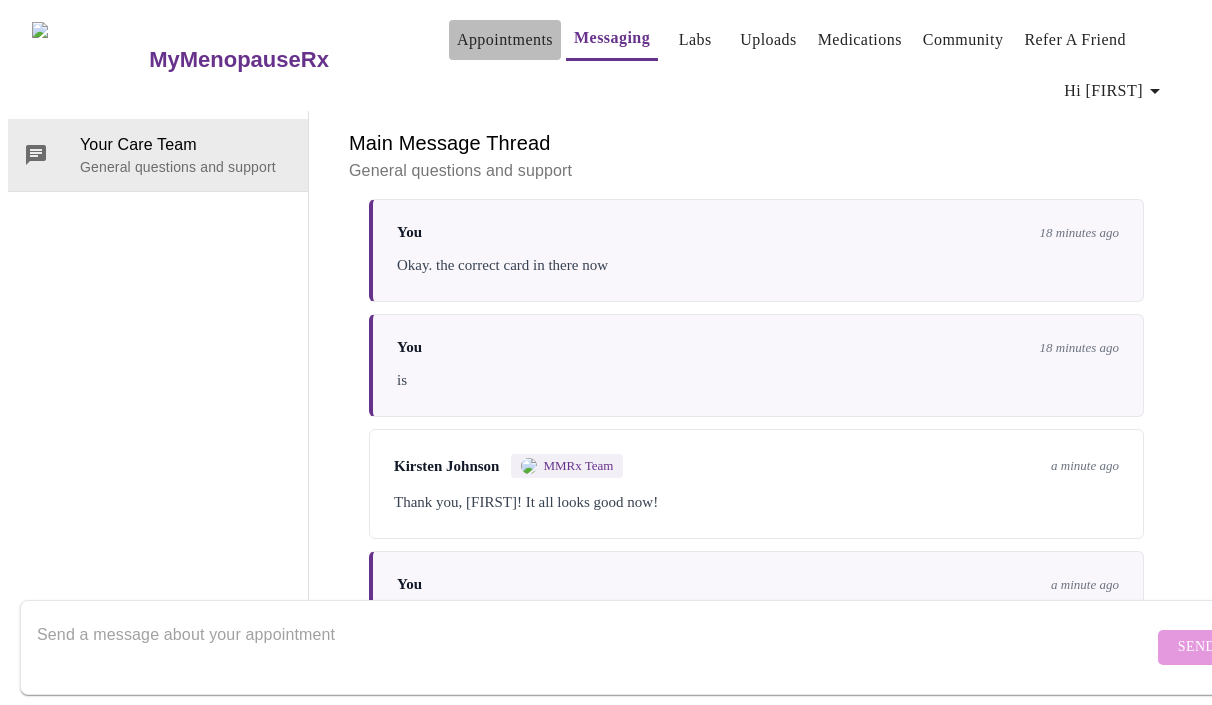 click on "Appointments" at bounding box center (505, 40) 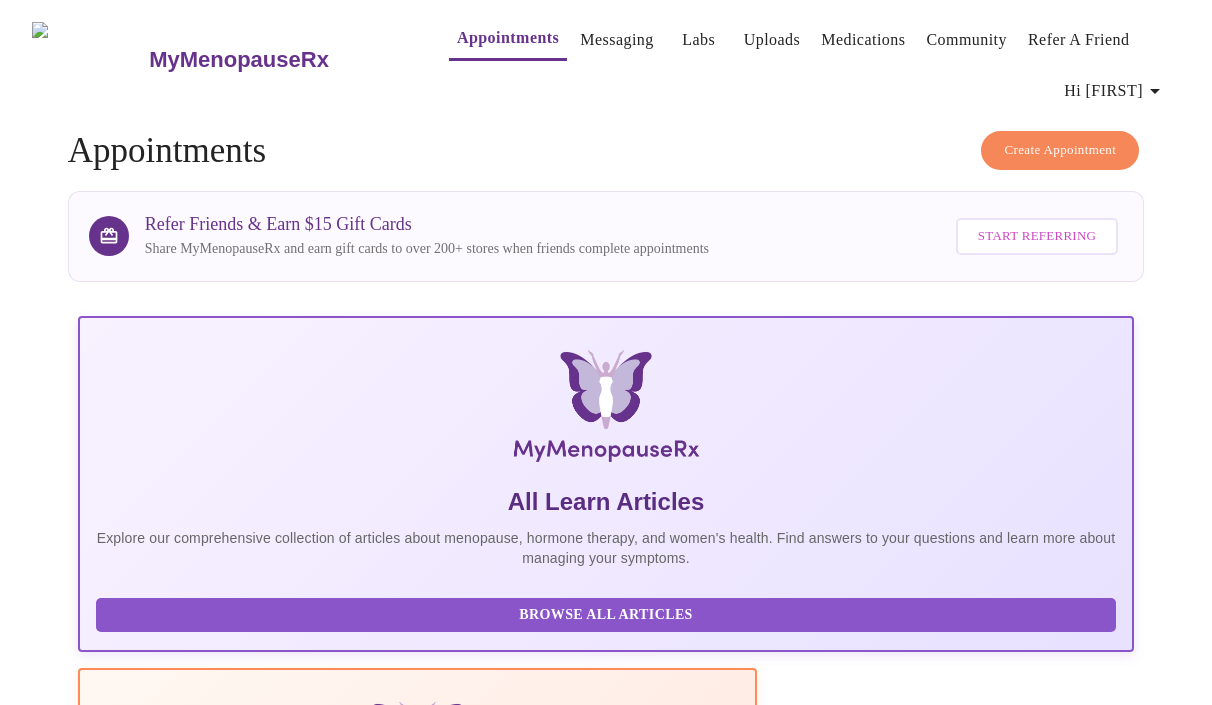 click on "Medications" at bounding box center (863, 40) 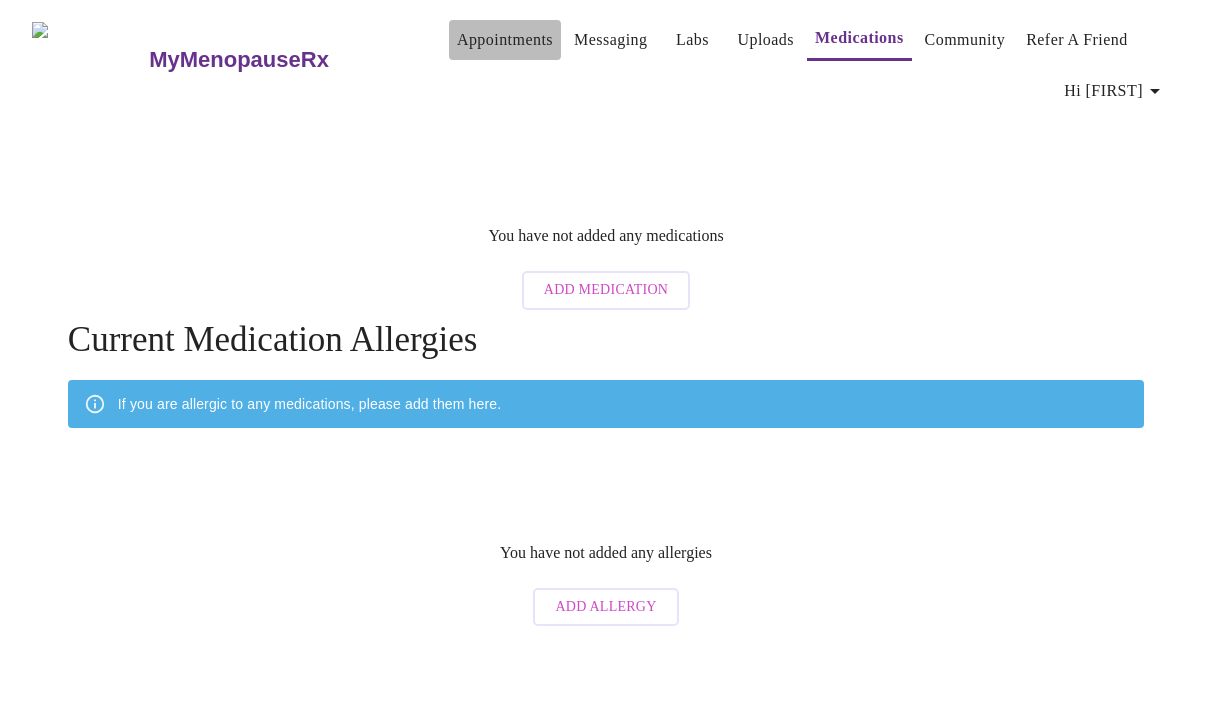 click on "Appointments" at bounding box center [505, 40] 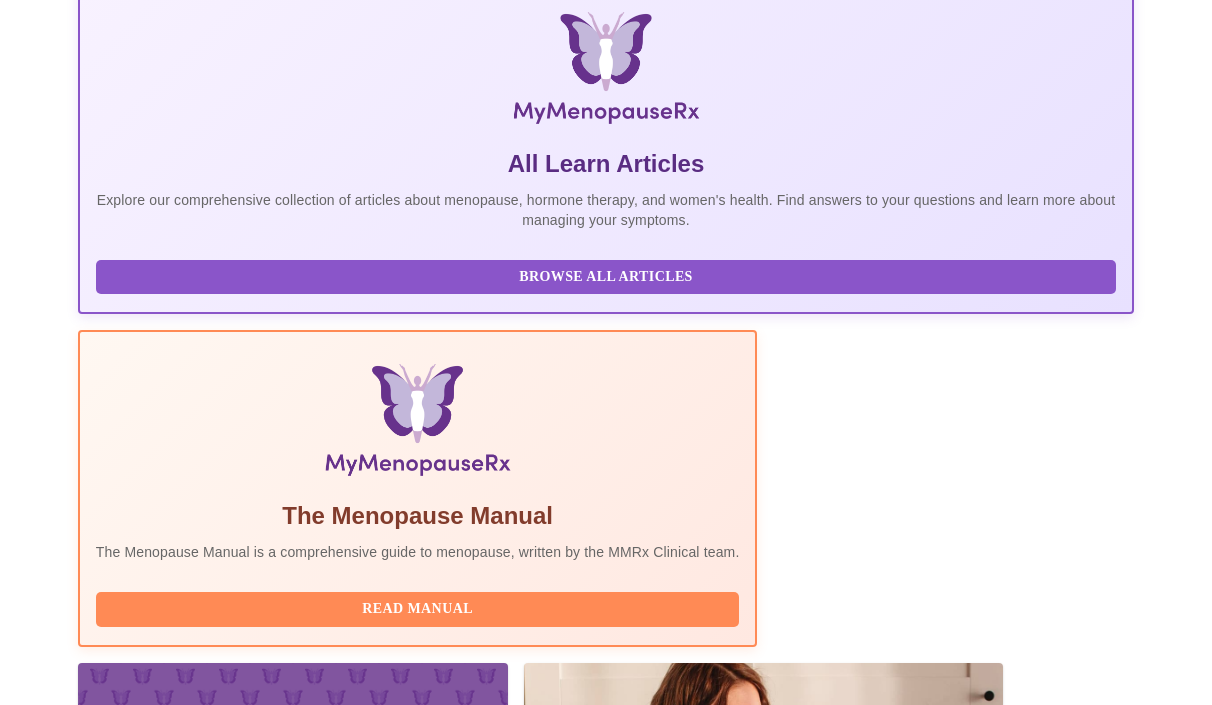 scroll, scrollTop: 417, scrollLeft: 0, axis: vertical 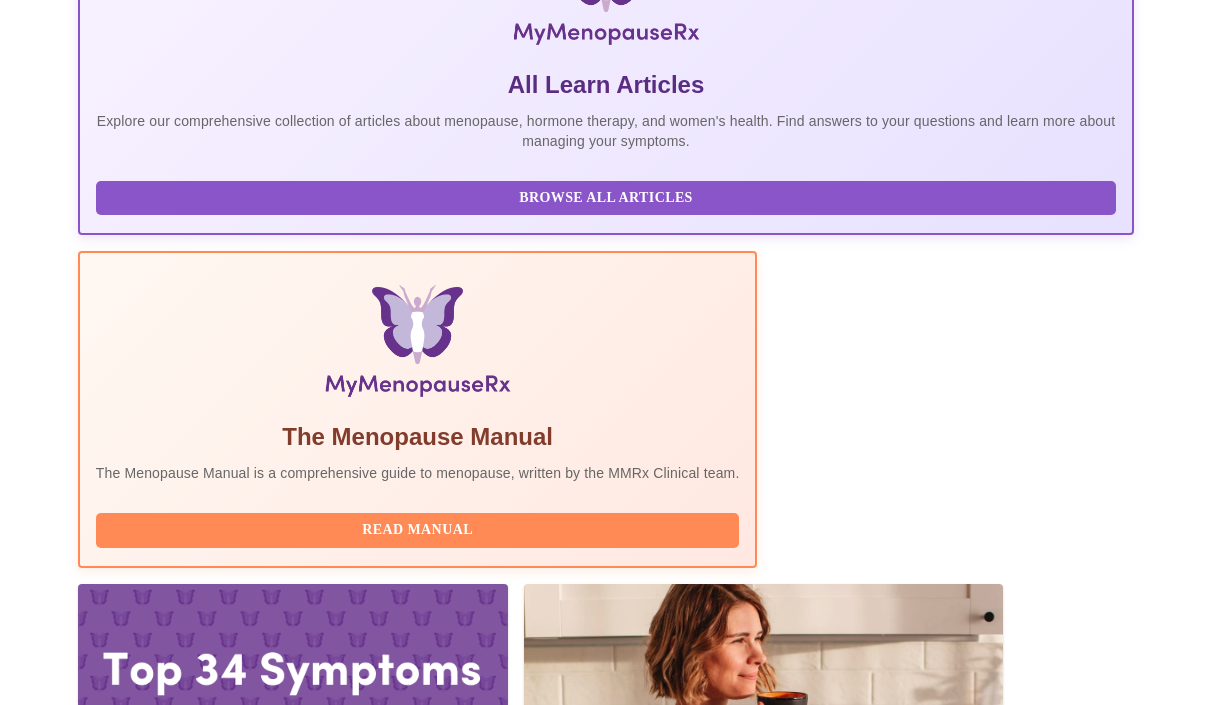 drag, startPoint x: 210, startPoint y: 425, endPoint x: 464, endPoint y: 435, distance: 254.19678 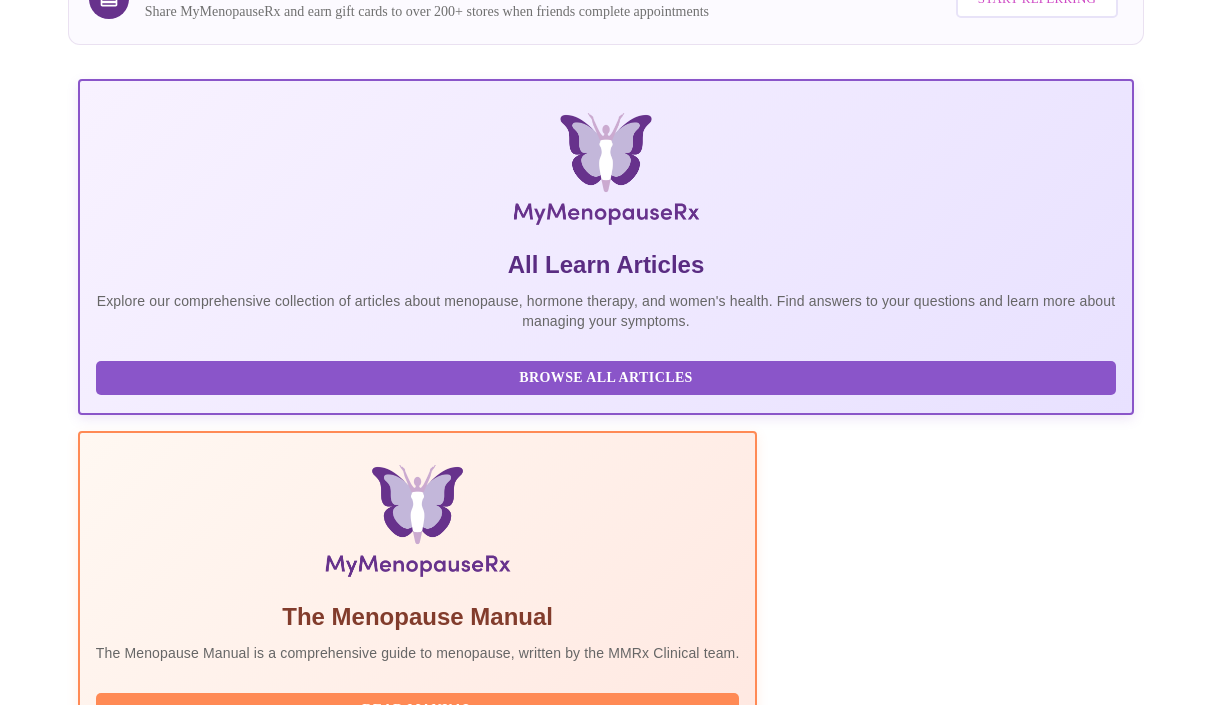 scroll, scrollTop: 0, scrollLeft: 0, axis: both 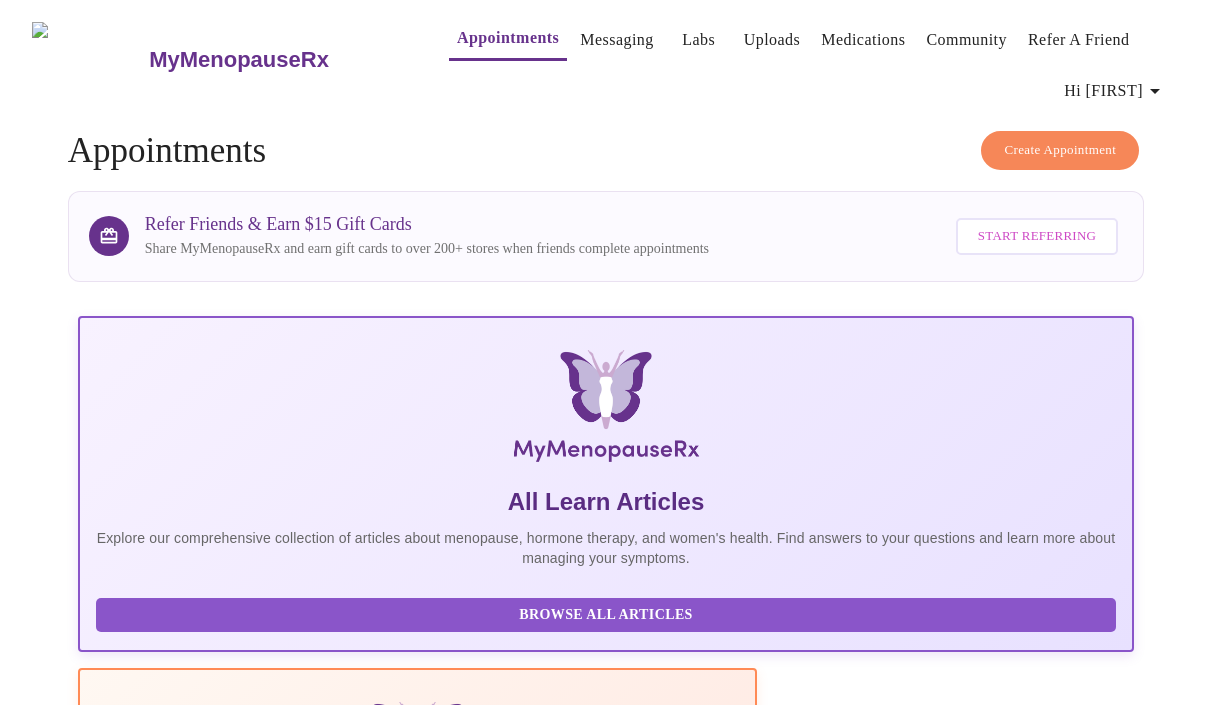 click on "MyMenopauseRx" at bounding box center [239, 60] 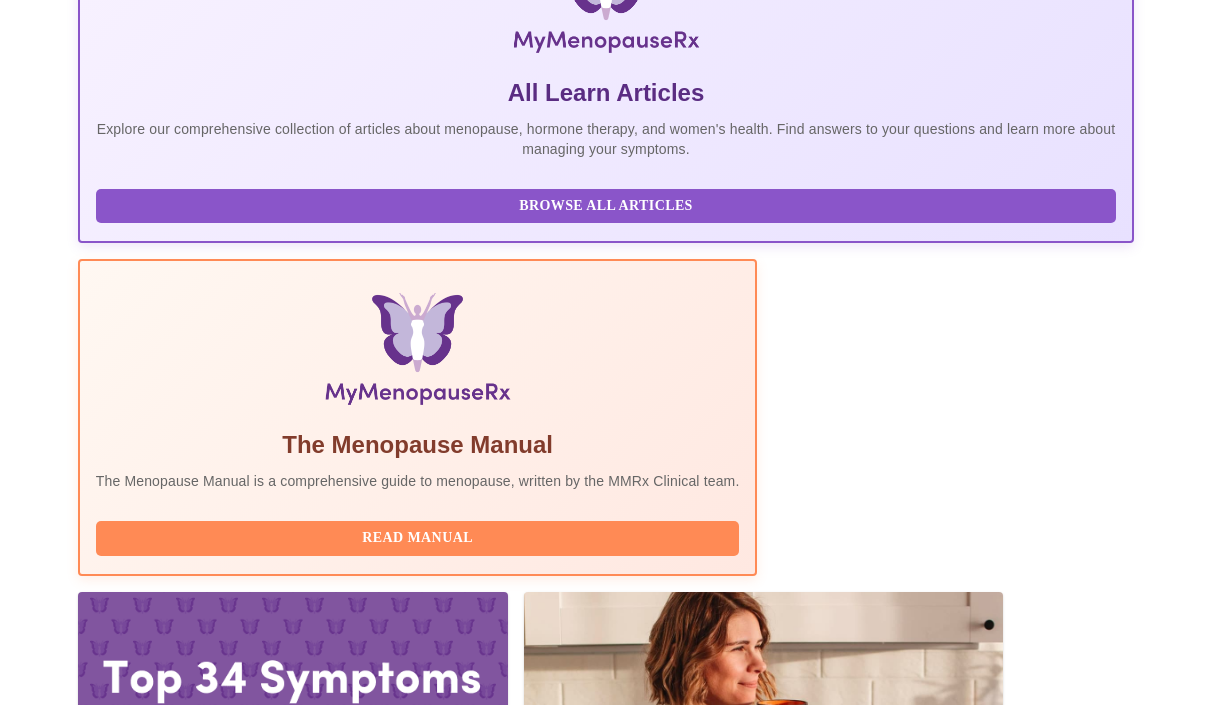 scroll, scrollTop: 417, scrollLeft: 0, axis: vertical 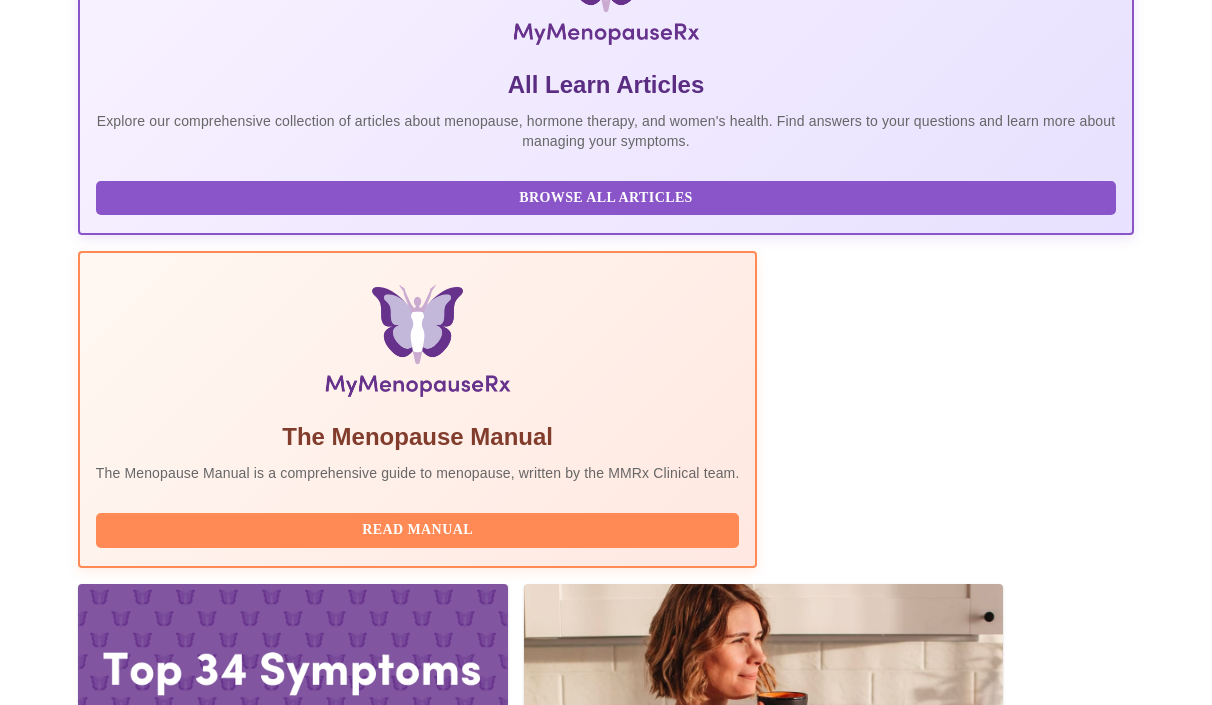 drag, startPoint x: 206, startPoint y: 425, endPoint x: 453, endPoint y: 428, distance: 247.01822 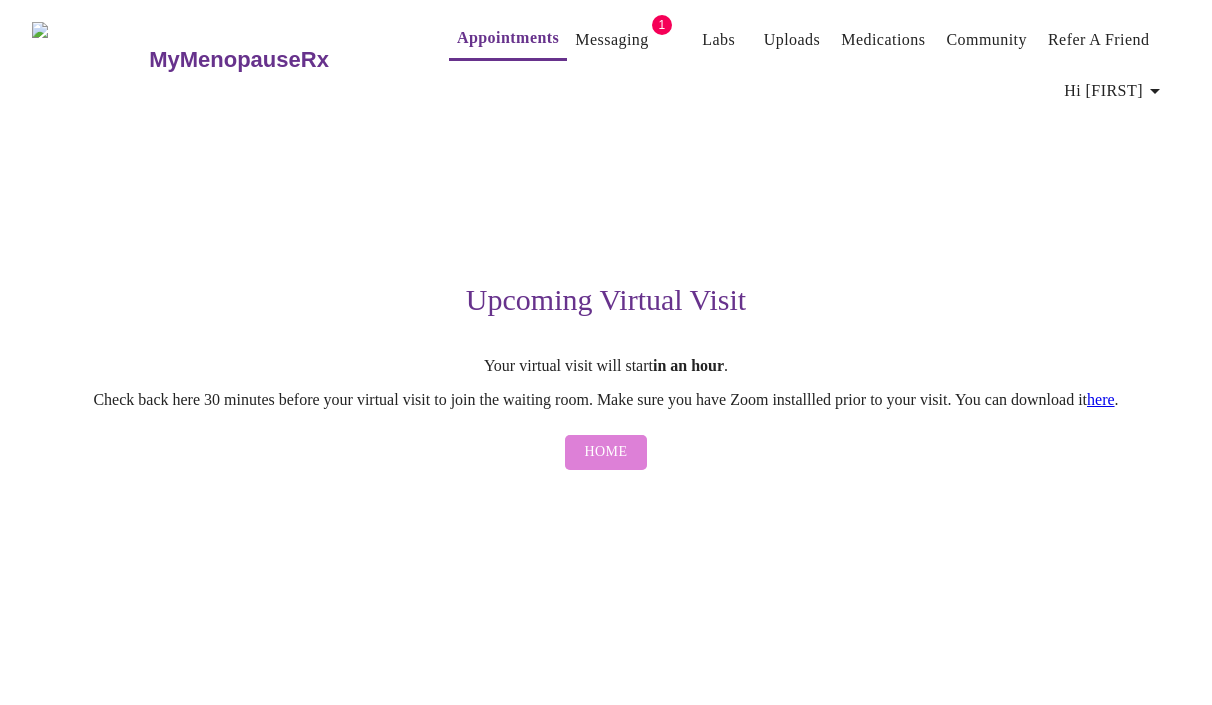 click on "Home" at bounding box center (606, 452) 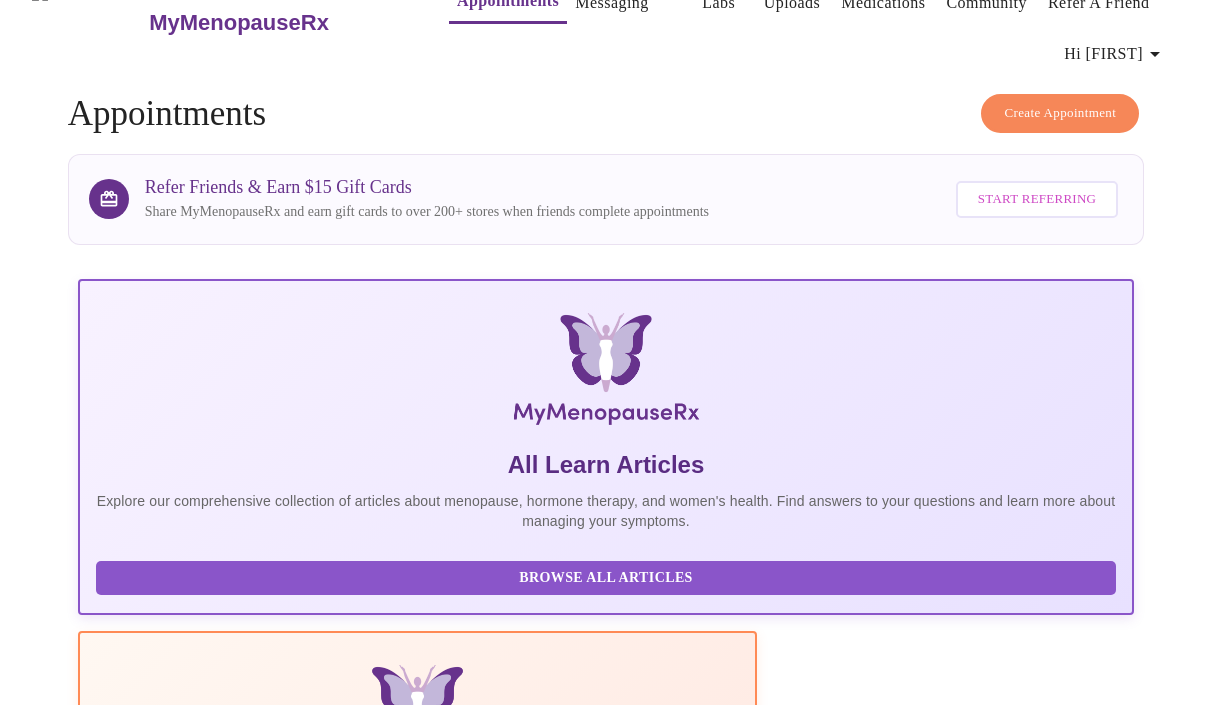 scroll, scrollTop: 47, scrollLeft: 0, axis: vertical 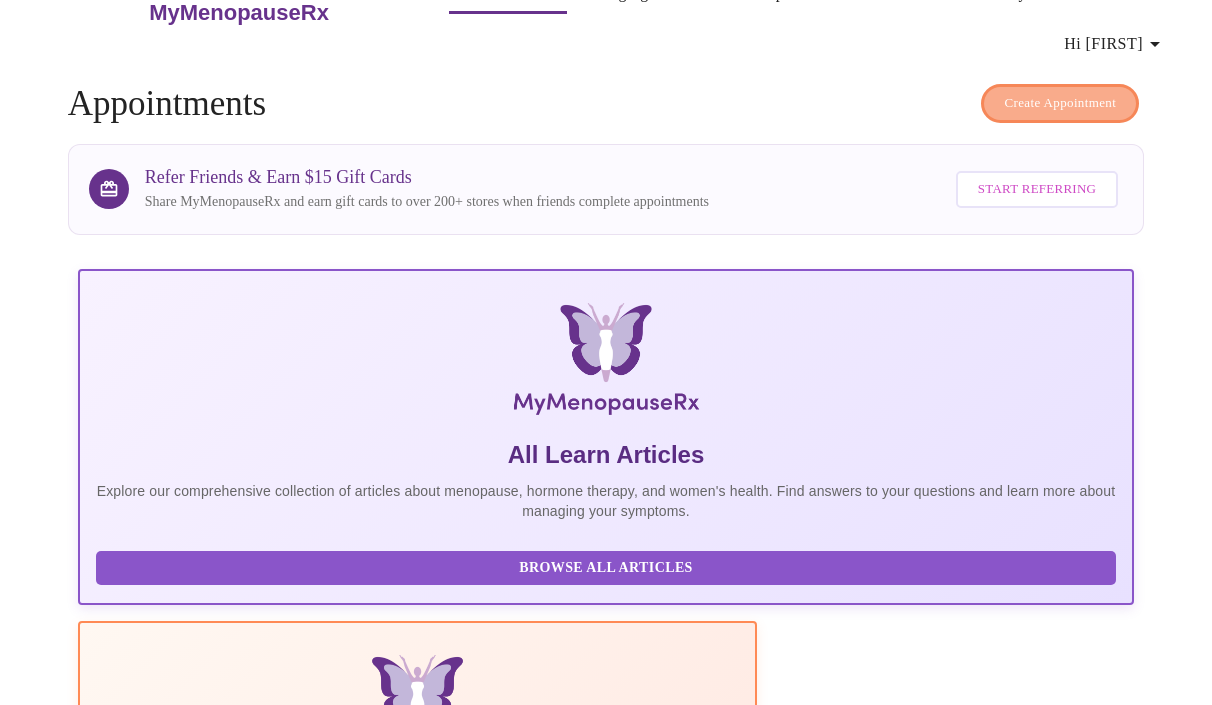 click on "Create Appointment" at bounding box center [1060, 103] 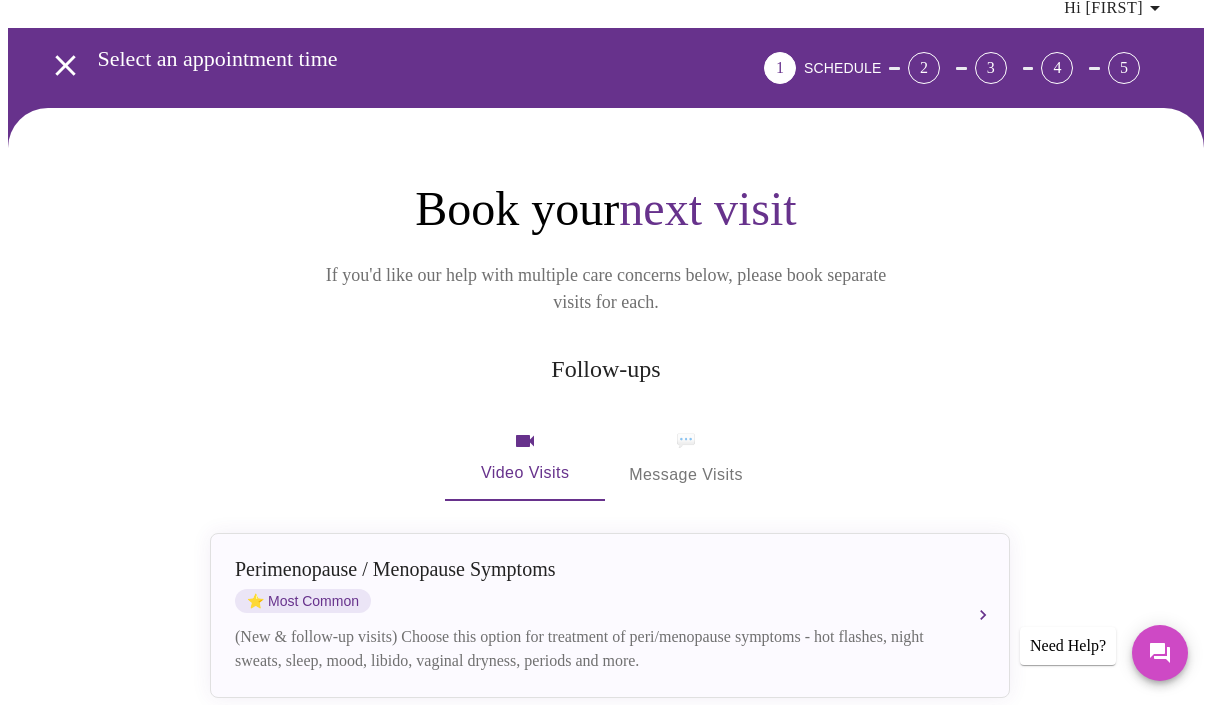 scroll, scrollTop: 305, scrollLeft: 0, axis: vertical 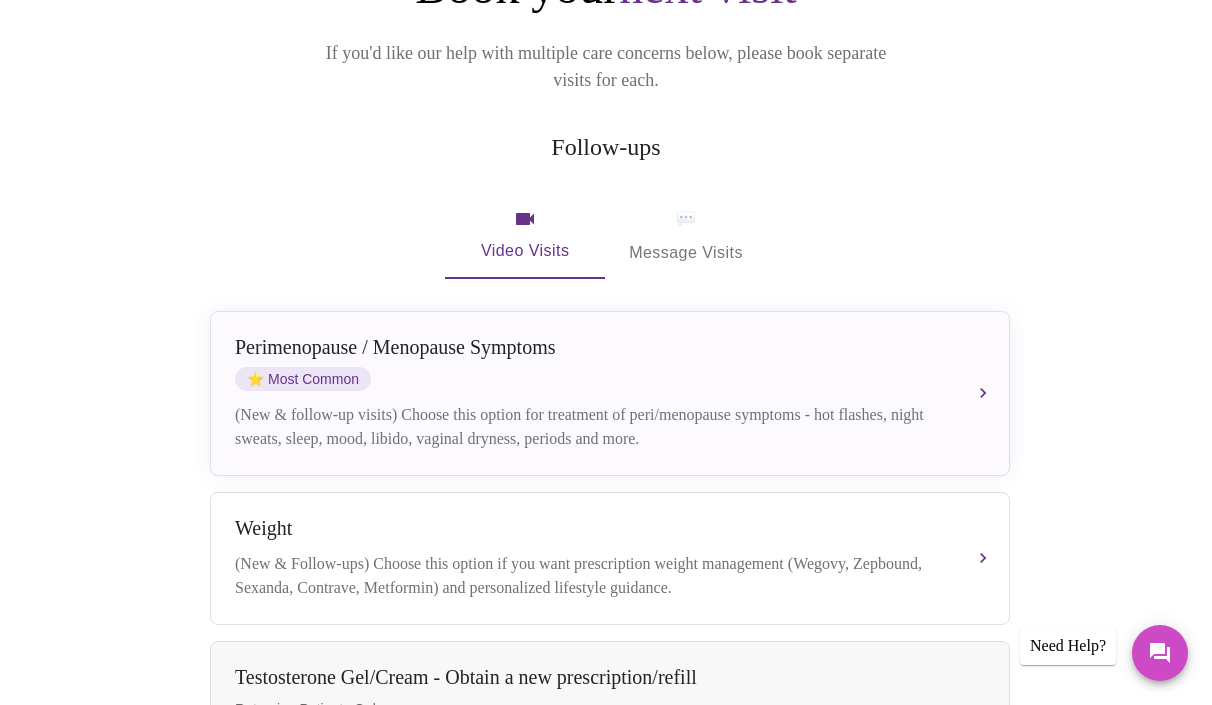 click on "Perimenopause / Menopause Symptoms  ⭐  Most Common (New & follow-up visits) Choose this option for treatment of peri/menopause symptoms - hot flashes, night sweats, sleep, mood, libido, vaginal dryness, periods and more." at bounding box center (610, 393) 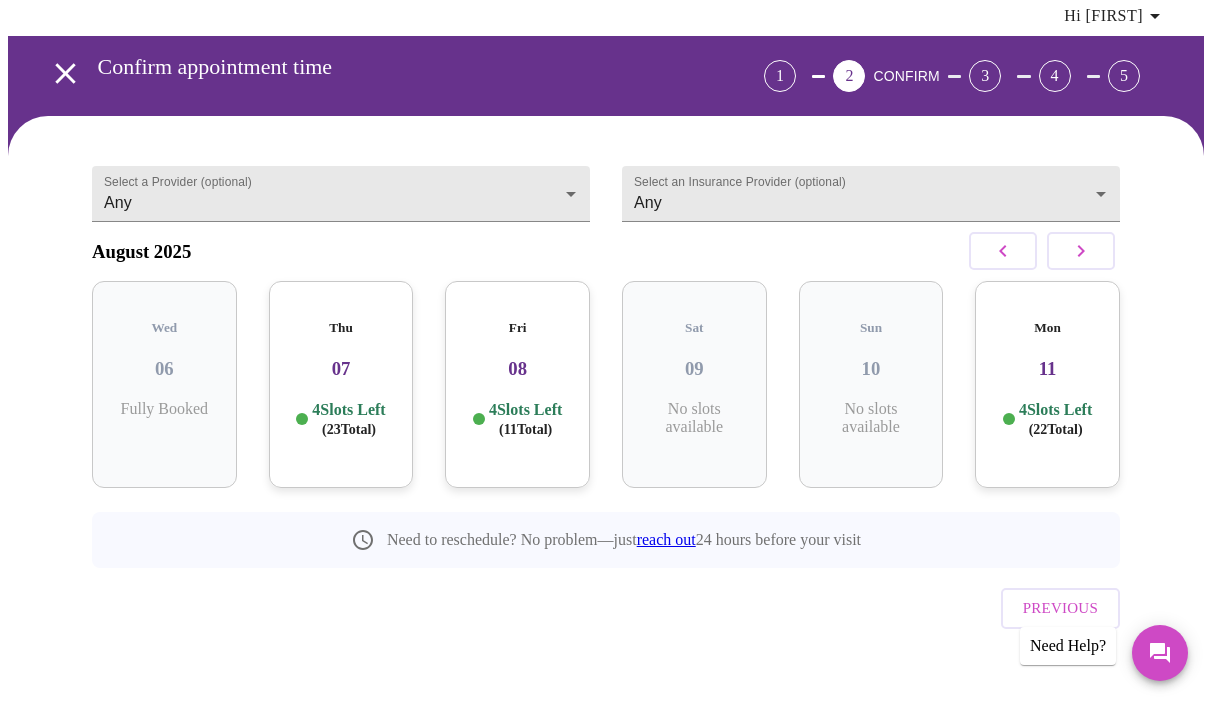 click on "Thu 07 4  Slots Left ( 23  Total)" at bounding box center [341, 384] 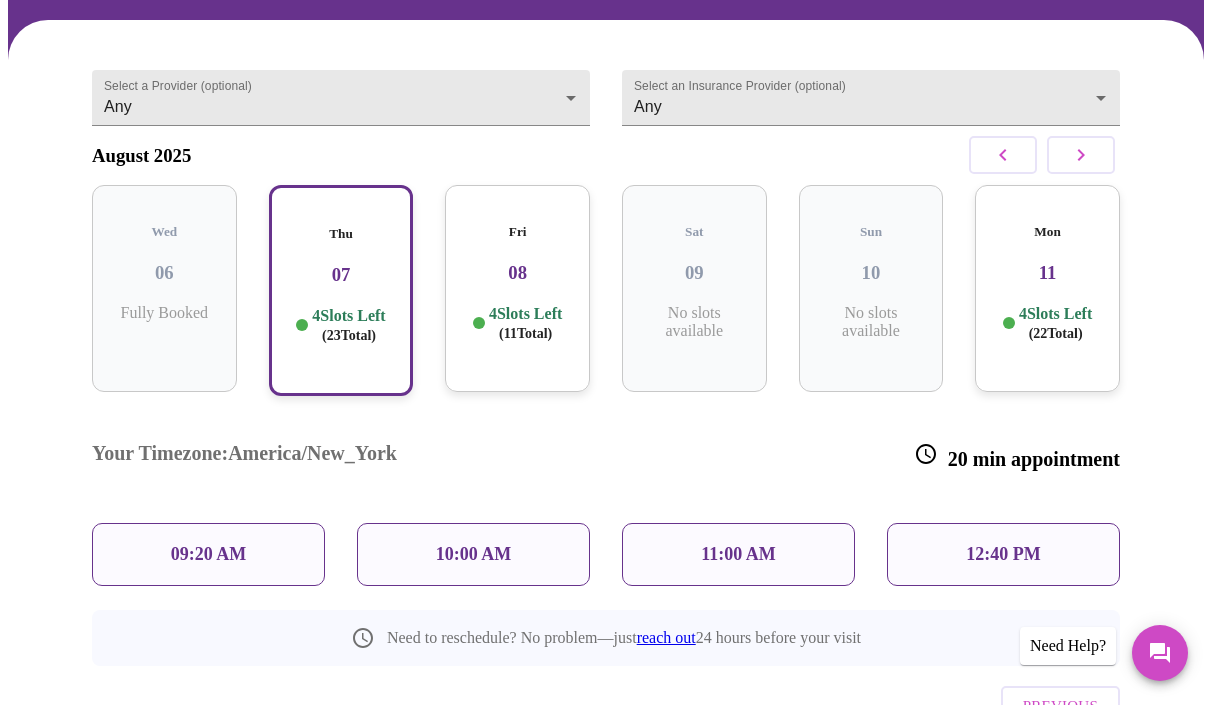 scroll, scrollTop: 0, scrollLeft: 0, axis: both 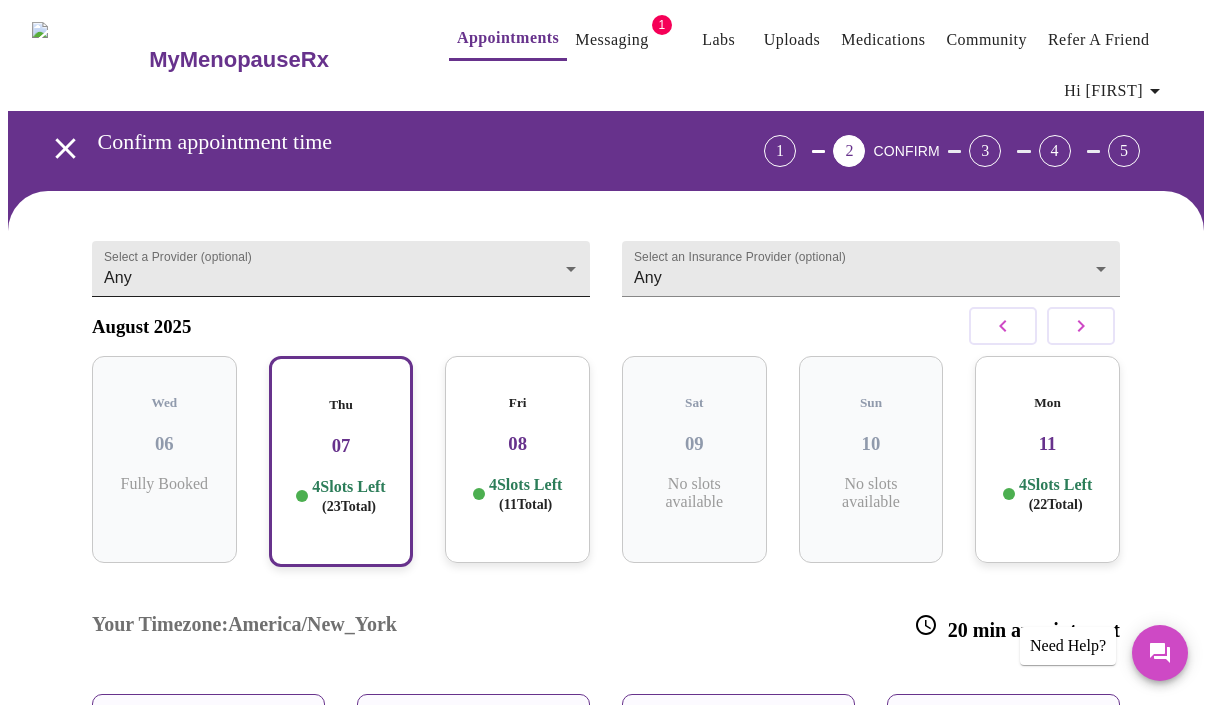 click on "MyMenopauseRx Appointments Messaging 1 Labs Uploads Medications Community Refer a Friend Hi Danielle   Confirm appointment time 1 2 CONFIRM 3 4 5 Select a Provider (optional) Any Any Select an Insurance Provider (optional) Any Any August 2025 Wed 06 Fully Booked Thu 07 4  Slots Left ( 23  Total) Fri 08 4  Slots Left ( 11  Total) Sat 09 No slots available Sun 10 No slots available Mon 11 4  Slots Left ( 22  Total) Your Timezone:  America/New_York 20 min appointment 09:20 AM 10:00 AM 11:00 AM 12:40 PM Need to reschedule? No problem—just  reach out  24 hours before your visit Previous Need Help? Settings Billing Invoices Log out" at bounding box center (606, 503) 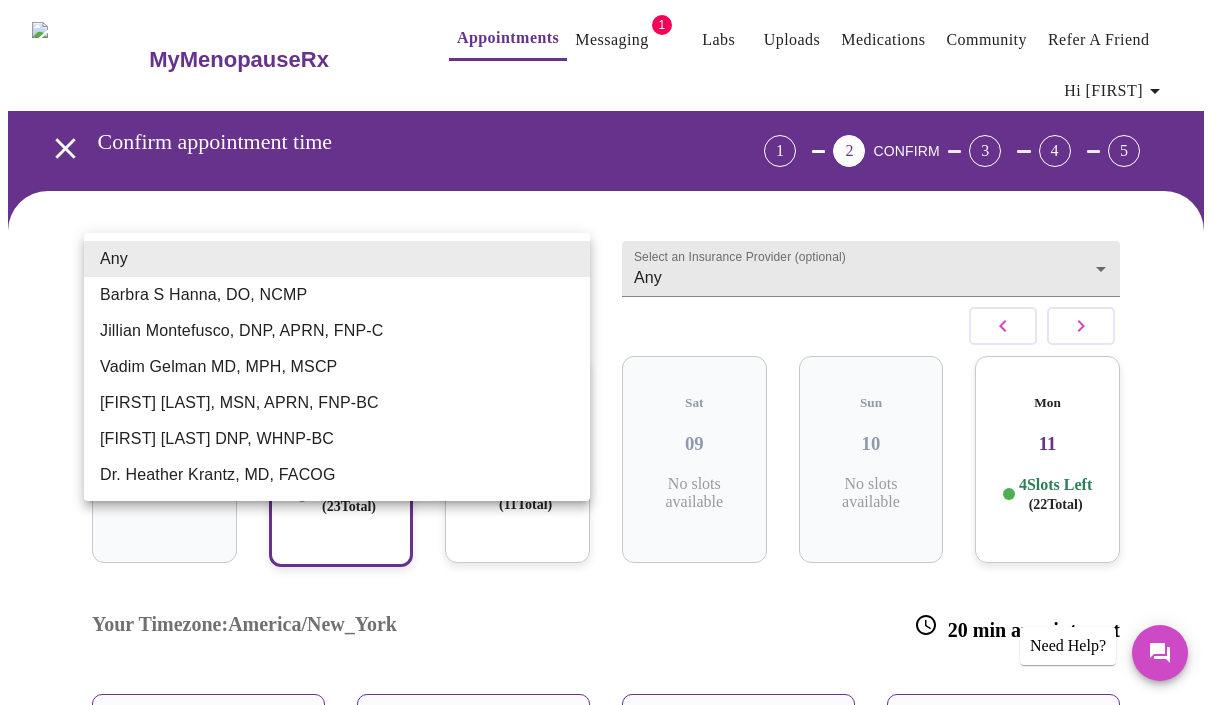 click at bounding box center (606, 352) 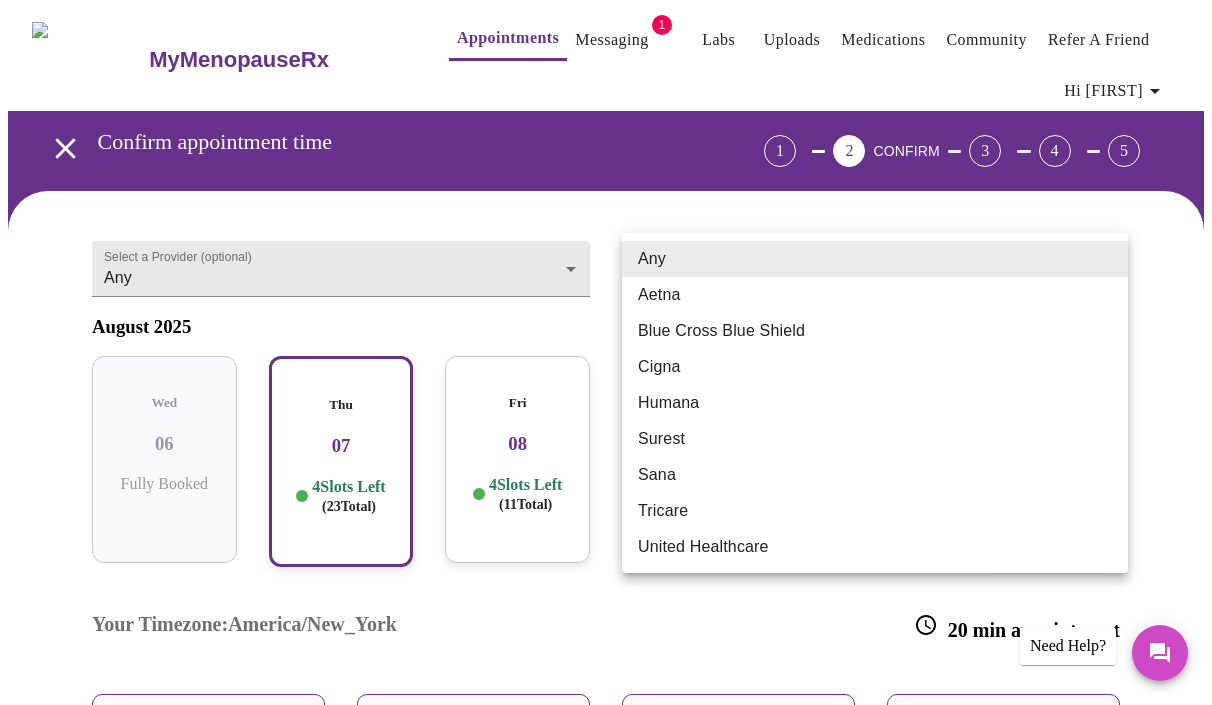click on "MyMenopauseRx Appointments Messaging 1 Labs Uploads Medications Community Refer a Friend Hi Danielle   Confirm appointment time 1 2 CONFIRM 3 4 5 Select a Provider (optional) Any Any Select an Insurance Provider (optional) Any Any August 2025 Wed 06 Fully Booked Thu 07 4  Slots Left ( 23  Total) Fri 08 4  Slots Left ( 11  Total) Sat 09 No slots available Sun 10 No slots available Mon 11 4  Slots Left ( 22  Total) Your Timezone:  America/New_York 20 min appointment 09:20 AM 10:00 AM 11:00 AM 12:40 PM Need to reschedule? No problem—just  reach out  24 hours before your visit Previous Need Help? Settings Billing Invoices Log out Any Aetna Blue Cross Blue Shield Cigna Humana Surest Sana Tricare United Healthcare" at bounding box center (606, 503) 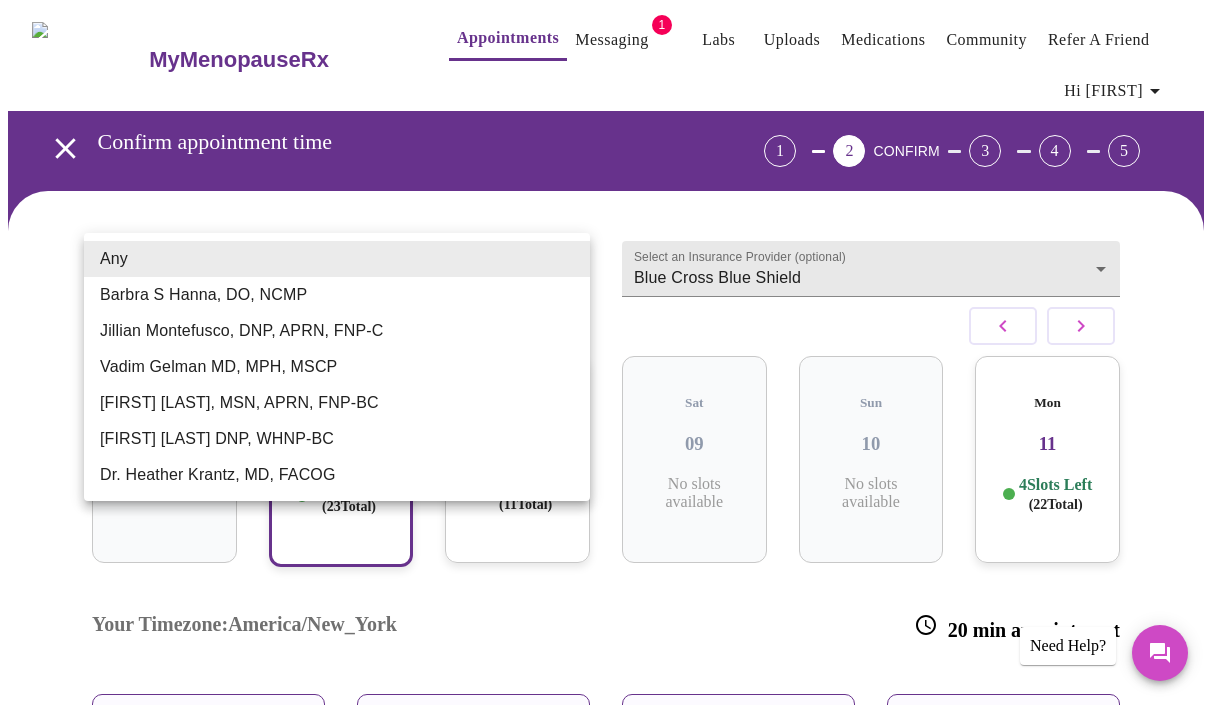 click on "MyMenopauseRx Appointments Messaging 1 Labs Uploads Medications Community Refer a Friend Hi Danielle   Confirm appointment time 1 2 CONFIRM 3 4 5 Select a Provider (optional) Any Any Select an Insurance Provider (optional) Blue Cross Blue Shield Blue Cross Blue Shield August 2025 Wed 06 Fully Booked Thu 07 4  Slots Left ( 23  Total) Fri 08 4  Slots Left ( 11  Total) Sat 09 No slots available Sun 10 No slots available Mon 11 4  Slots Left ( 22  Total) Your Timezone:  America/New_York 20 min appointment 09:20 AM 10:00 AM 11:00 AM 12:40 PM Need to reschedule? No problem—just  reach out  24 hours before your visit Previous Need Help? Settings Billing Invoices Log out Any Barbra S Hanna, DO, NCMP Jillian Montefusco, DNP, APRN, FNP-C Vadim Gelman MD, MPH, MSCP Larissa Wright, MSN, APRN, FNP-BC Laura Smith DNP, WHNP-BC Dr. Heather Krantz, MD, FACOG" at bounding box center (606, 503) 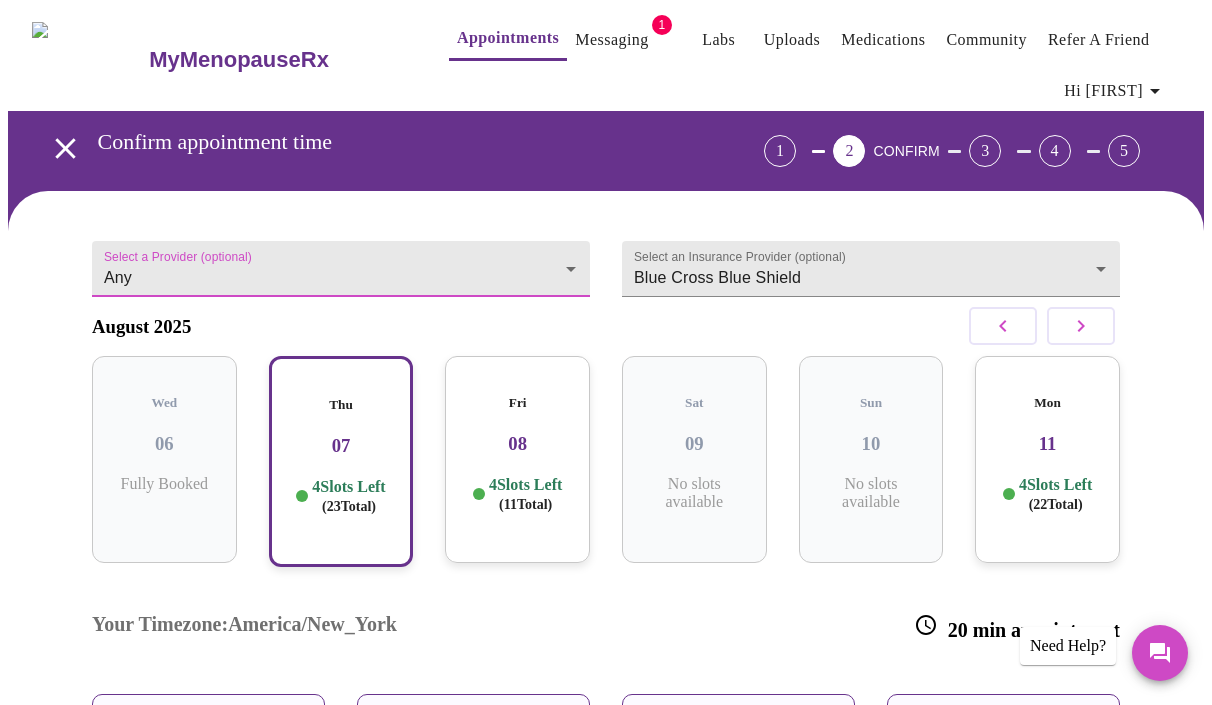click on "Messaging" at bounding box center (611, 40) 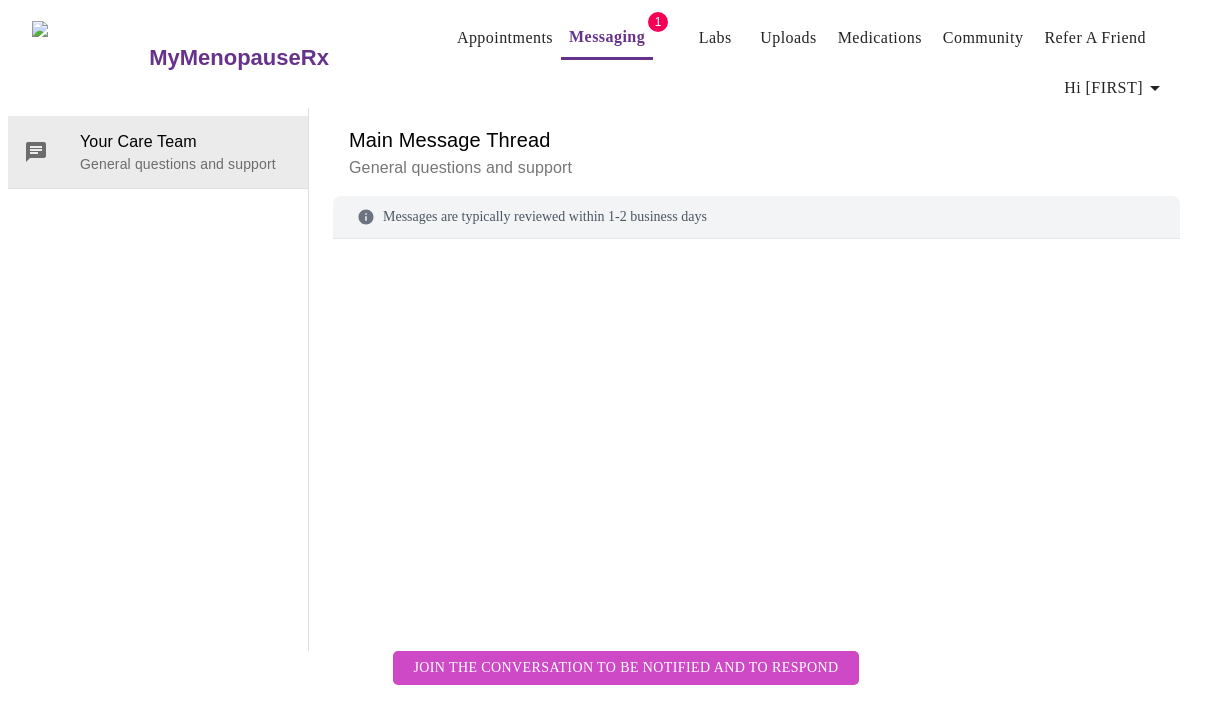scroll, scrollTop: 98, scrollLeft: 0, axis: vertical 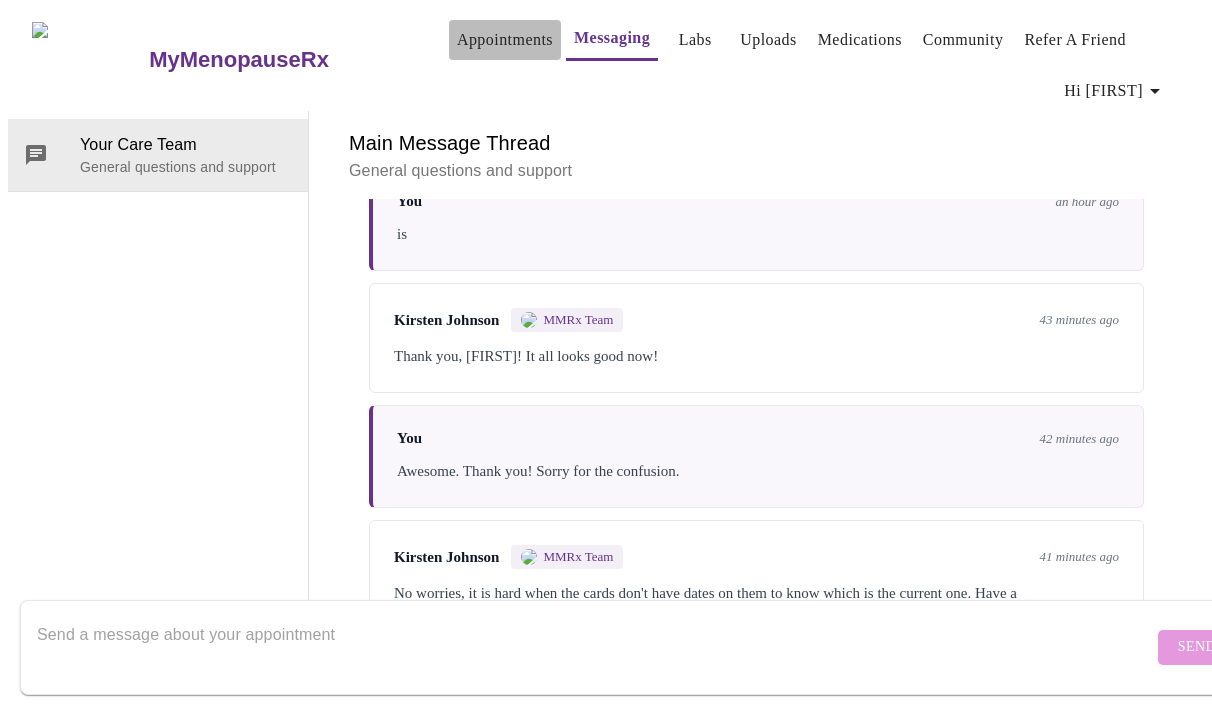 click on "Appointments" at bounding box center [505, 40] 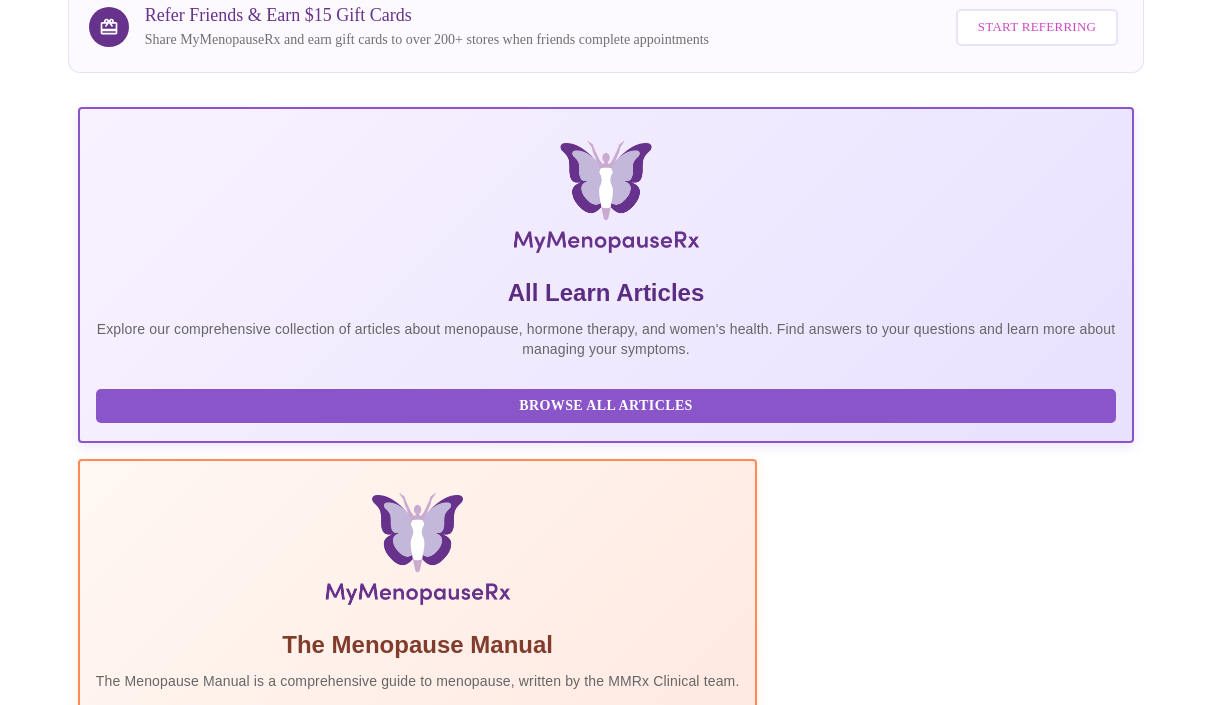 scroll, scrollTop: 417, scrollLeft: 0, axis: vertical 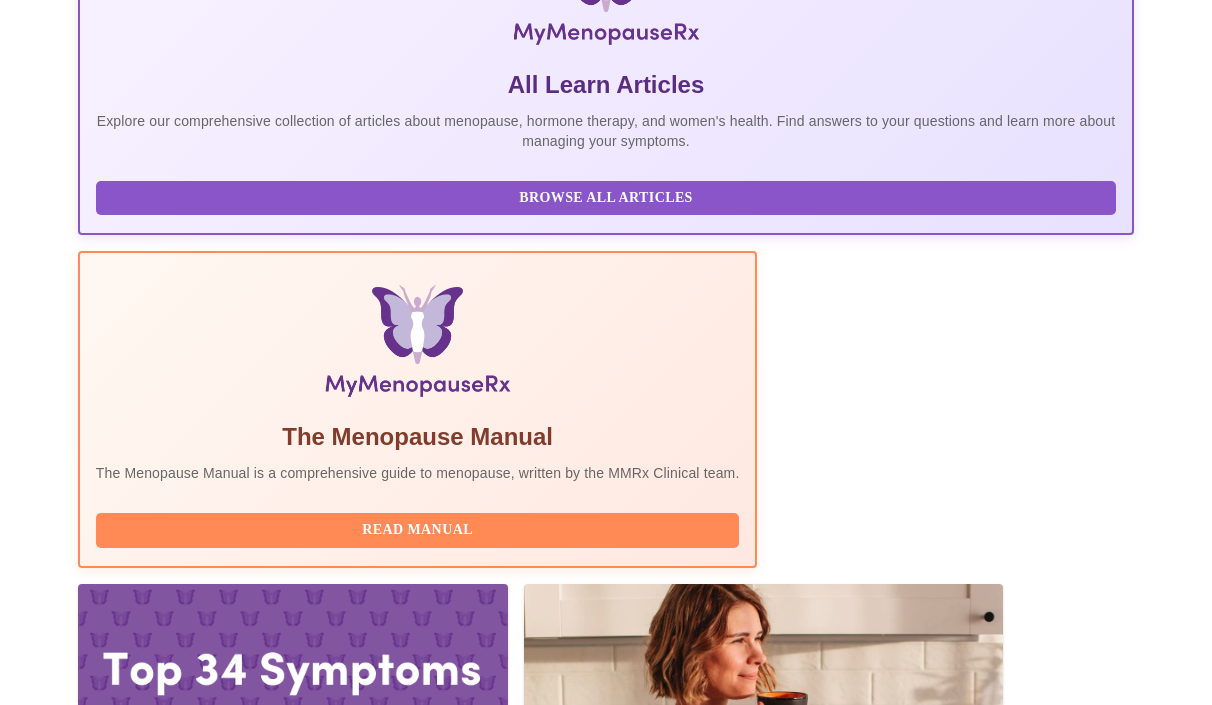 click on "View Appointment" at bounding box center [1029, 2162] 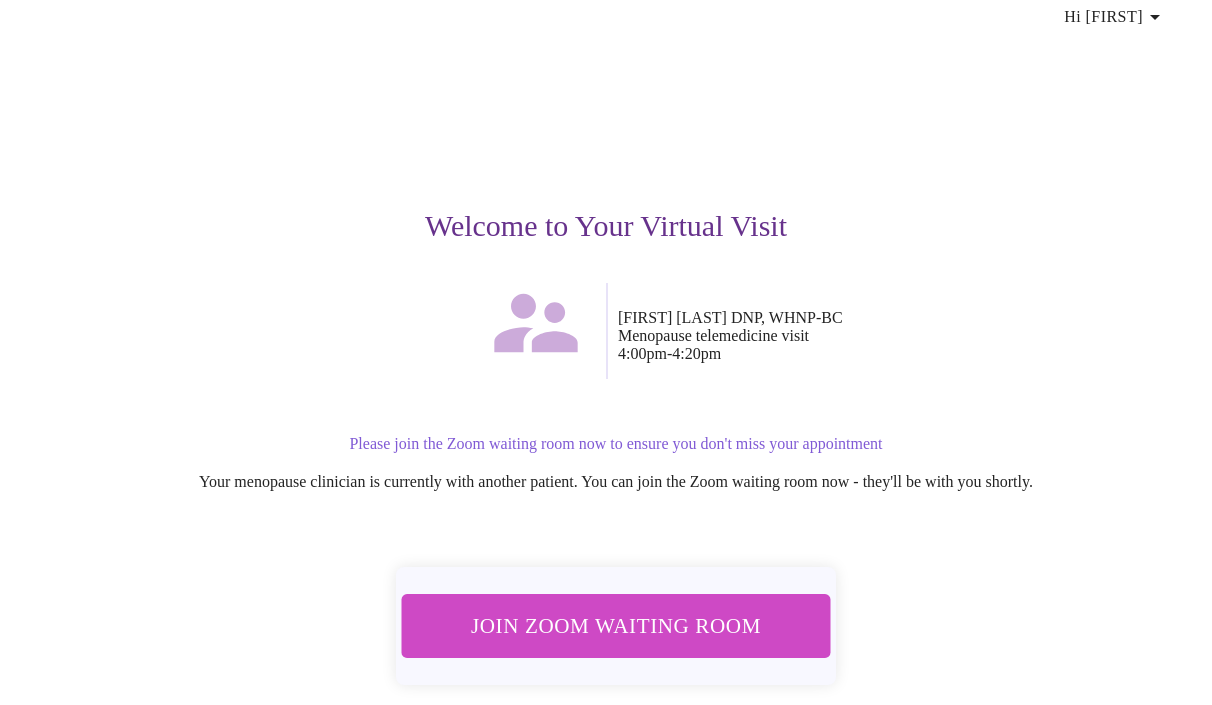 scroll, scrollTop: 148, scrollLeft: 0, axis: vertical 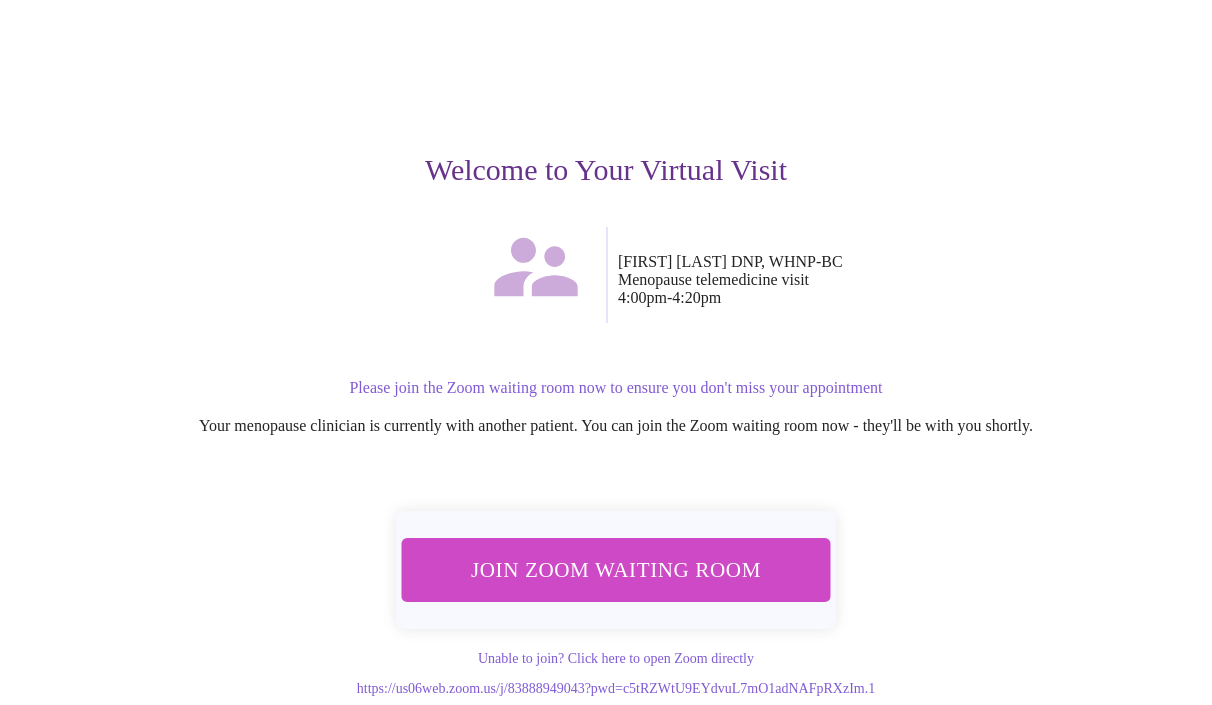 click on "Join Zoom Waiting Room" at bounding box center [616, 569] 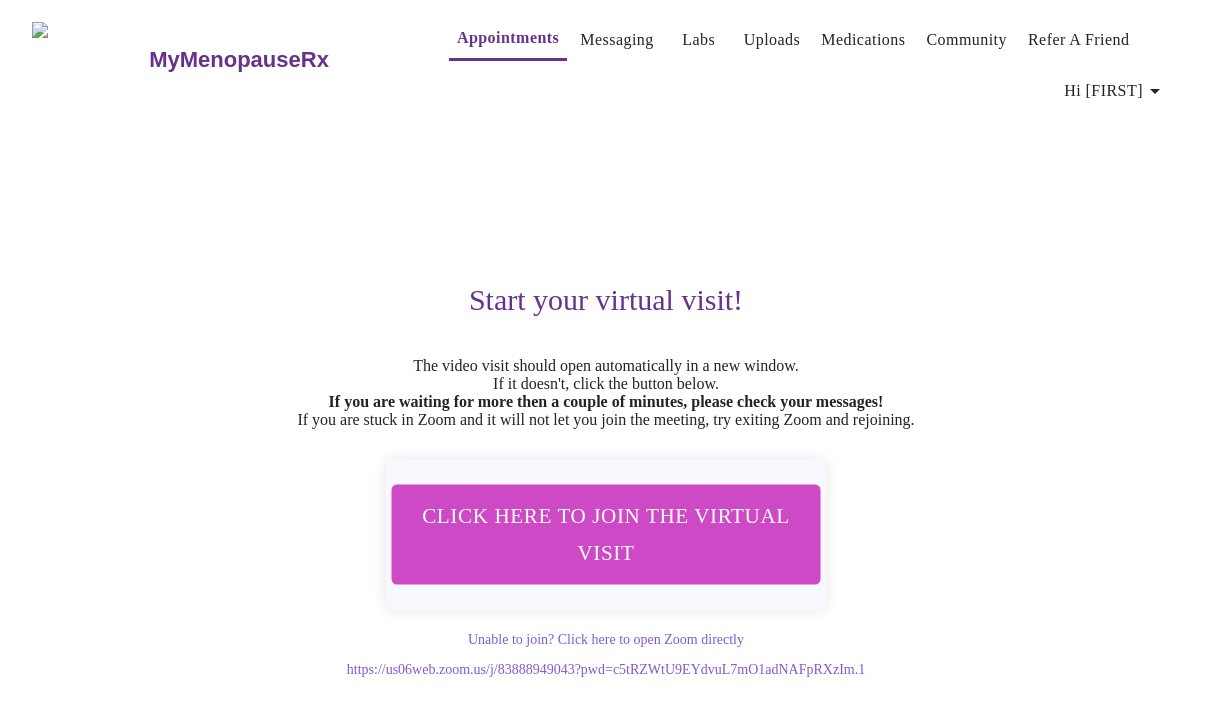 scroll, scrollTop: 26, scrollLeft: 0, axis: vertical 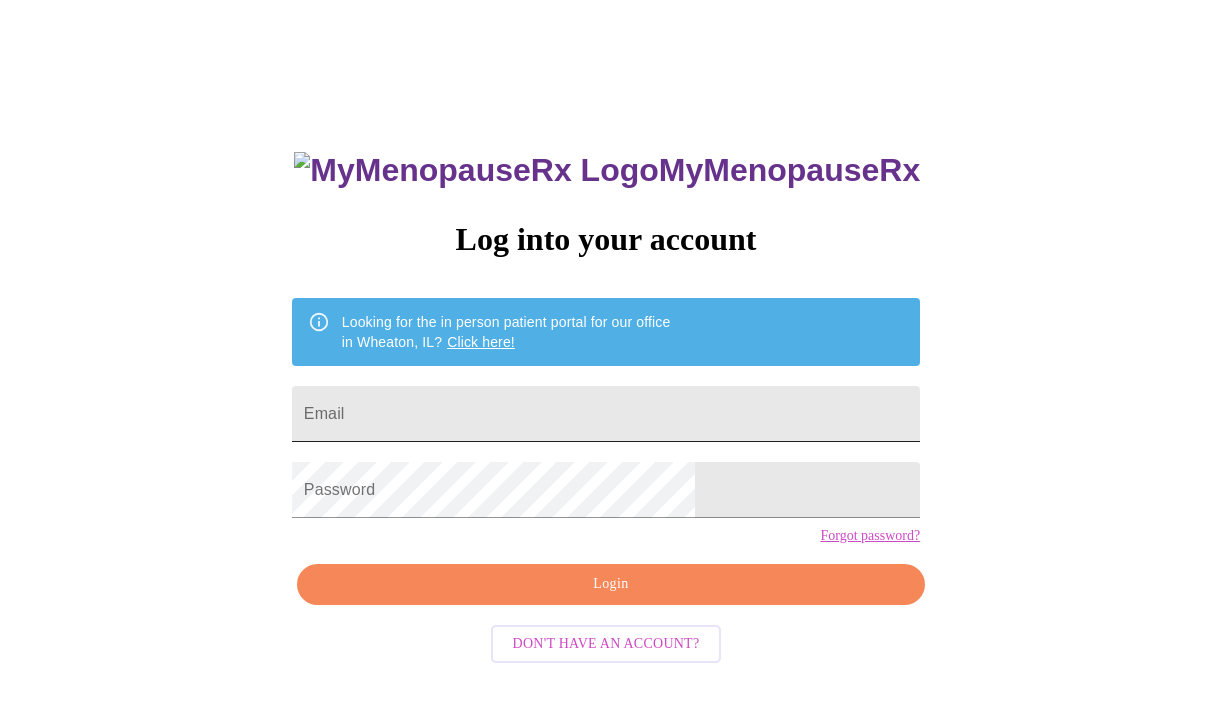 click on "Email" at bounding box center (606, 414) 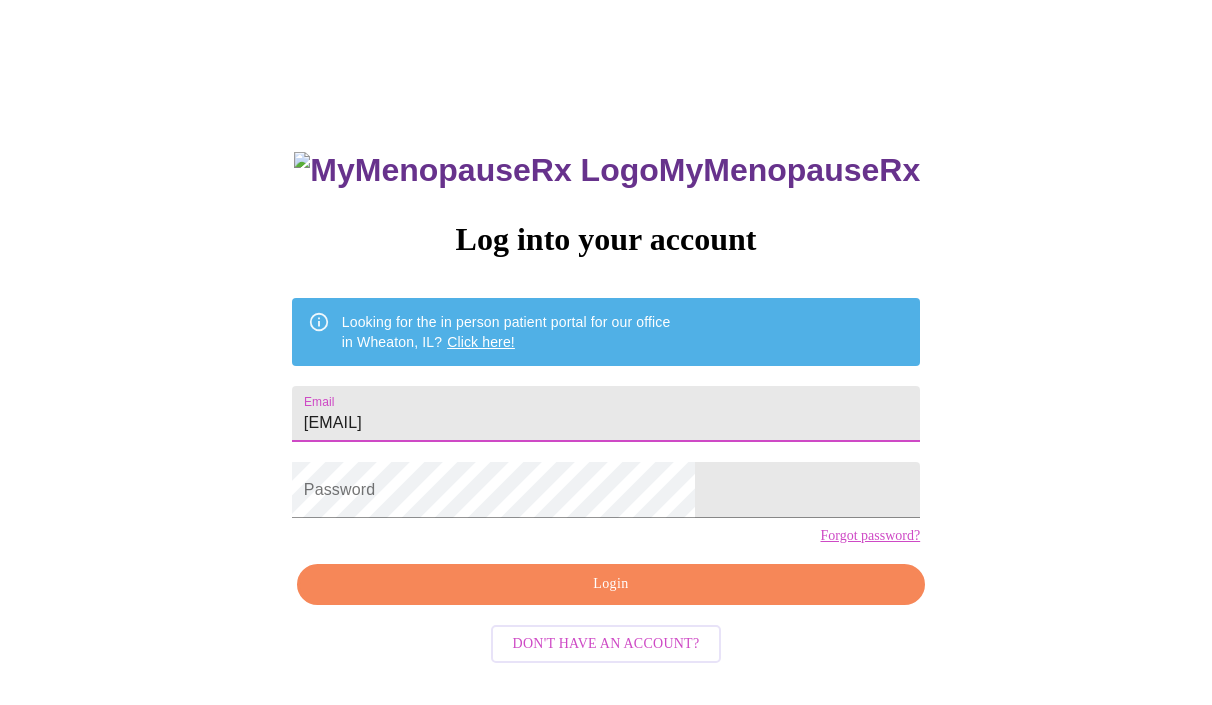 type on "[EMAIL]" 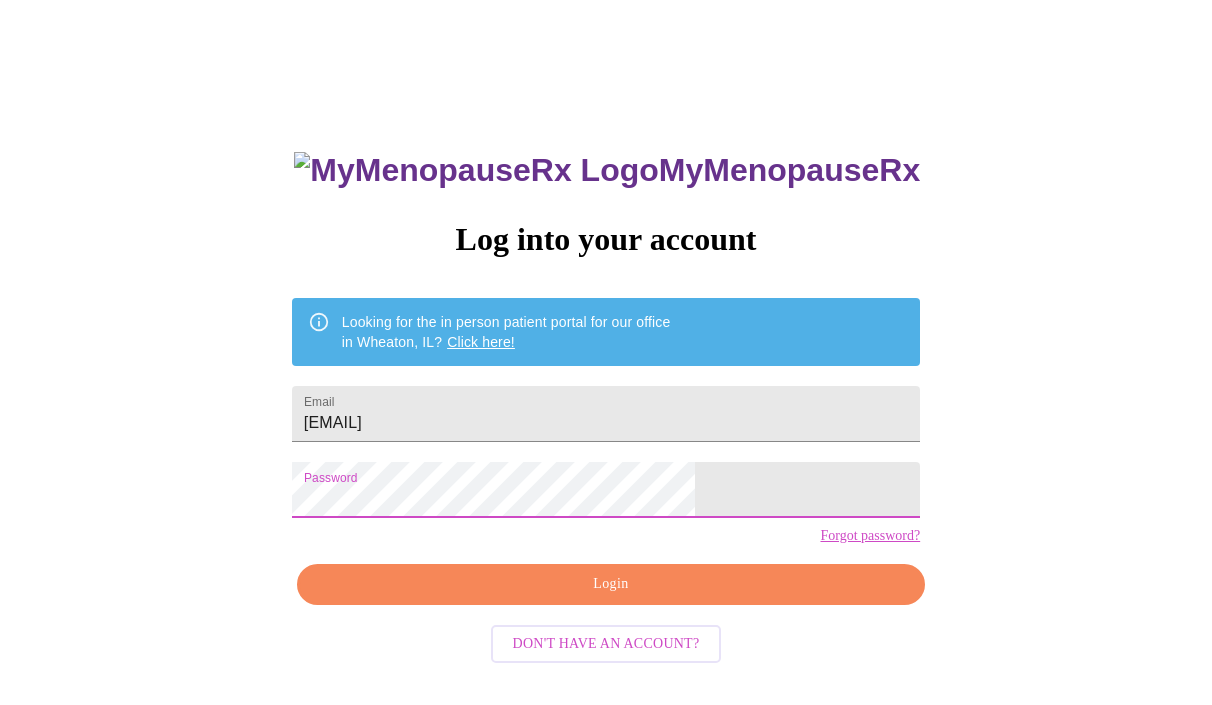 click on "Login" at bounding box center (611, 584) 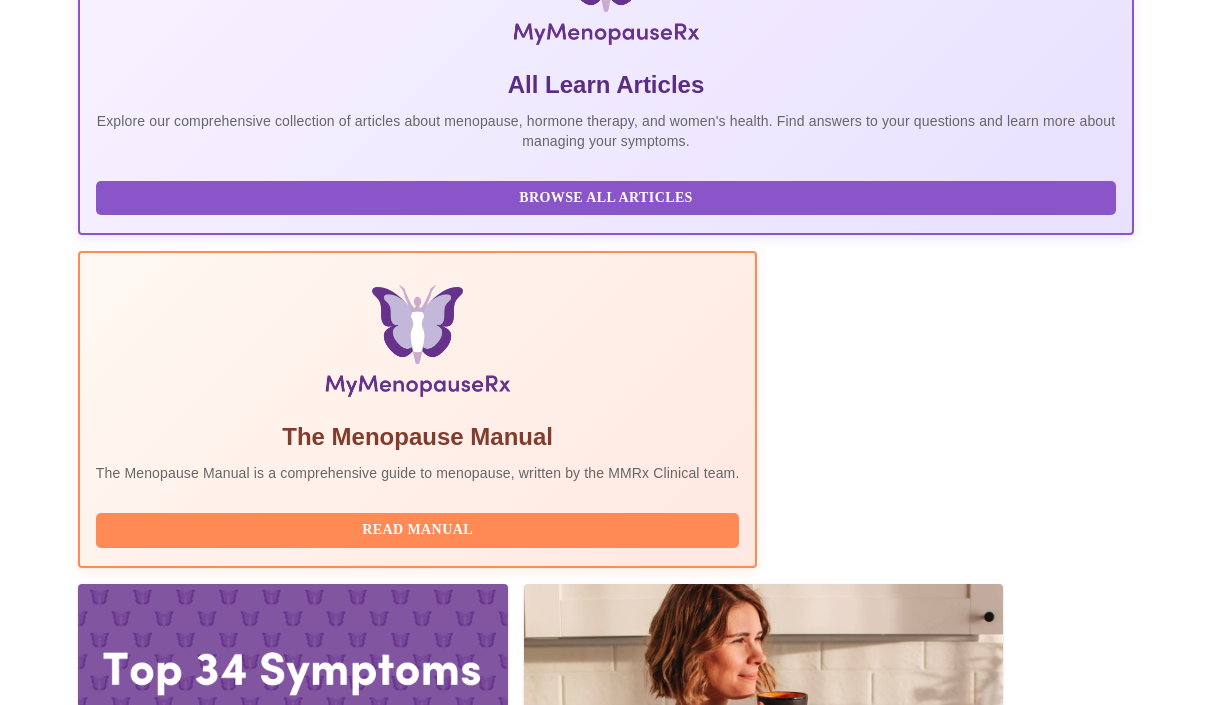 scroll, scrollTop: 0, scrollLeft: 0, axis: both 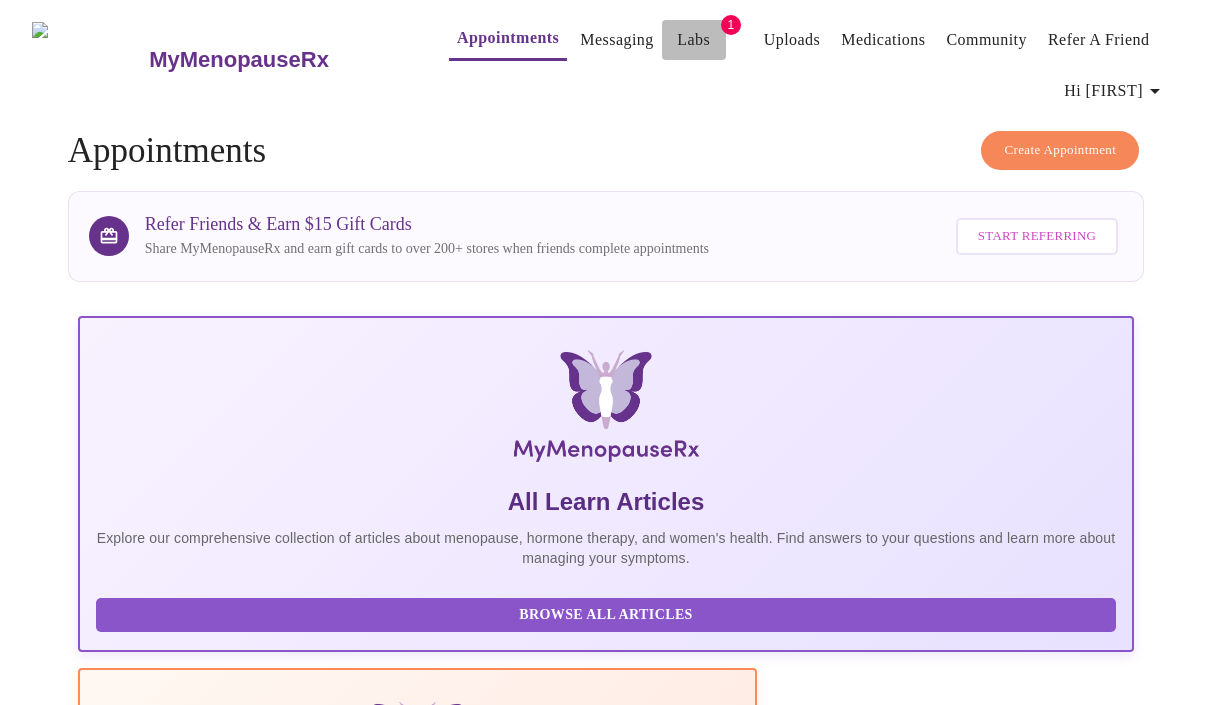 click on "Labs" at bounding box center [693, 40] 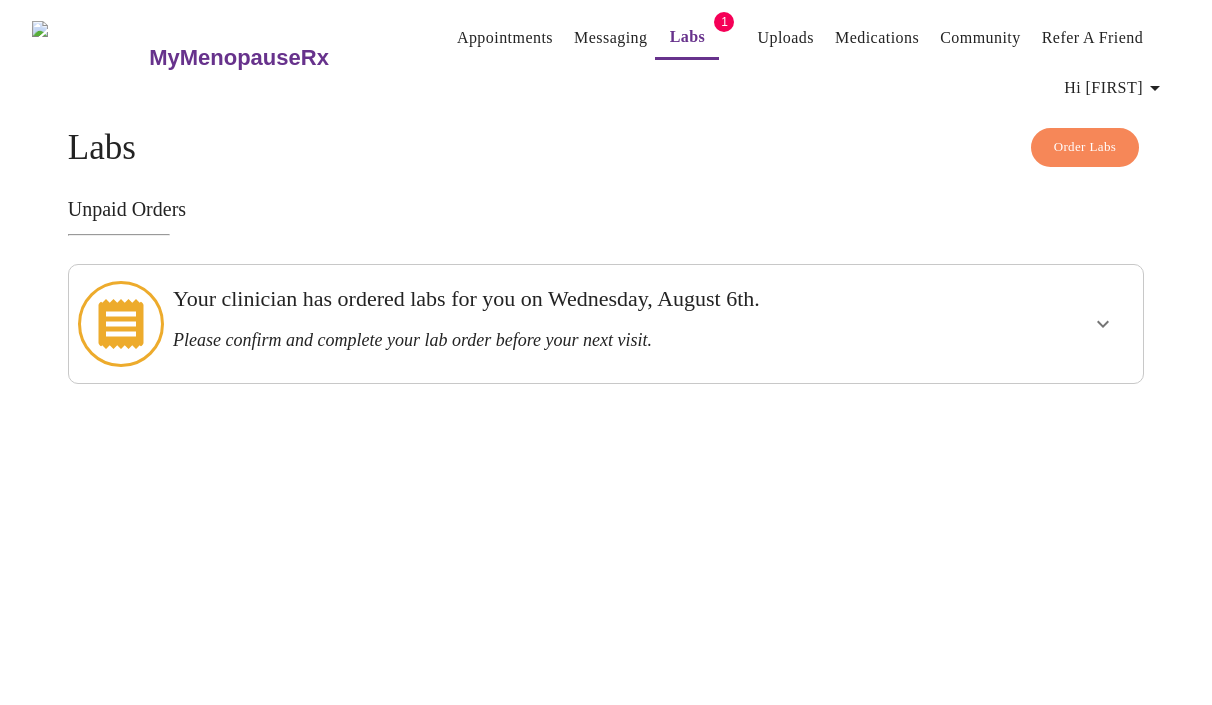click on "Your clinician has ordered labs for you on Wednesday, August 6th." at bounding box center [554, 299] 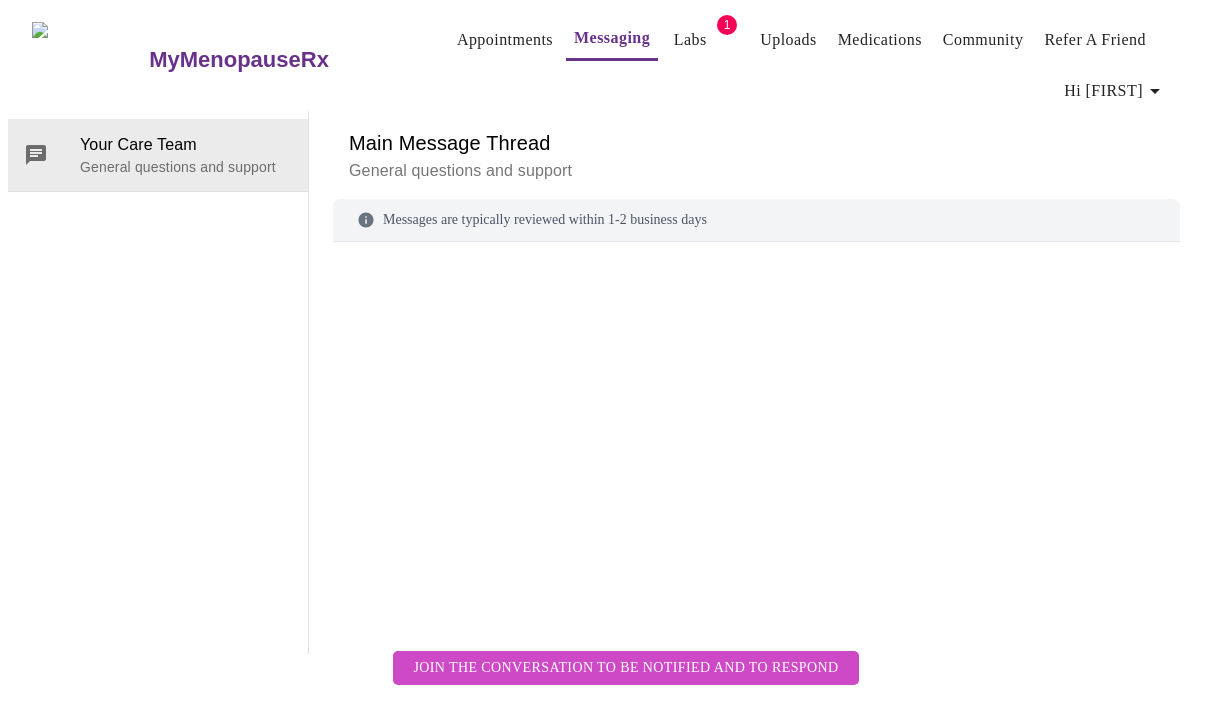scroll, scrollTop: 103, scrollLeft: 0, axis: vertical 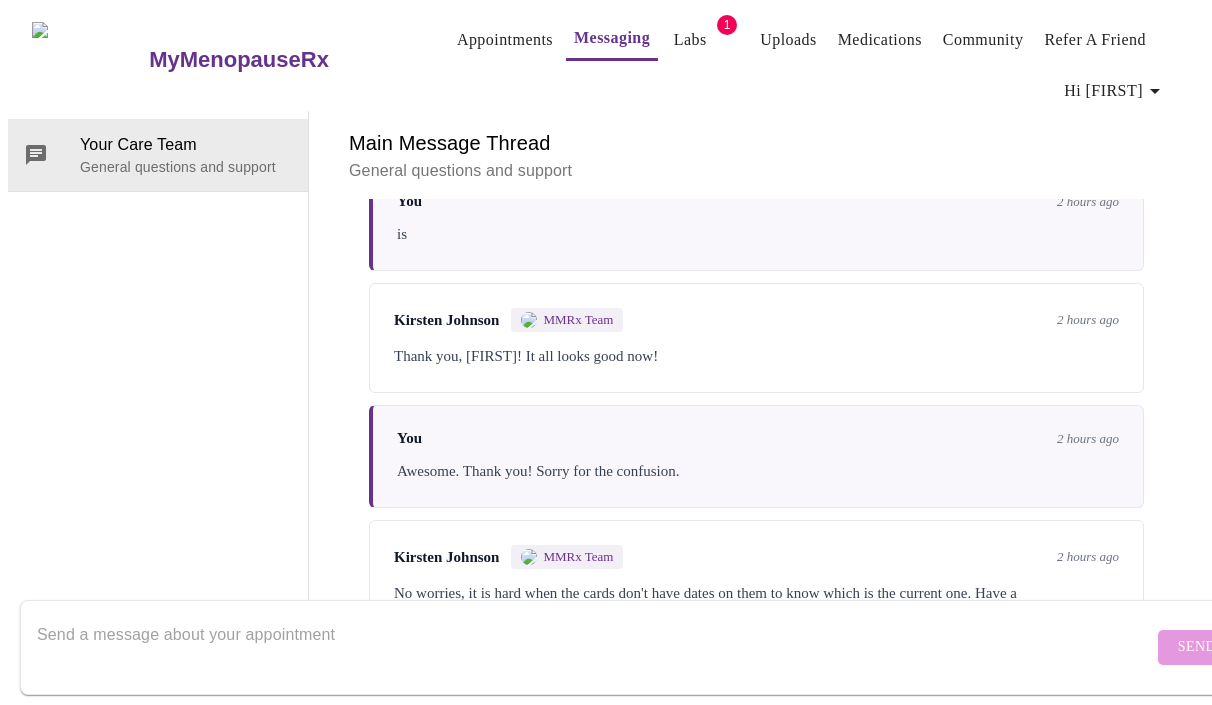 click on "Labs" at bounding box center [690, 40] 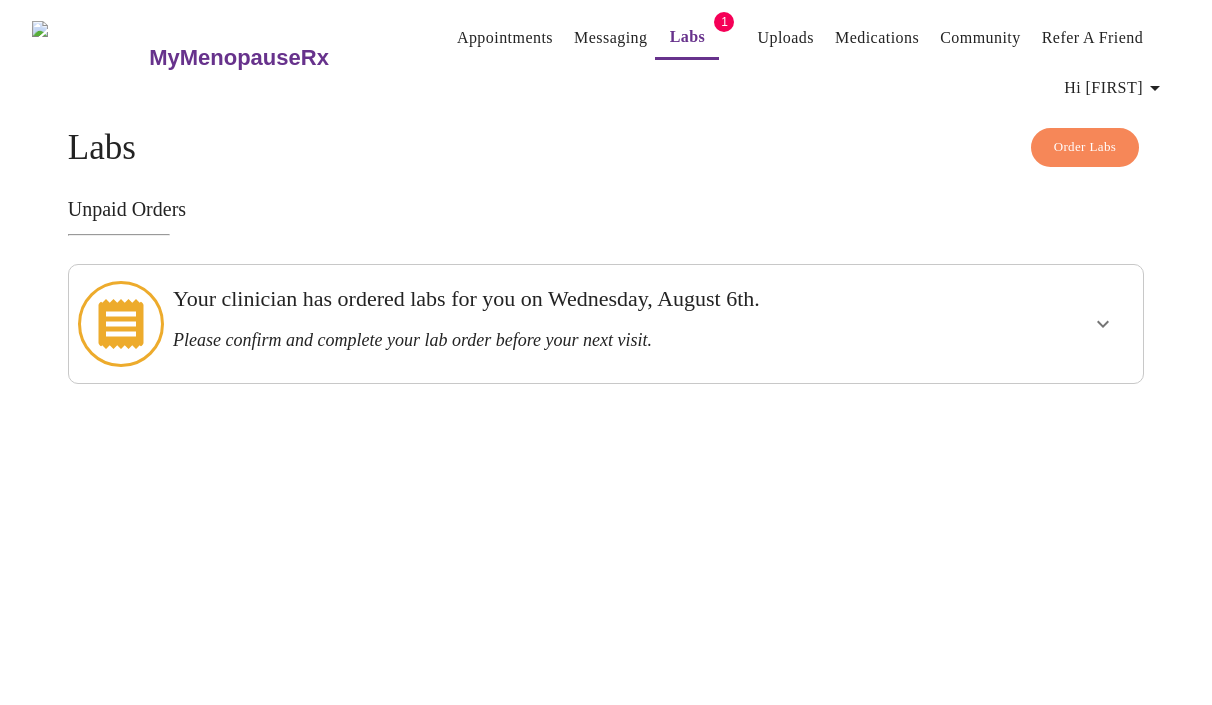 click 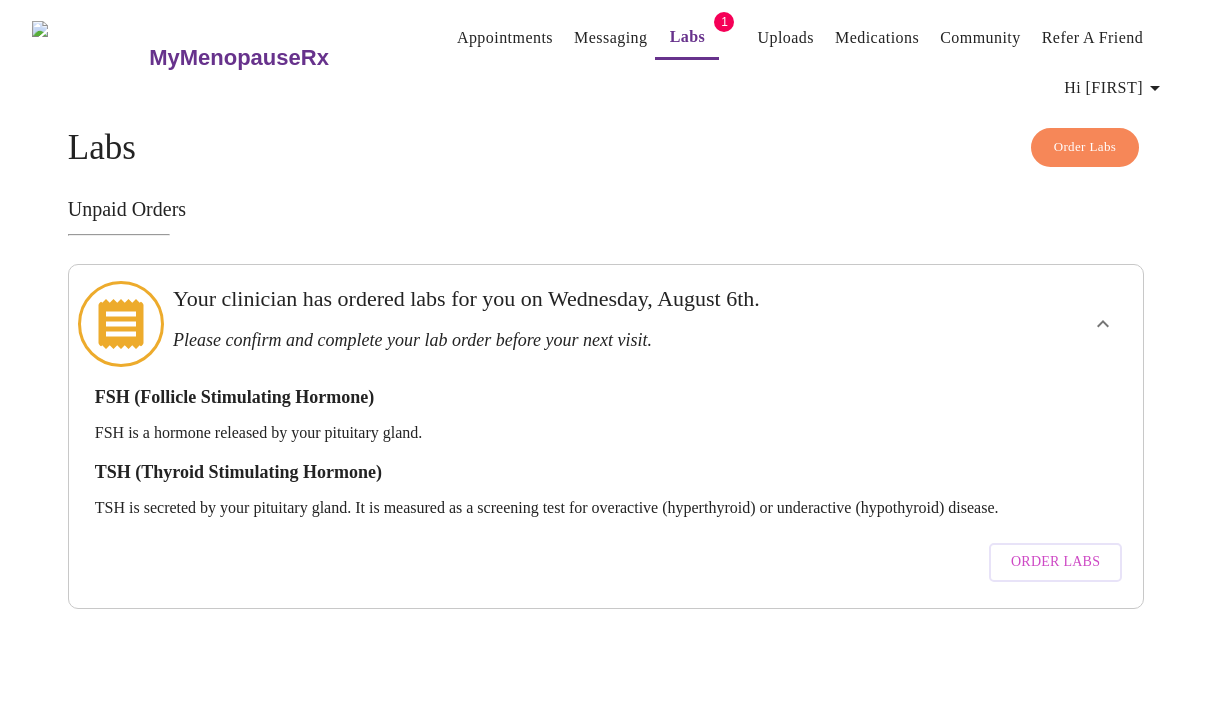 click on "Order Labs" at bounding box center [1055, 562] 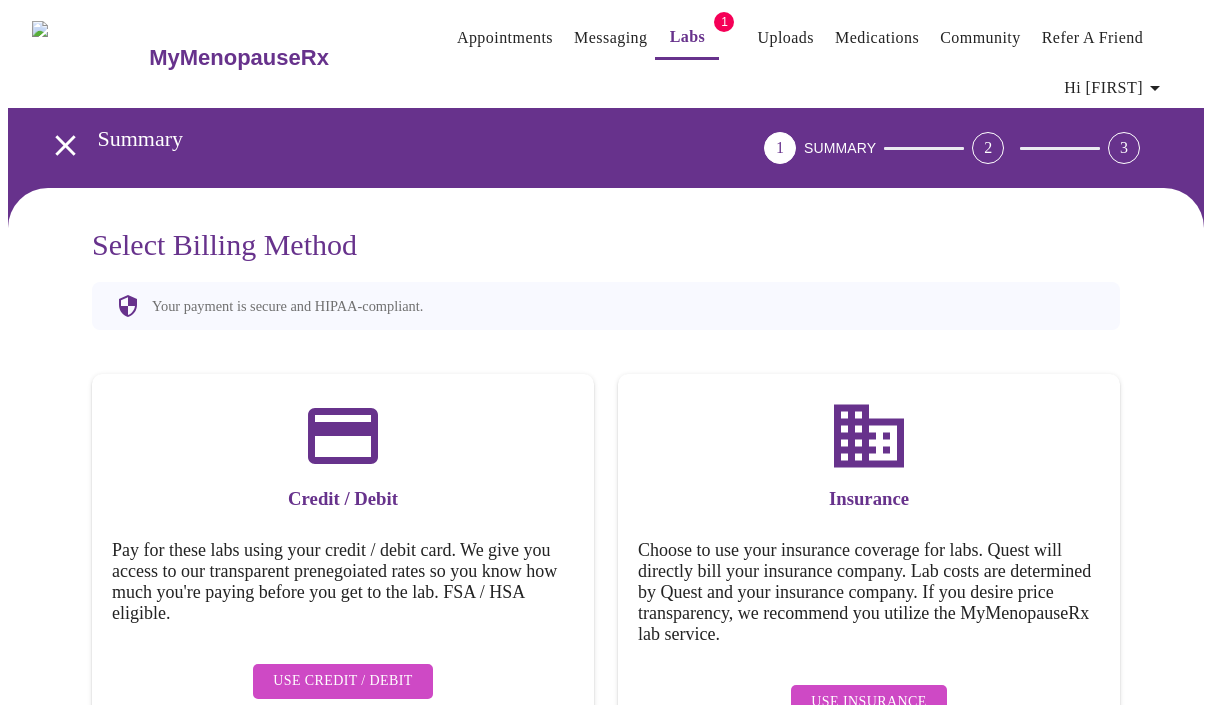scroll, scrollTop: 51, scrollLeft: 0, axis: vertical 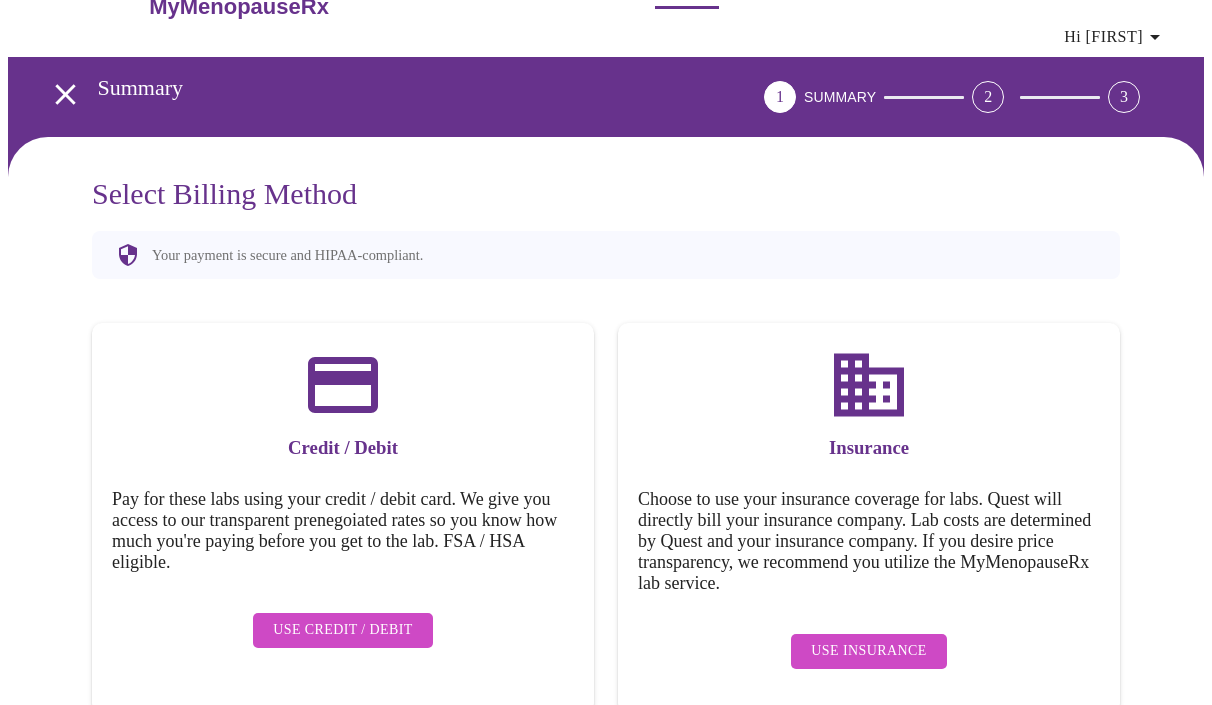 click on "Use Insurance" at bounding box center (869, 651) 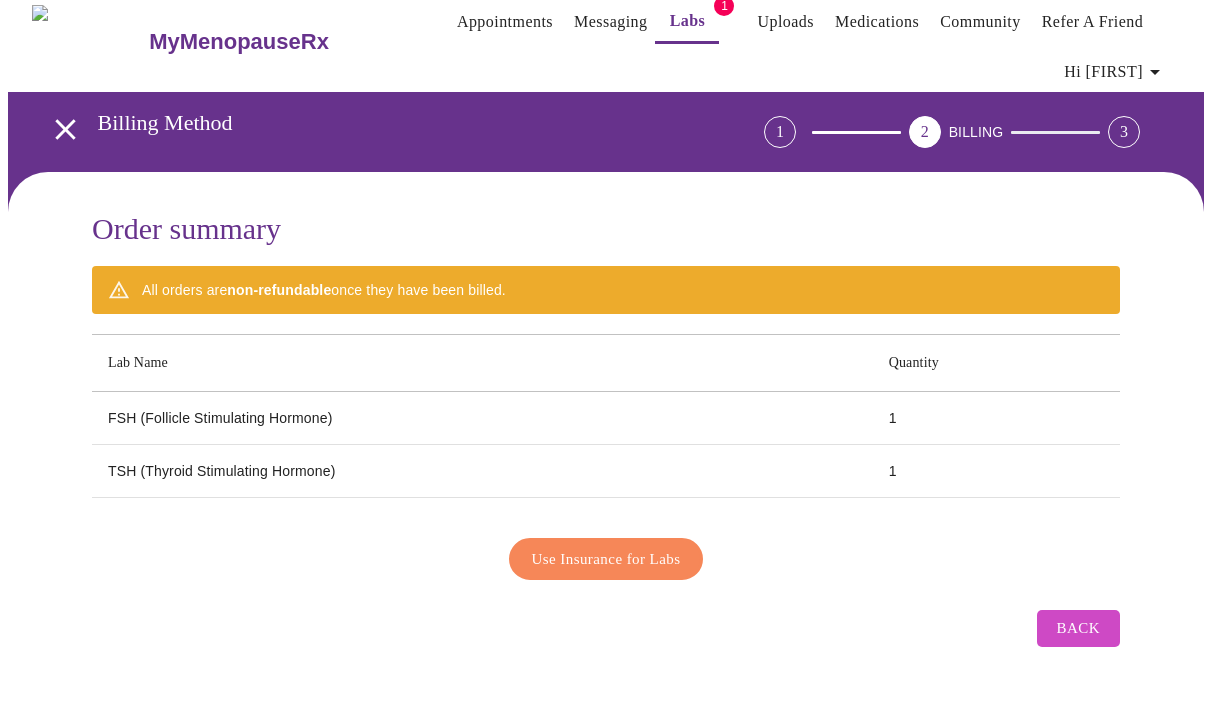 scroll, scrollTop: 0, scrollLeft: 0, axis: both 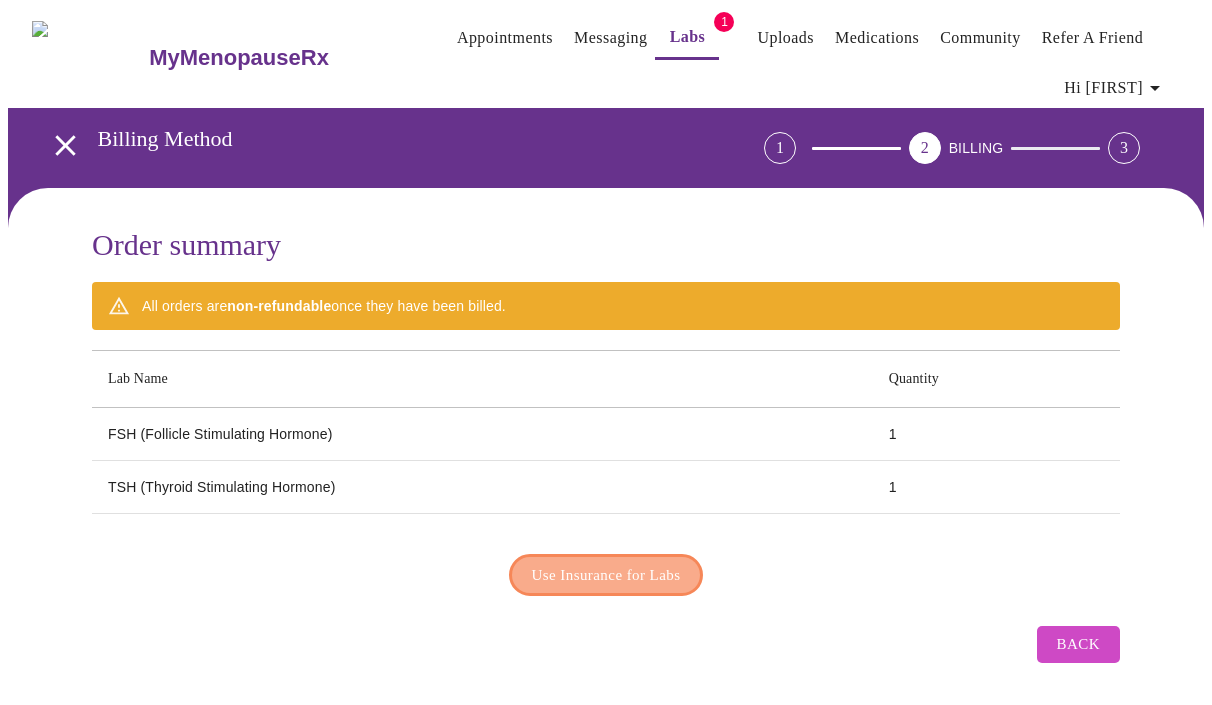 click on "Use Insurance for Labs" at bounding box center (606, 575) 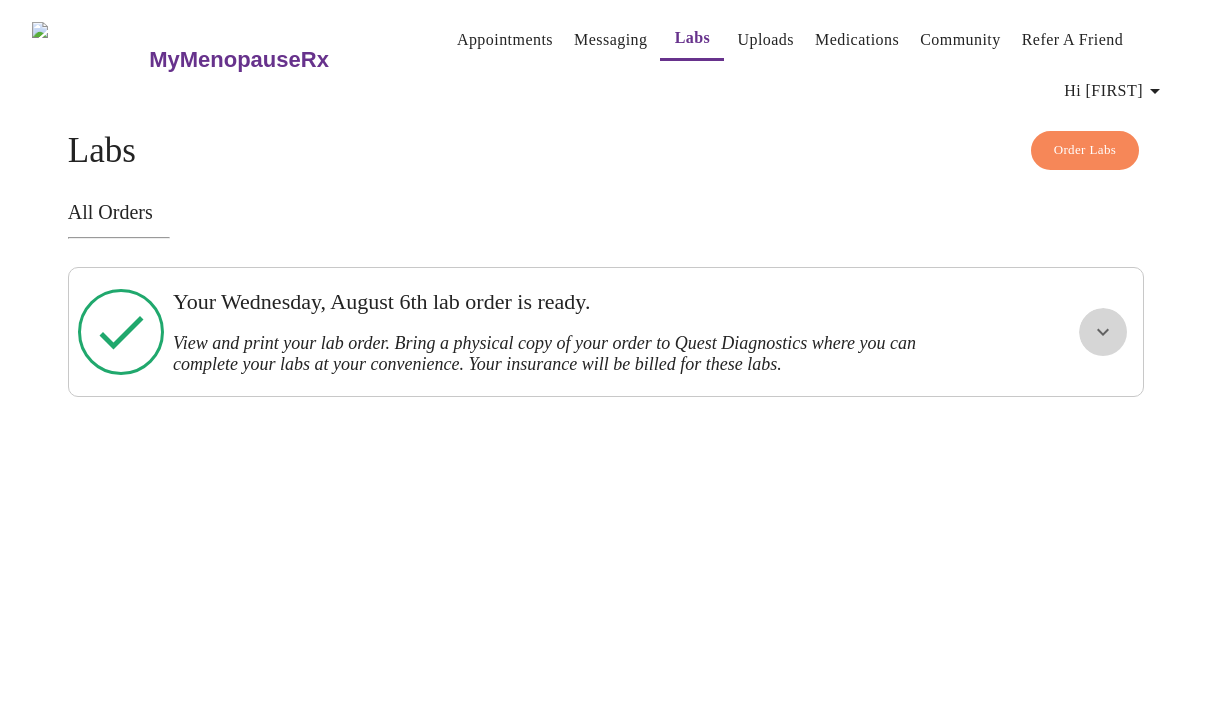 click 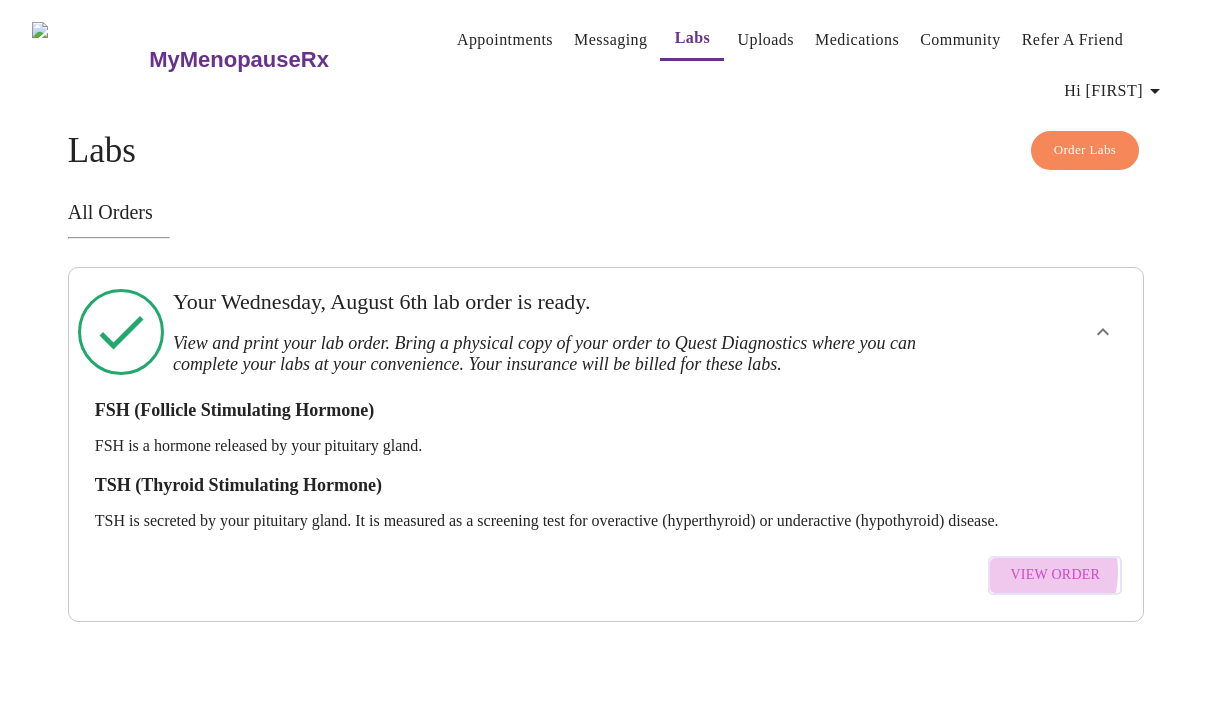 click on "View Order" at bounding box center [1055, 575] 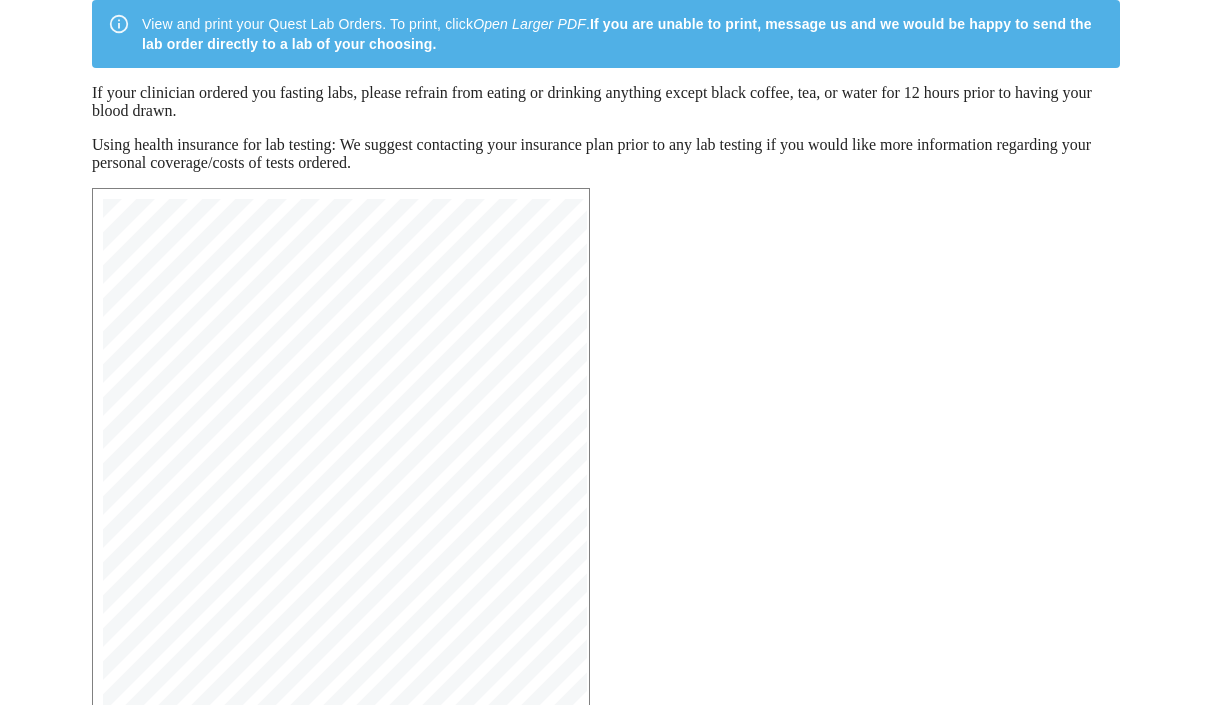 scroll, scrollTop: 0, scrollLeft: 0, axis: both 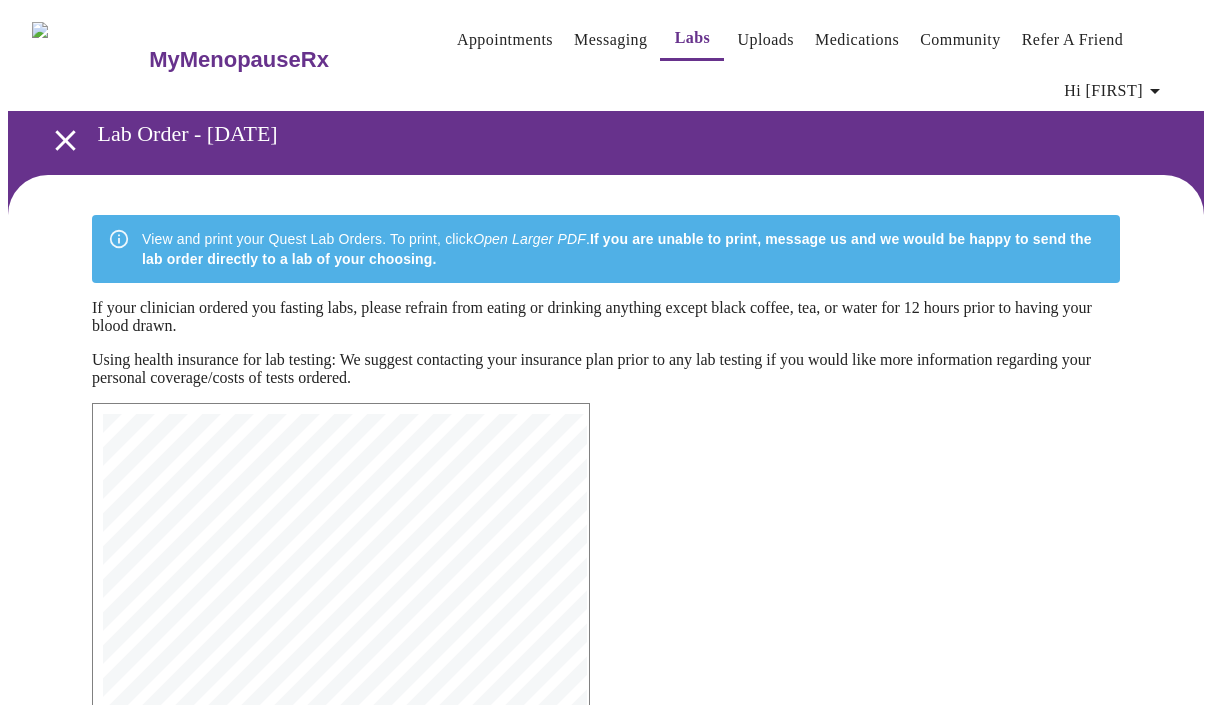 click on "Refer a Friend" at bounding box center [1073, 40] 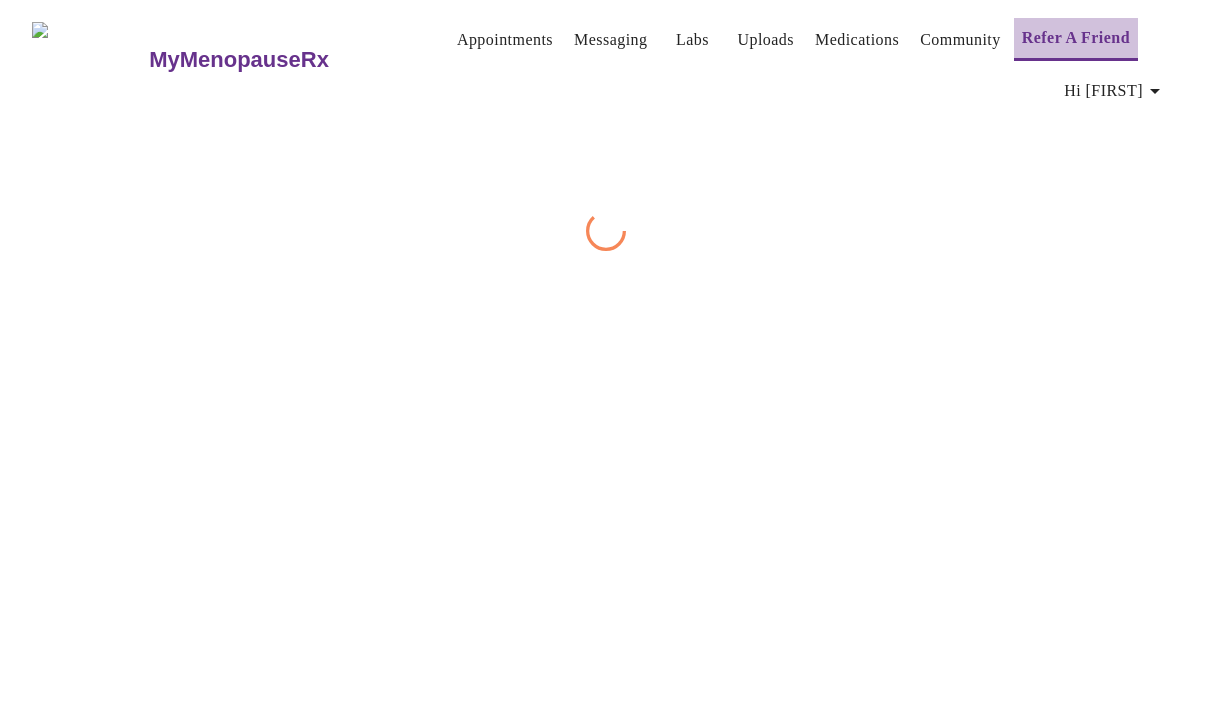 click on "Refer a Friend" at bounding box center [1076, 38] 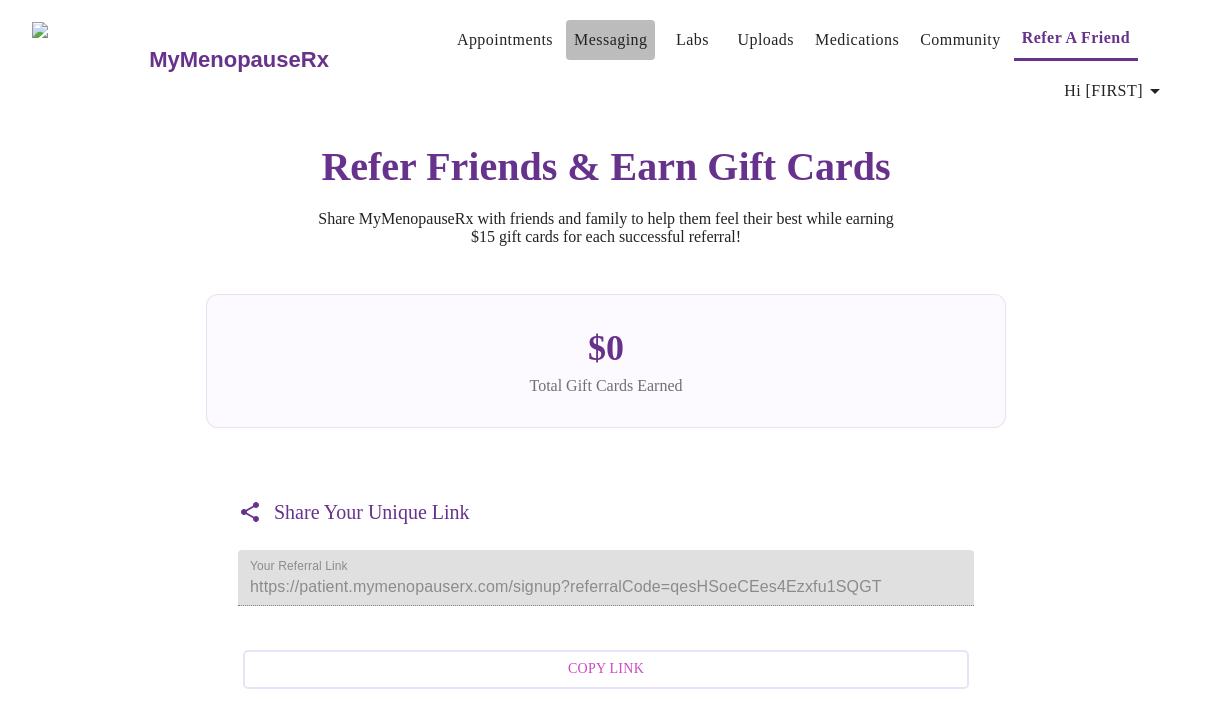 click on "Messaging" at bounding box center [610, 40] 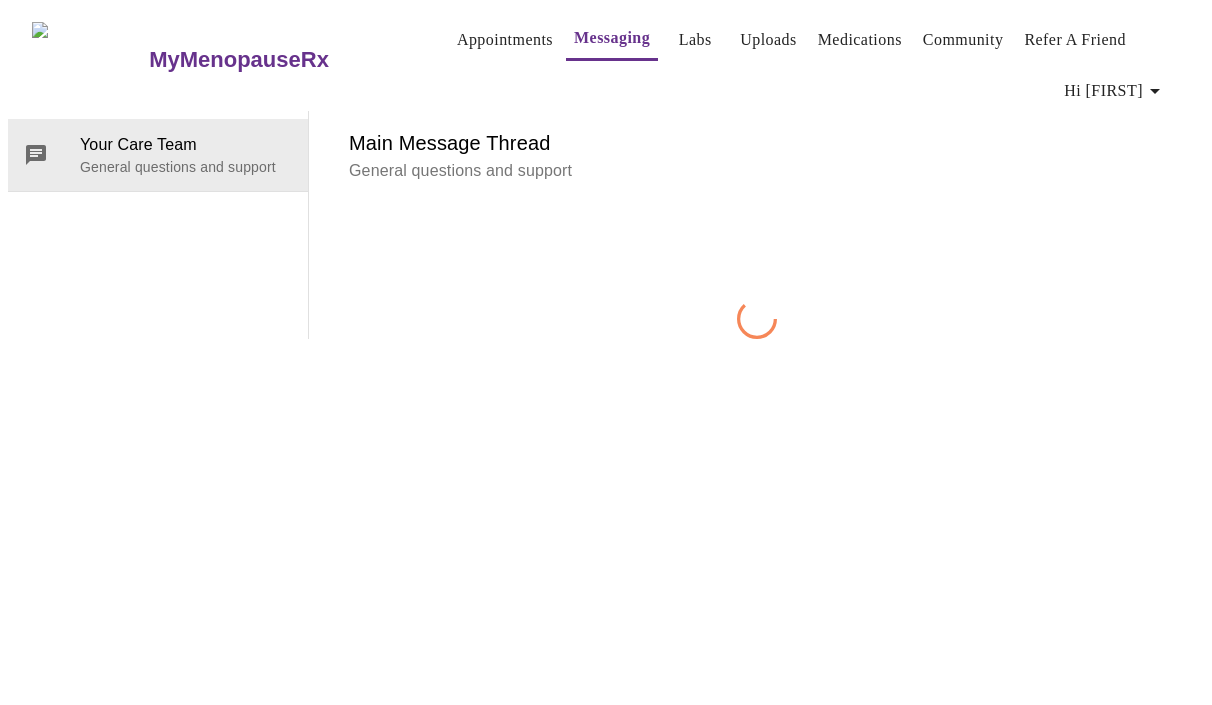 scroll, scrollTop: 103, scrollLeft: 0, axis: vertical 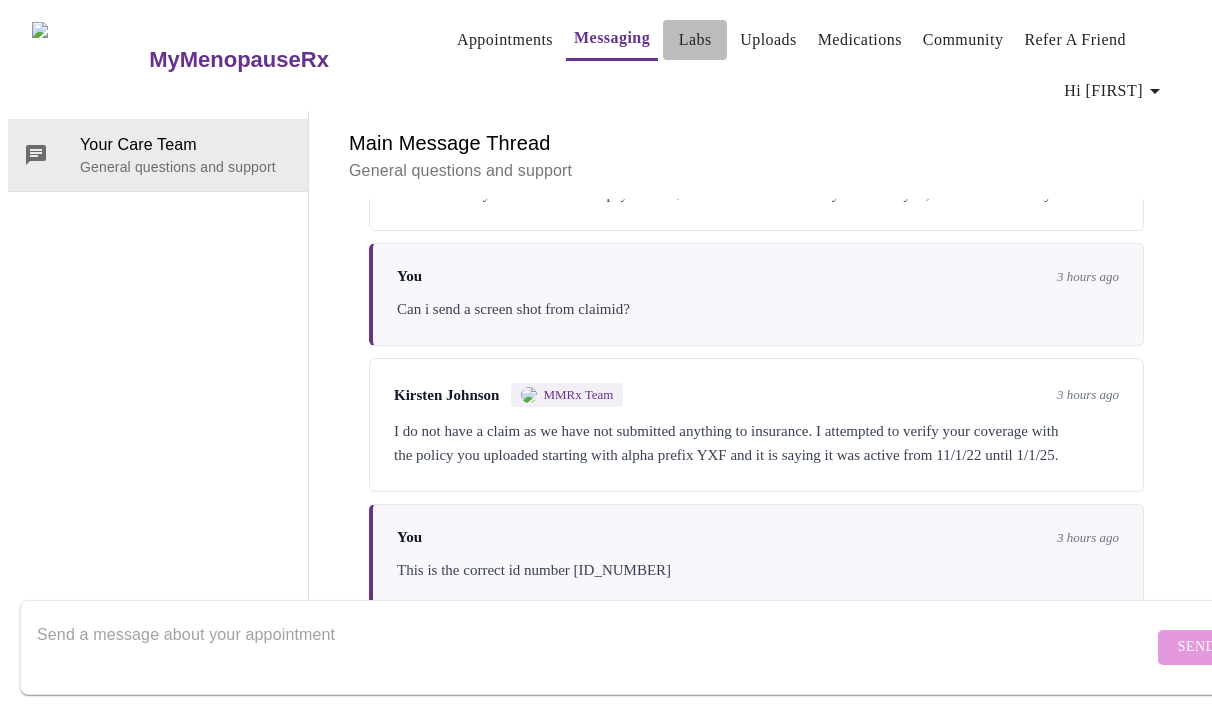 click on "Labs" at bounding box center (695, 40) 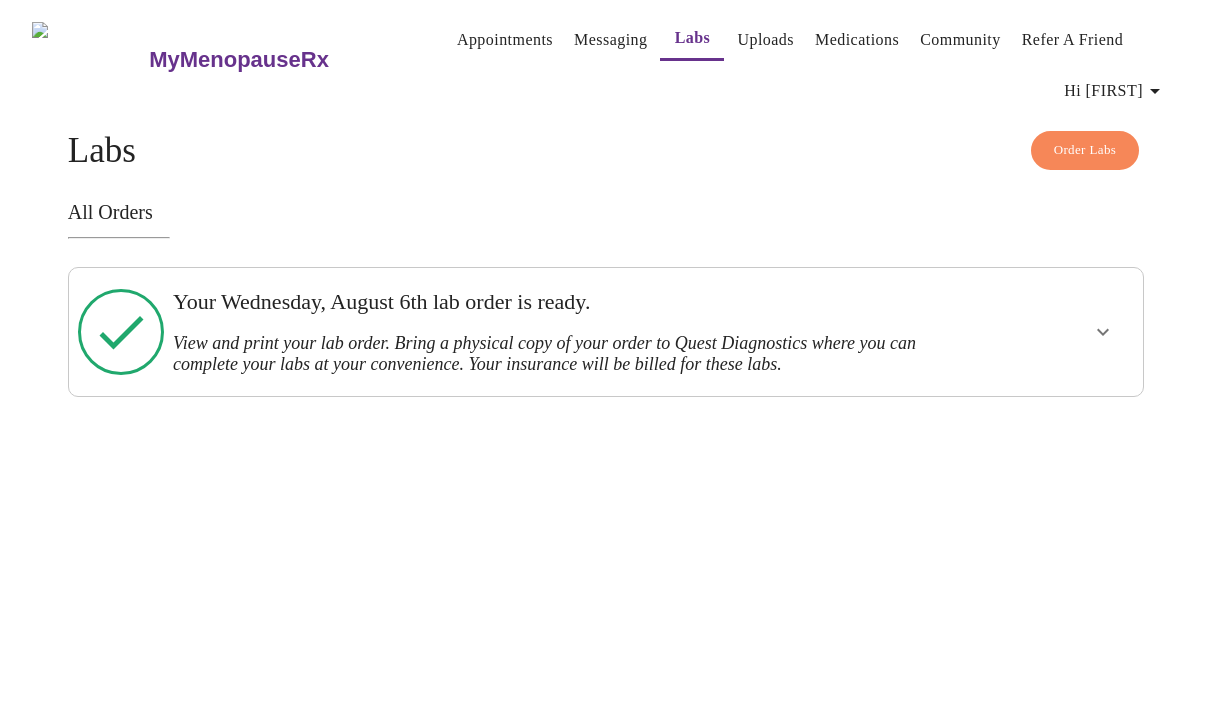 click on "View and print your lab order. Bring a physical copy of your order to Quest Diagnostics where you can complete your labs at your convenience. Your insurance will be billed for these labs." at bounding box center (554, 354) 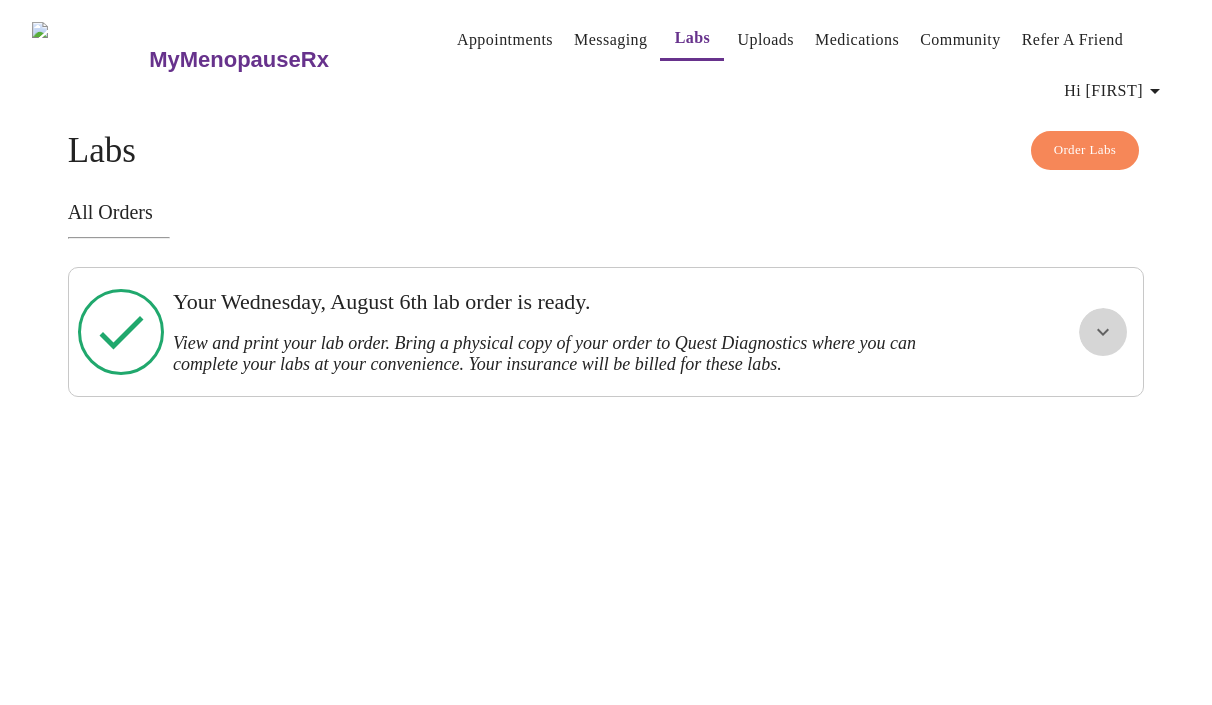 click 